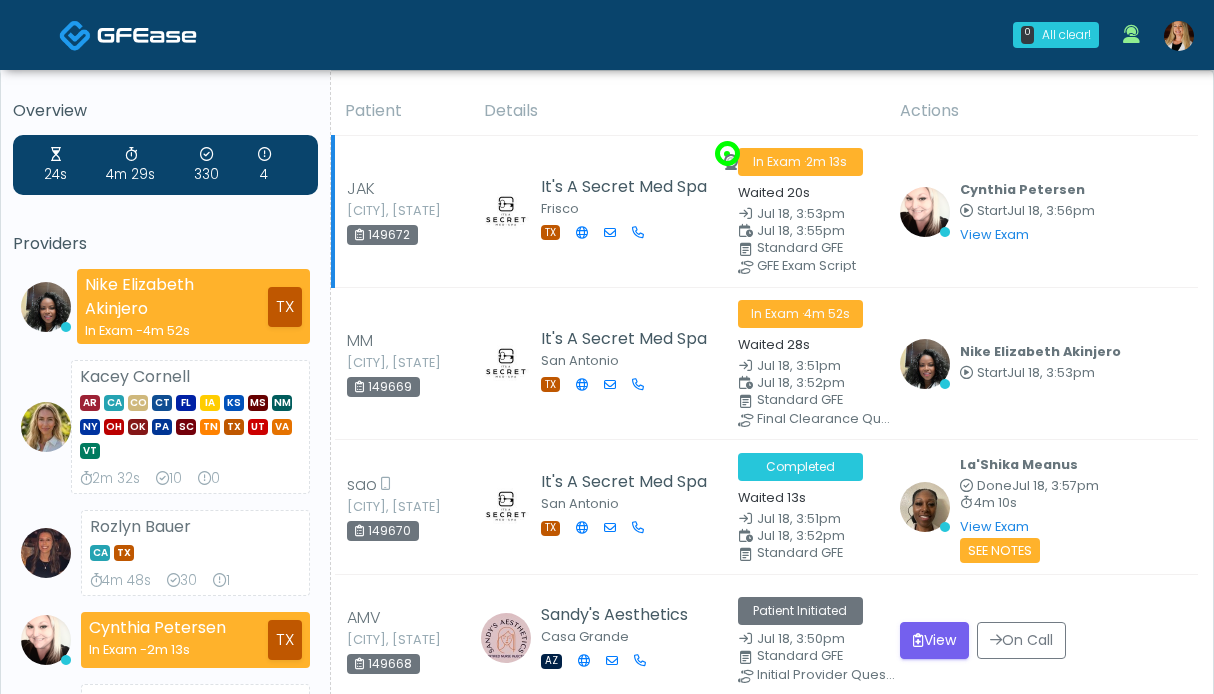 scroll, scrollTop: 0, scrollLeft: 0, axis: both 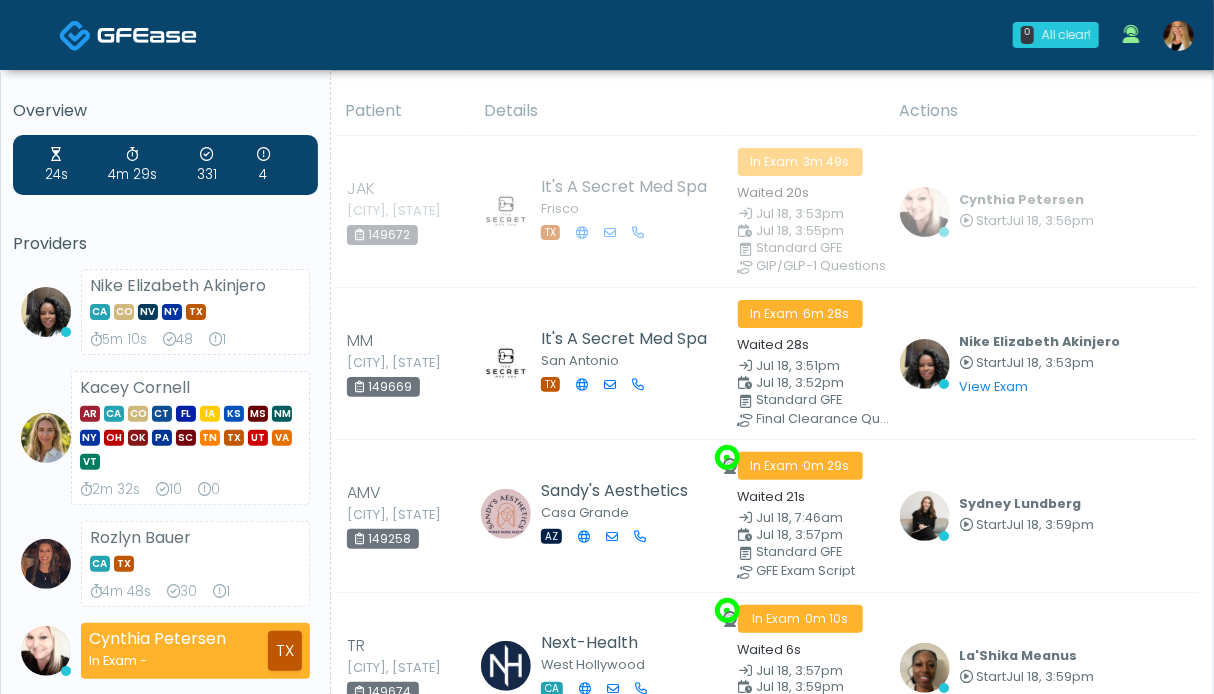 click at bounding box center [1179, 36] 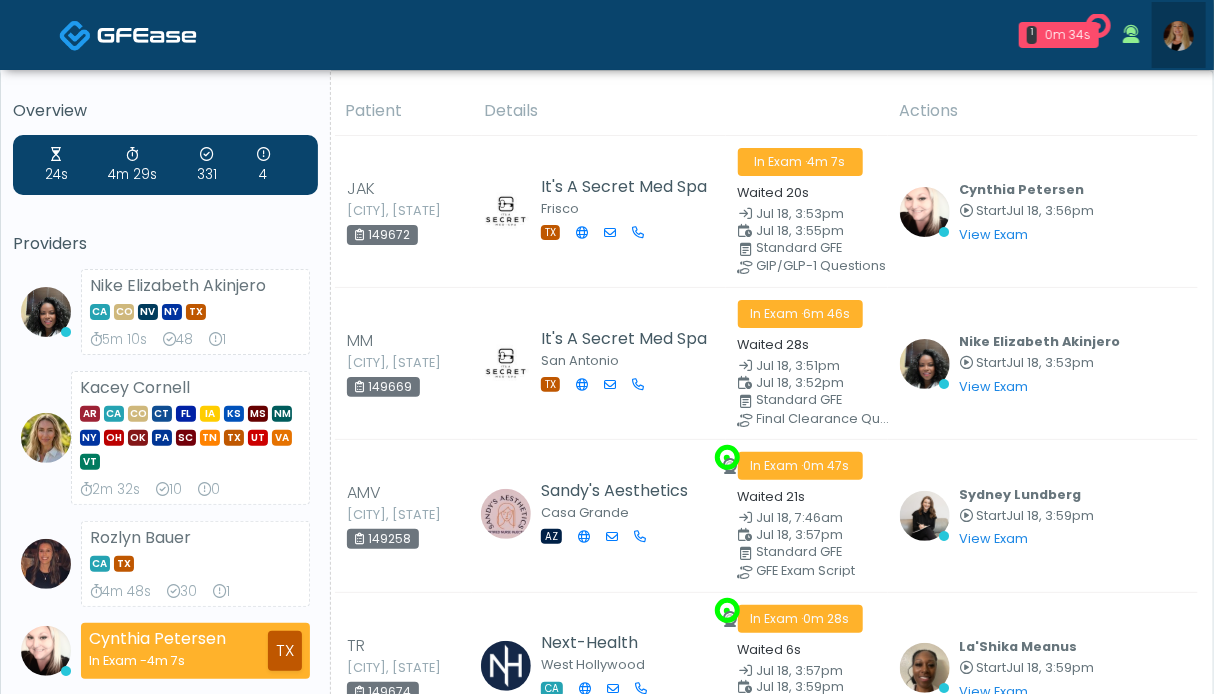 click at bounding box center (1179, 36) 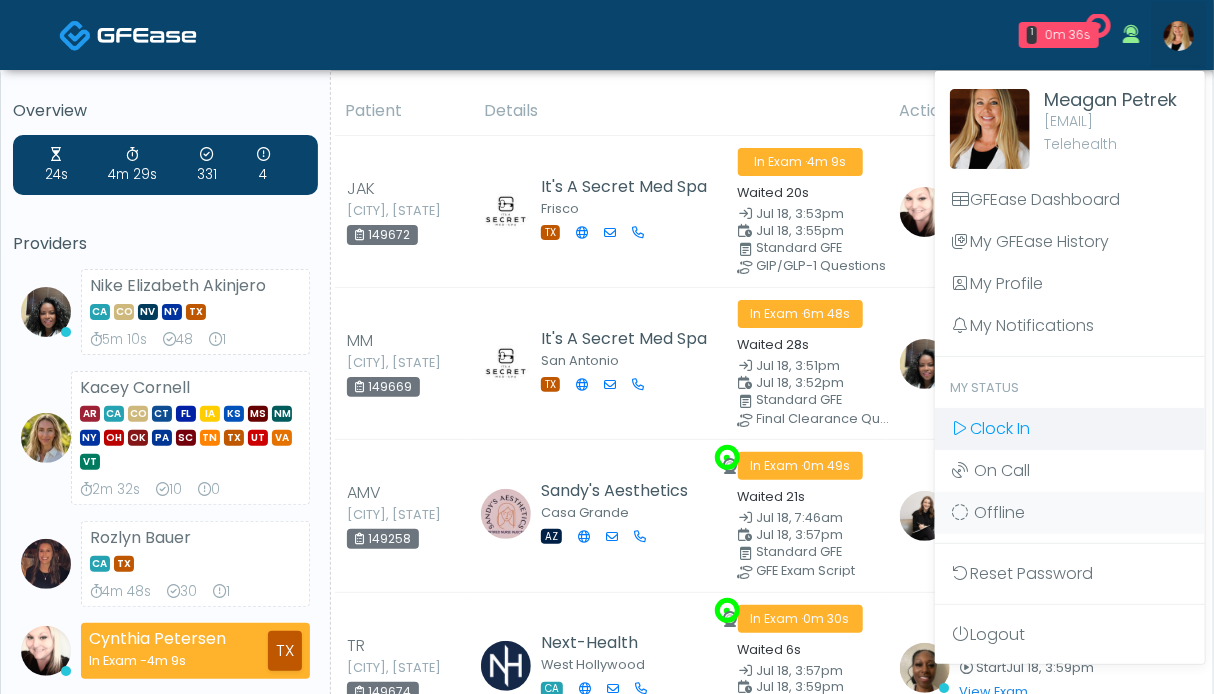 click on "Clock In" at bounding box center (1000, 428) 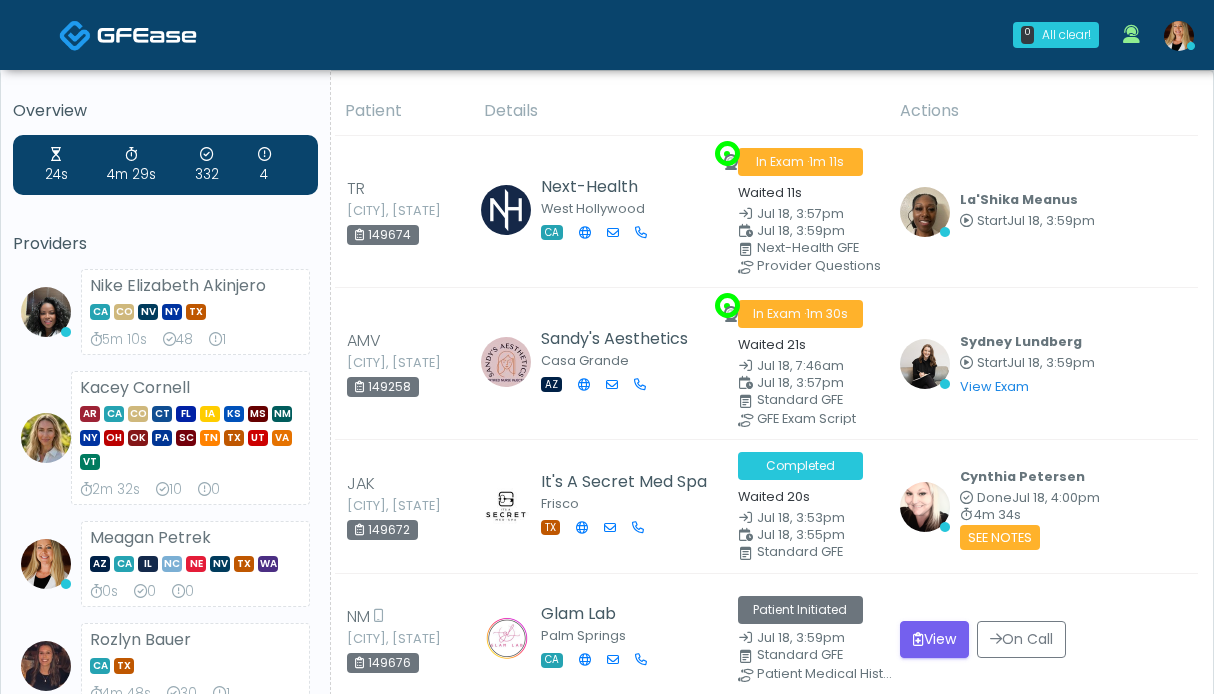 scroll, scrollTop: 0, scrollLeft: 0, axis: both 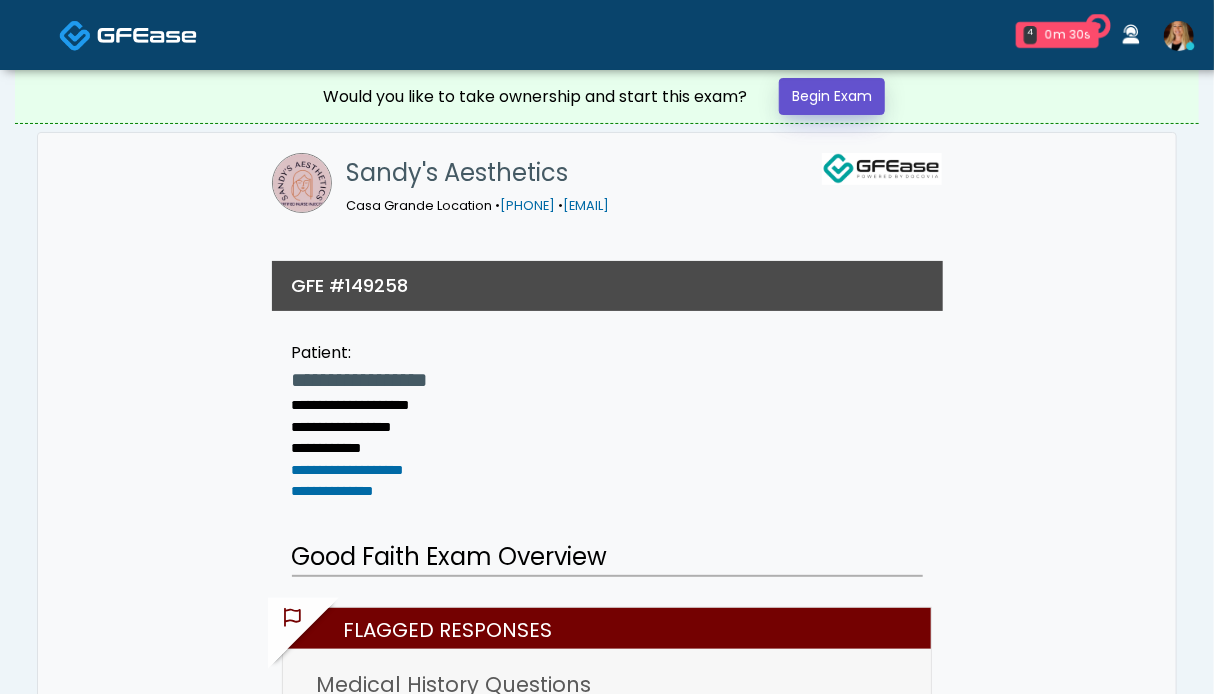 click on "Begin Exam" at bounding box center (832, 96) 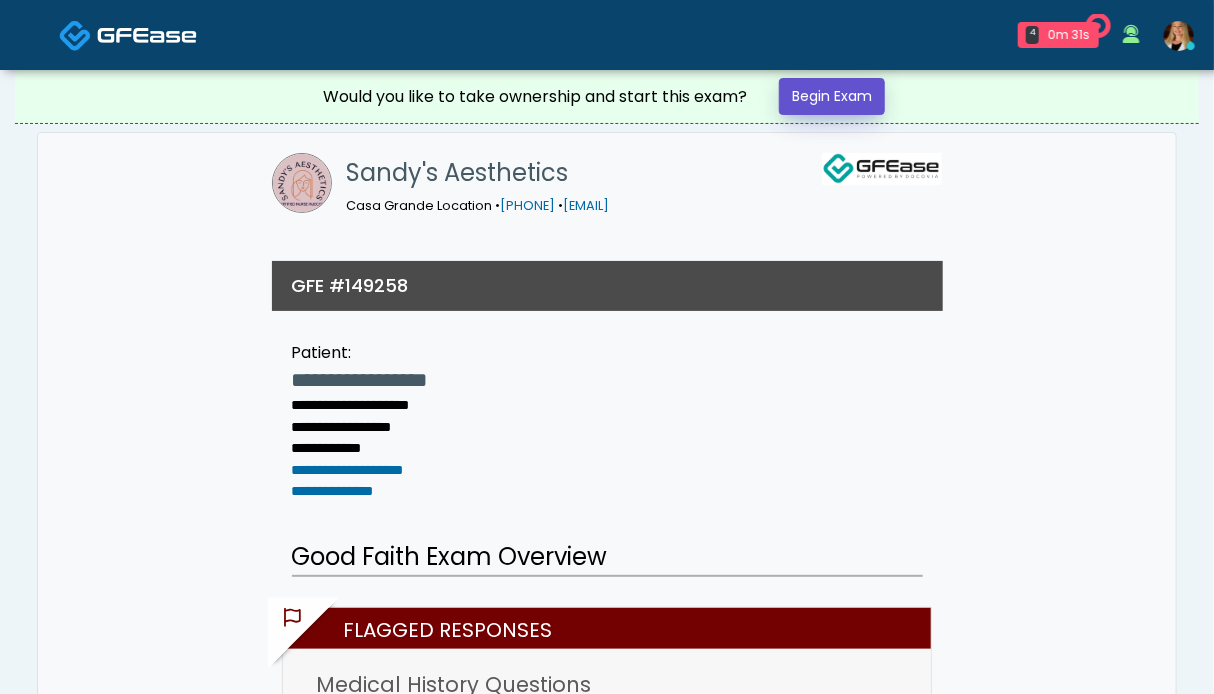 scroll, scrollTop: 0, scrollLeft: 0, axis: both 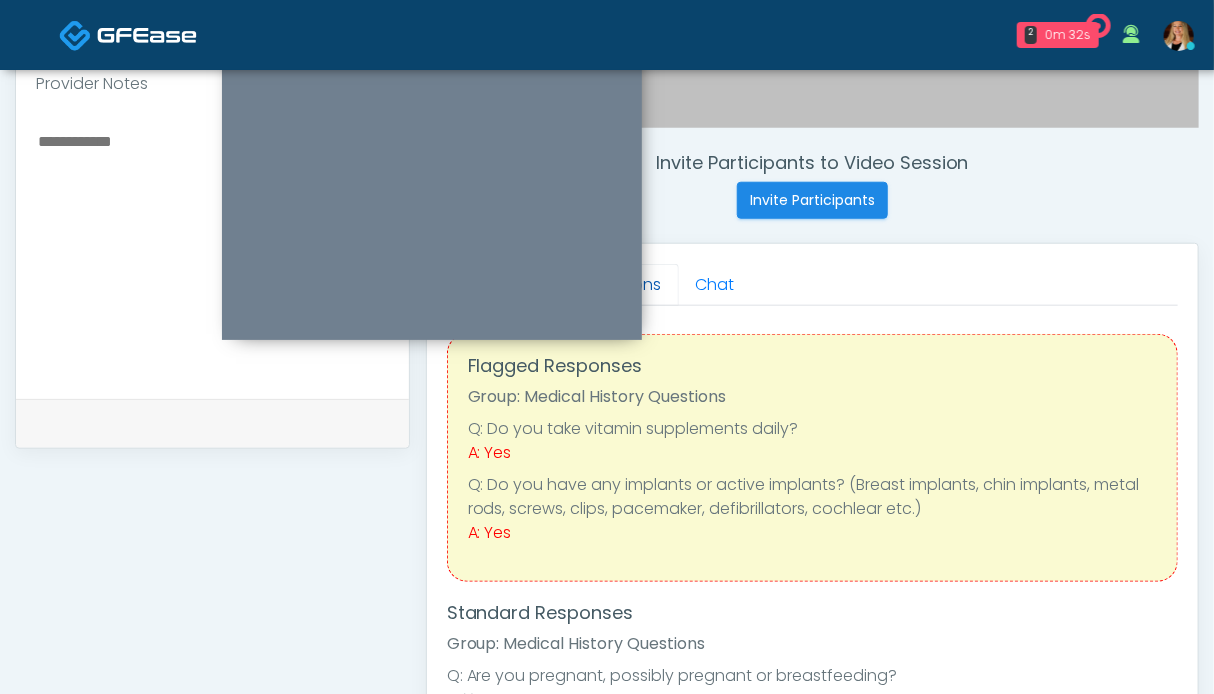 click on "Questions" at bounding box center (622, 285) 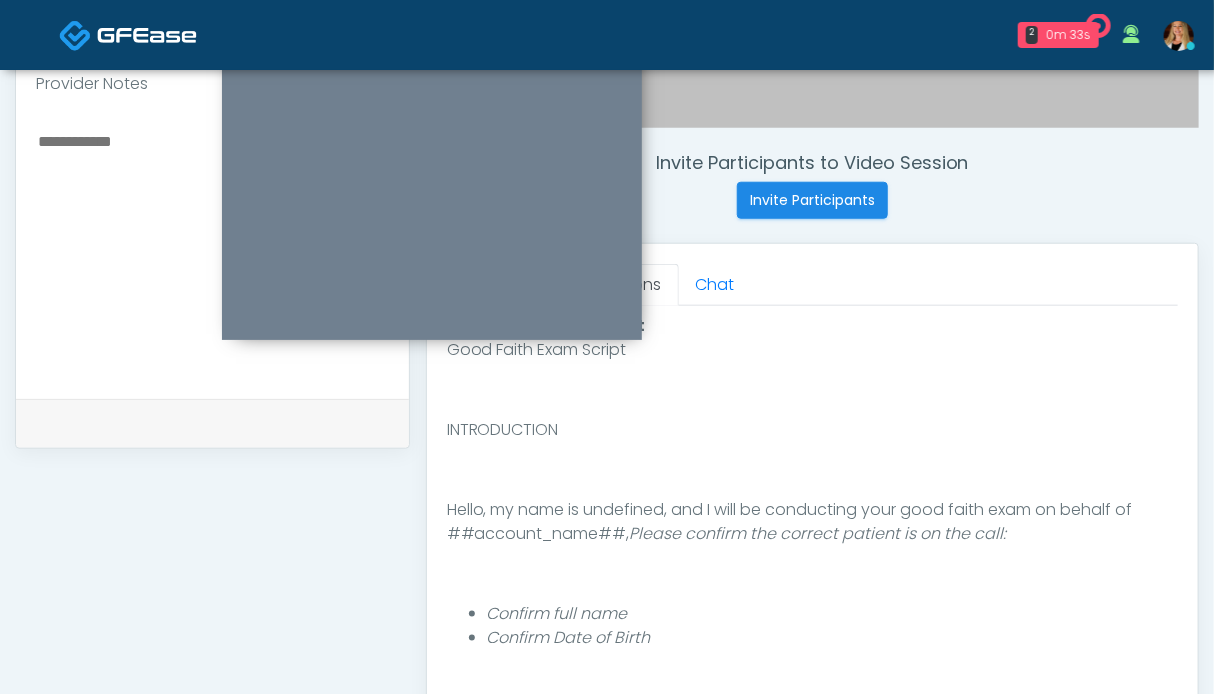 scroll, scrollTop: 200, scrollLeft: 0, axis: vertical 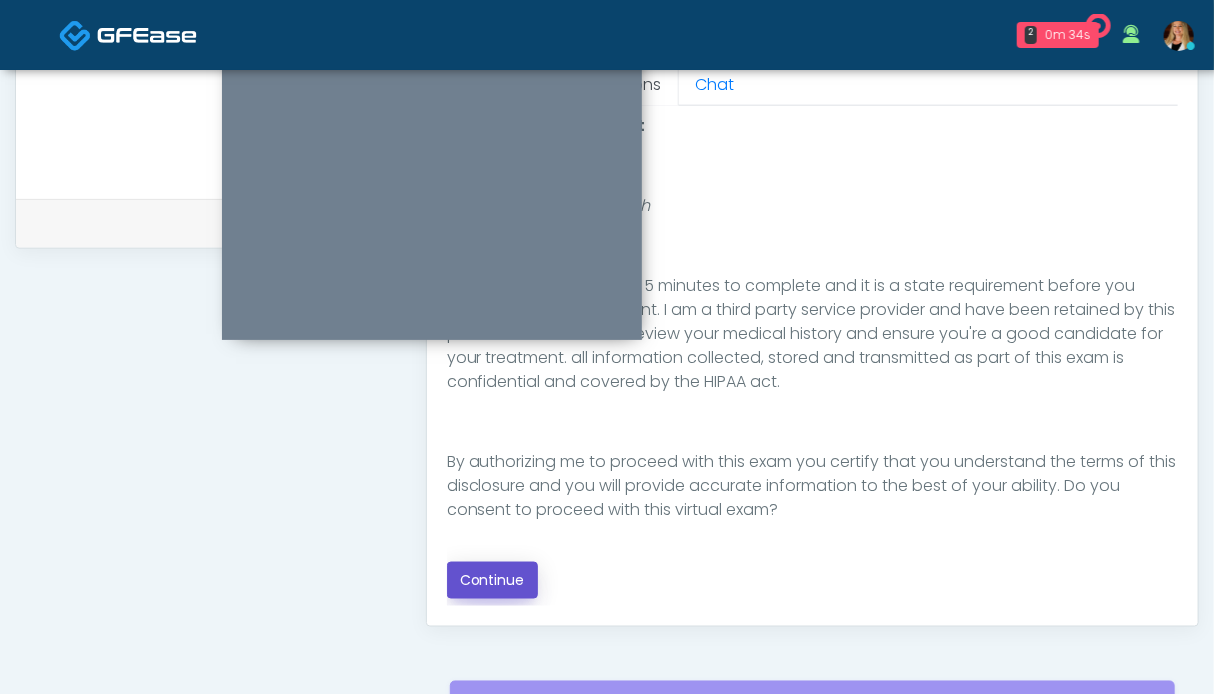 click on "Continue" at bounding box center (492, 580) 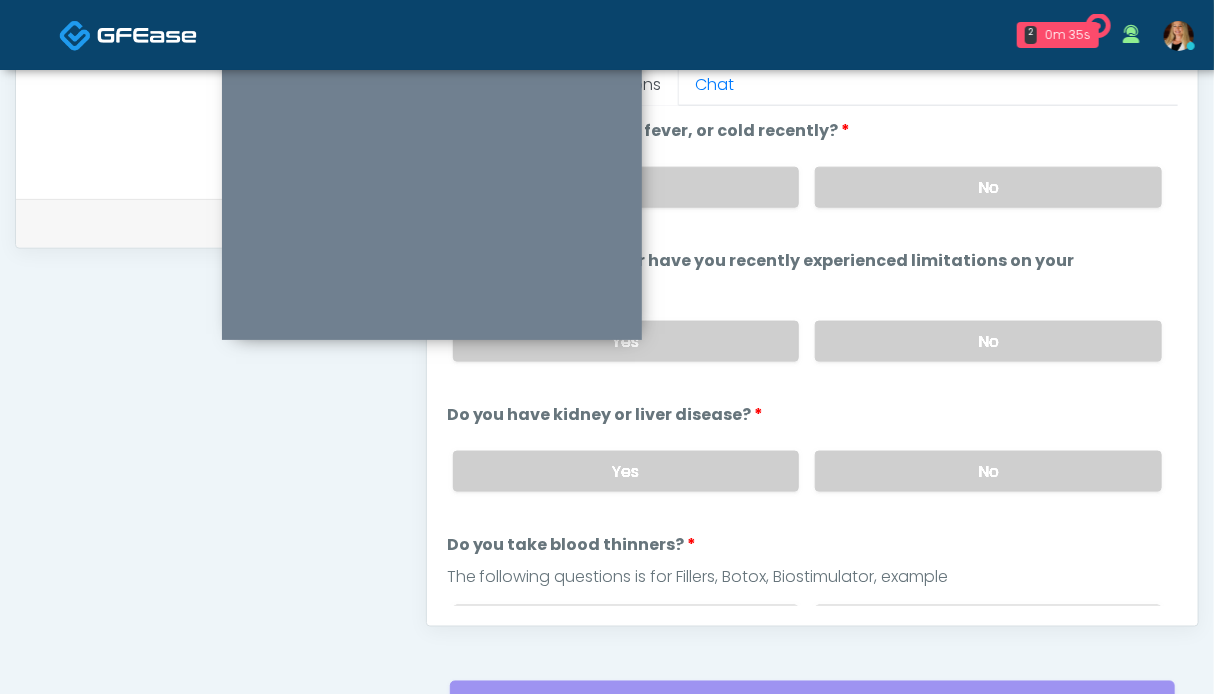 scroll, scrollTop: 1099, scrollLeft: 0, axis: vertical 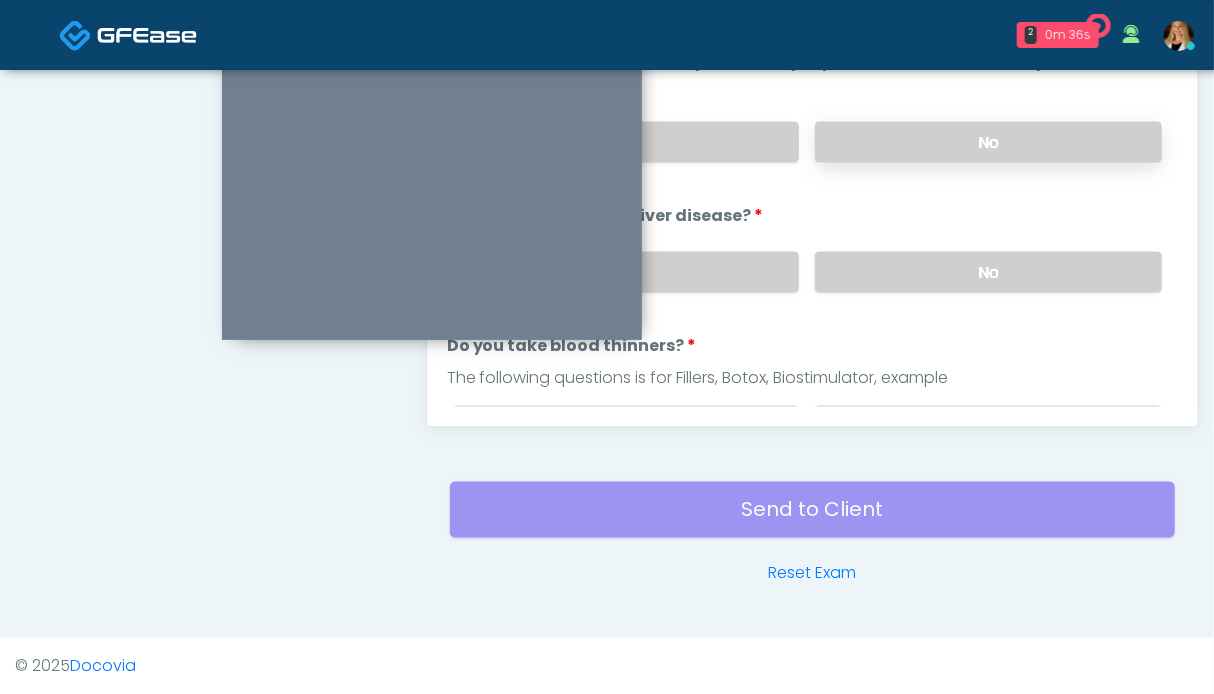 click on "No" at bounding box center (988, 142) 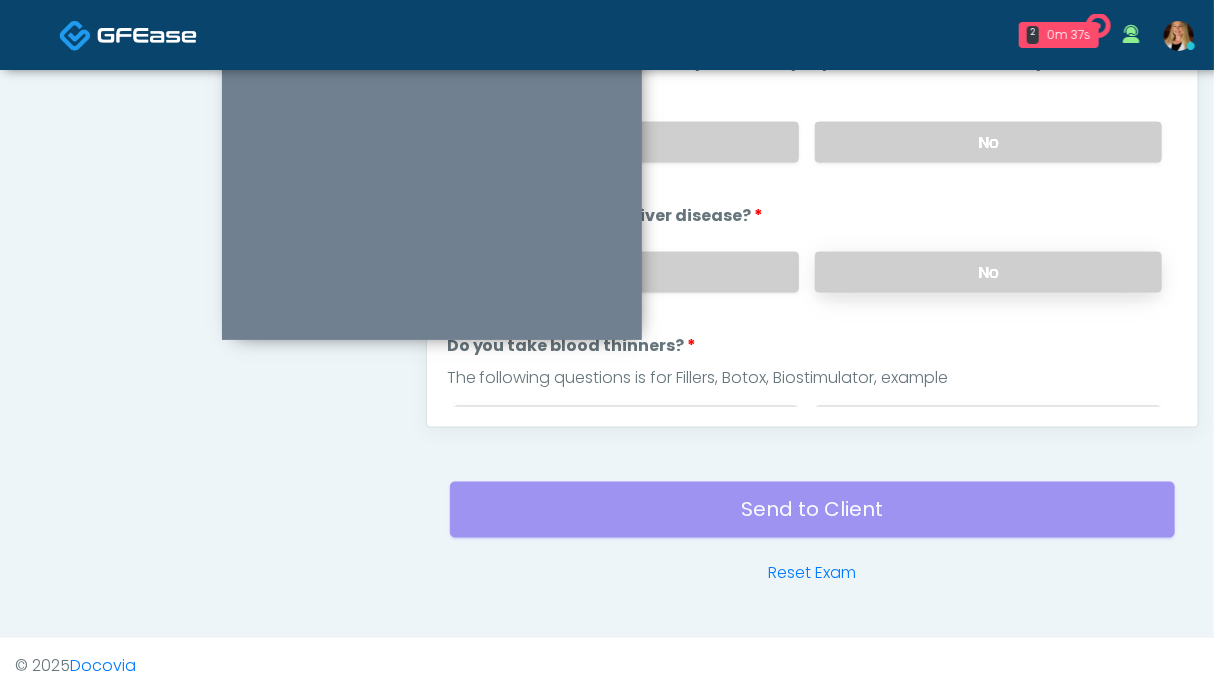 click on "No" at bounding box center (988, 272) 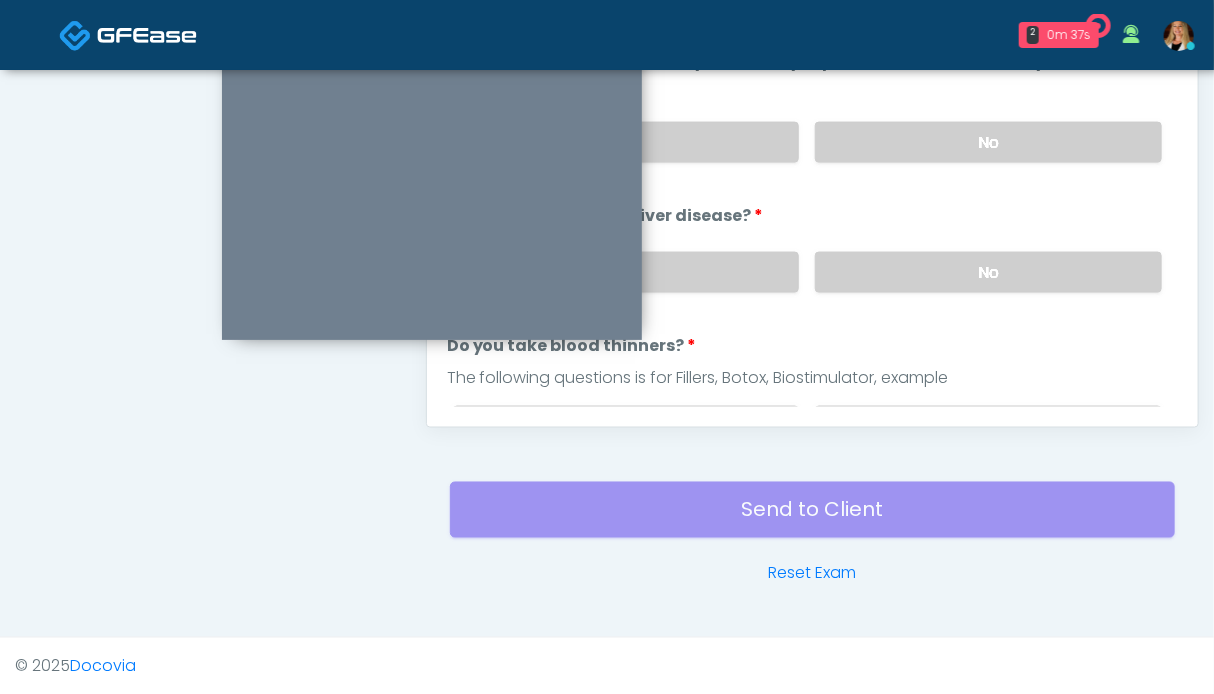 scroll, scrollTop: 899, scrollLeft: 0, axis: vertical 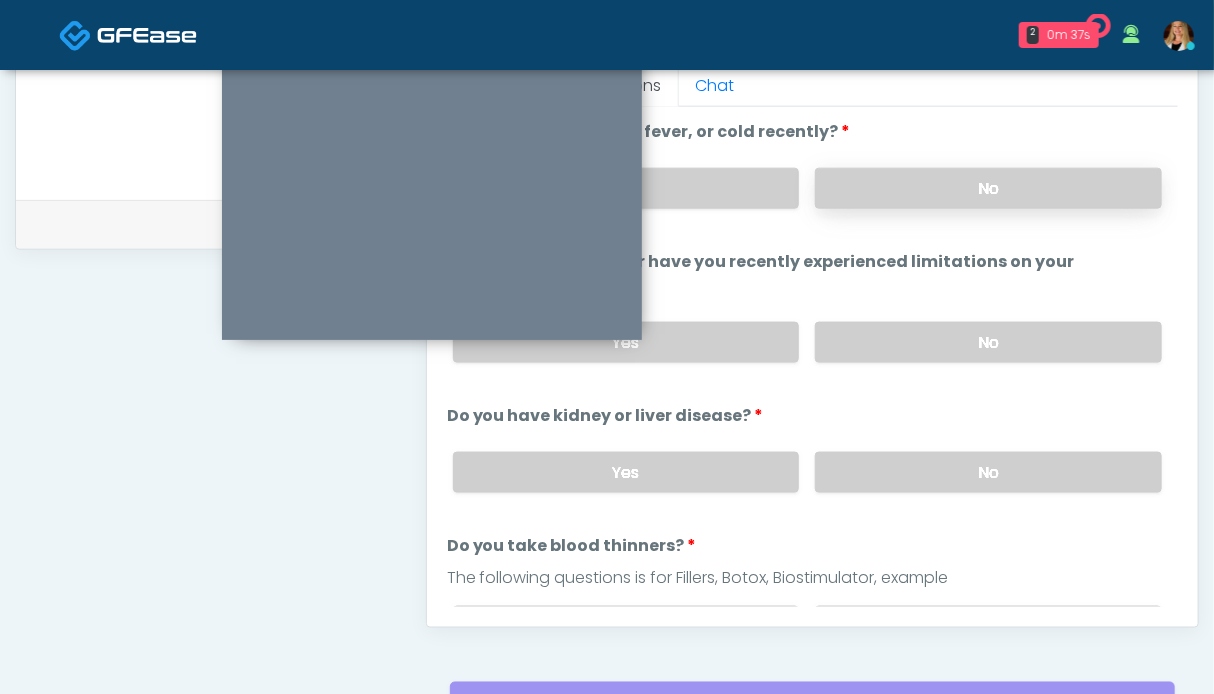 click on "No" at bounding box center (988, 188) 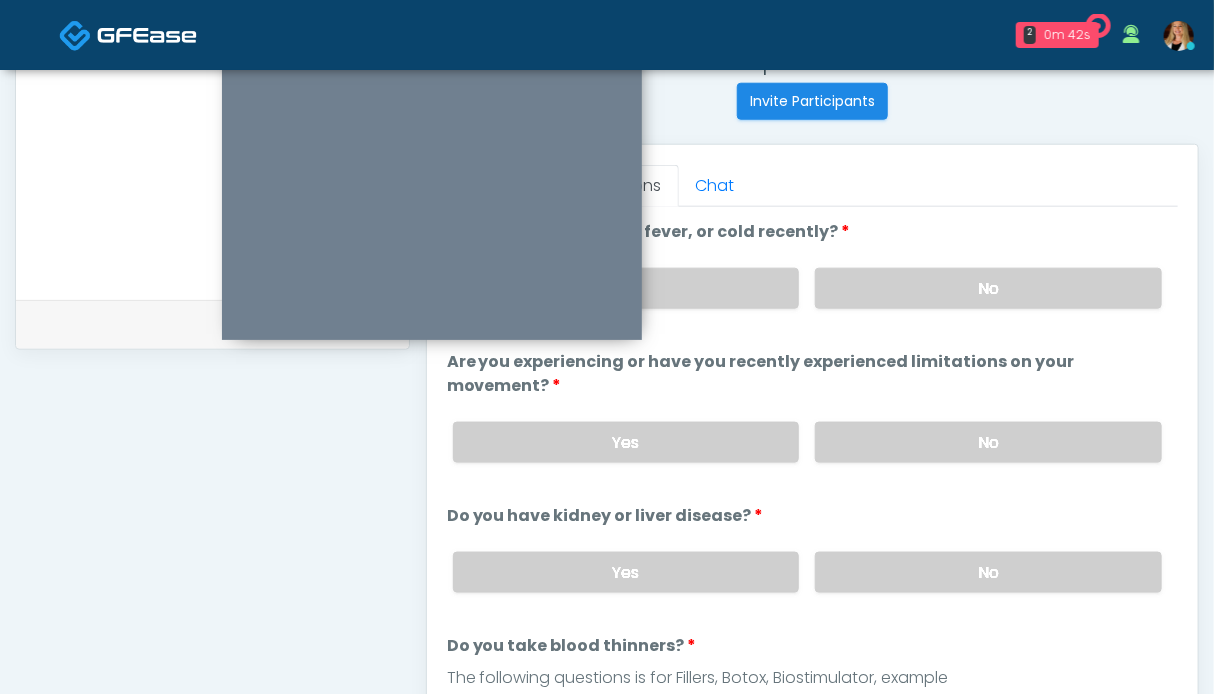 scroll, scrollTop: 1099, scrollLeft: 0, axis: vertical 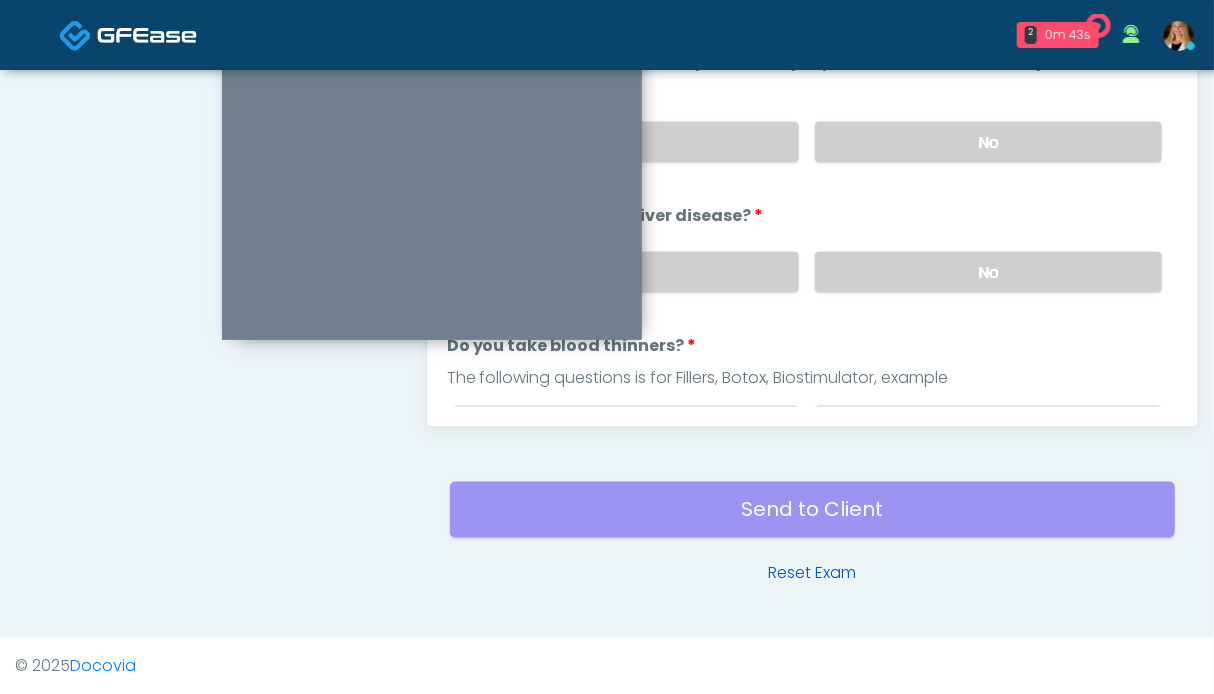 click on "Reset Exam" at bounding box center [812, 574] 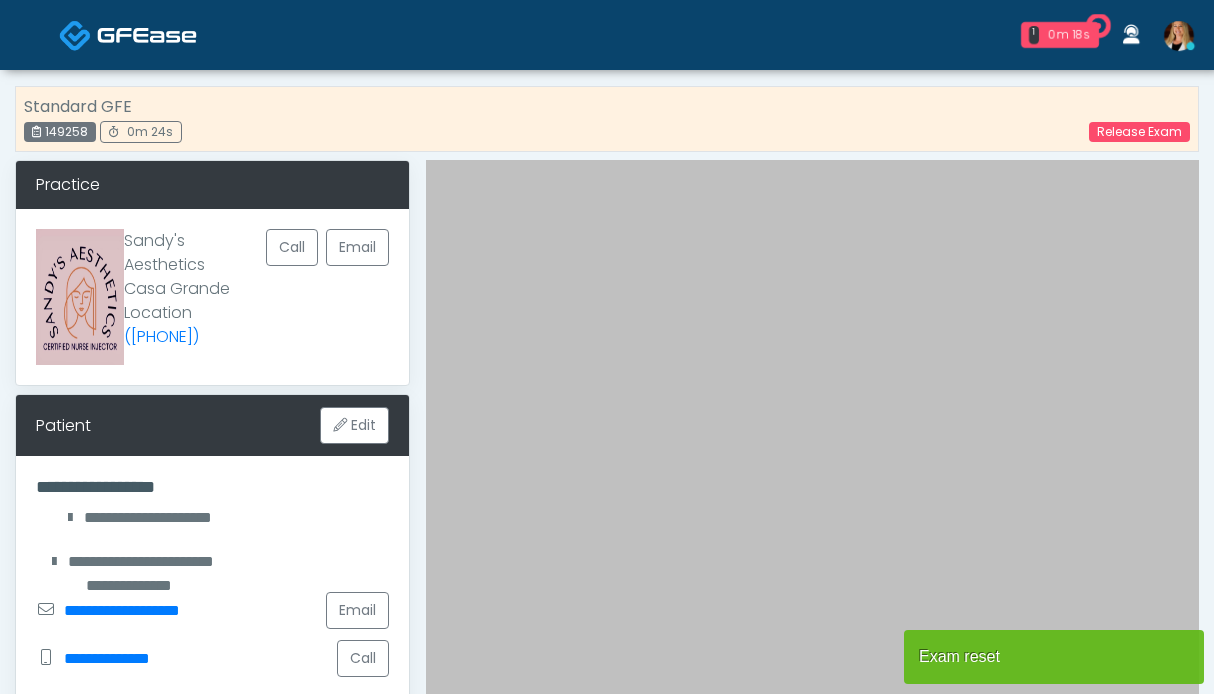 scroll, scrollTop: 0, scrollLeft: 0, axis: both 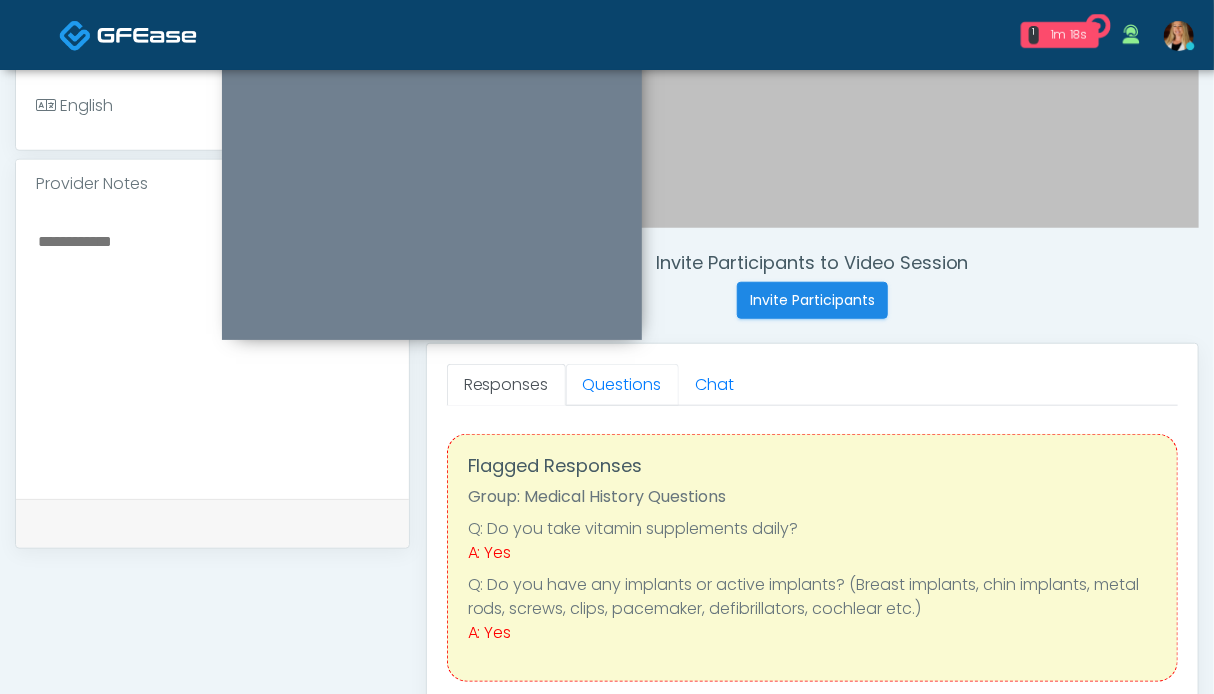 drag, startPoint x: 600, startPoint y: 378, endPoint x: 448, endPoint y: 383, distance: 152.08221 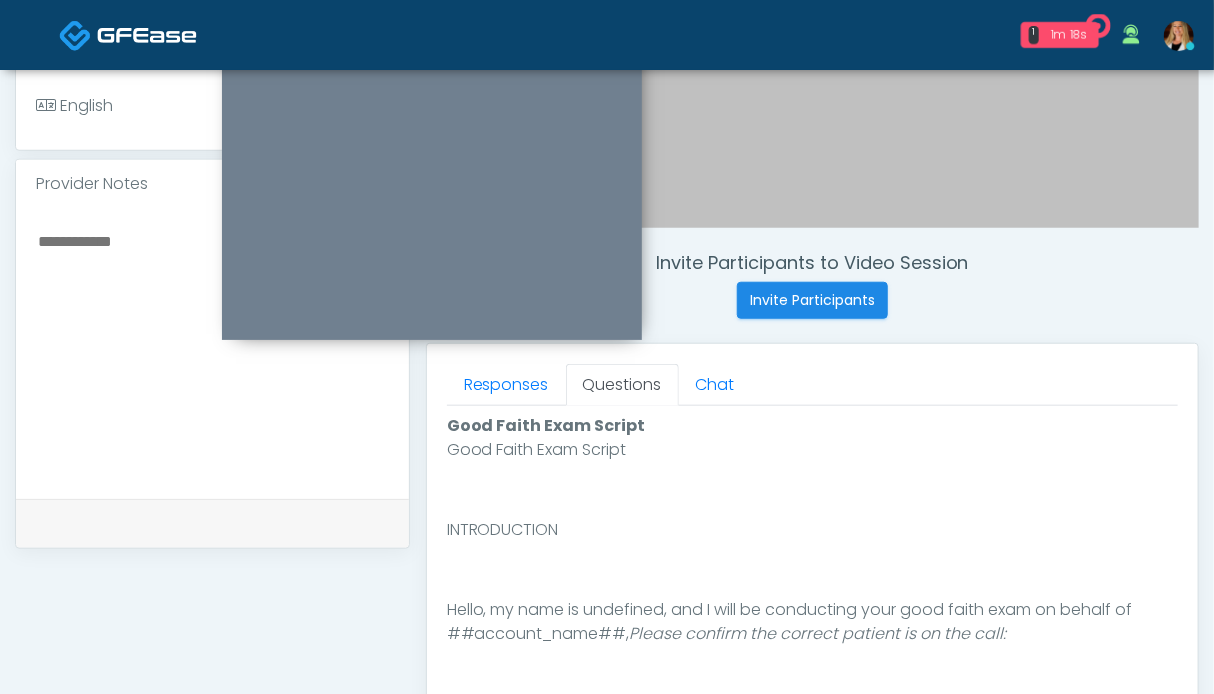 scroll, scrollTop: 900, scrollLeft: 0, axis: vertical 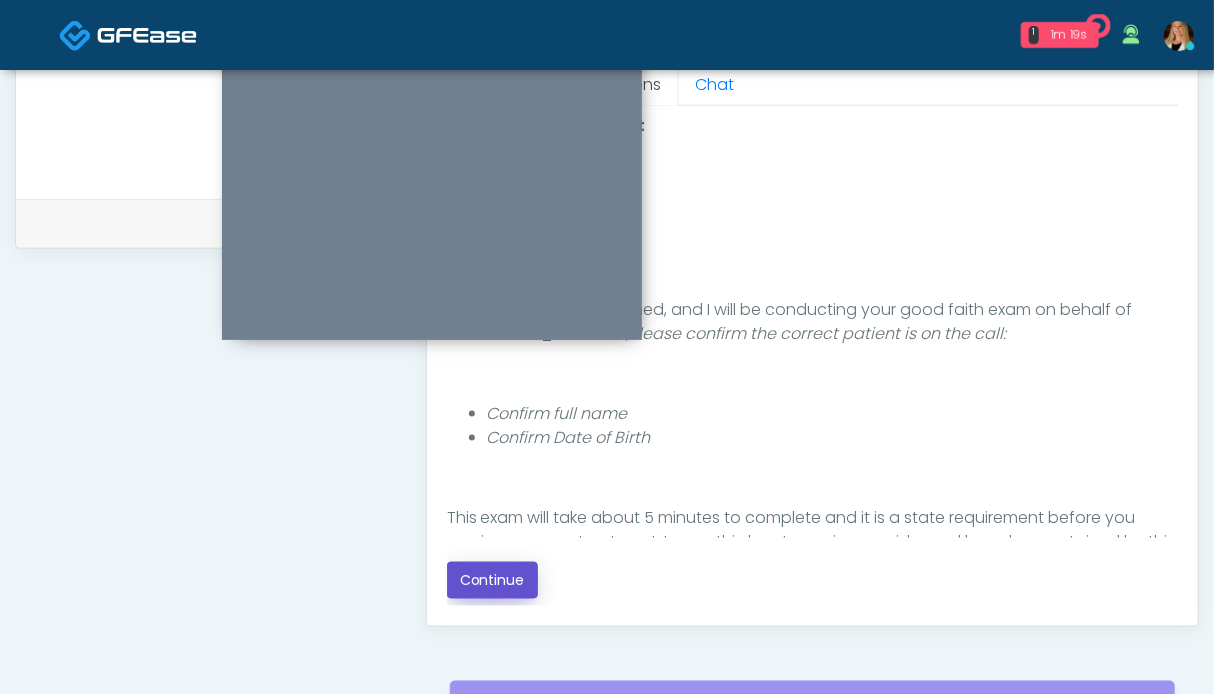click on "Continue" at bounding box center (492, 580) 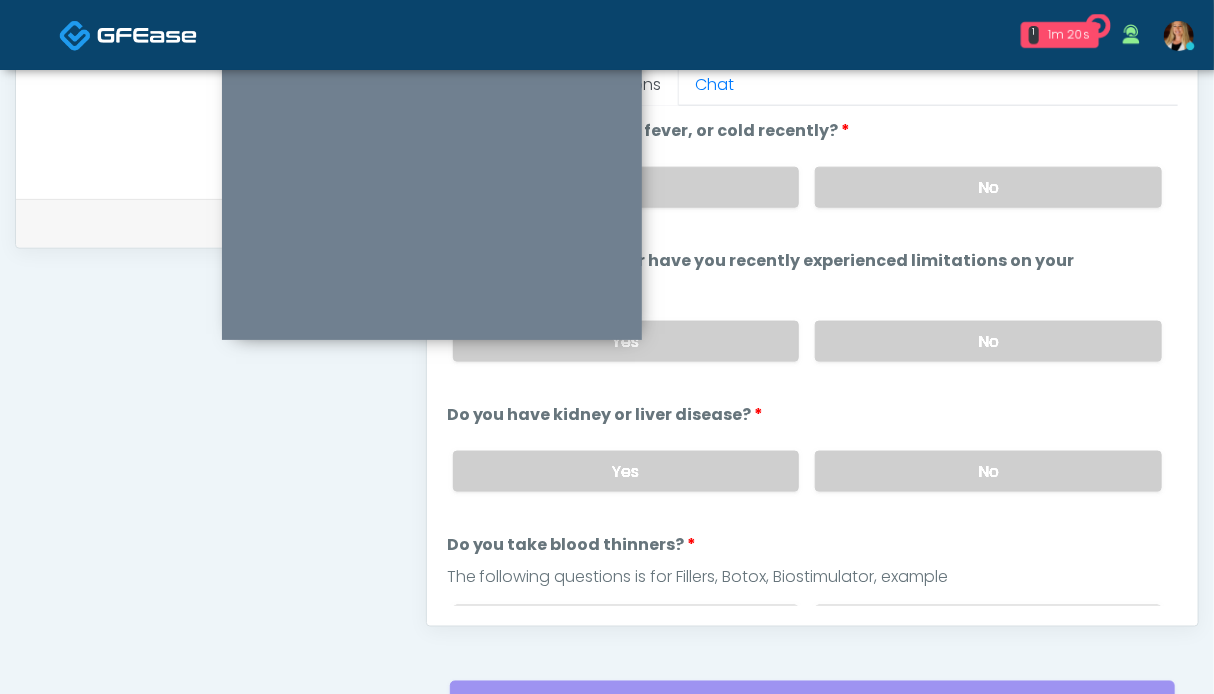 scroll, scrollTop: 1099, scrollLeft: 0, axis: vertical 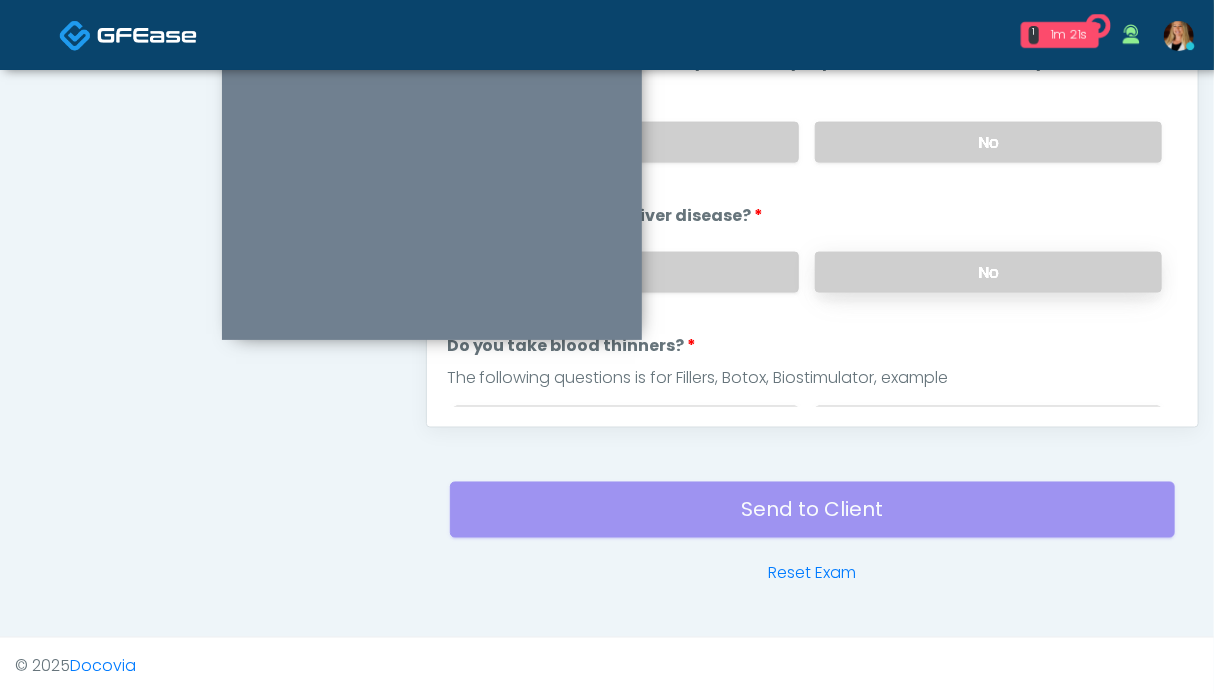 click on "No" at bounding box center (988, 272) 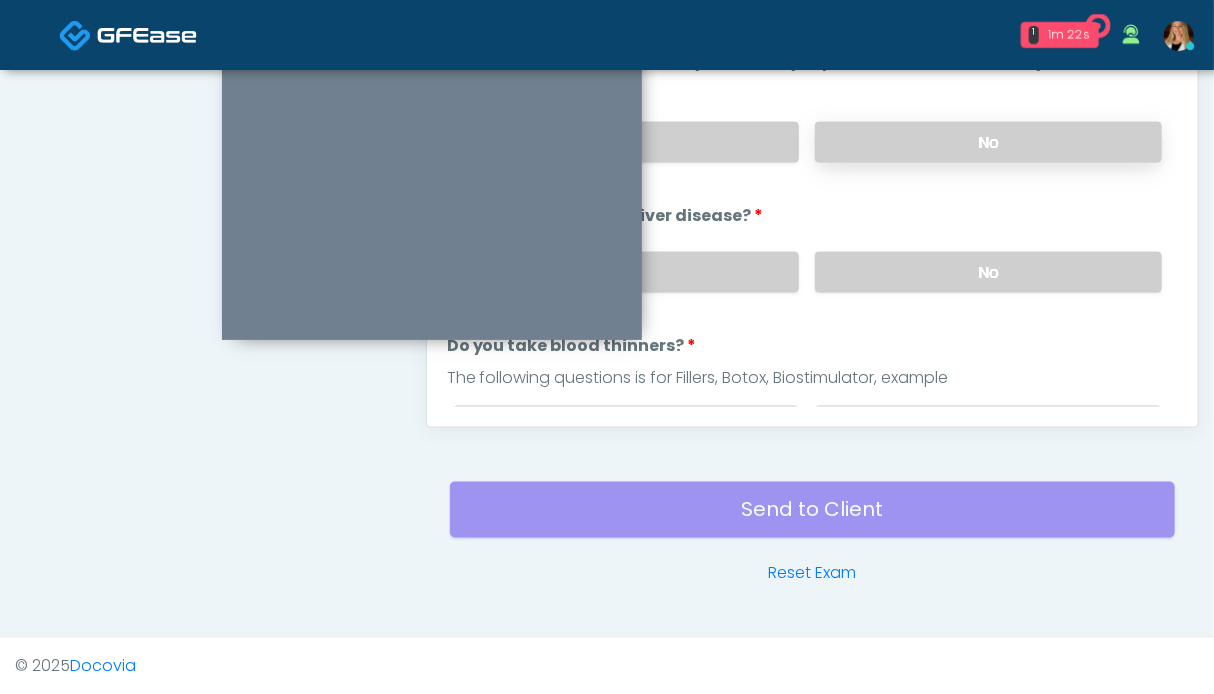 click on "No" at bounding box center (988, 142) 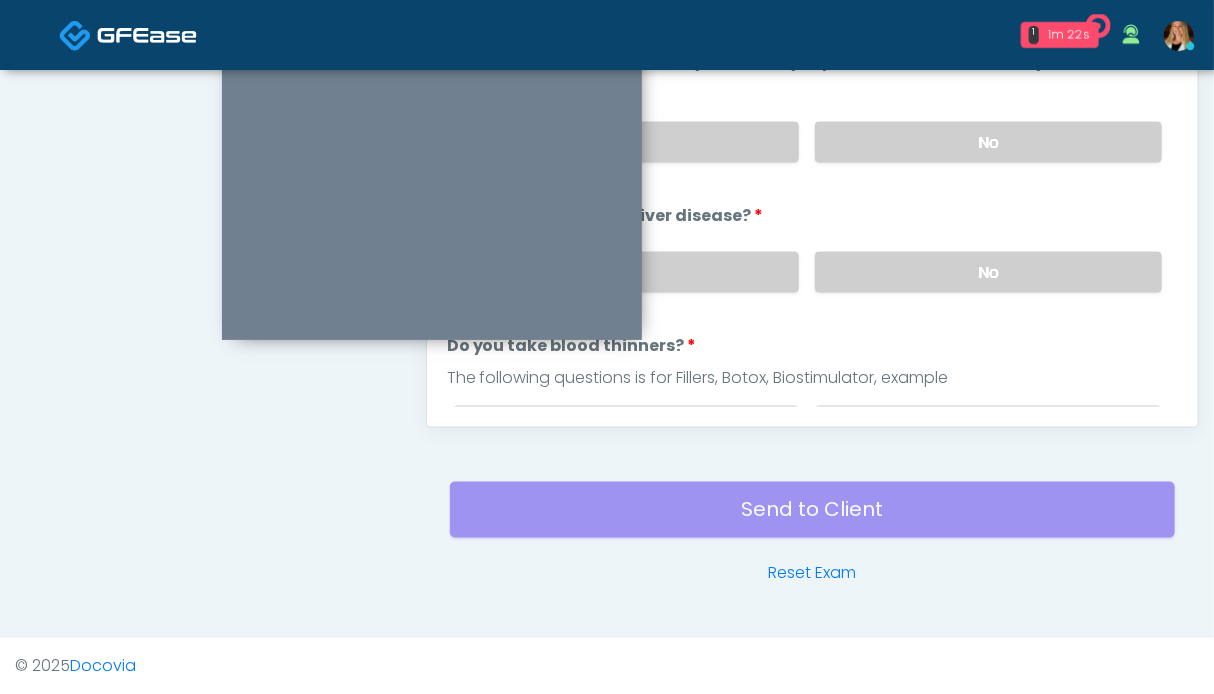scroll, scrollTop: 899, scrollLeft: 0, axis: vertical 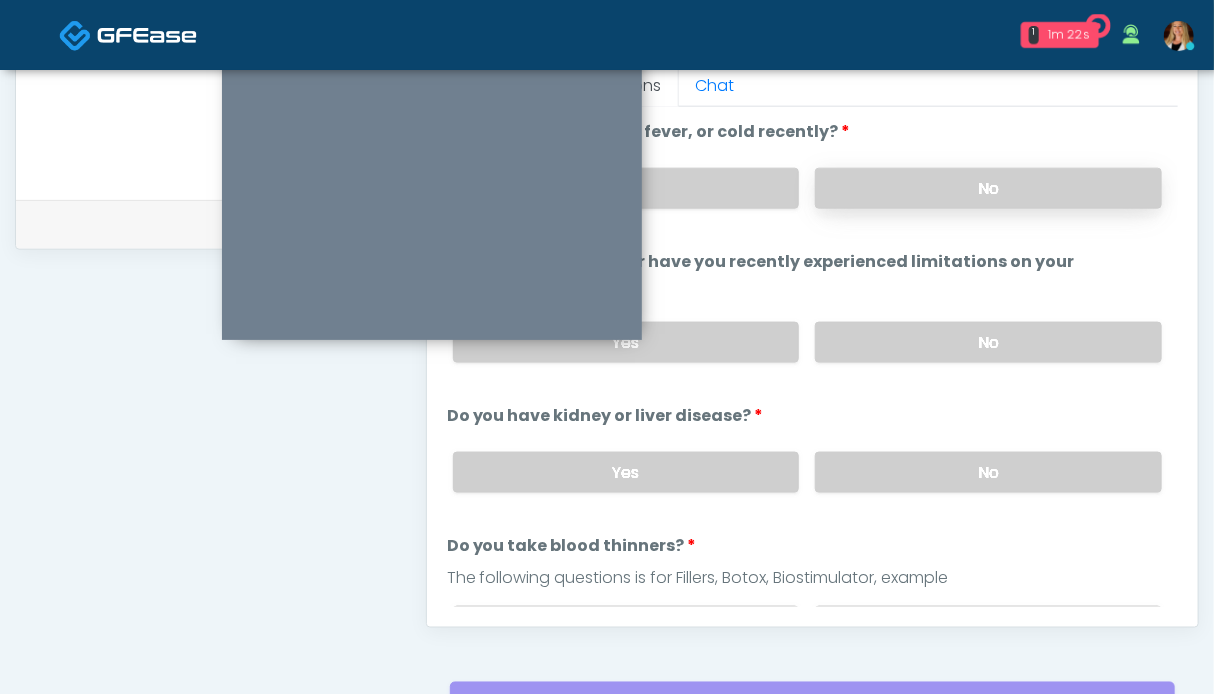click on "No" at bounding box center [988, 188] 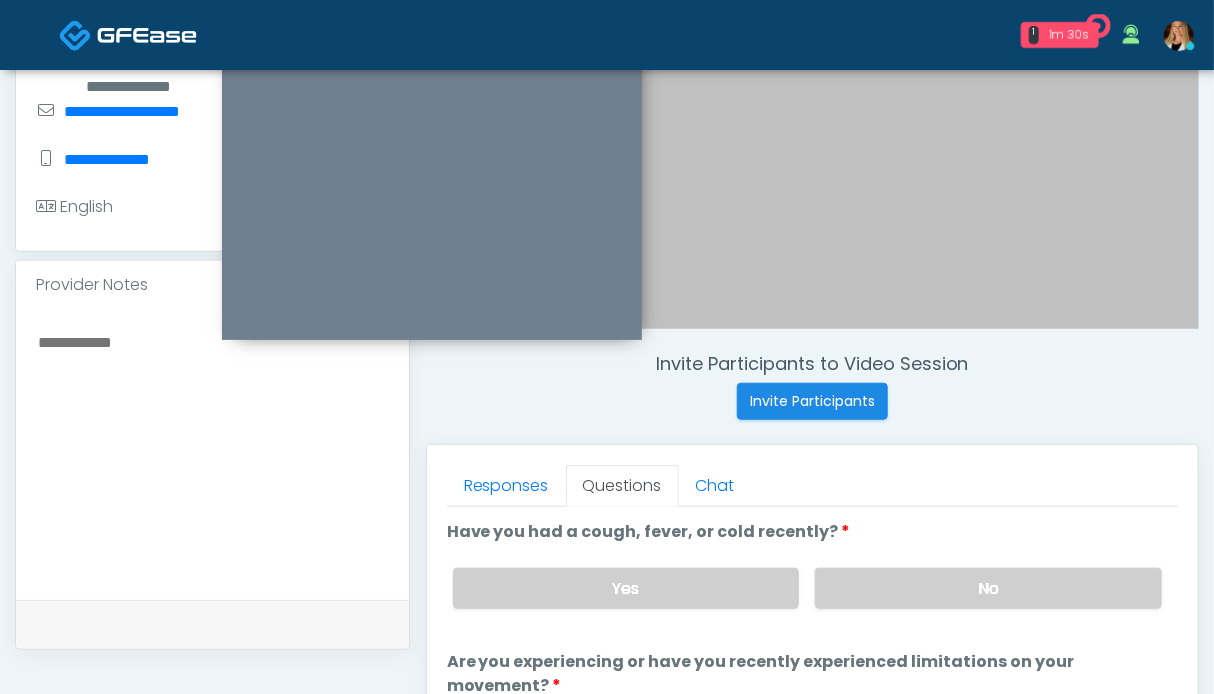 scroll, scrollTop: 899, scrollLeft: 0, axis: vertical 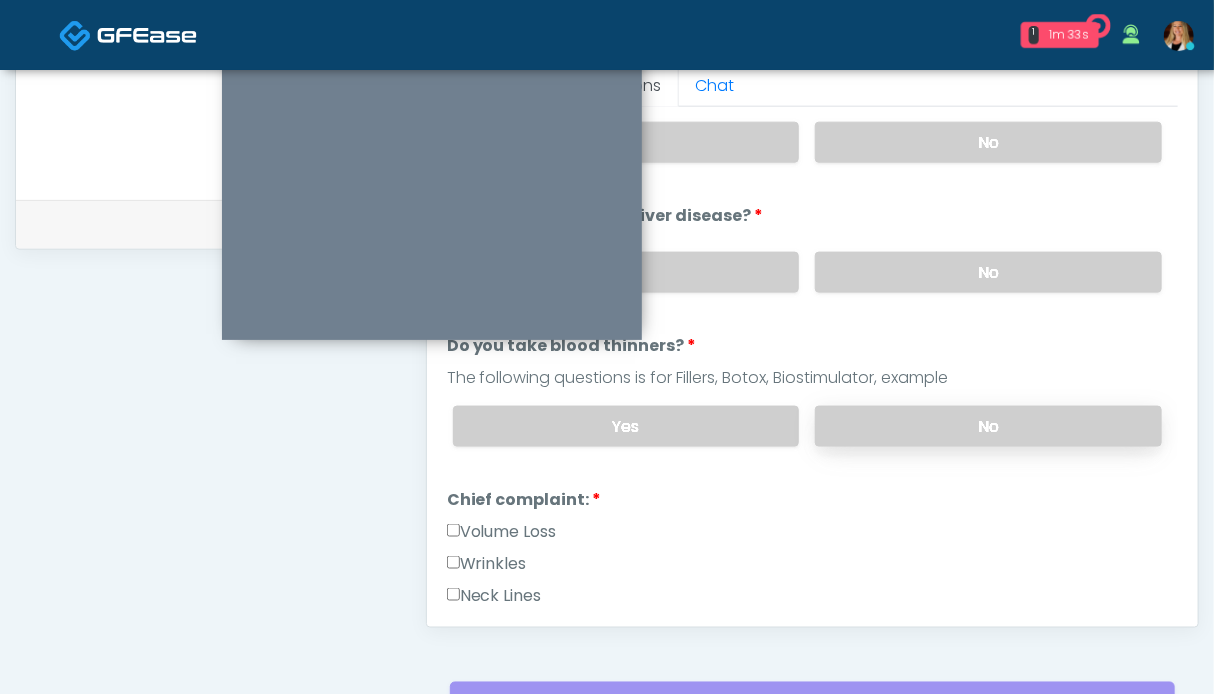 click on "No" at bounding box center (988, 426) 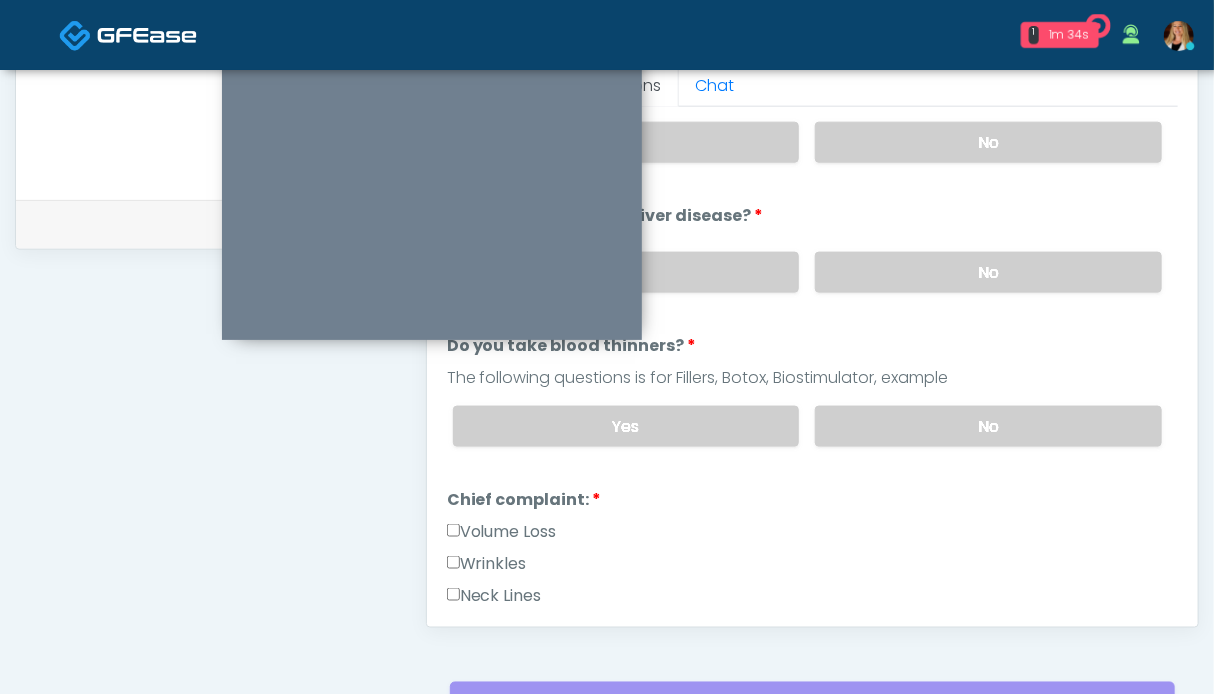 scroll, scrollTop: 300, scrollLeft: 0, axis: vertical 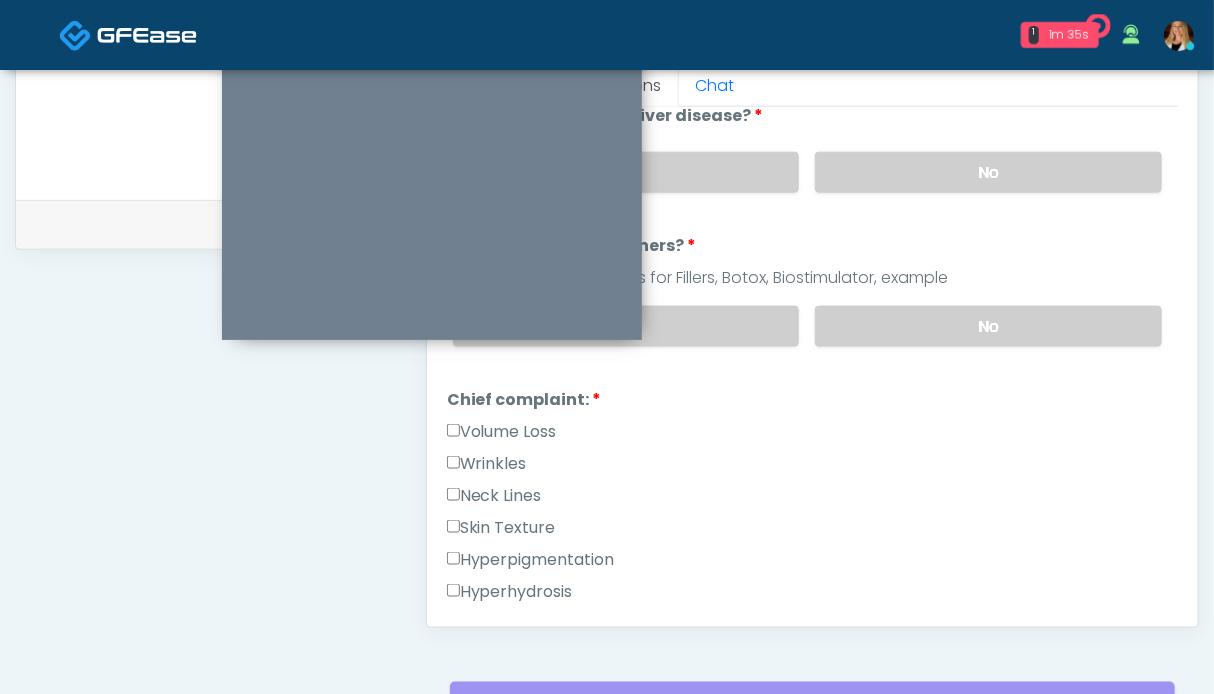 click on "Wrinkles" at bounding box center (487, 464) 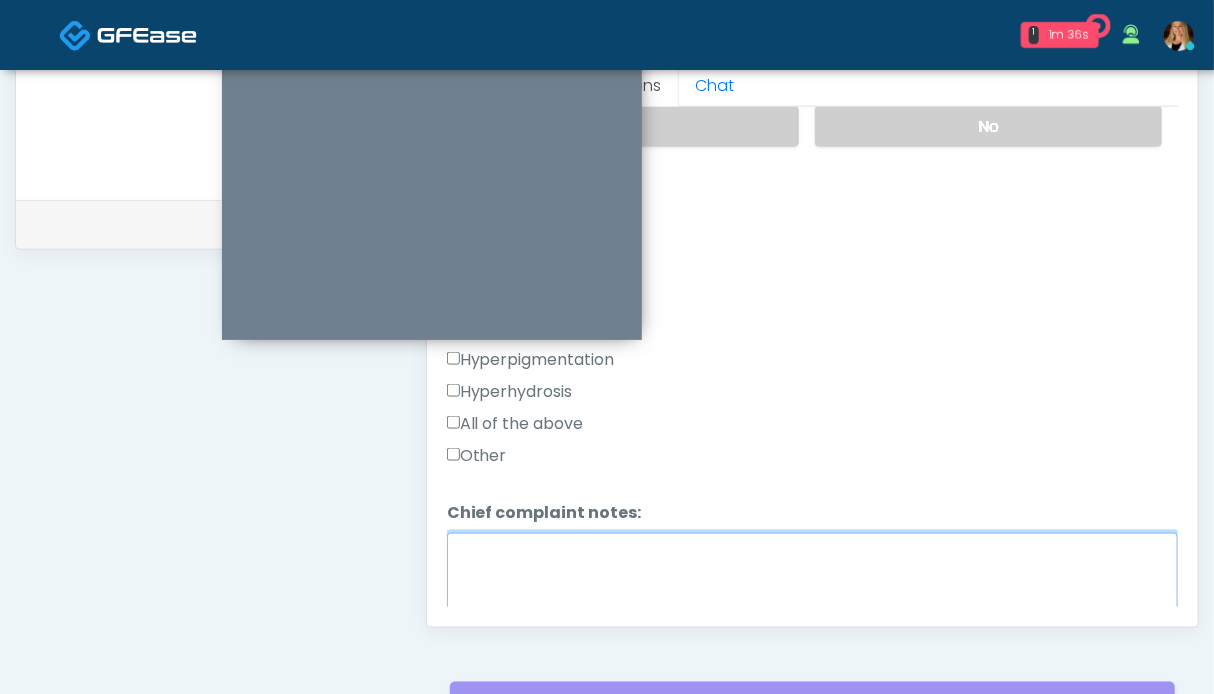click on "Chief complaint notes:" at bounding box center (812, 576) 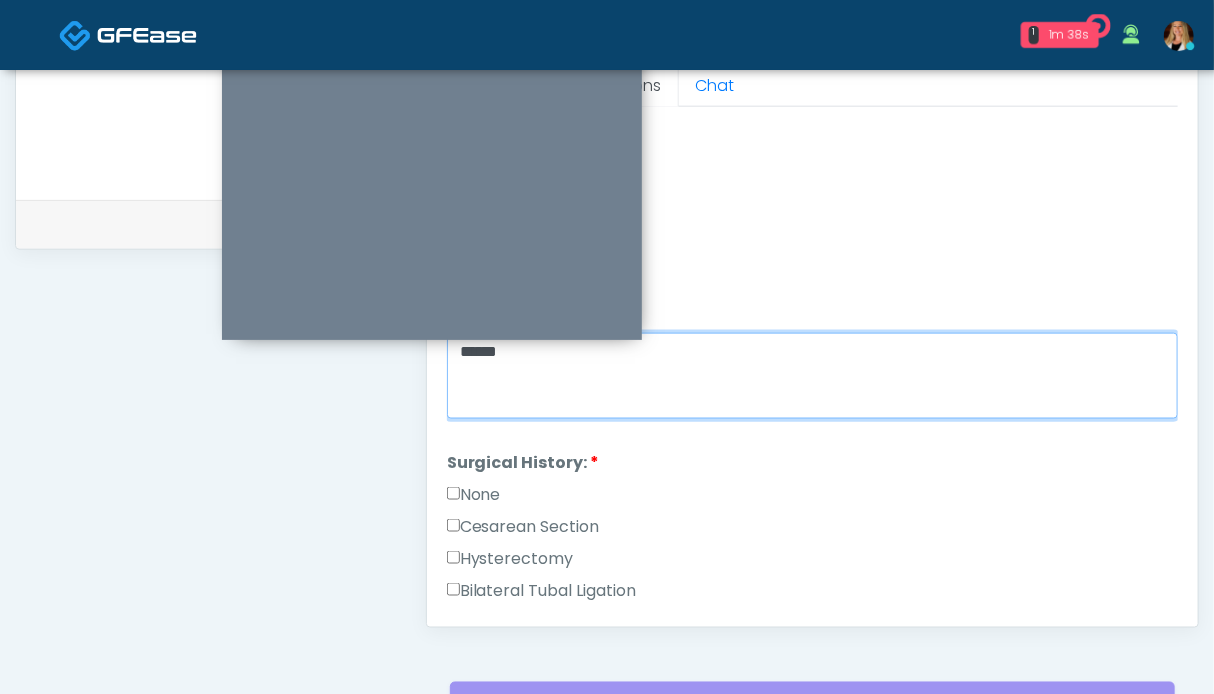 scroll, scrollTop: 800, scrollLeft: 0, axis: vertical 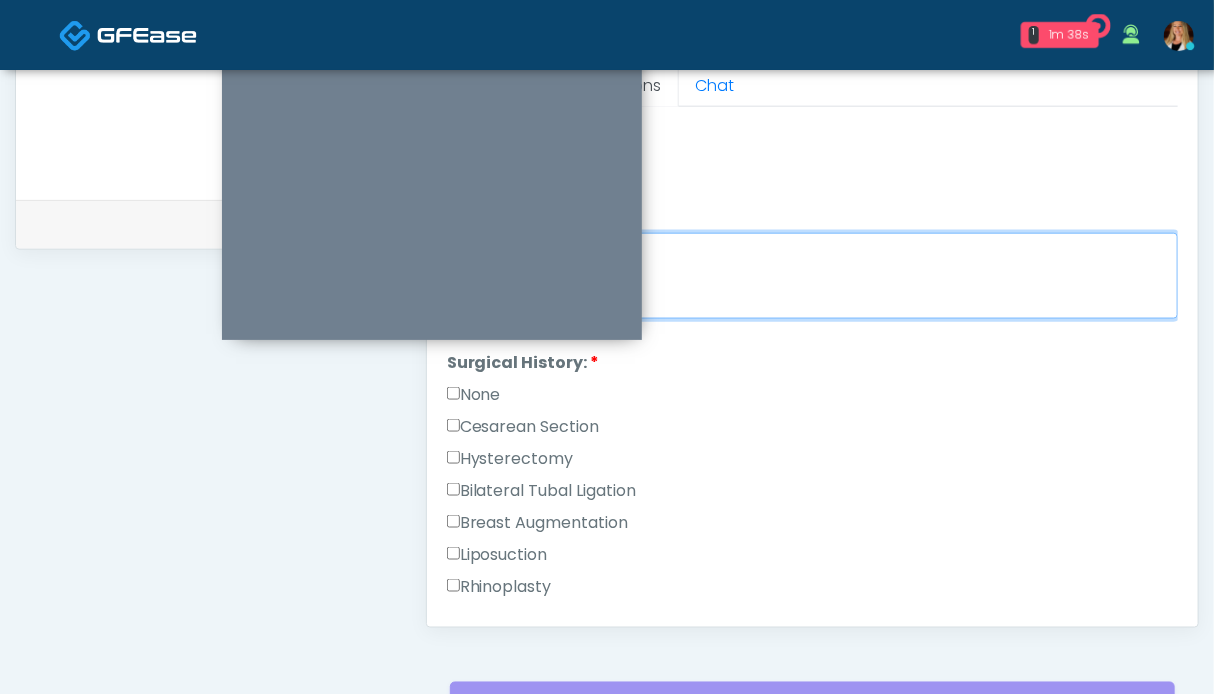 type on "*****" 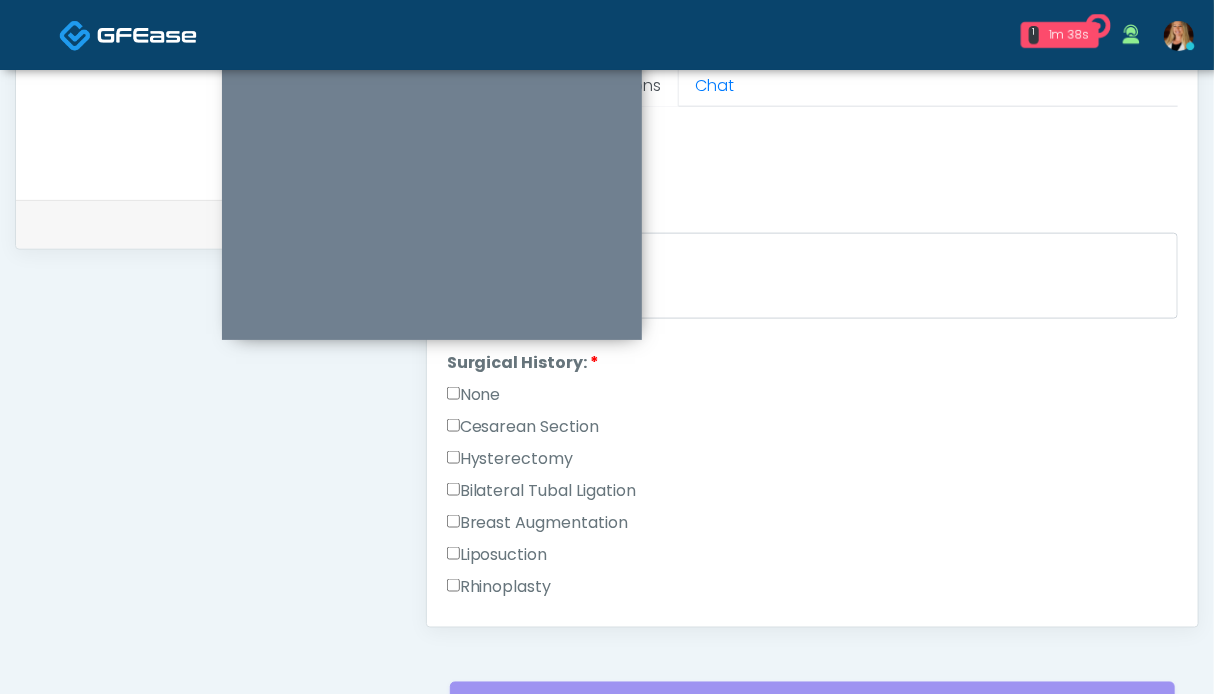 click on "None" at bounding box center (474, 395) 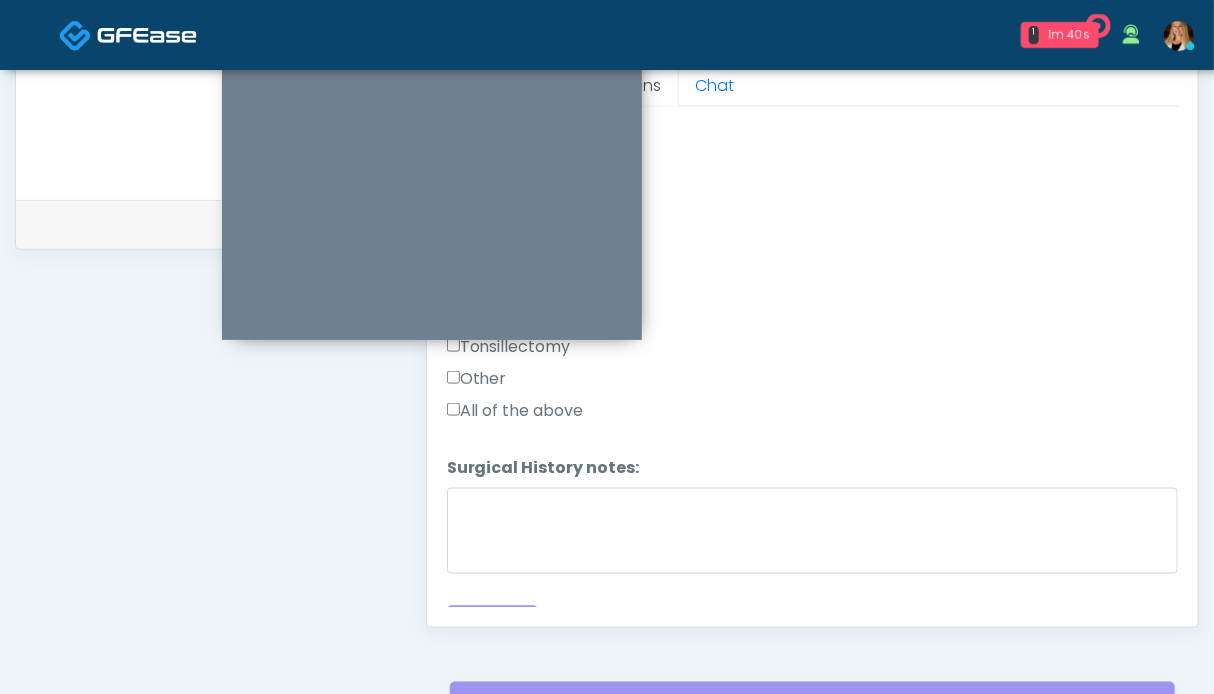 scroll, scrollTop: 1228, scrollLeft: 0, axis: vertical 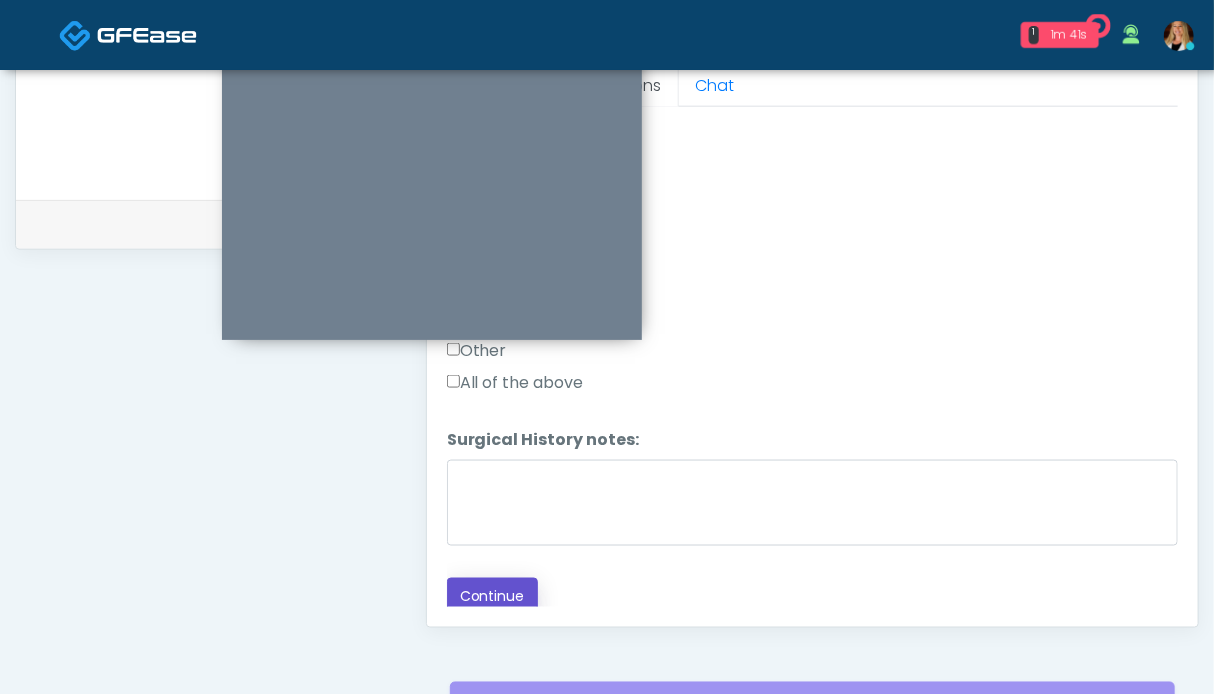click on "Continue" at bounding box center [492, 596] 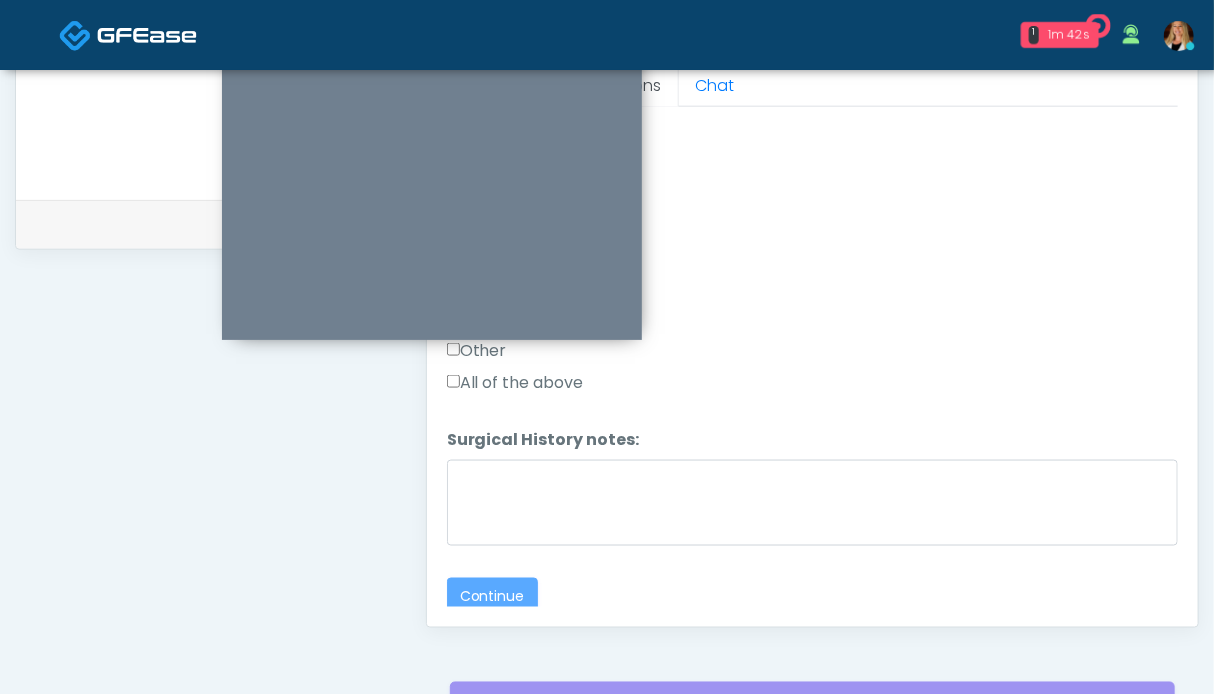 scroll, scrollTop: 1099, scrollLeft: 0, axis: vertical 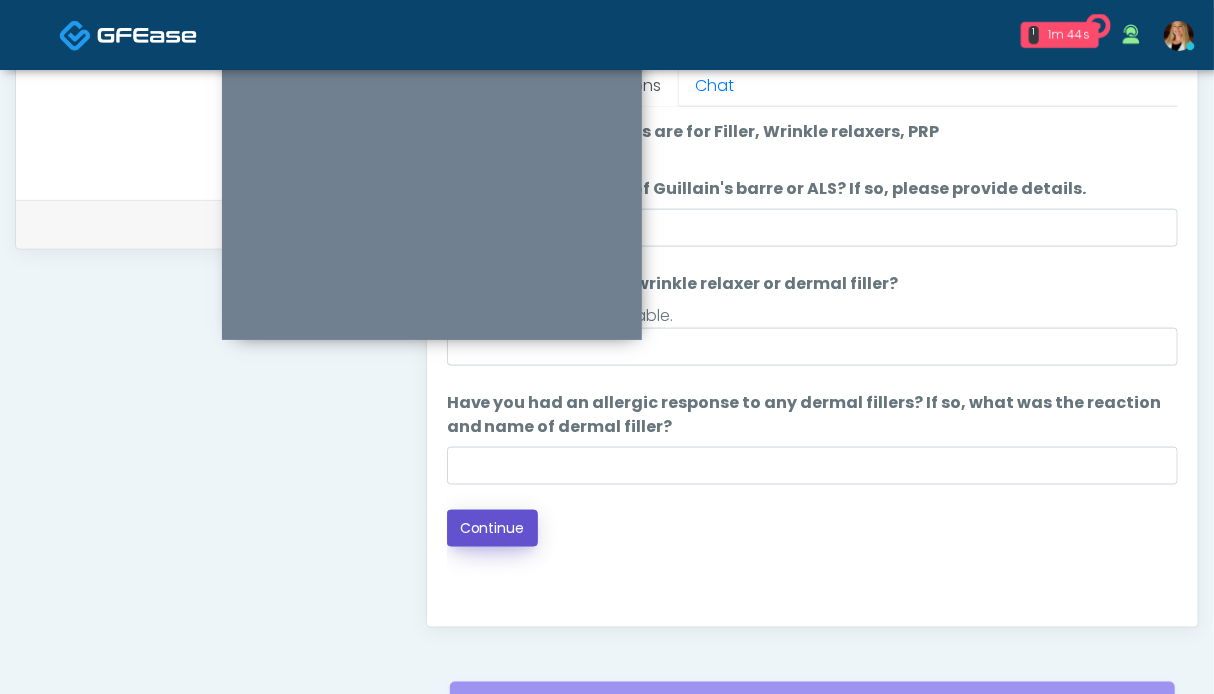 click on "Continue" at bounding box center (492, 528) 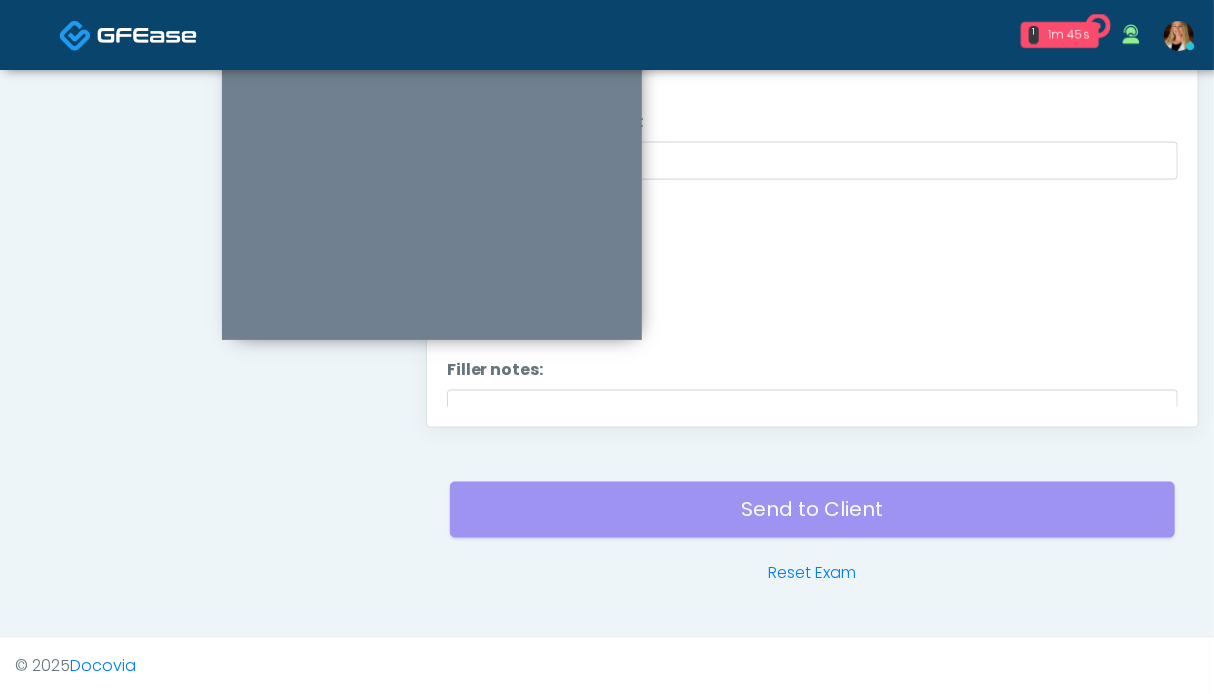 scroll, scrollTop: 899, scrollLeft: 0, axis: vertical 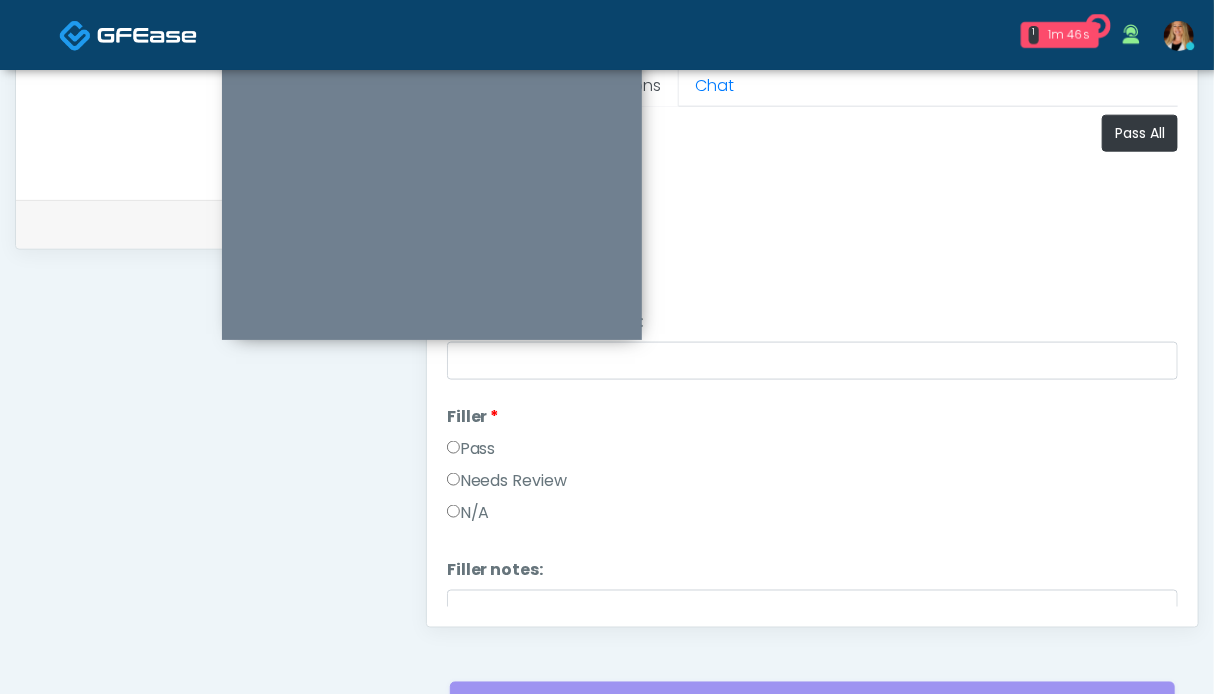 click on "Pass" at bounding box center (471, 449) 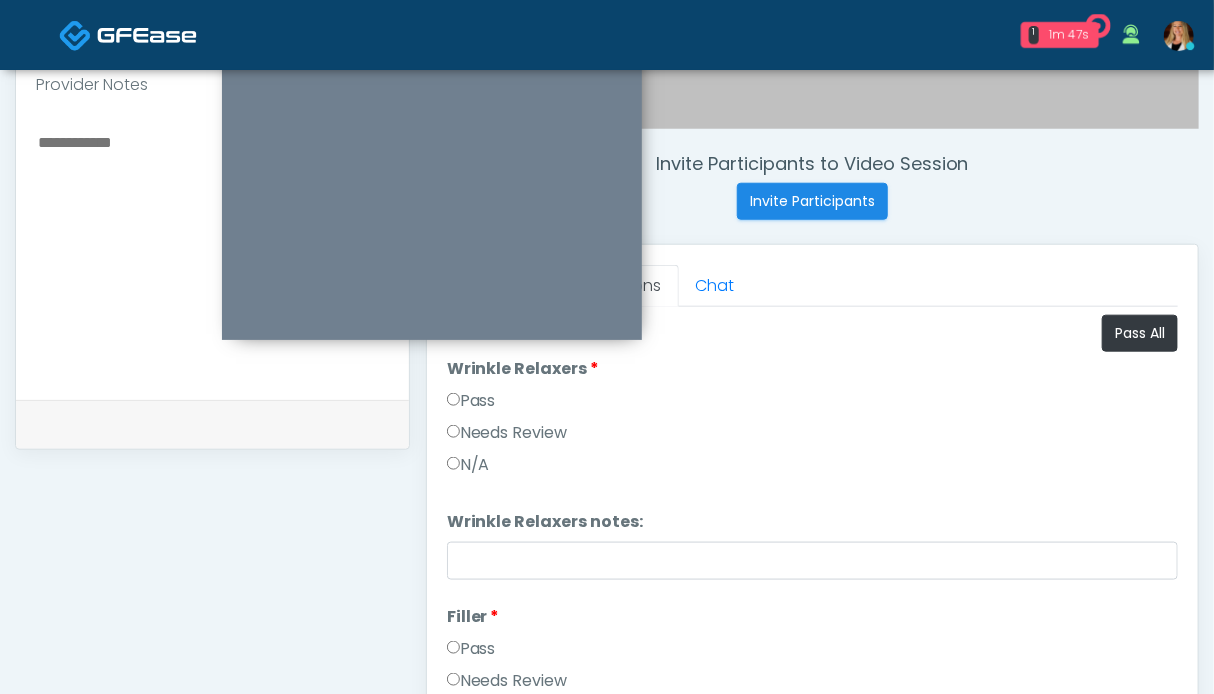 click on "Pass" at bounding box center (471, 401) 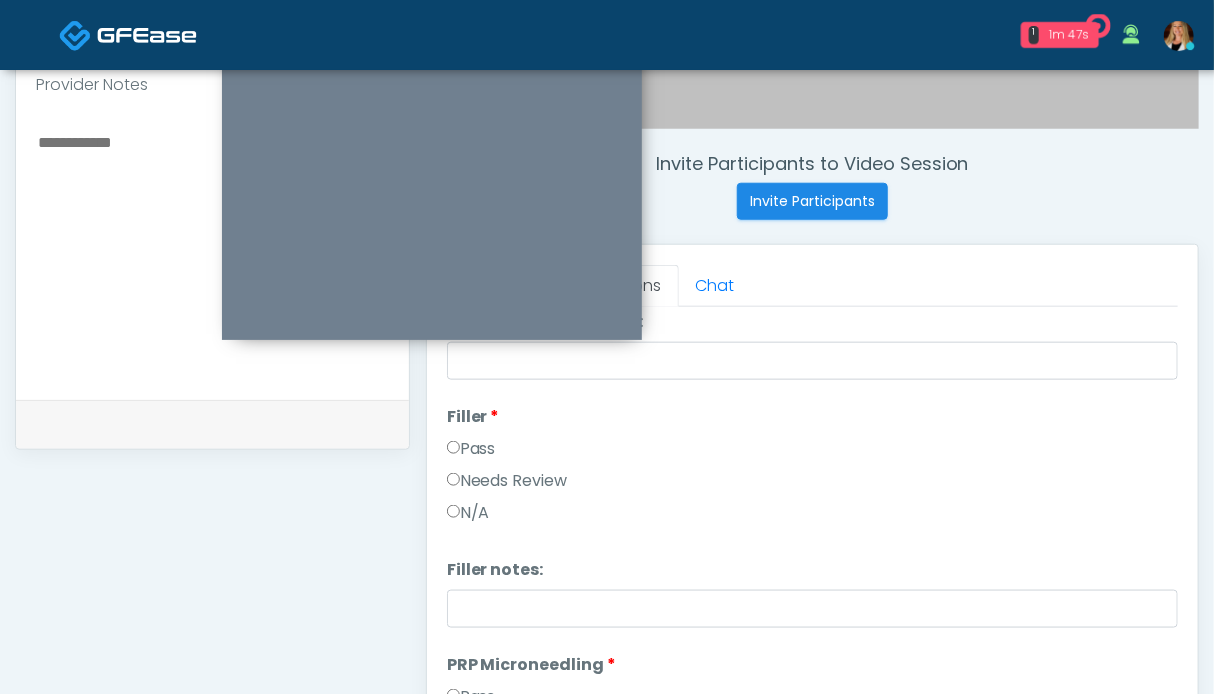 scroll, scrollTop: 300, scrollLeft: 0, axis: vertical 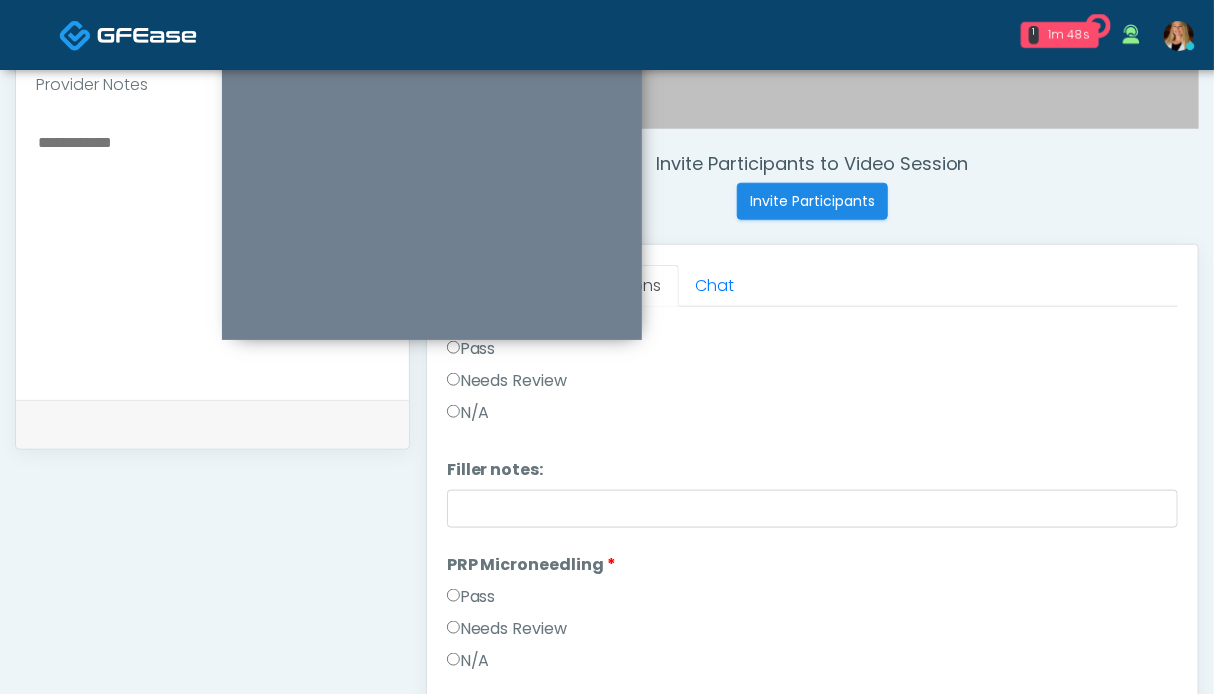 click on "Pass" at bounding box center (471, 597) 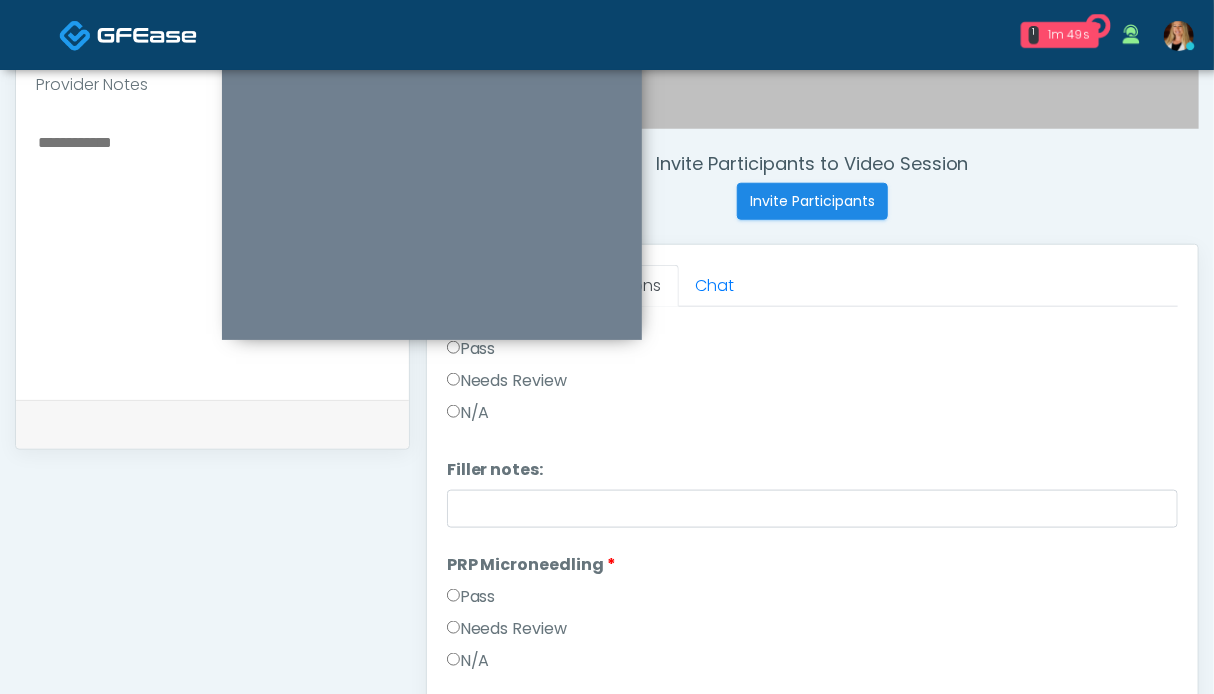 scroll, scrollTop: 500, scrollLeft: 0, axis: vertical 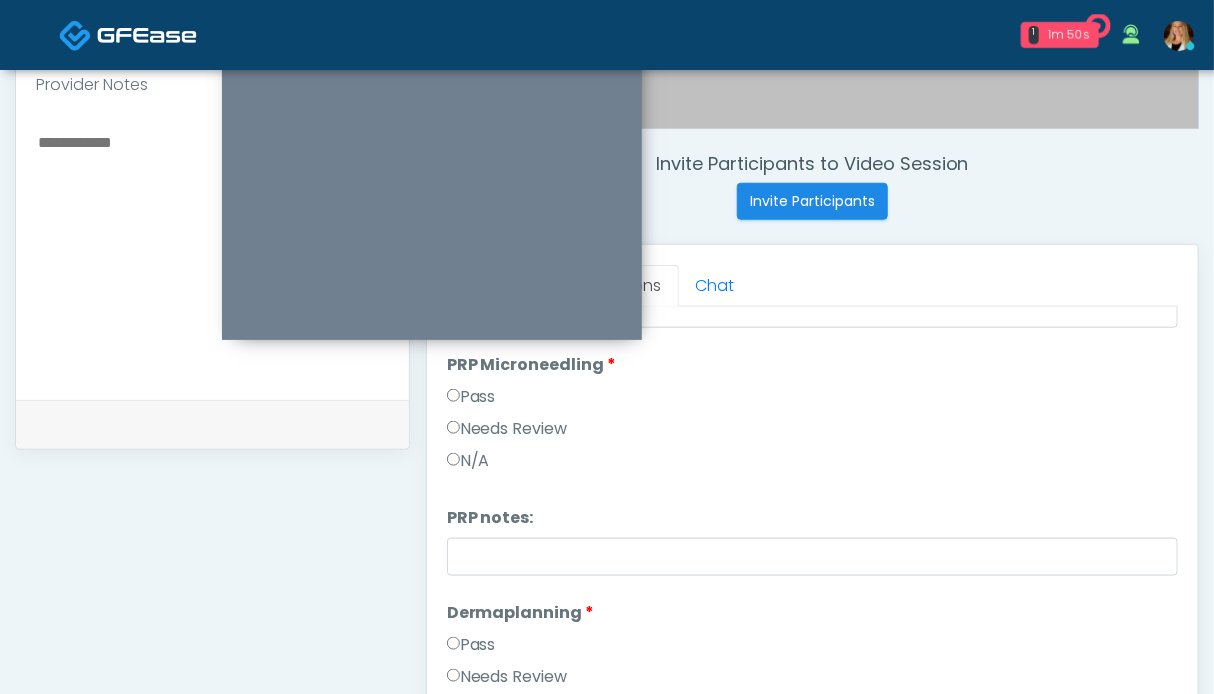 click on "Pass" at bounding box center [471, 645] 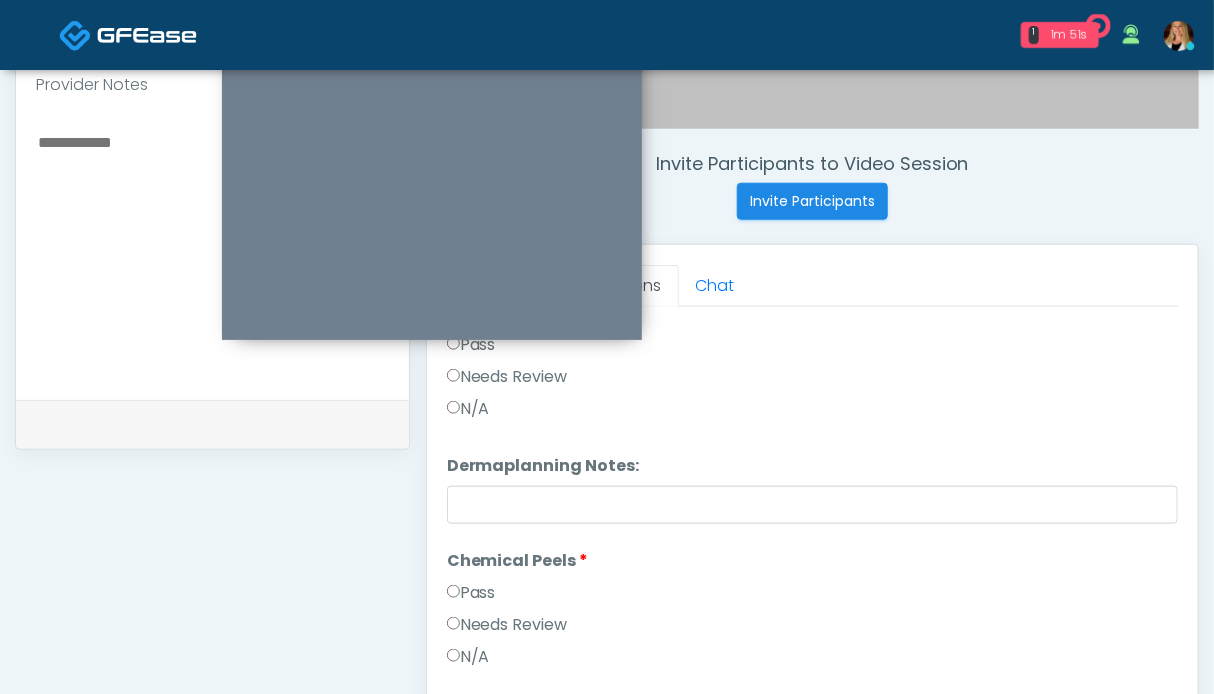 click on "Pass" at bounding box center (471, 593) 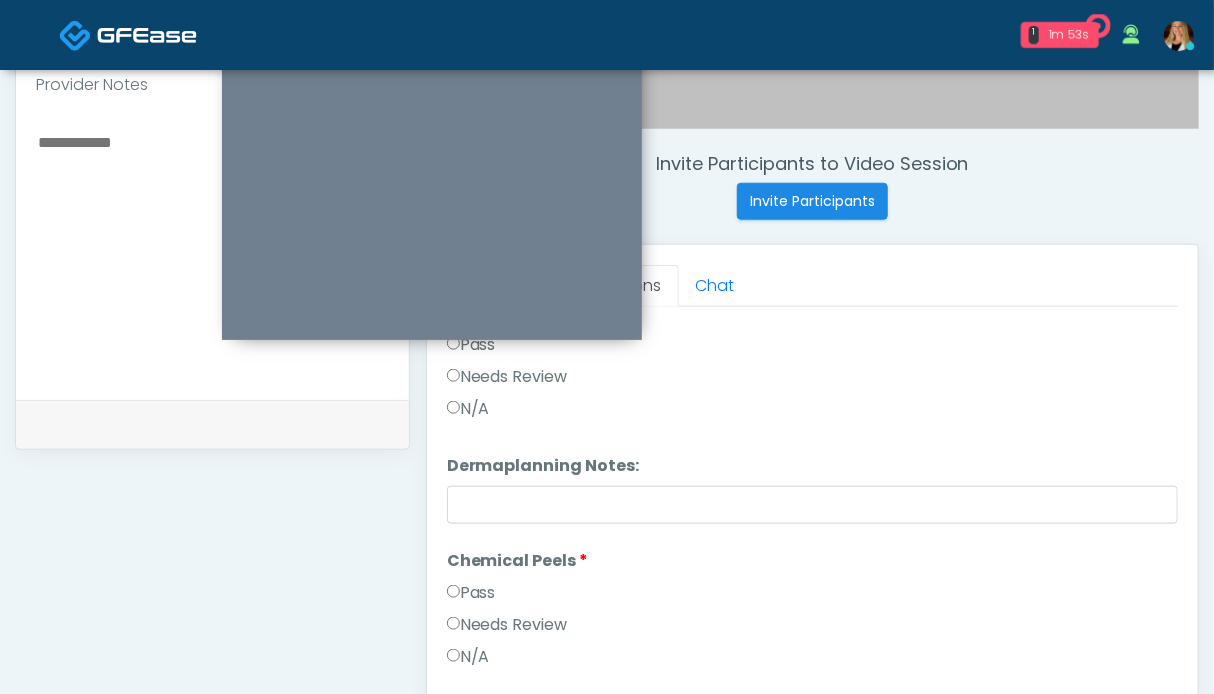 scroll, scrollTop: 825, scrollLeft: 0, axis: vertical 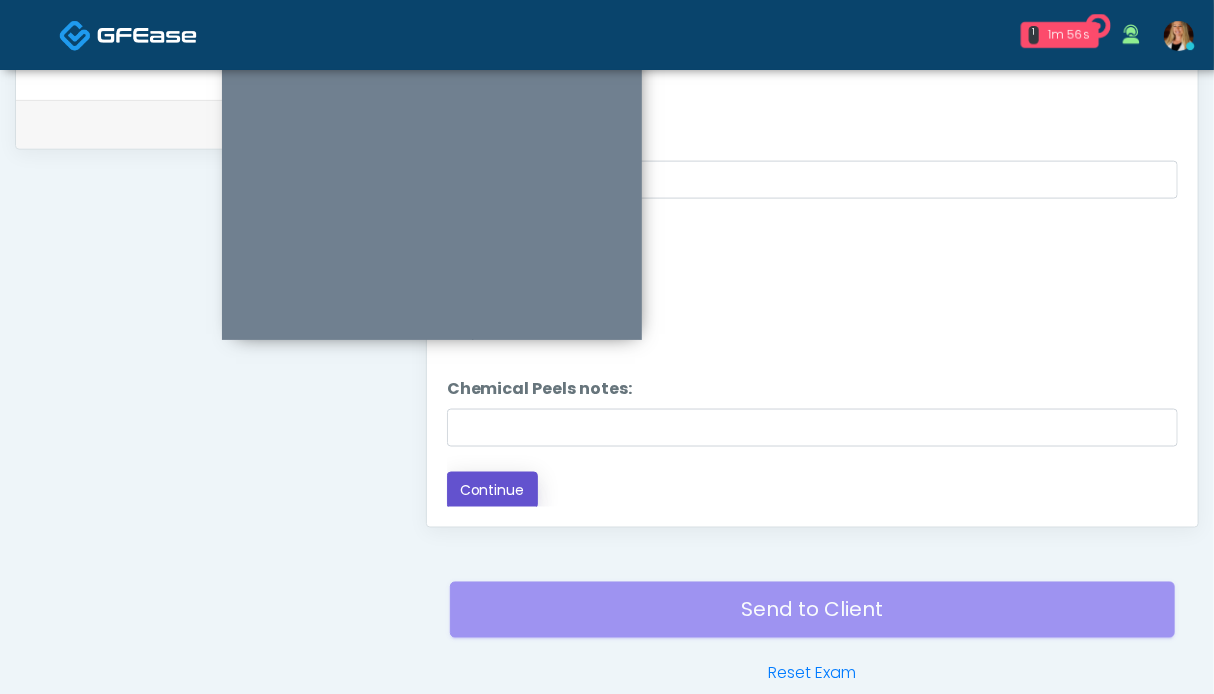 click on "Continue" at bounding box center (492, 490) 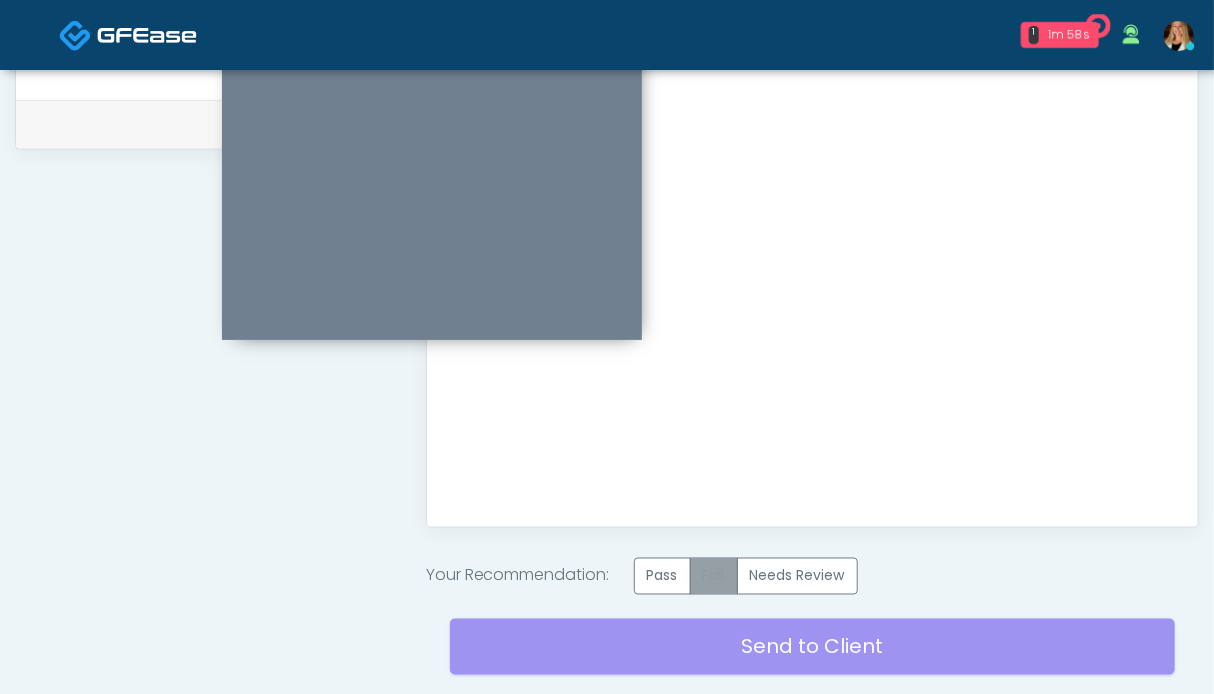 scroll, scrollTop: 0, scrollLeft: 0, axis: both 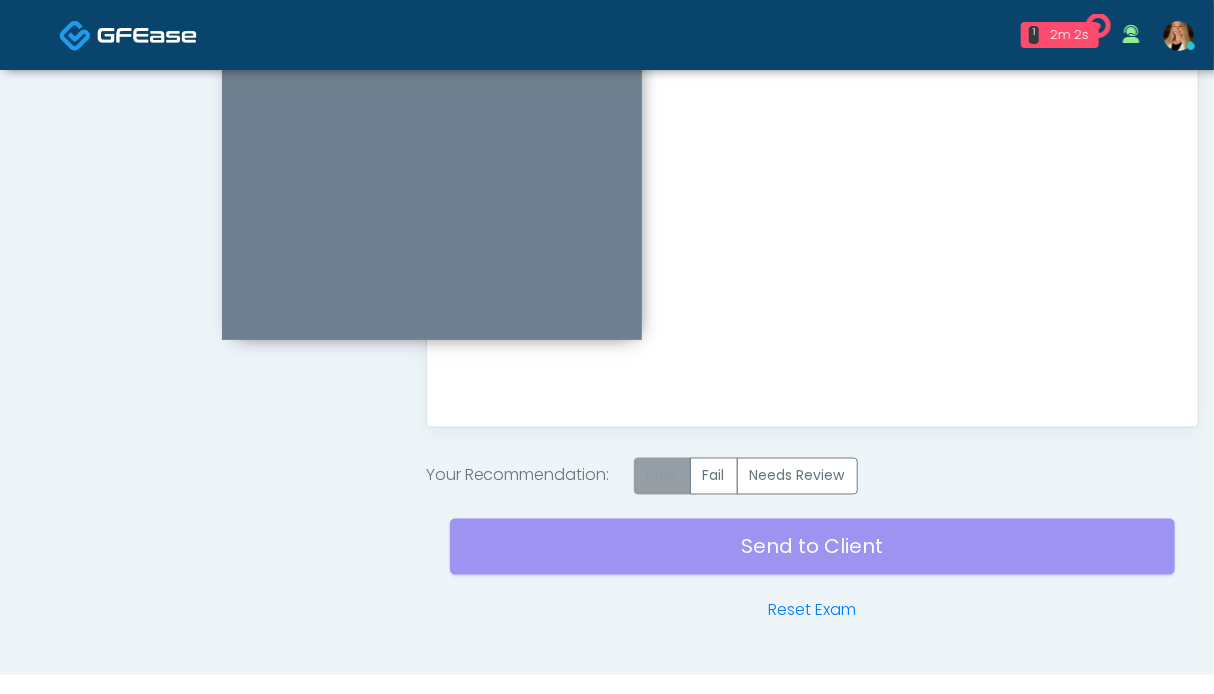 click on "Pass" at bounding box center (662, 476) 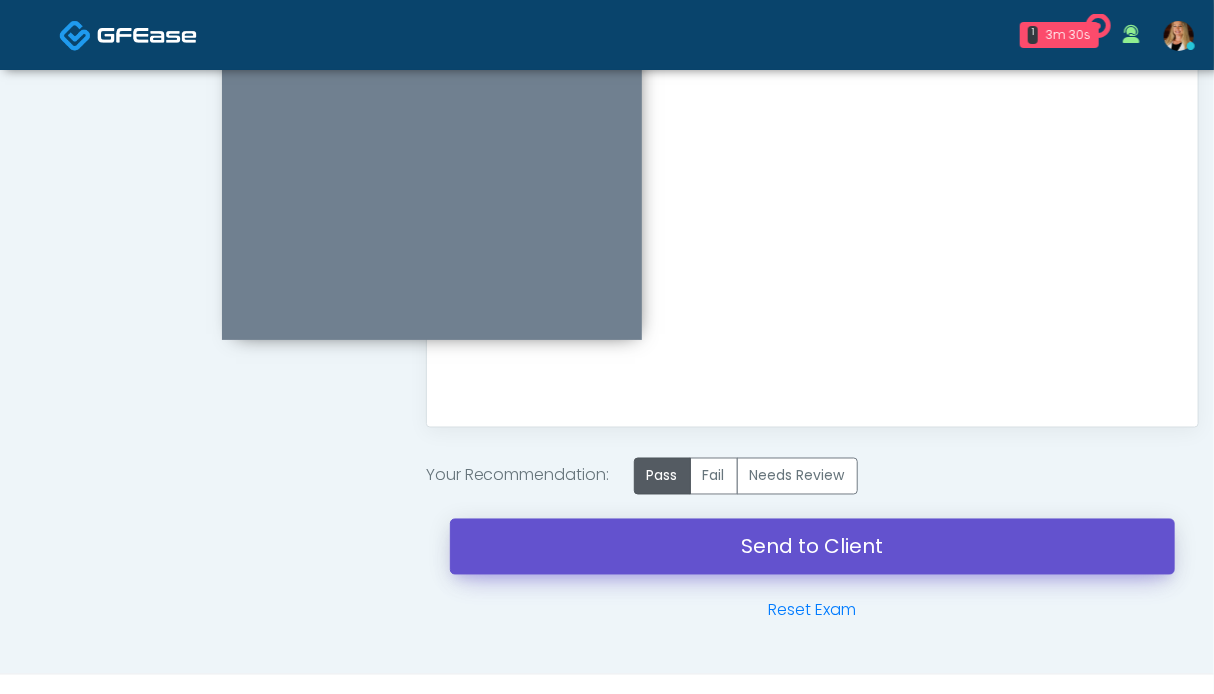click on "Send to Client" at bounding box center [812, 547] 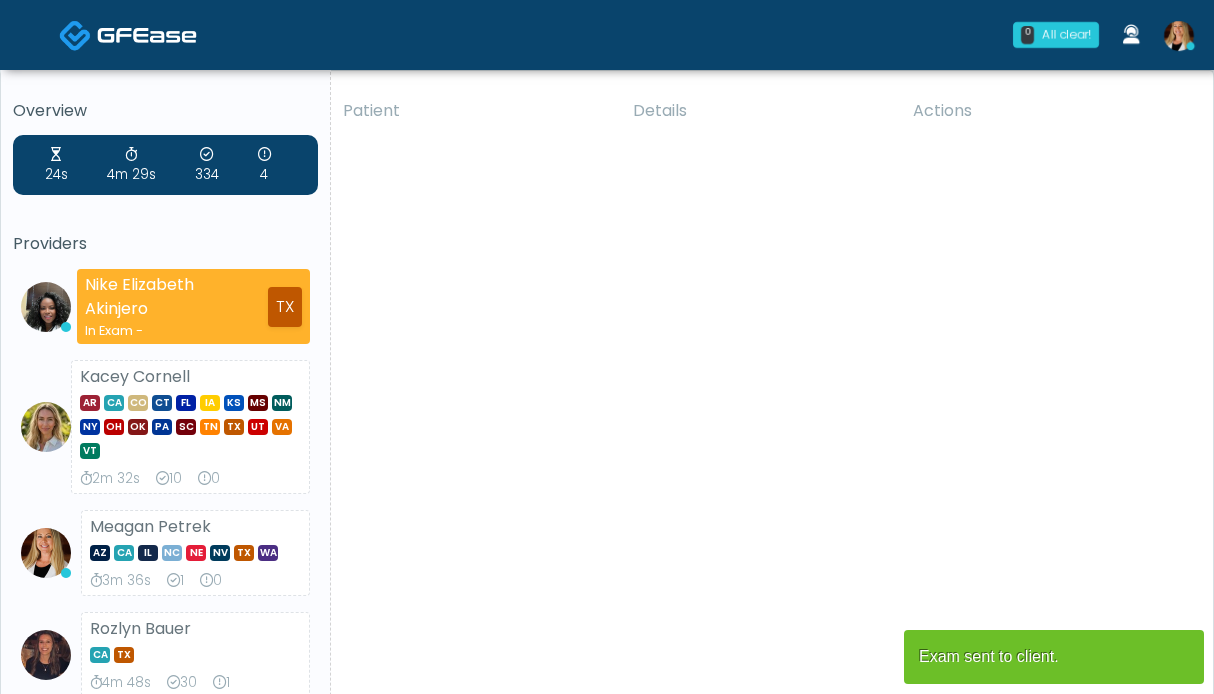 scroll, scrollTop: 0, scrollLeft: 0, axis: both 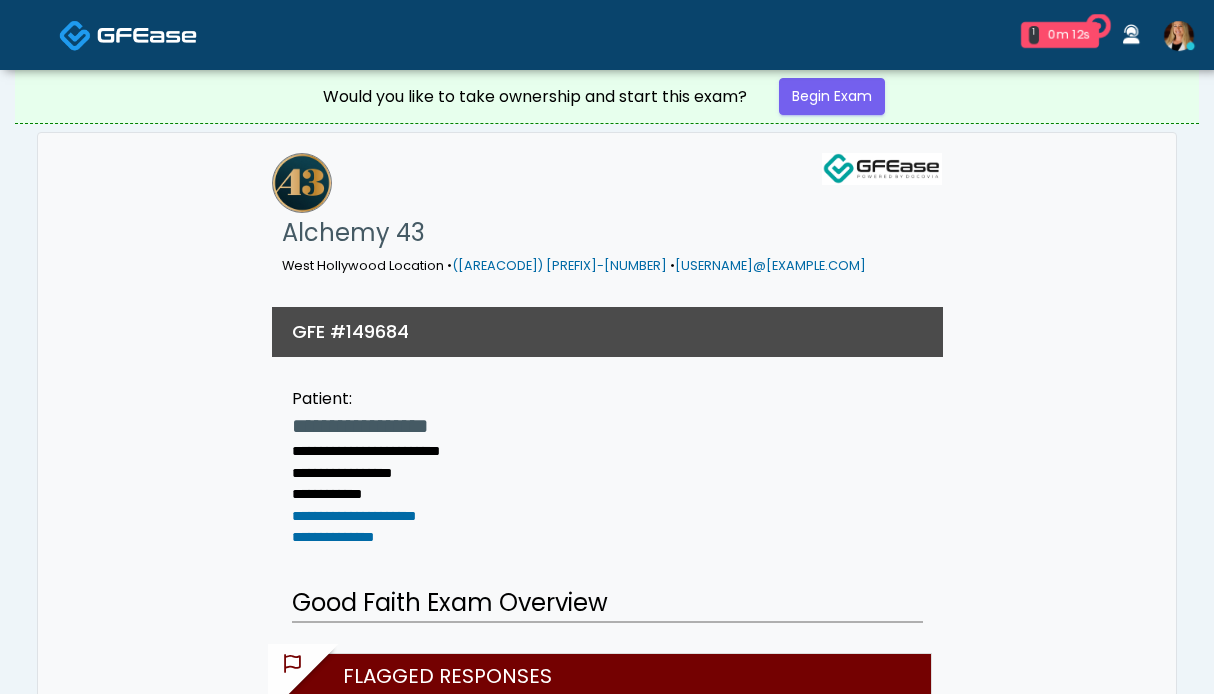 click on "Begin Exam" at bounding box center (832, 96) 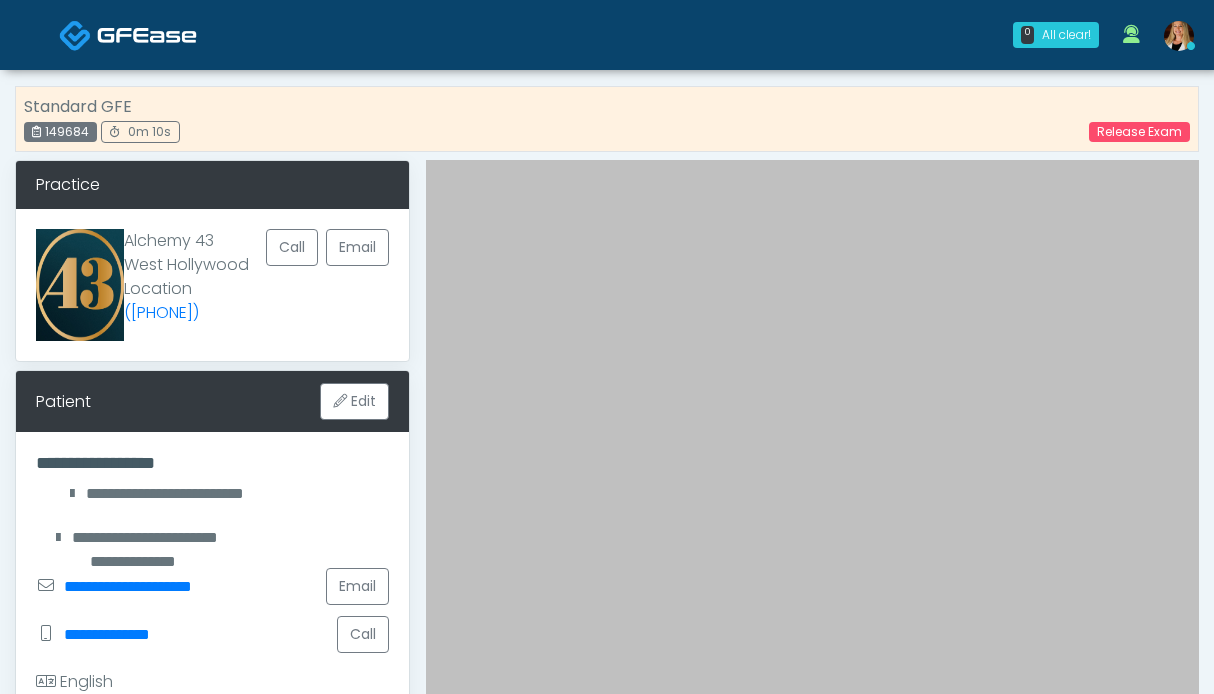 scroll, scrollTop: 0, scrollLeft: 0, axis: both 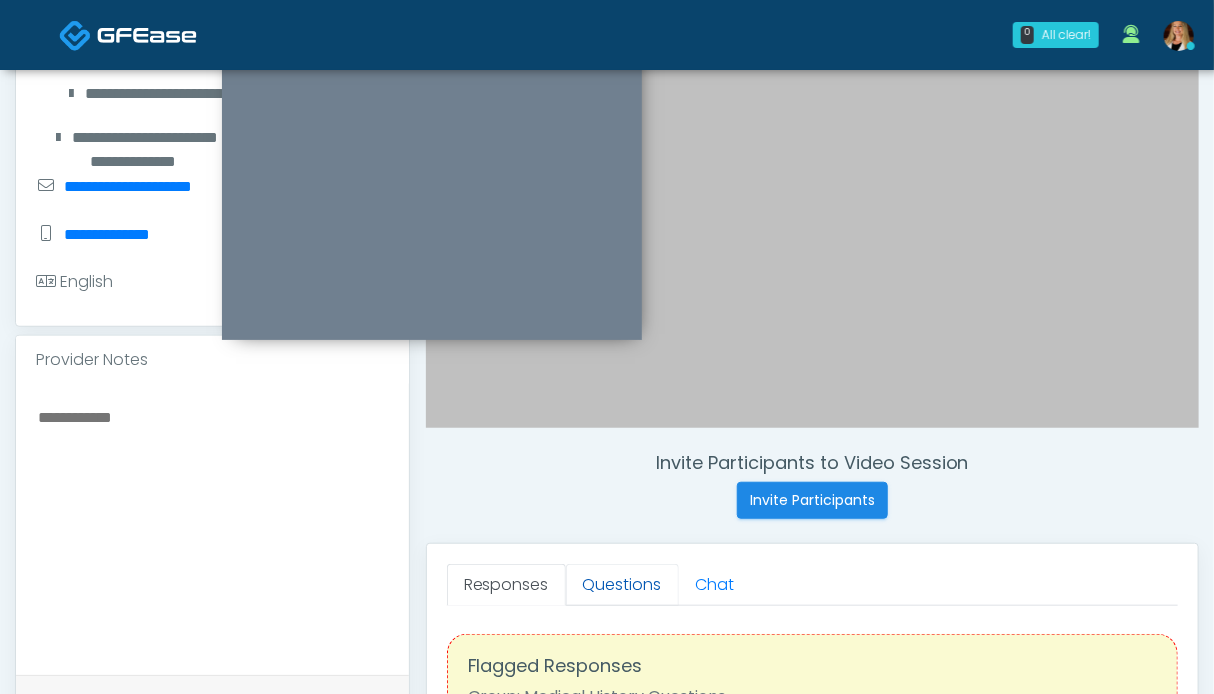 click on "Questions" at bounding box center (622, 585) 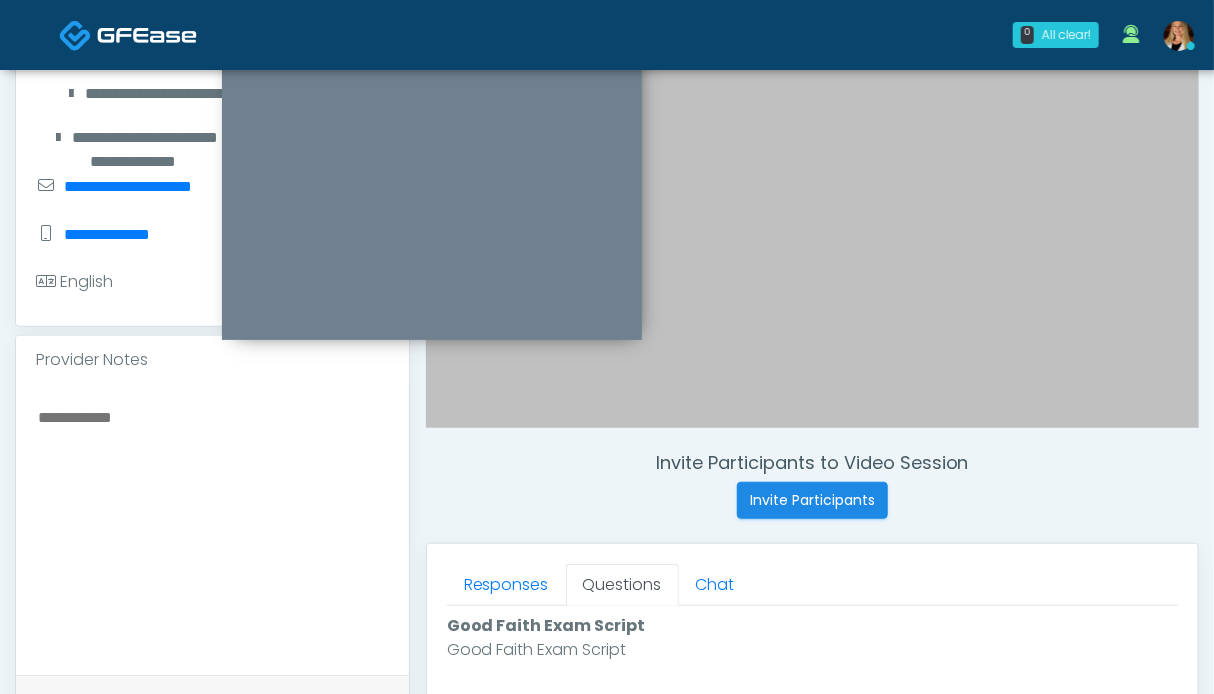 scroll, scrollTop: 700, scrollLeft: 0, axis: vertical 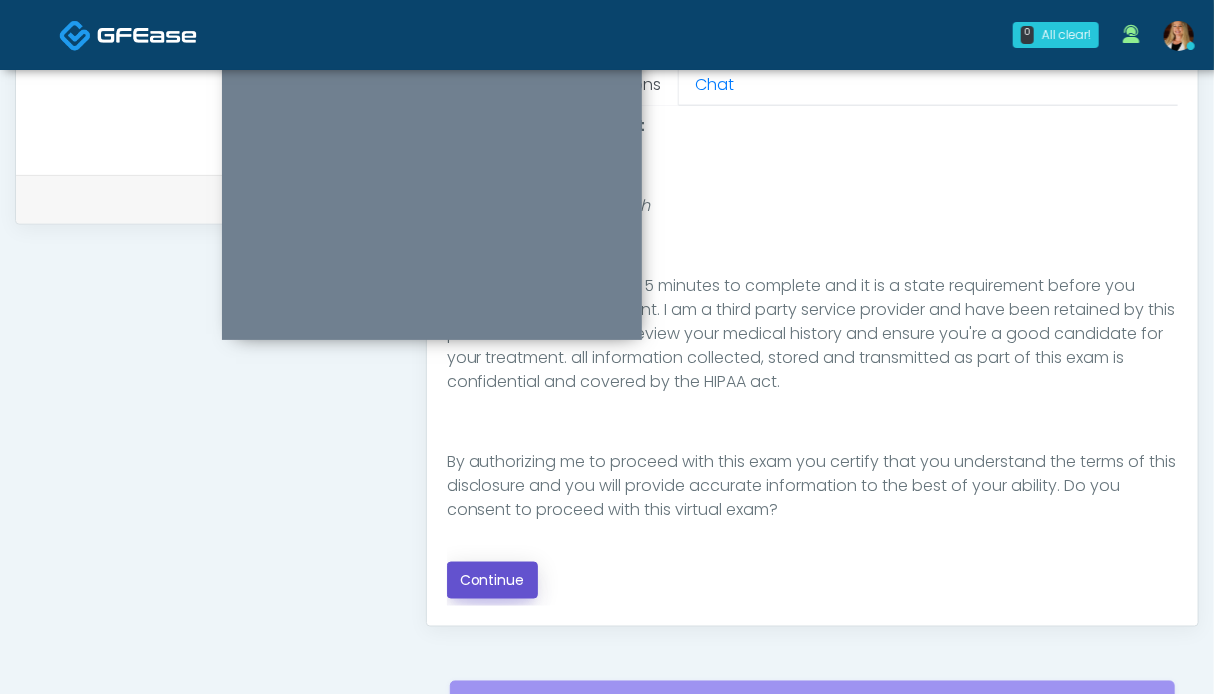 click on "Continue" at bounding box center [492, 580] 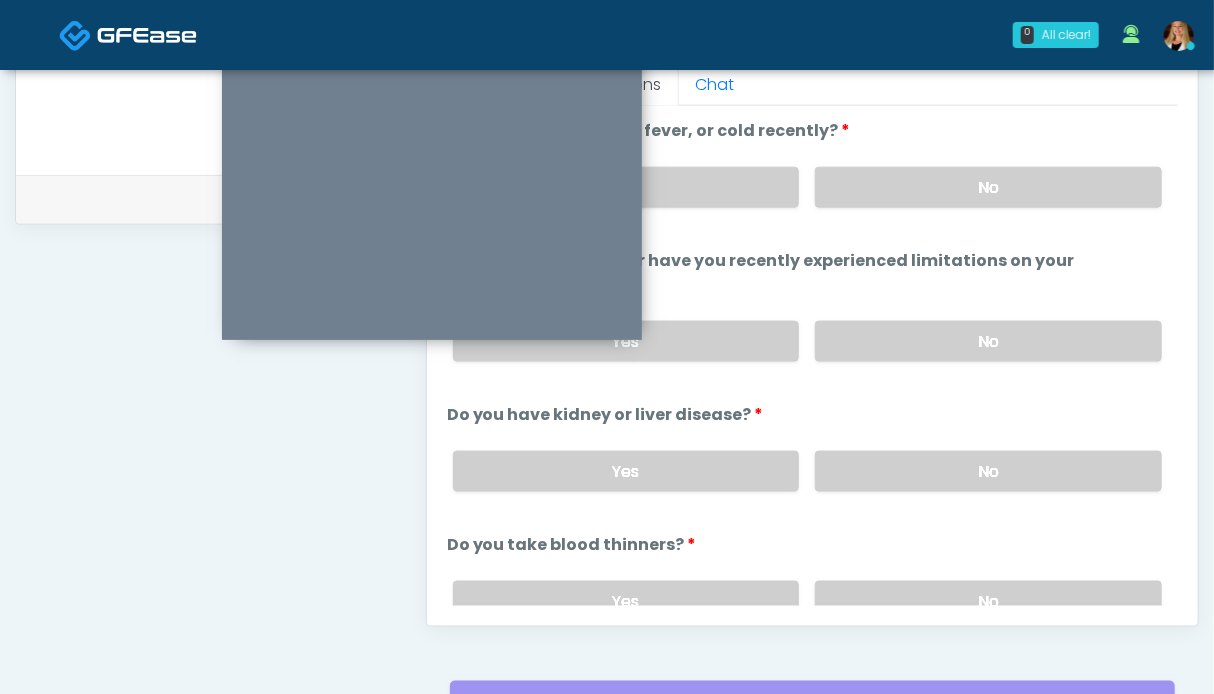 scroll, scrollTop: 1099, scrollLeft: 0, axis: vertical 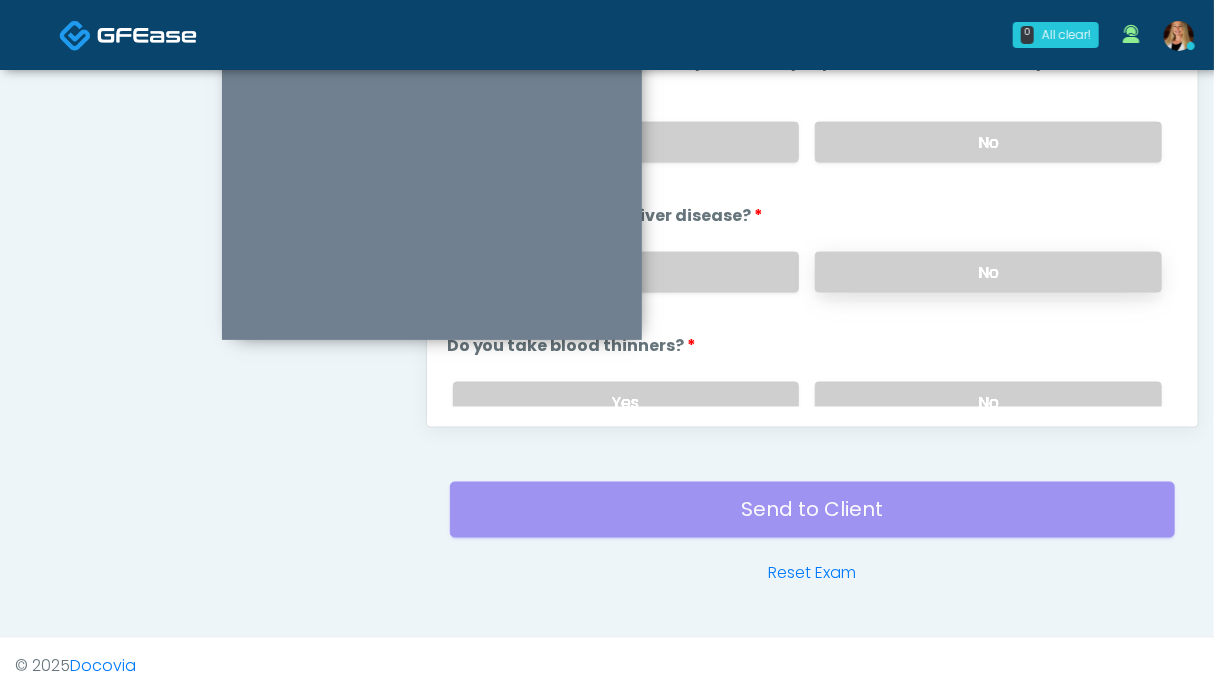 click on "No" at bounding box center [988, 272] 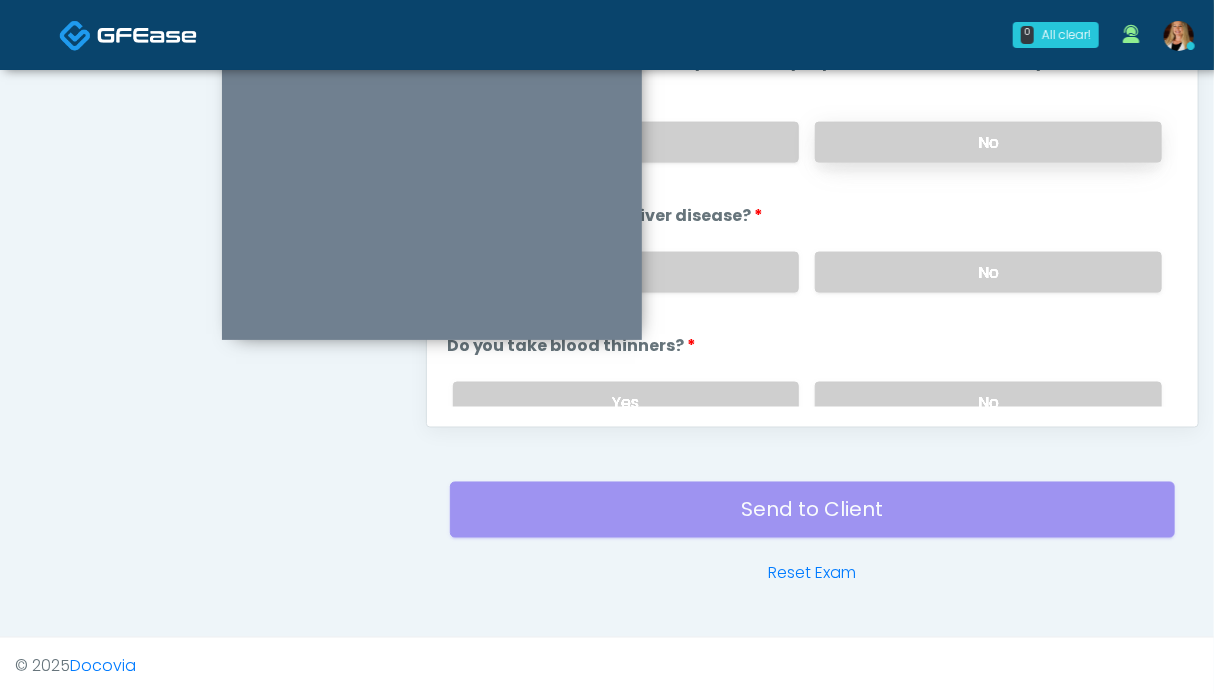 click on "No" at bounding box center (988, 142) 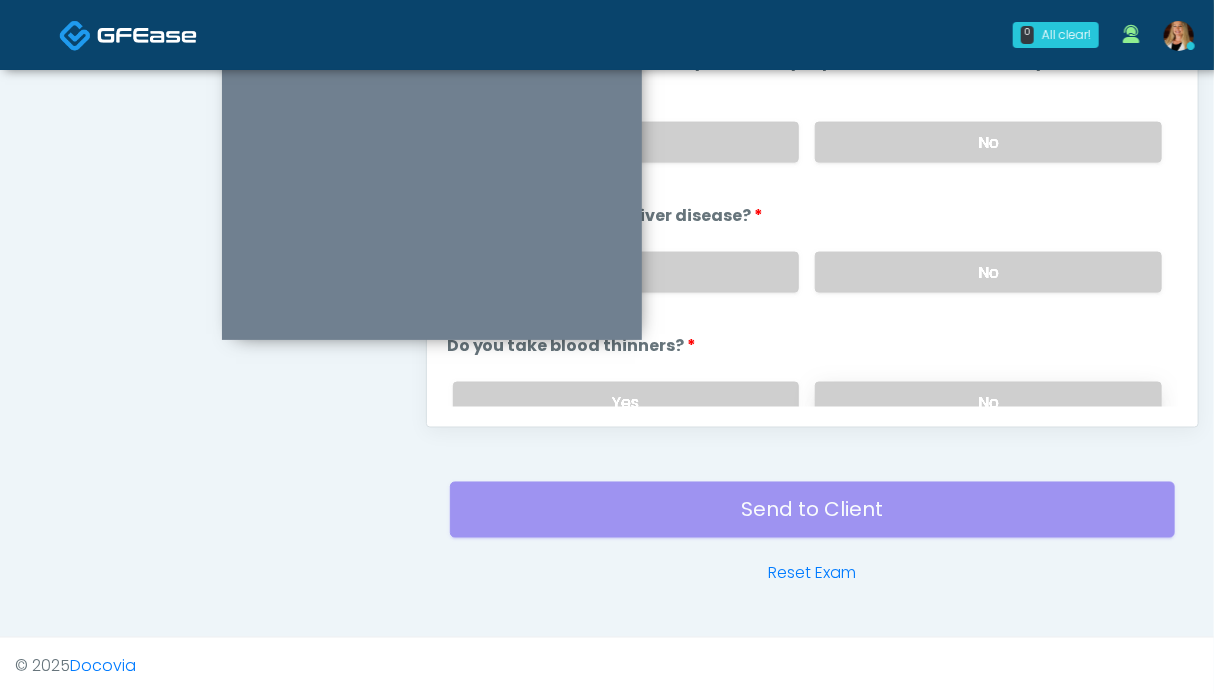 scroll, scrollTop: 899, scrollLeft: 0, axis: vertical 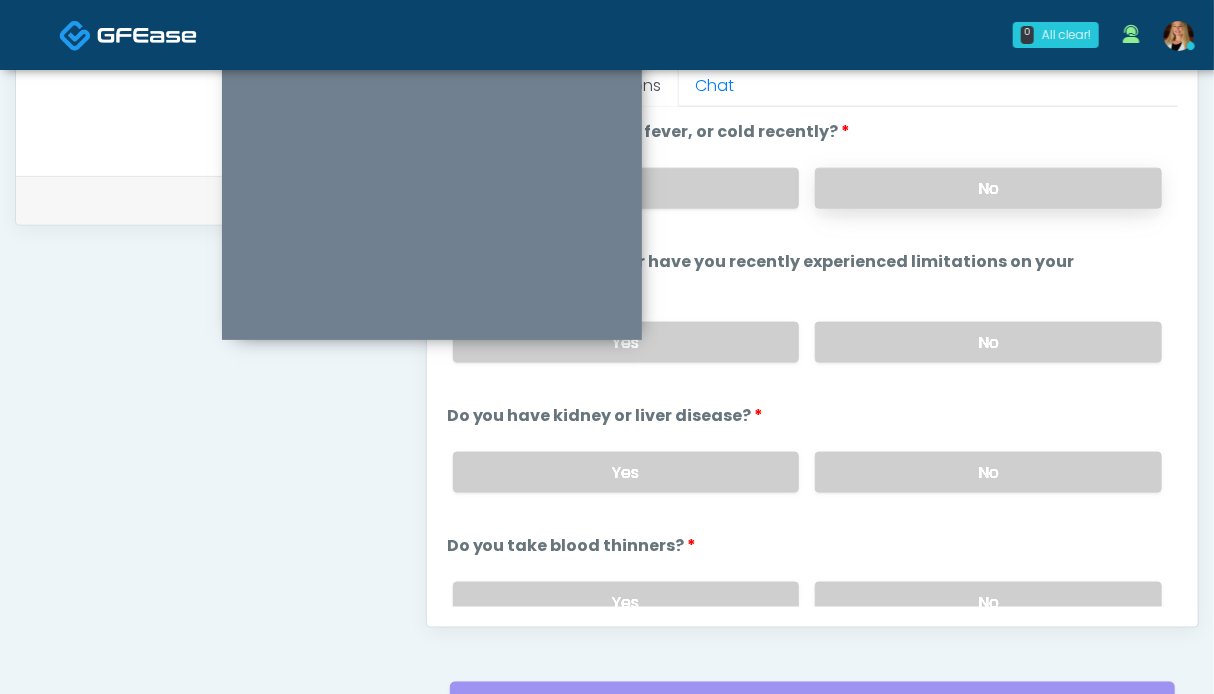 drag, startPoint x: 968, startPoint y: 185, endPoint x: 909, endPoint y: 190, distance: 59.211487 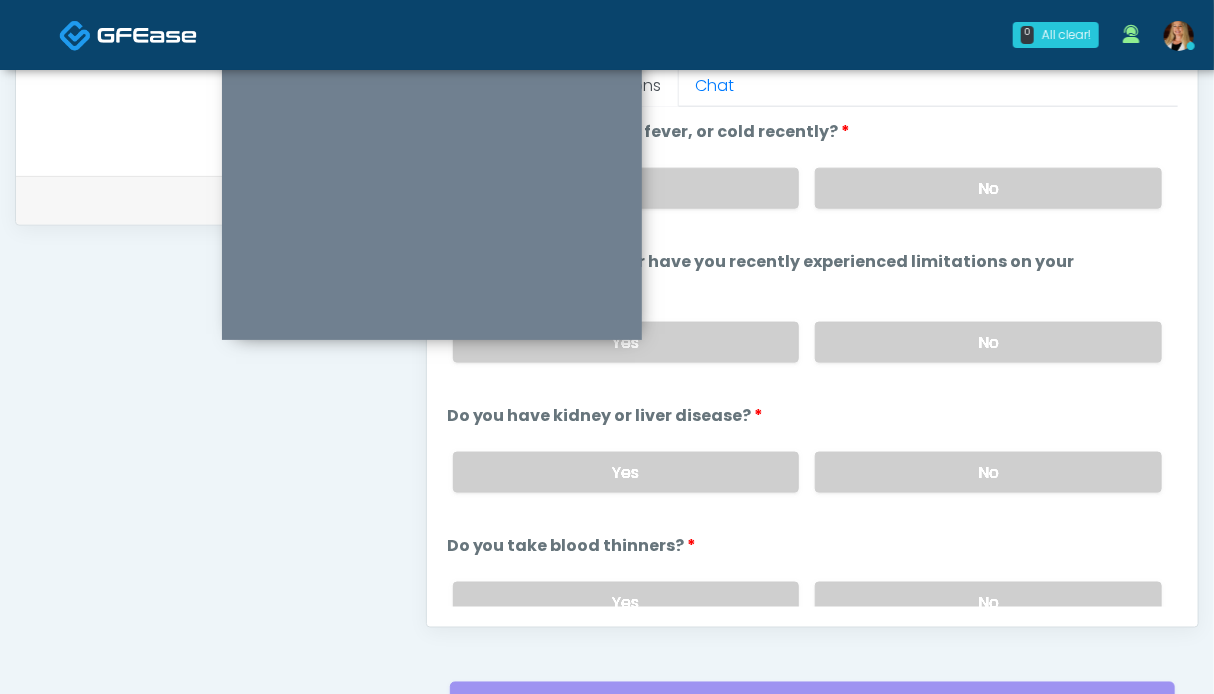 scroll, scrollTop: 200, scrollLeft: 0, axis: vertical 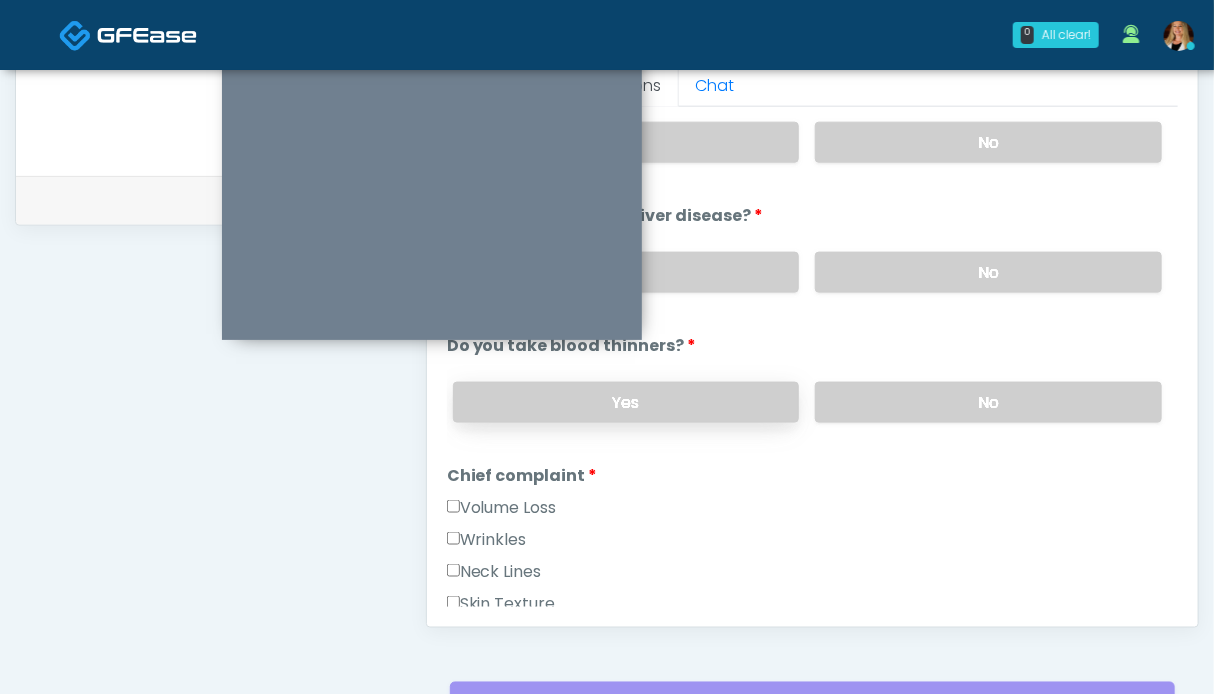 drag, startPoint x: 965, startPoint y: 378, endPoint x: 779, endPoint y: 387, distance: 186.21762 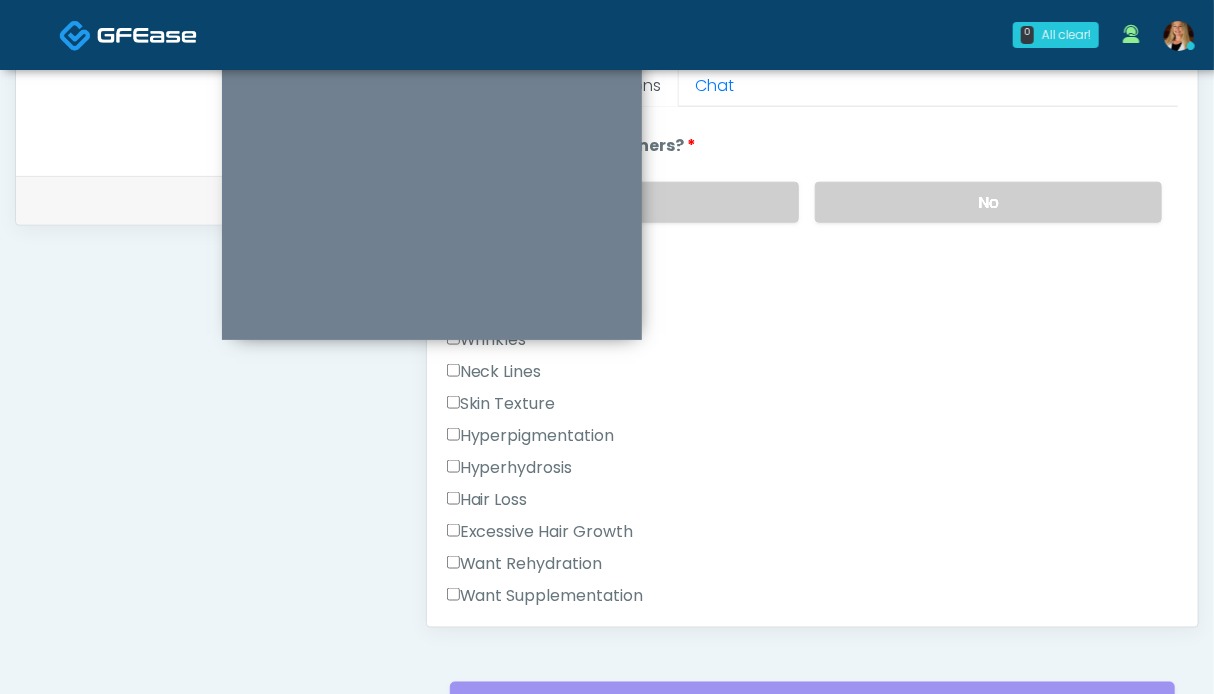 scroll, scrollTop: 500, scrollLeft: 0, axis: vertical 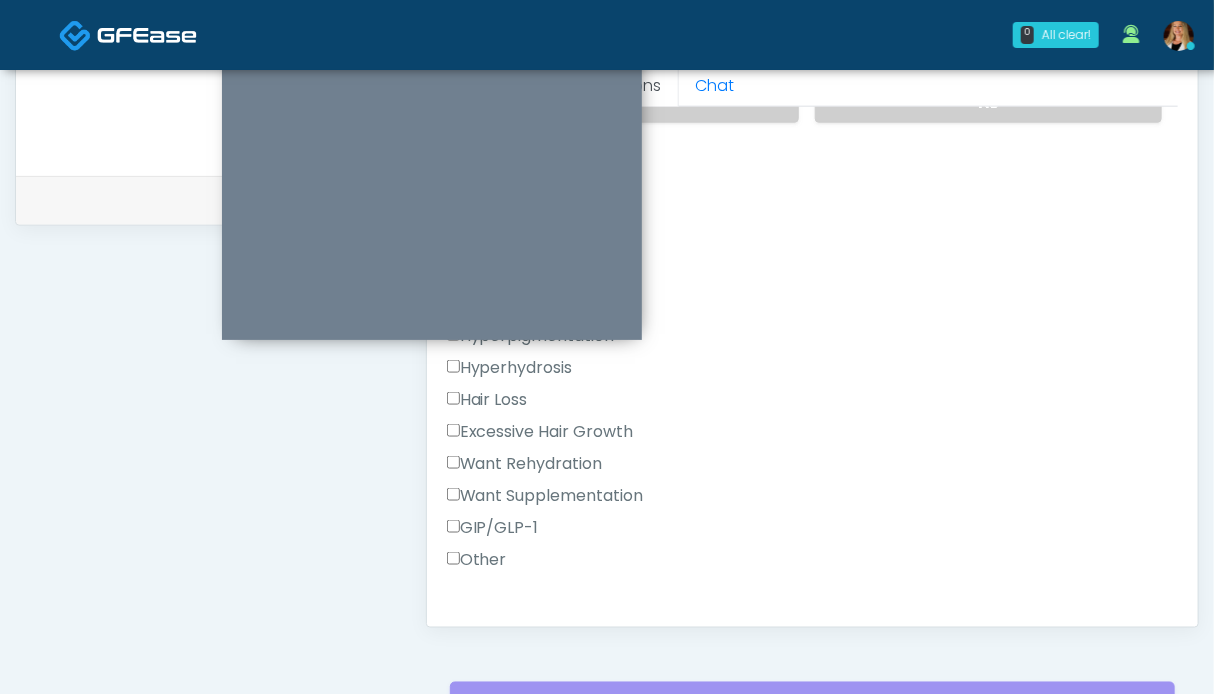drag, startPoint x: 526, startPoint y: 517, endPoint x: 584, endPoint y: 501, distance: 60.166435 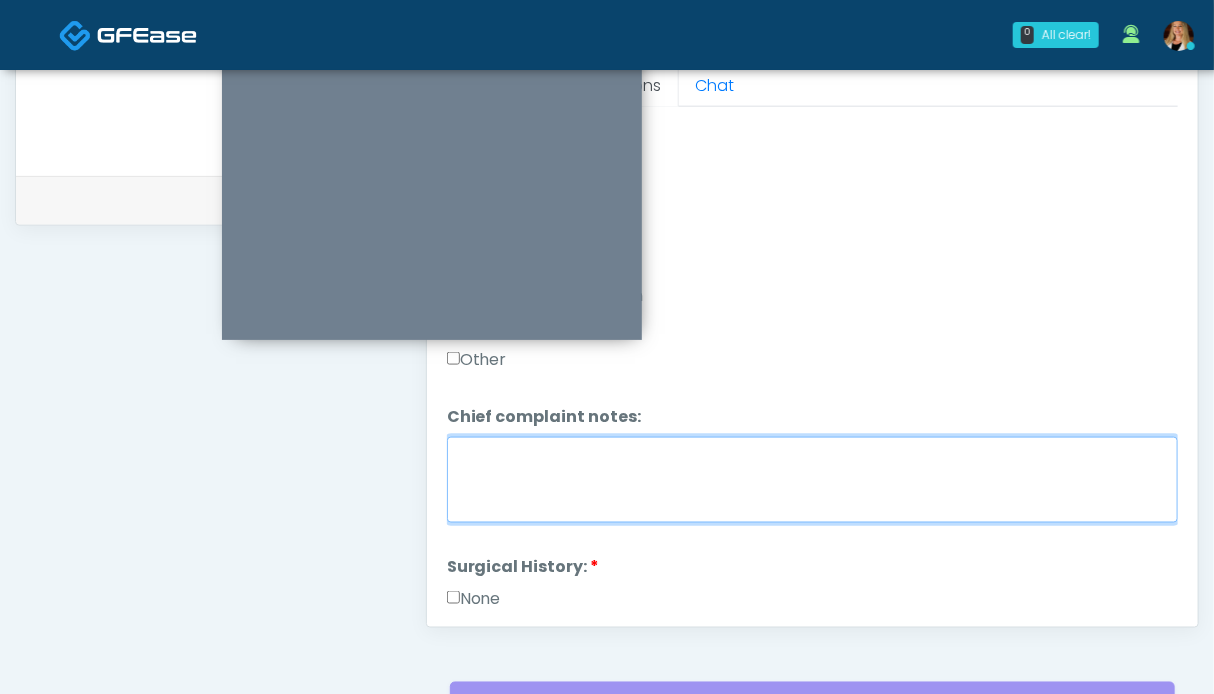 click on "Chief complaint notes:" at bounding box center (812, 480) 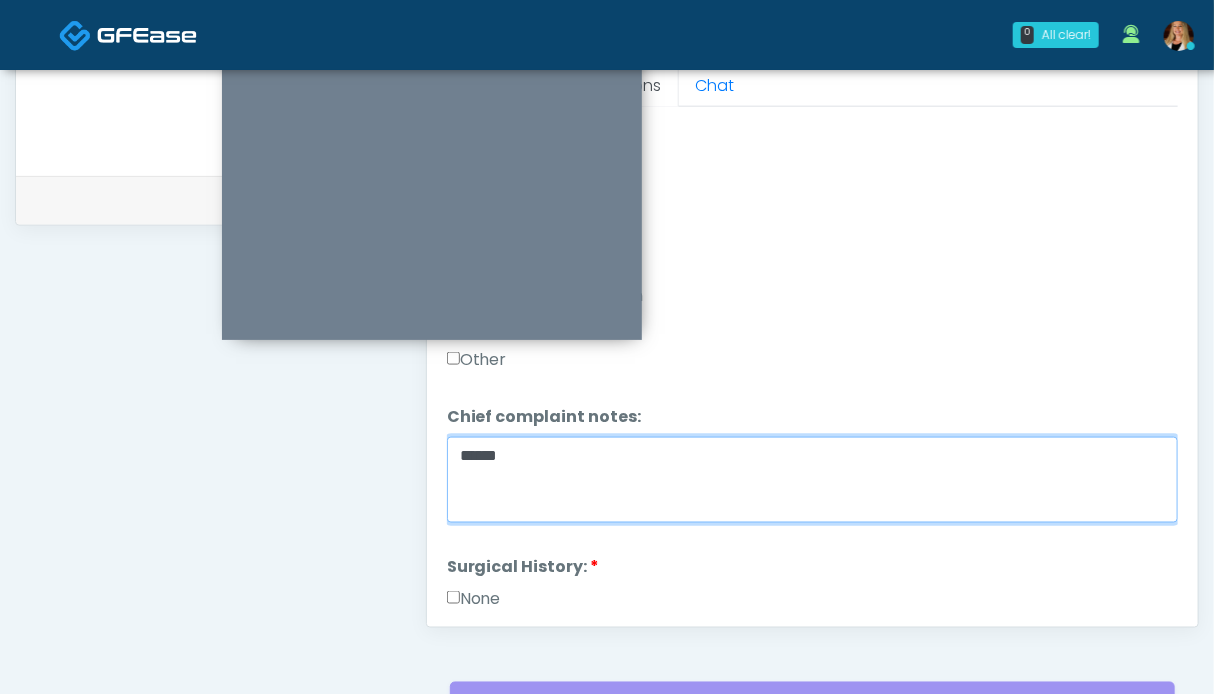 type on "*****" 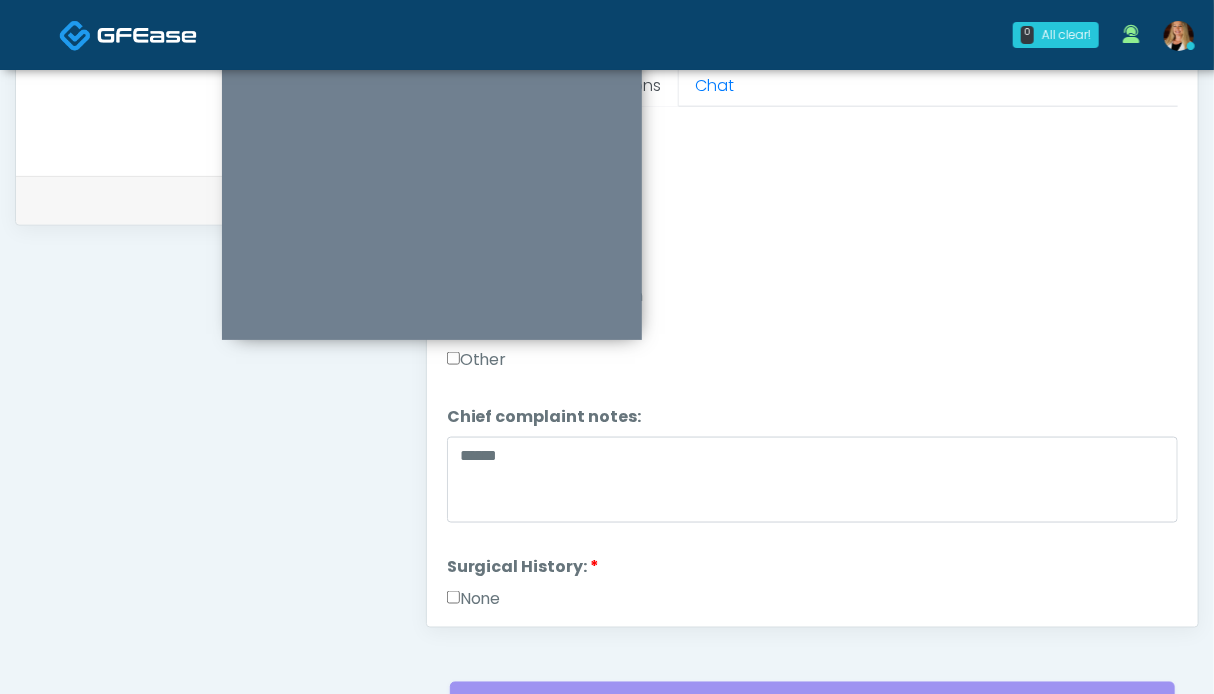 click on "None" at bounding box center (474, 599) 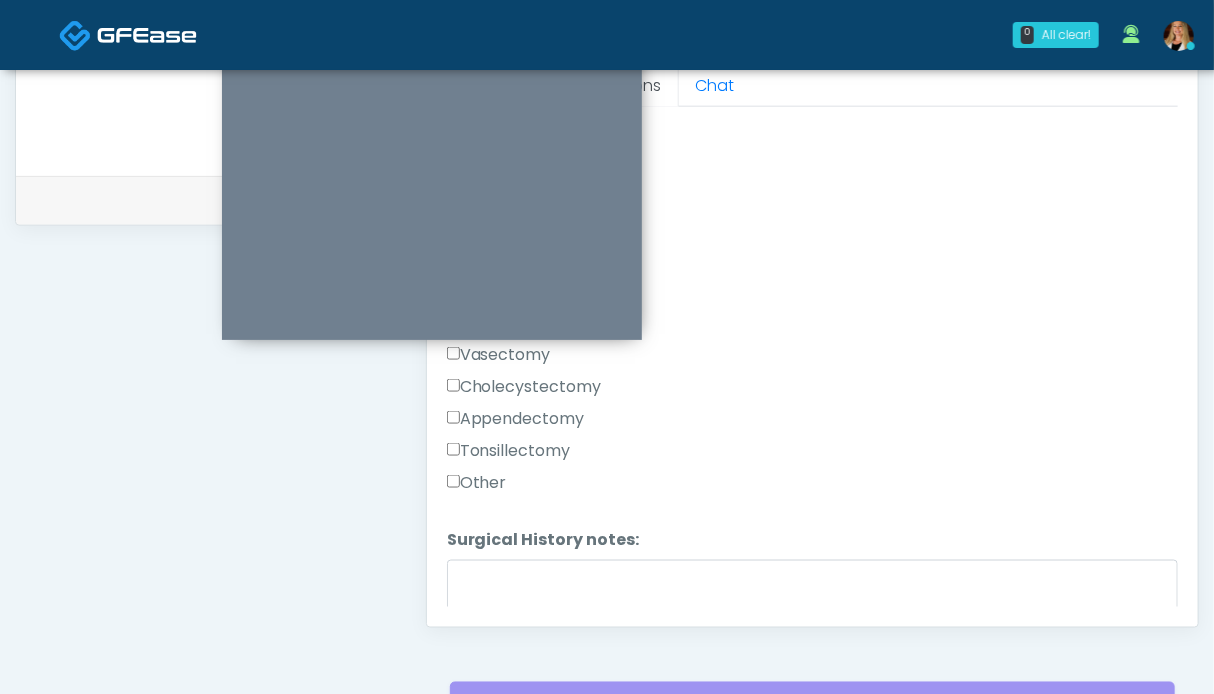 scroll, scrollTop: 1300, scrollLeft: 0, axis: vertical 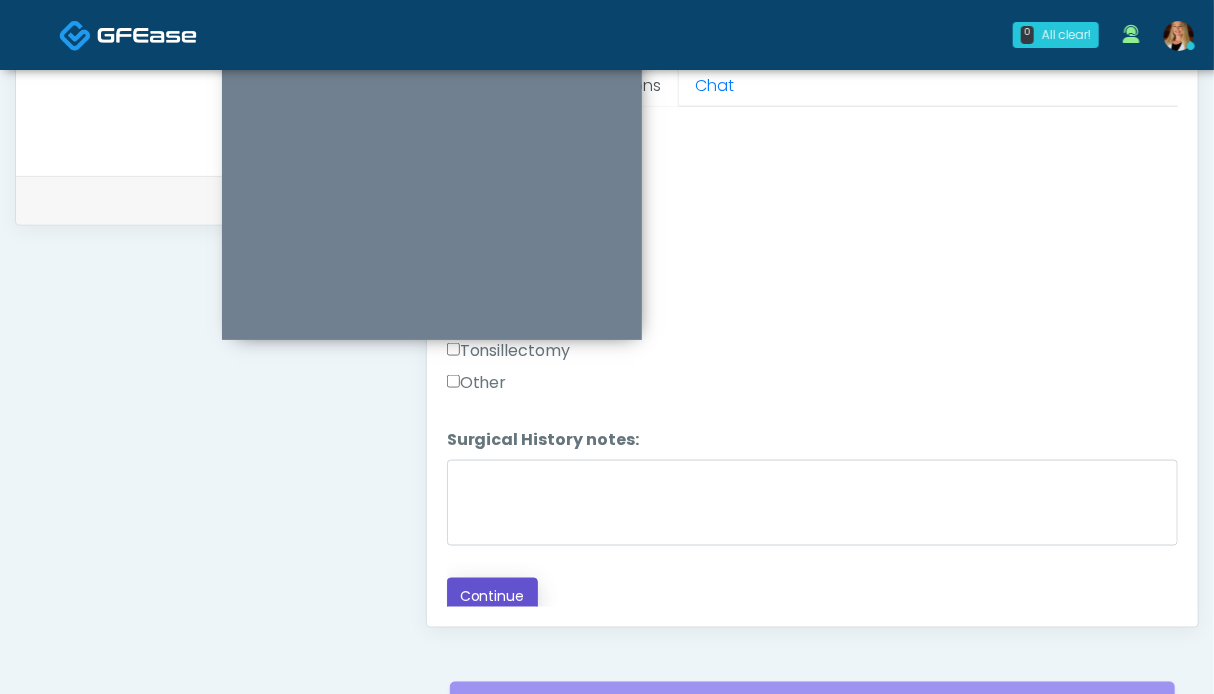 click on "Continue" at bounding box center [492, 596] 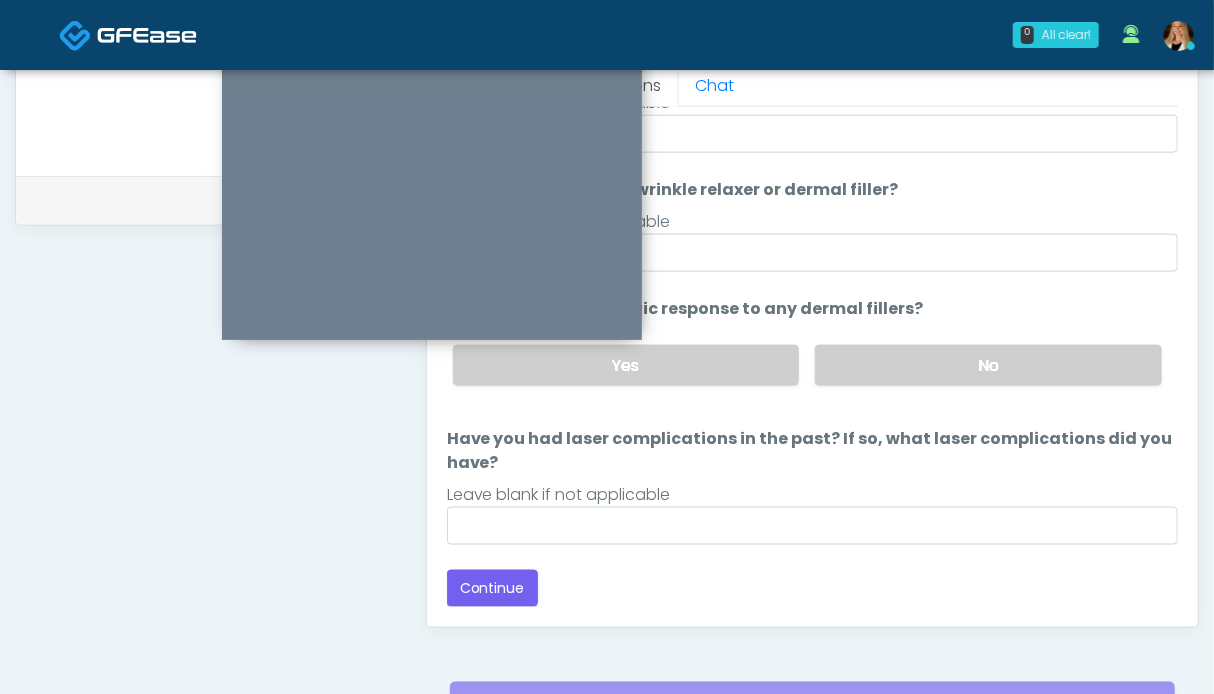 scroll, scrollTop: 1099, scrollLeft: 0, axis: vertical 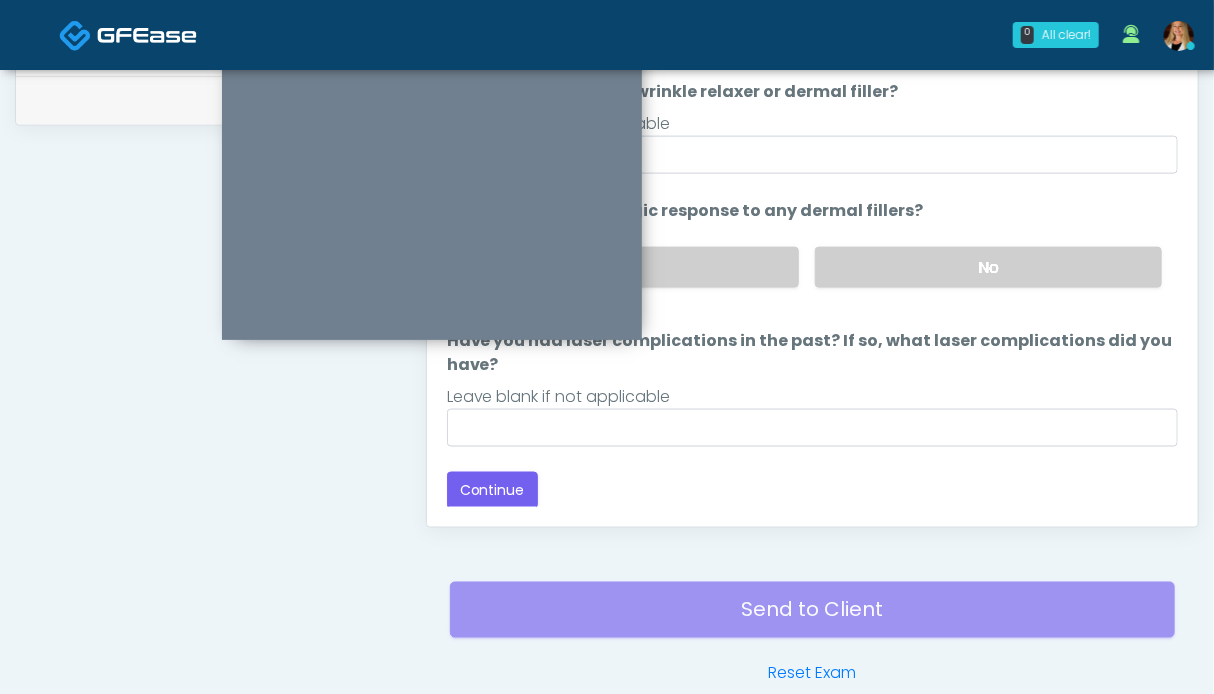 click on "Yes
No" at bounding box center (807, 267) 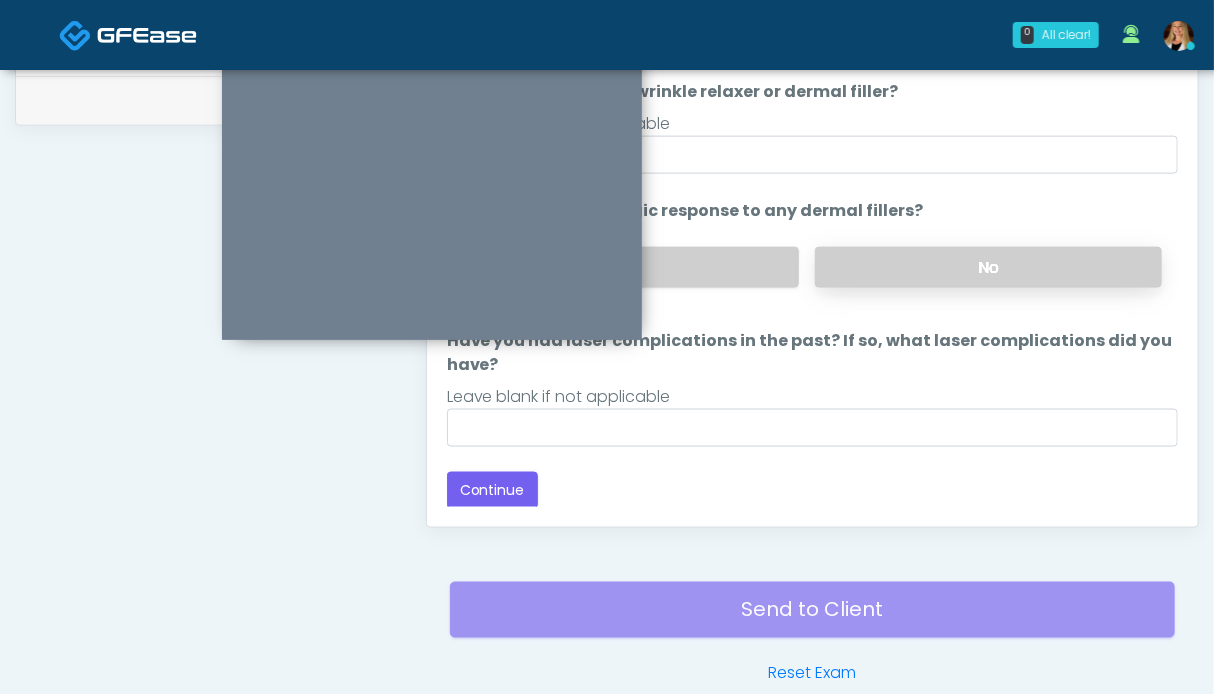 click on "No" at bounding box center [988, 267] 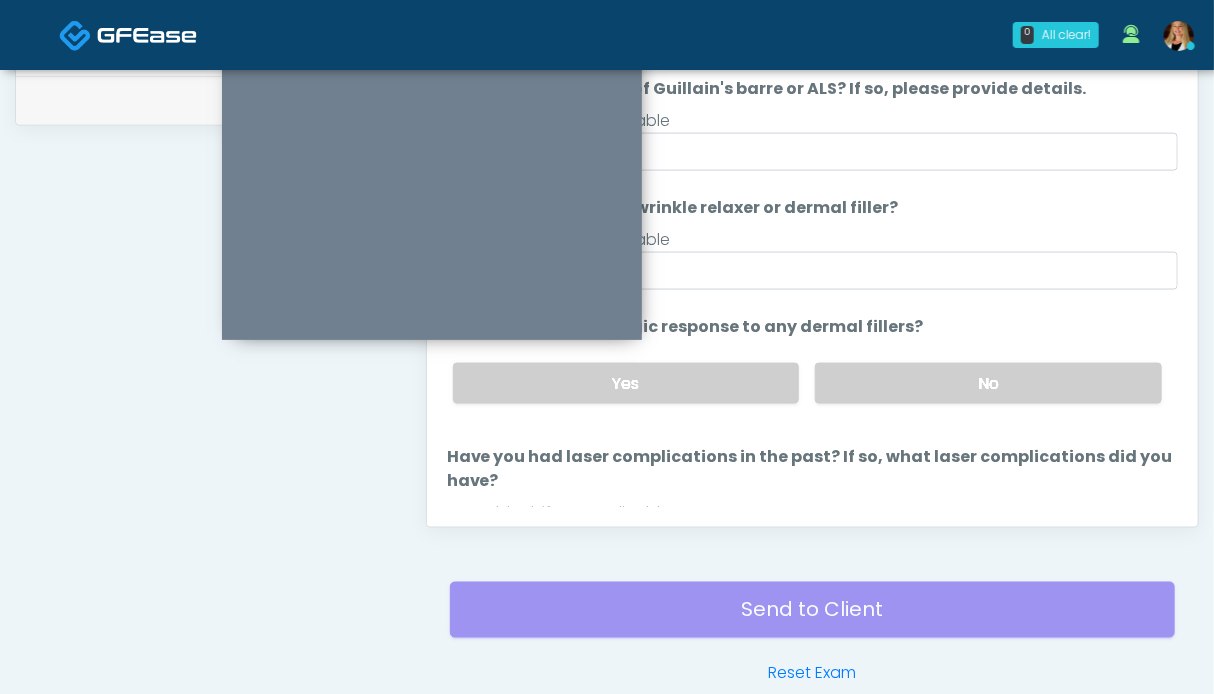 scroll, scrollTop: 899, scrollLeft: 0, axis: vertical 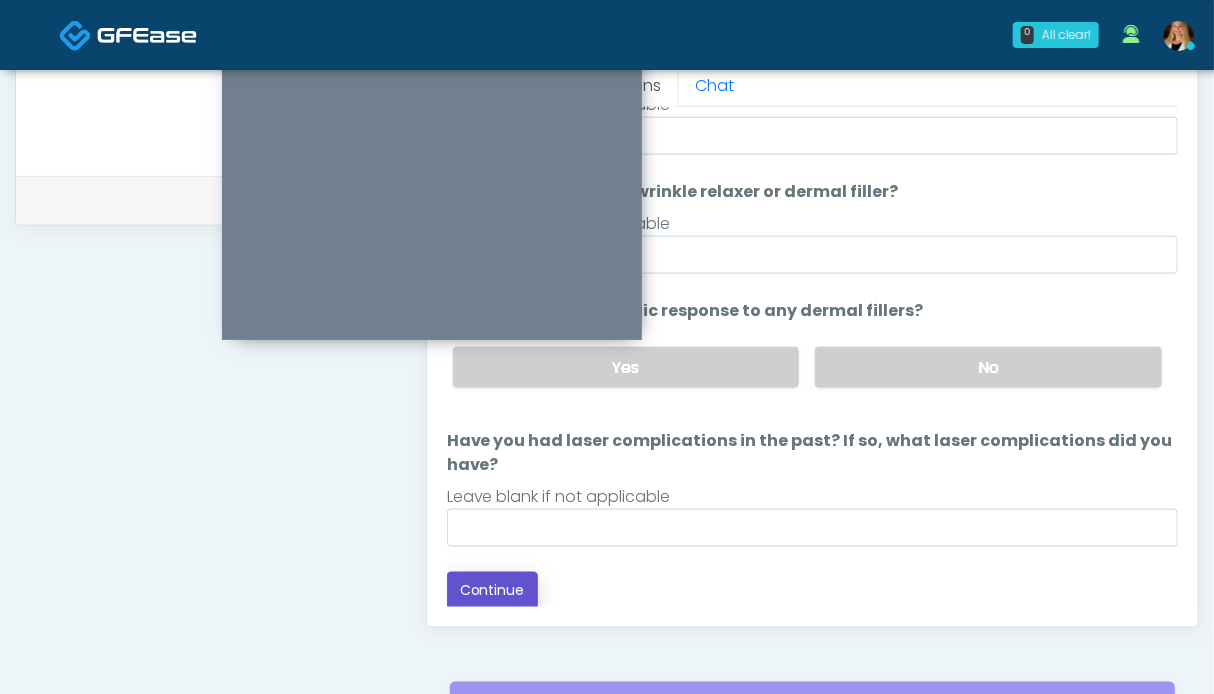 click on "Continue" at bounding box center [492, 590] 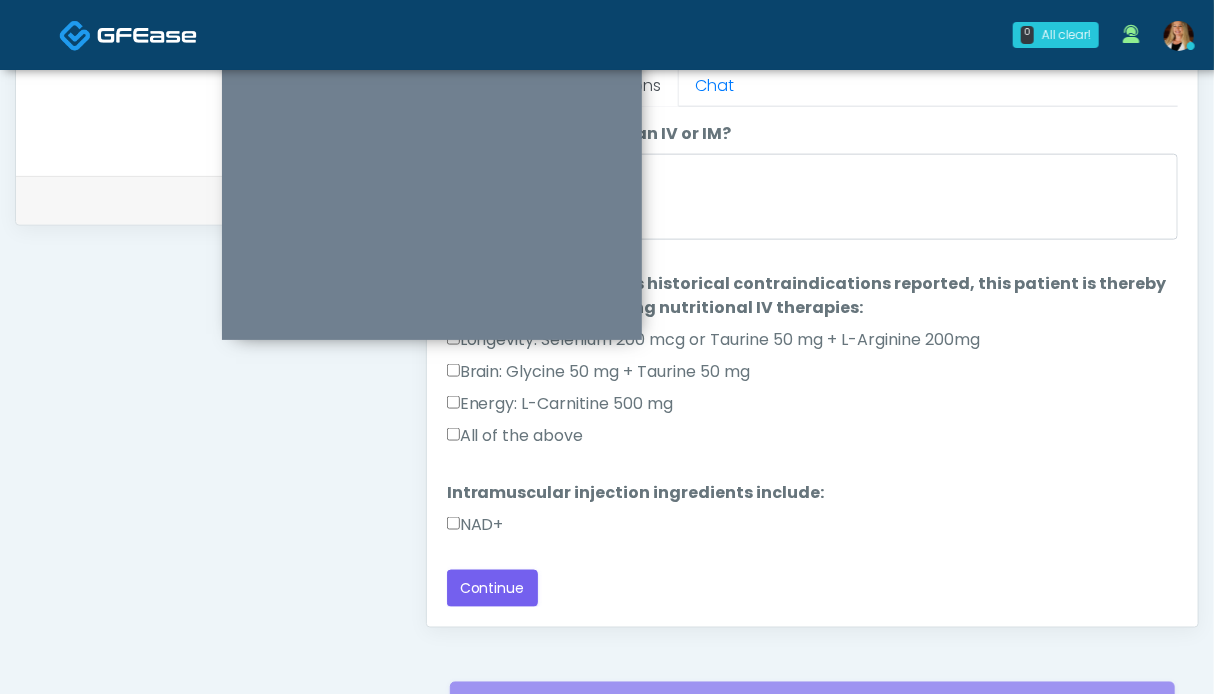 scroll, scrollTop: 1099, scrollLeft: 0, axis: vertical 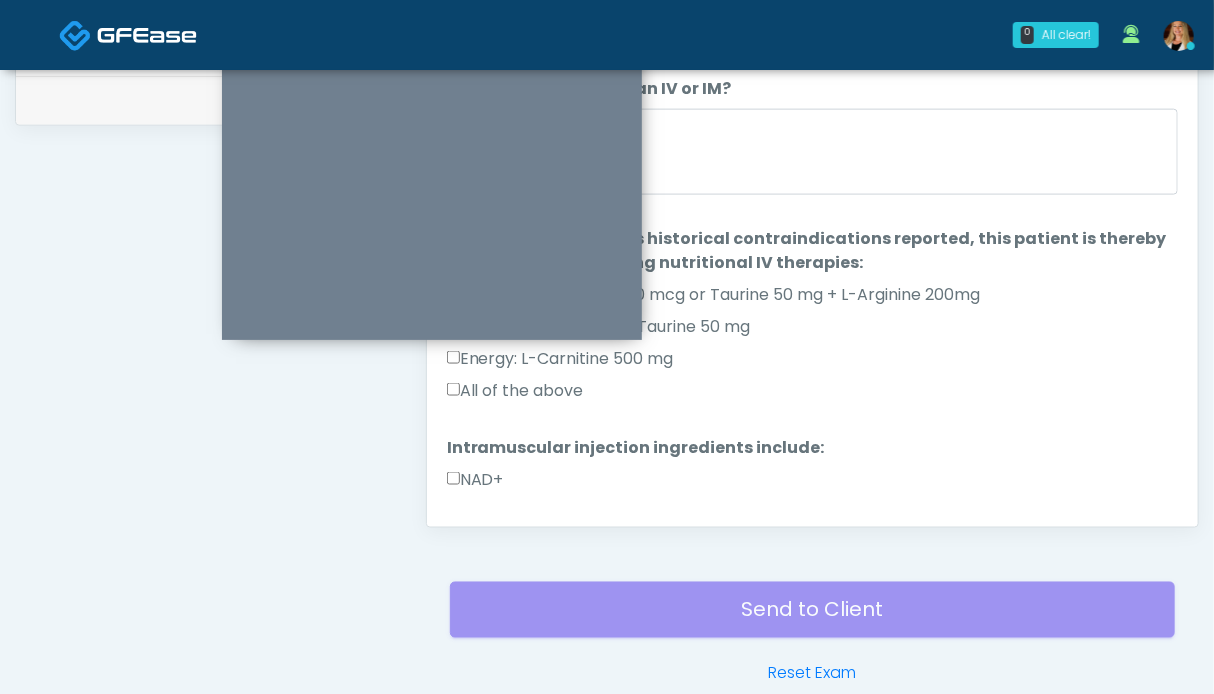 click on "All of the above" at bounding box center (515, 391) 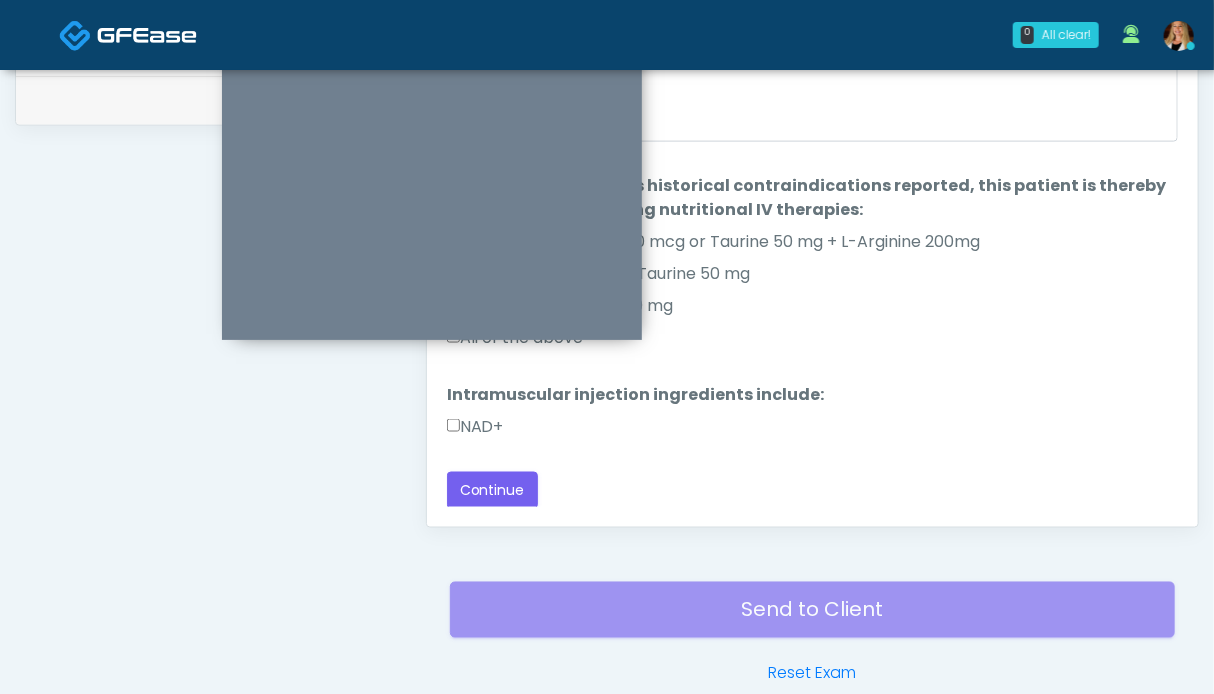 click on "NAD+" at bounding box center [475, 427] 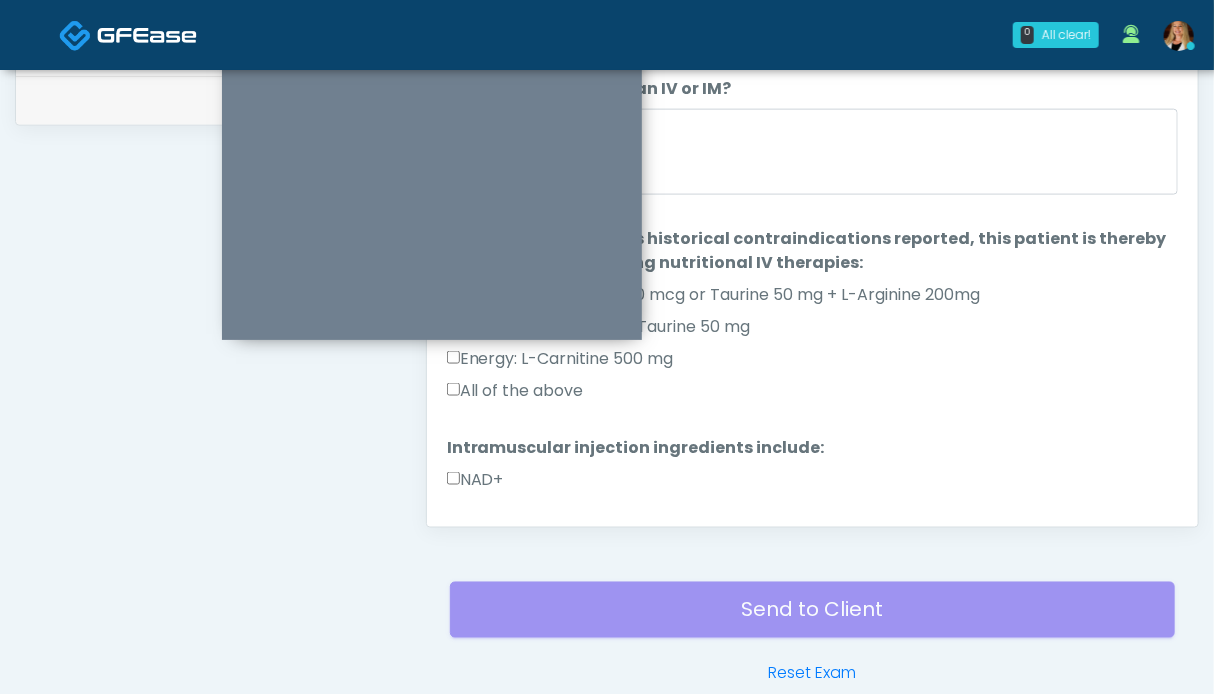 scroll, scrollTop: 53, scrollLeft: 0, axis: vertical 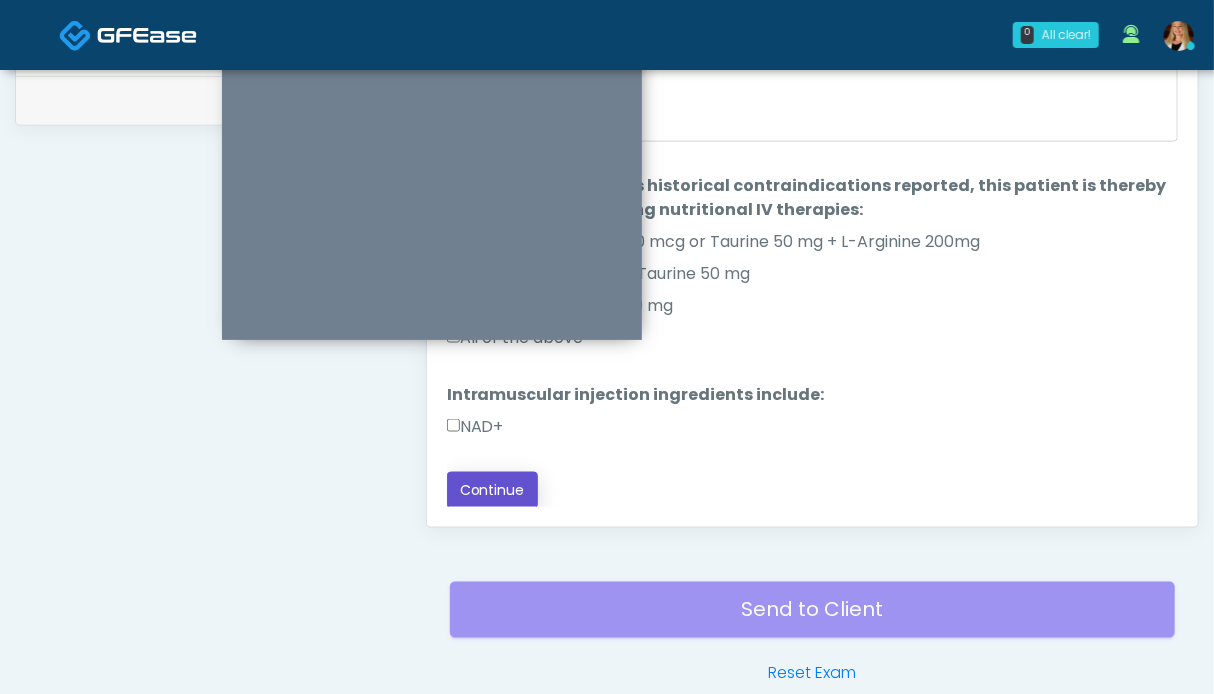 click on "Continue" at bounding box center [492, 490] 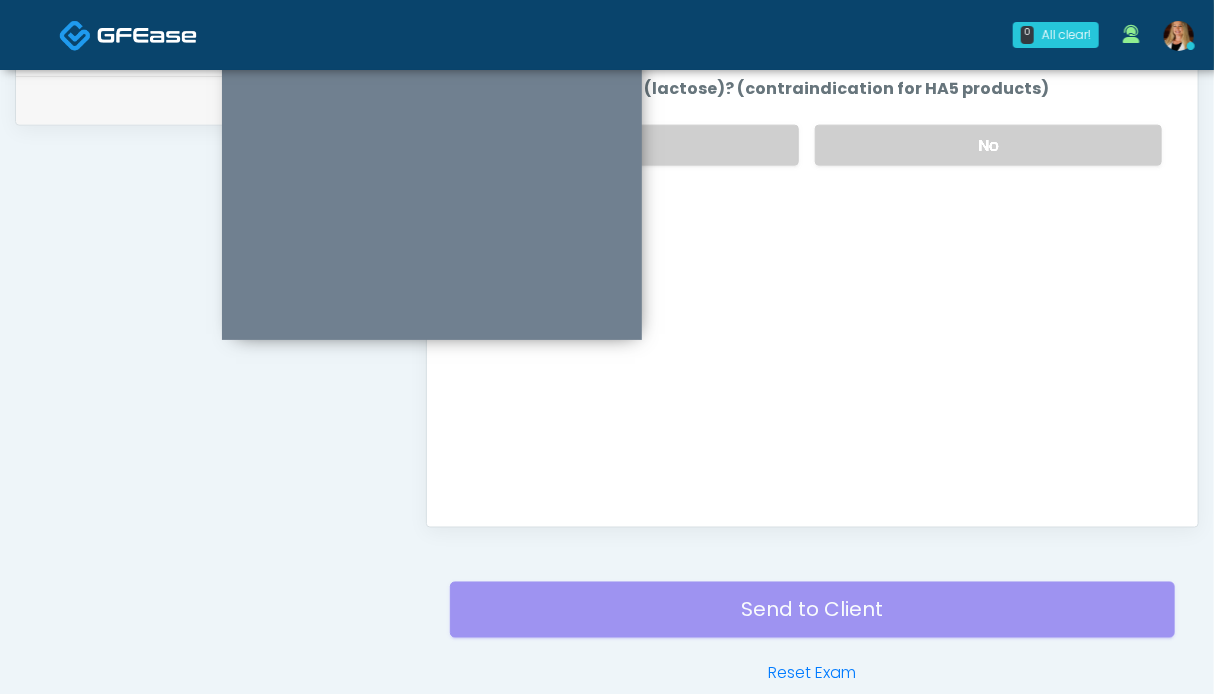 scroll, scrollTop: 1099, scrollLeft: 0, axis: vertical 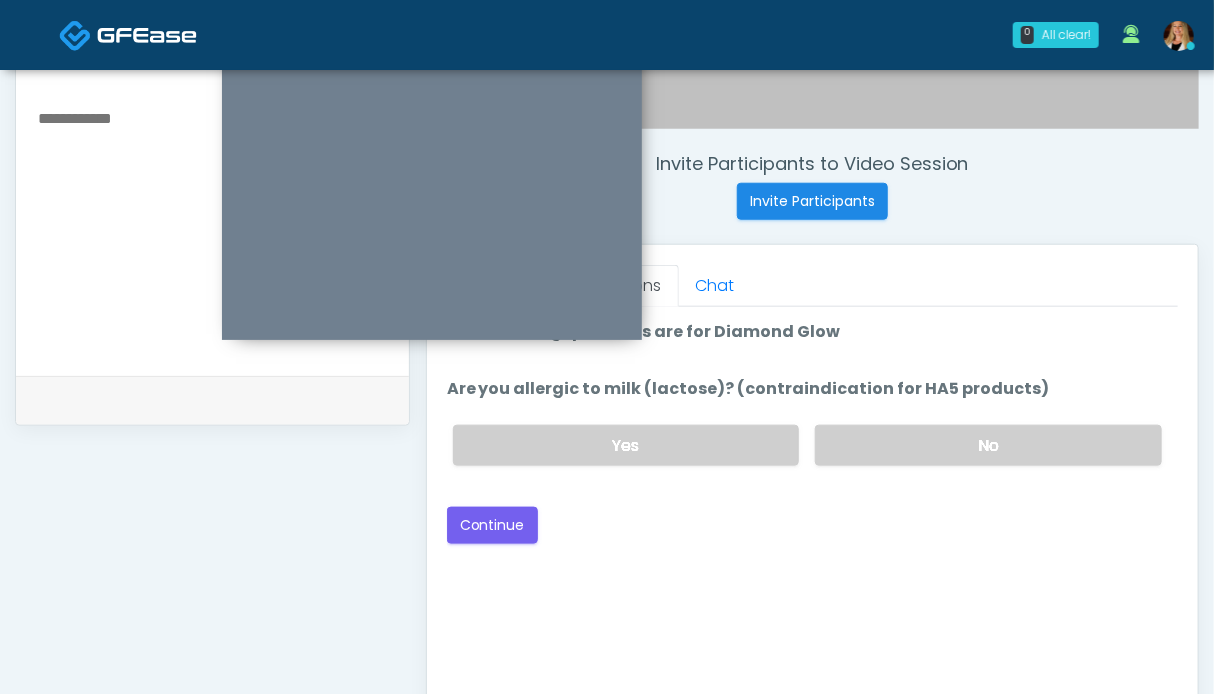 drag, startPoint x: 875, startPoint y: 439, endPoint x: 602, endPoint y: 506, distance: 281.1014 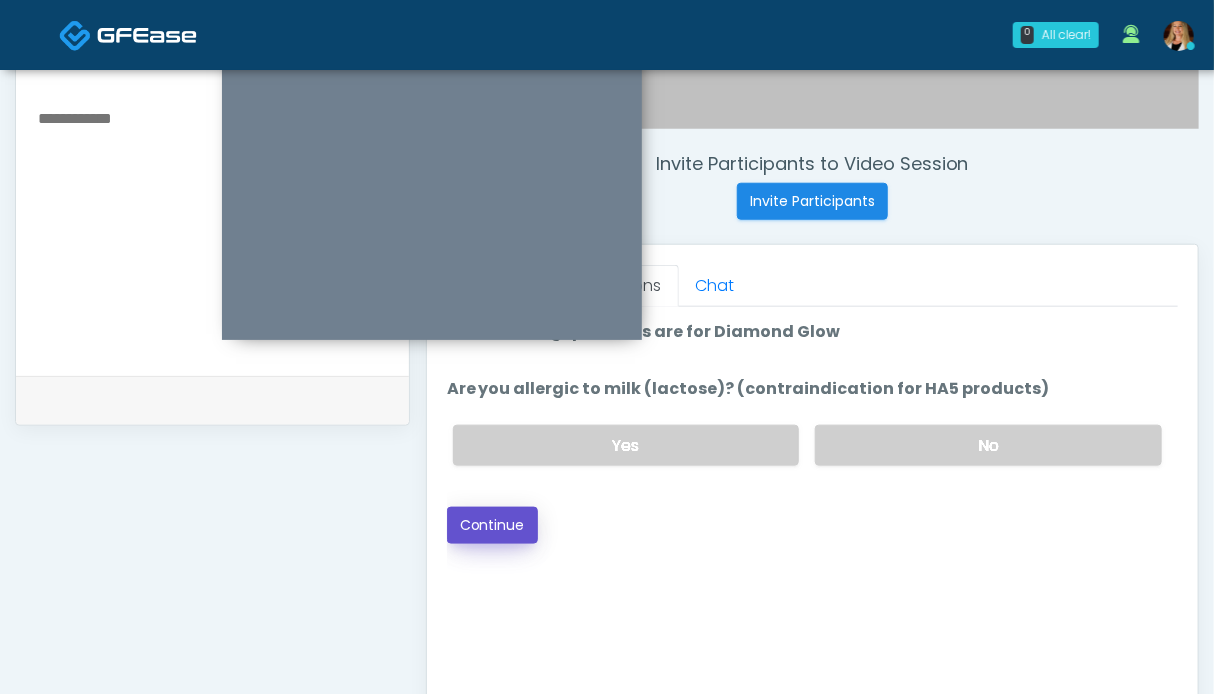 click on "Continue" at bounding box center [492, 525] 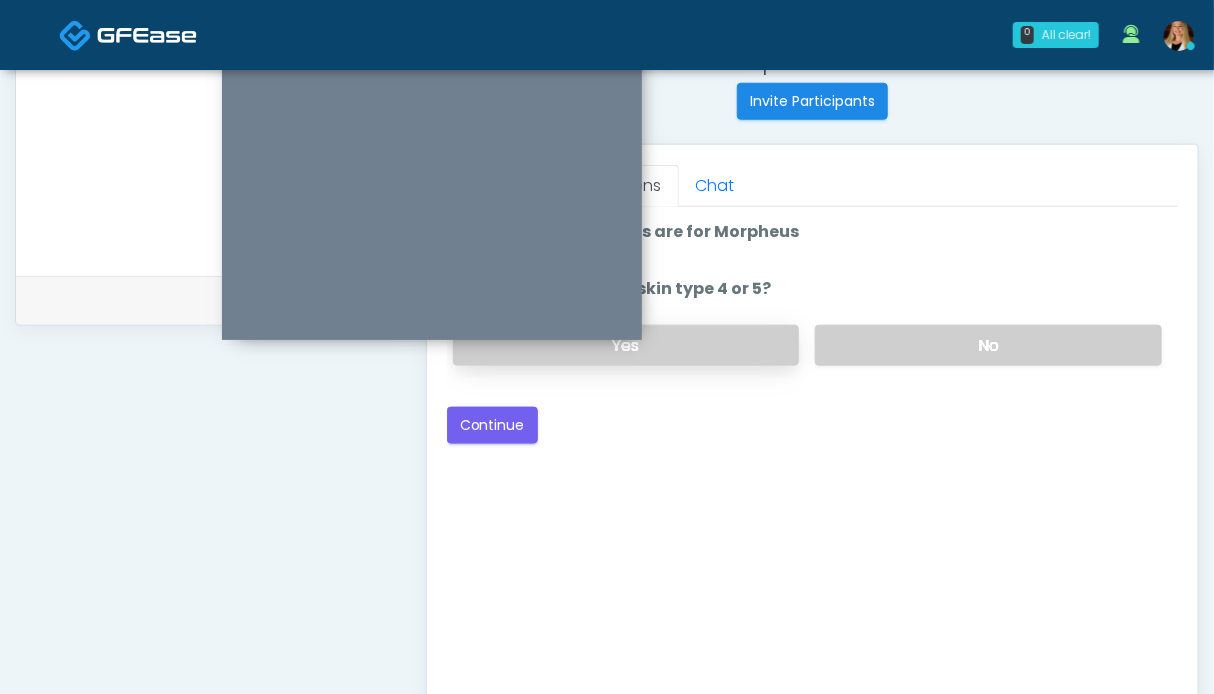 scroll, scrollTop: 699, scrollLeft: 0, axis: vertical 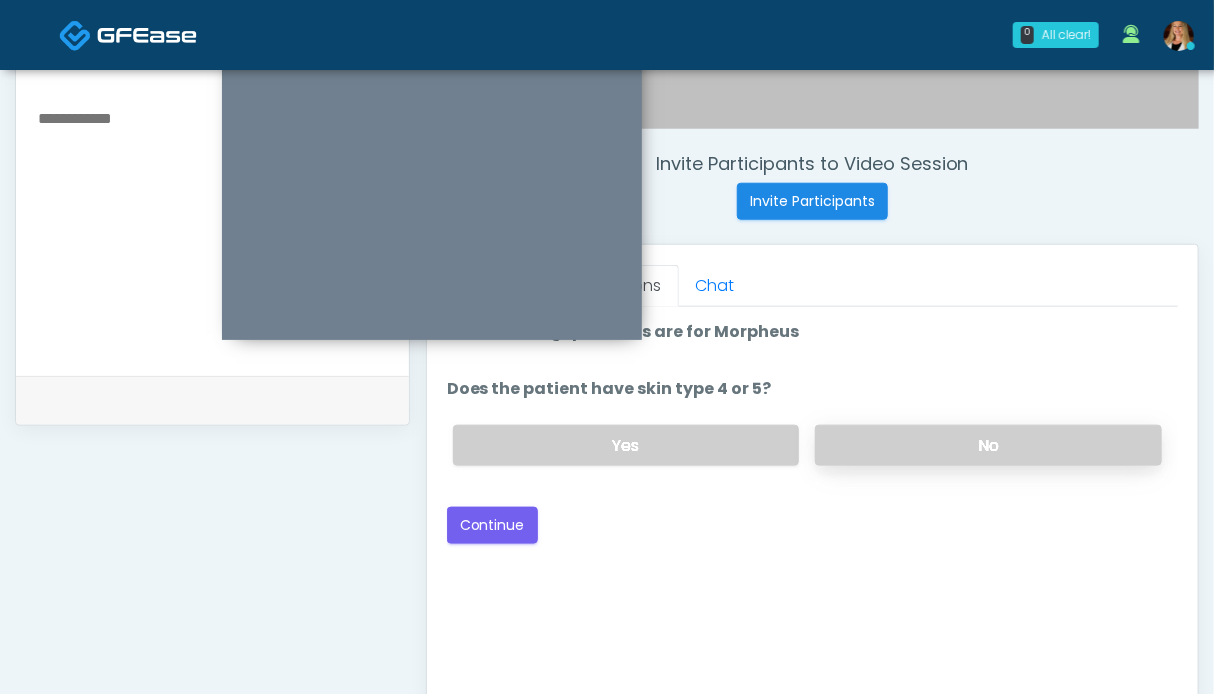 click on "No" at bounding box center [988, 445] 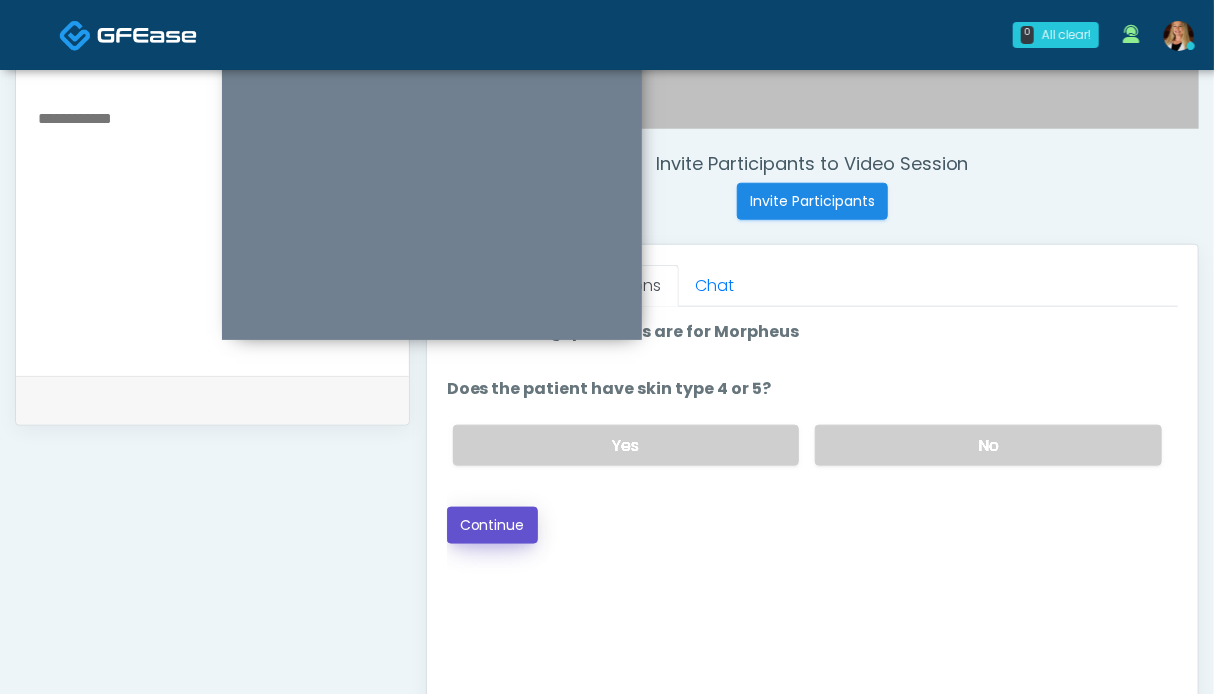 click on "Continue" at bounding box center (492, 525) 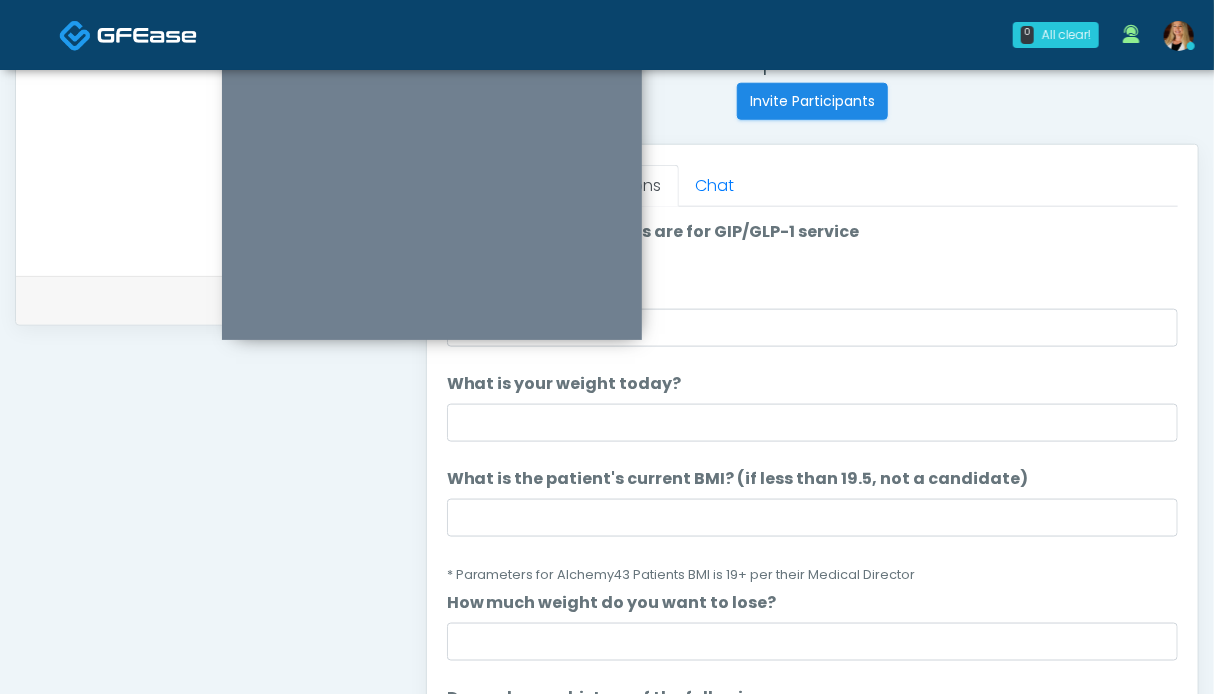 scroll, scrollTop: 699, scrollLeft: 0, axis: vertical 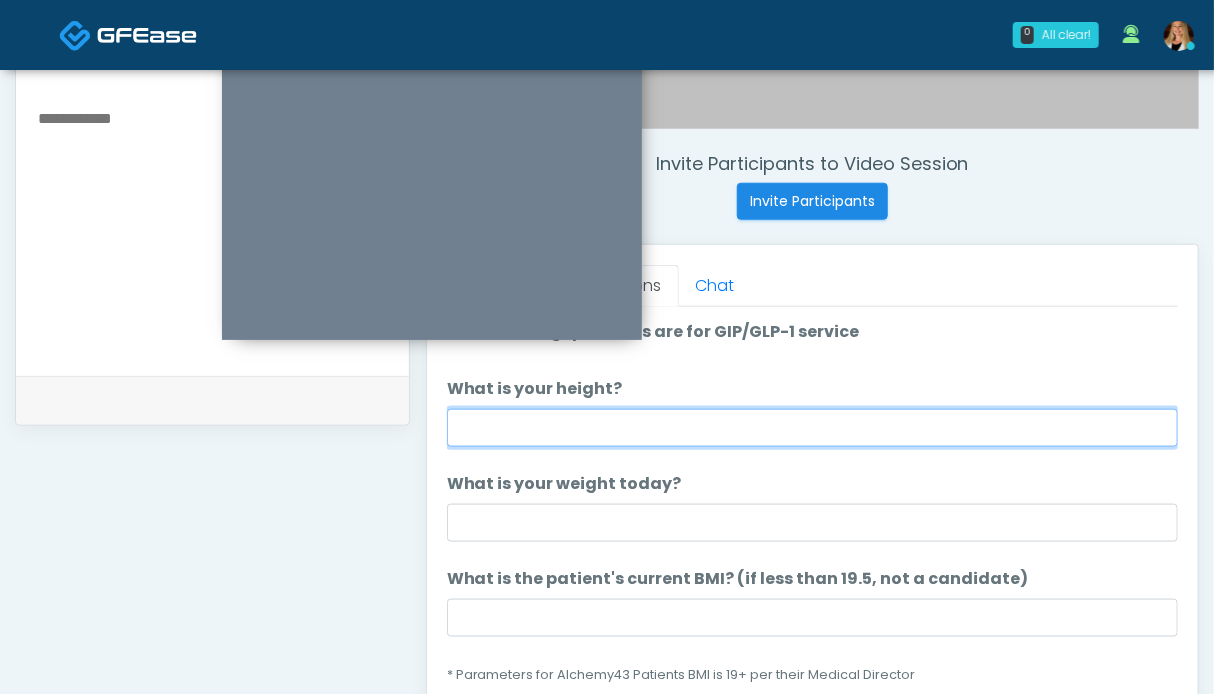 click on "What is your height?" at bounding box center [812, 428] 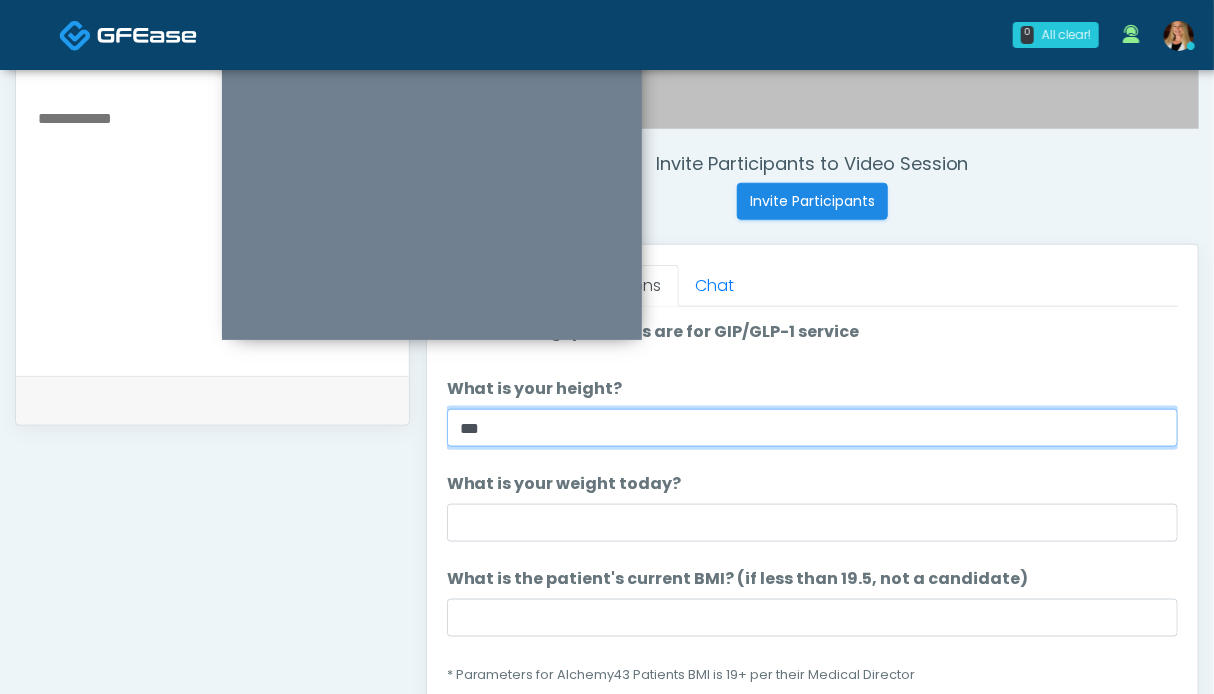 type on "**" 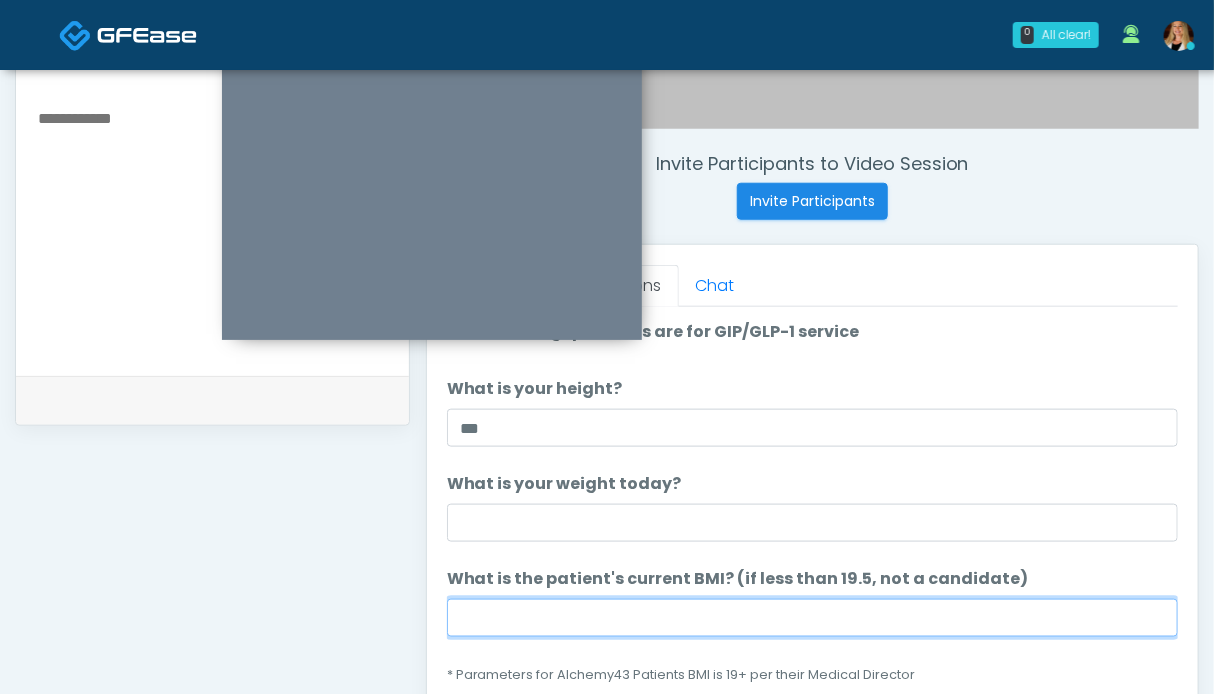 click on "What is the patient's current BMI? (if less than 19.5, not a candidate)" at bounding box center [812, 618] 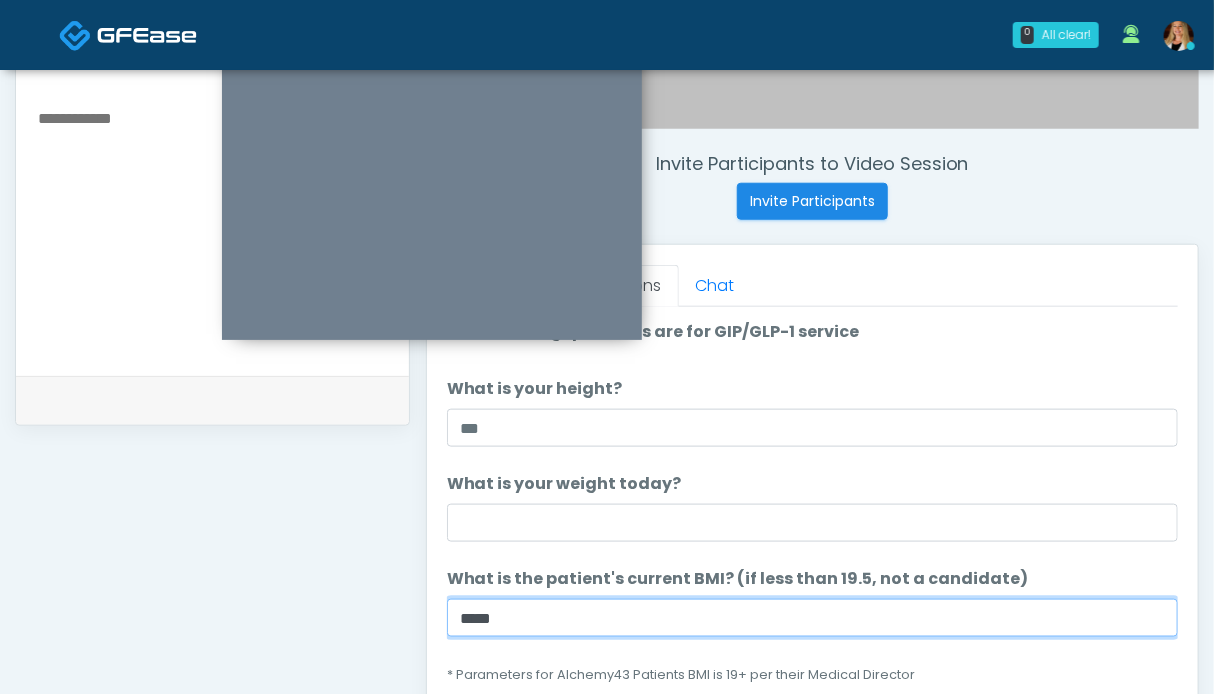 type on "****" 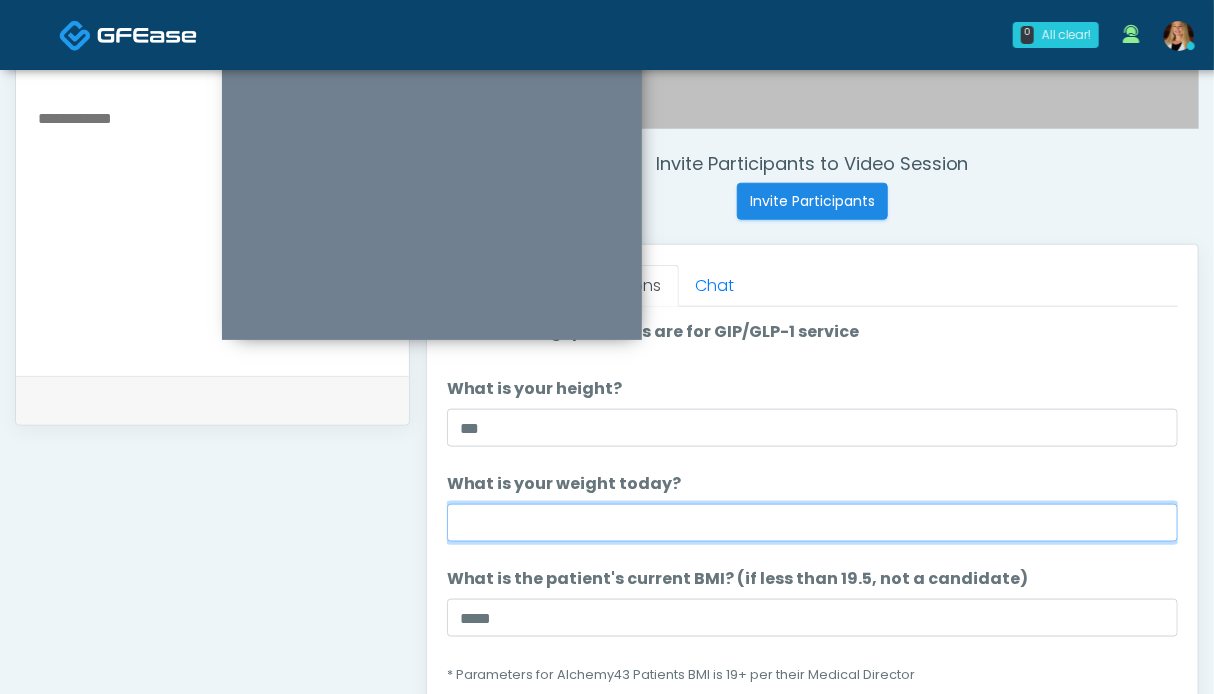 click on "What is your weight today?" at bounding box center [812, 523] 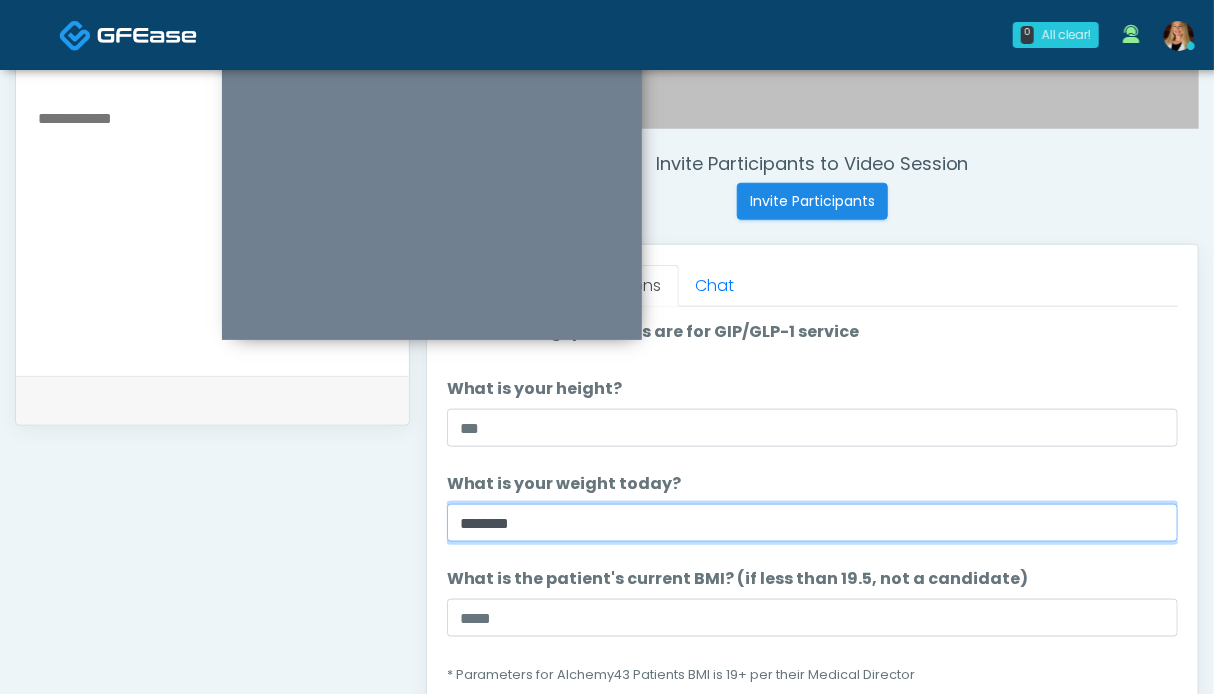 type on "*******" 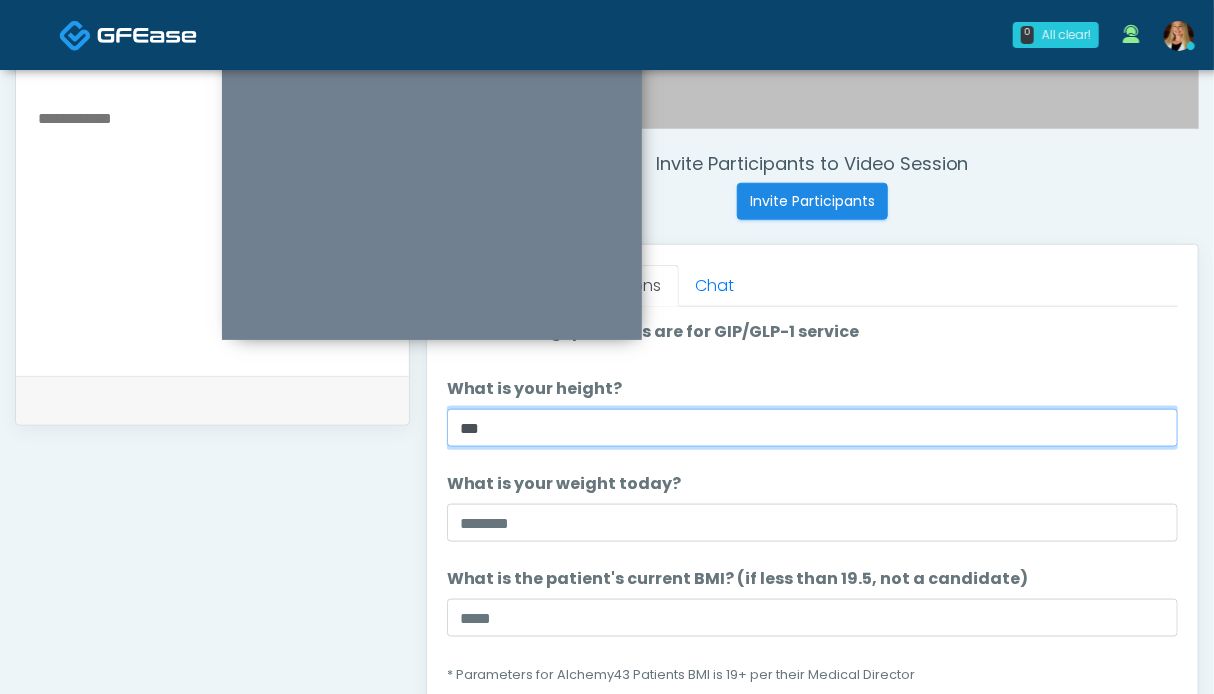 click on "**" at bounding box center [812, 428] 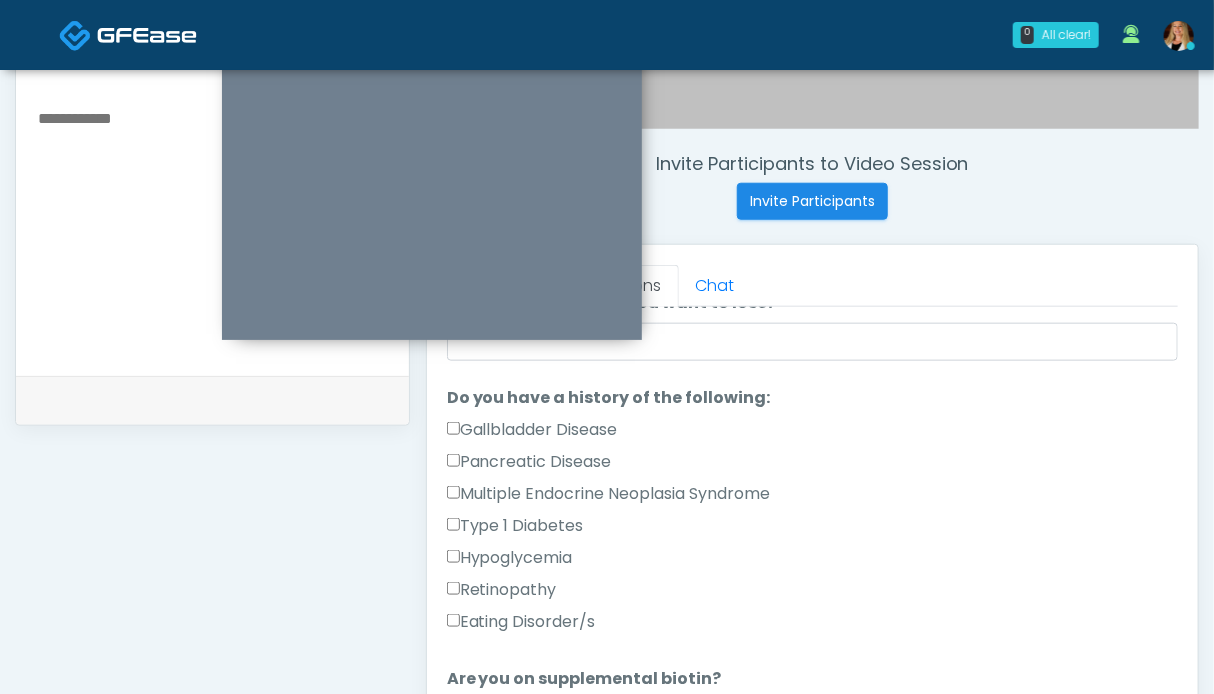 scroll, scrollTop: 600, scrollLeft: 0, axis: vertical 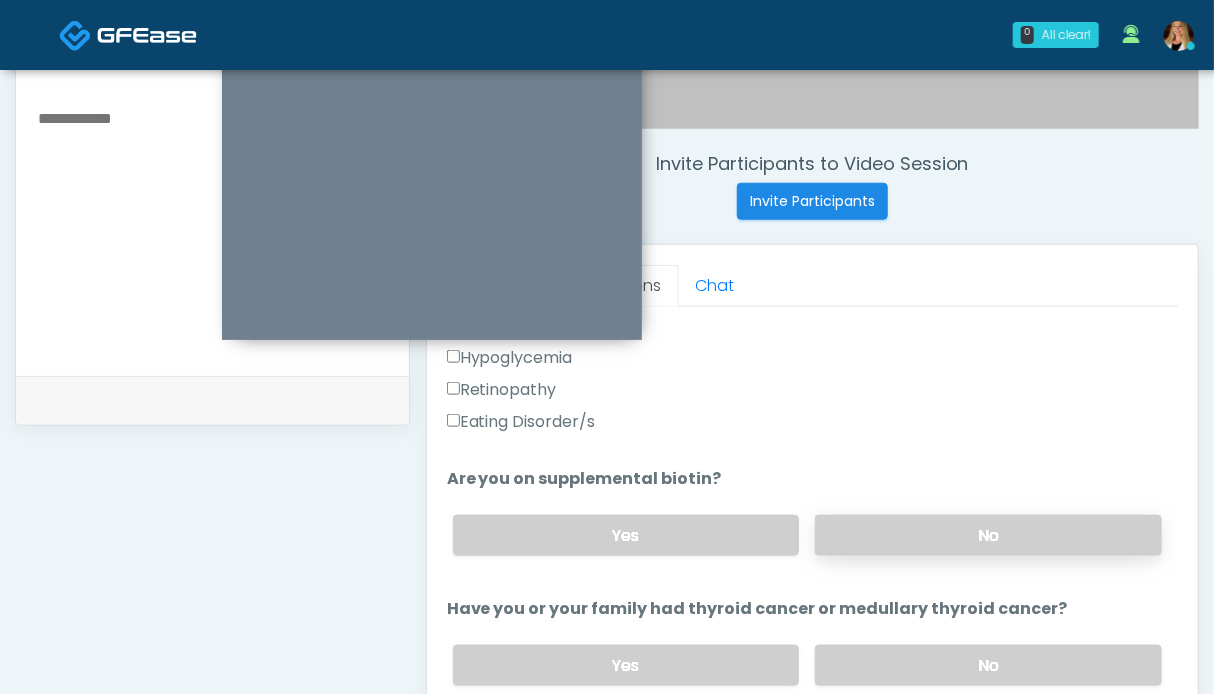 type on "****" 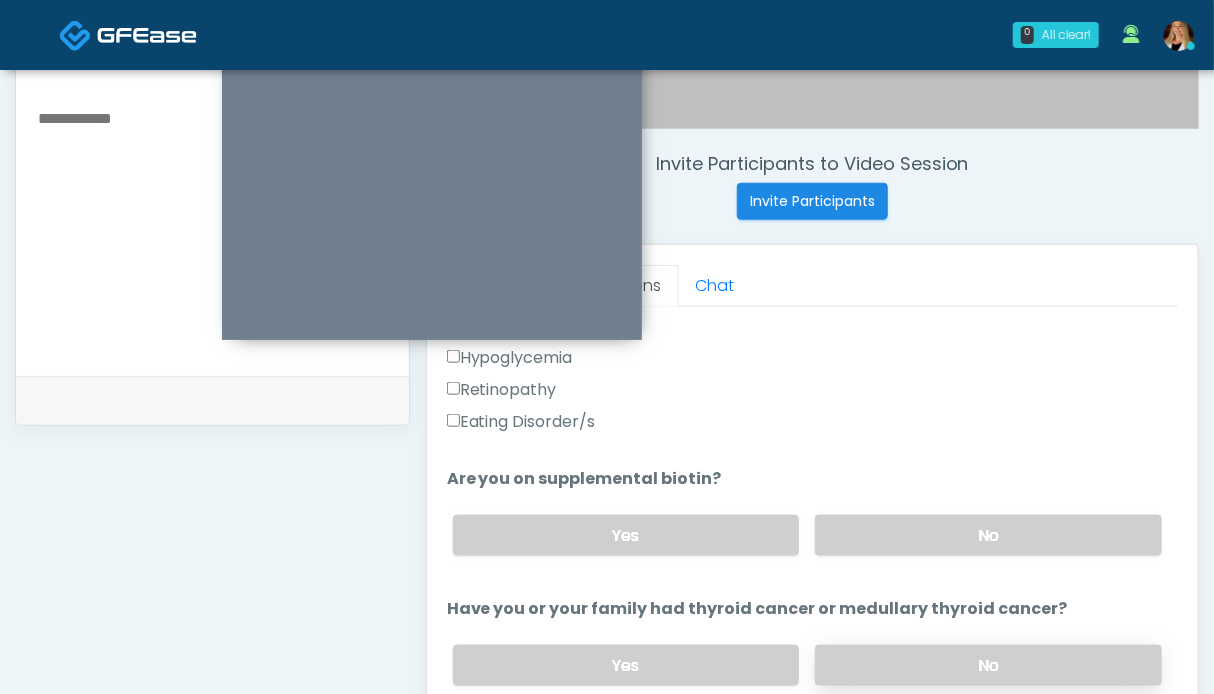 scroll, scrollTop: 800, scrollLeft: 0, axis: vertical 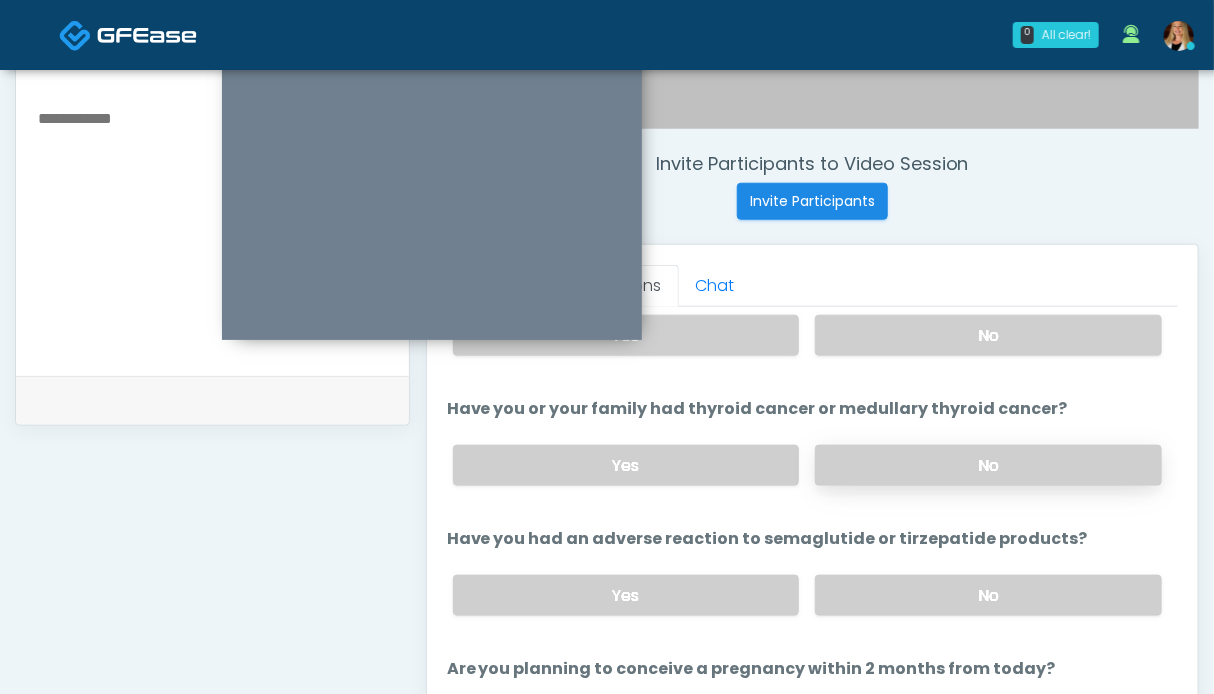 click on "No" at bounding box center [988, 465] 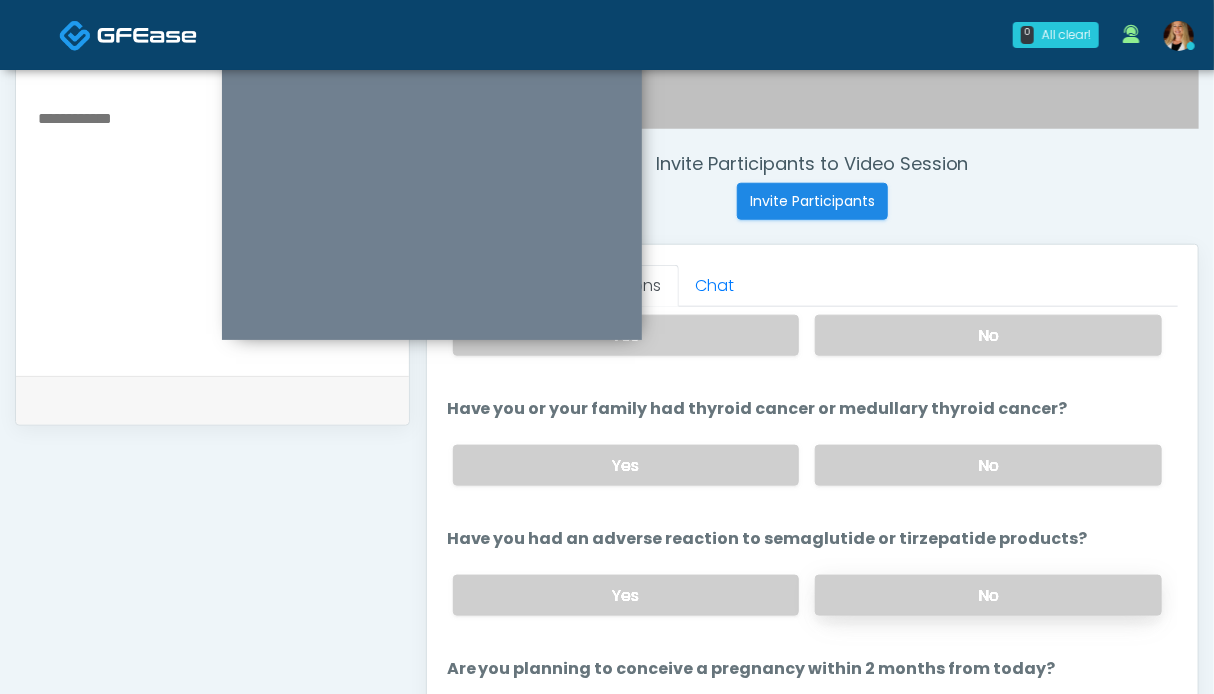 click on "No" at bounding box center [988, 595] 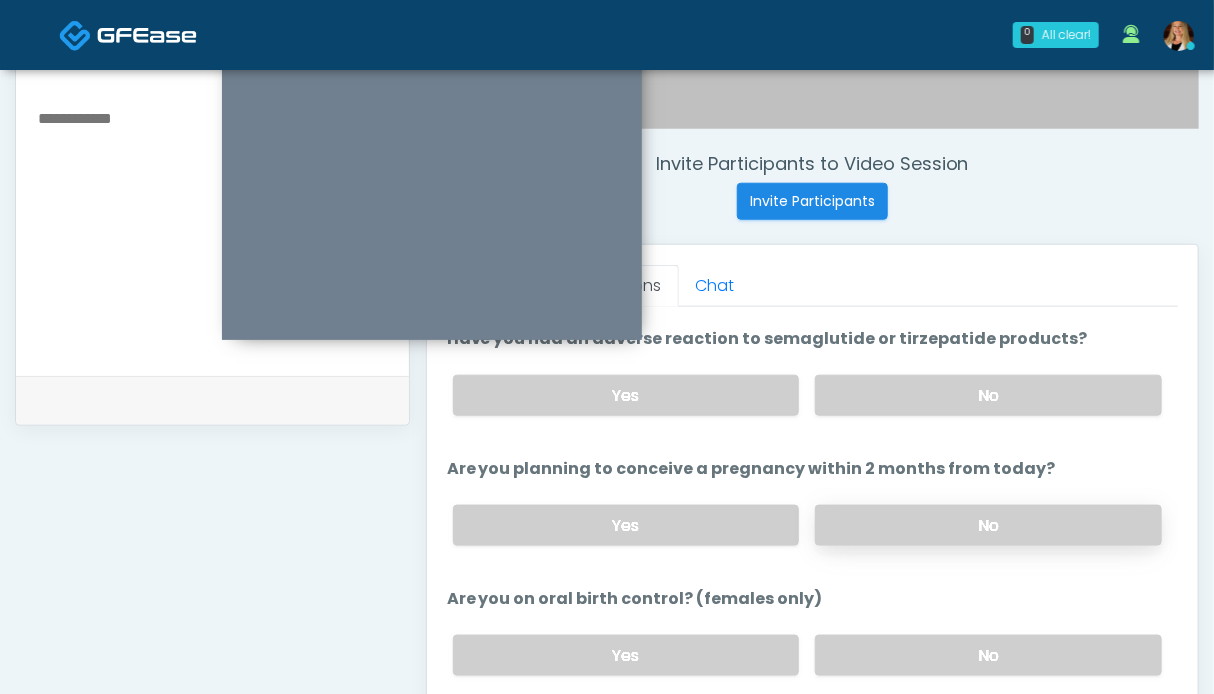 click on "No" at bounding box center (988, 525) 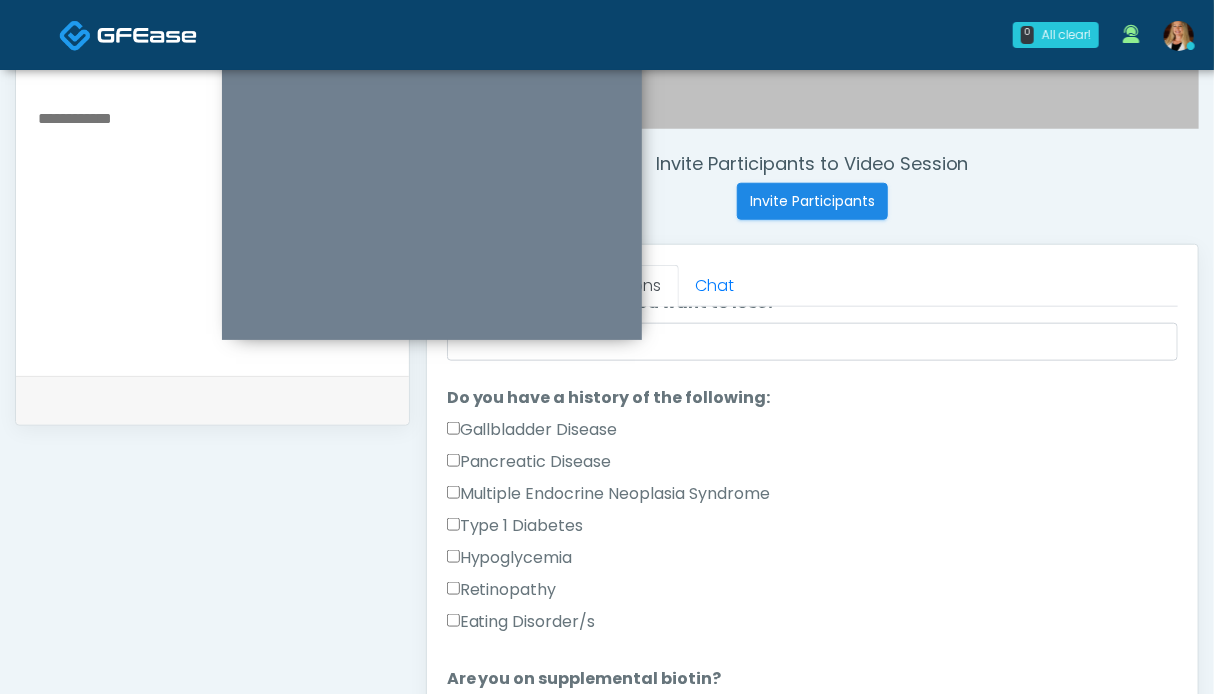 scroll, scrollTop: 100, scrollLeft: 0, axis: vertical 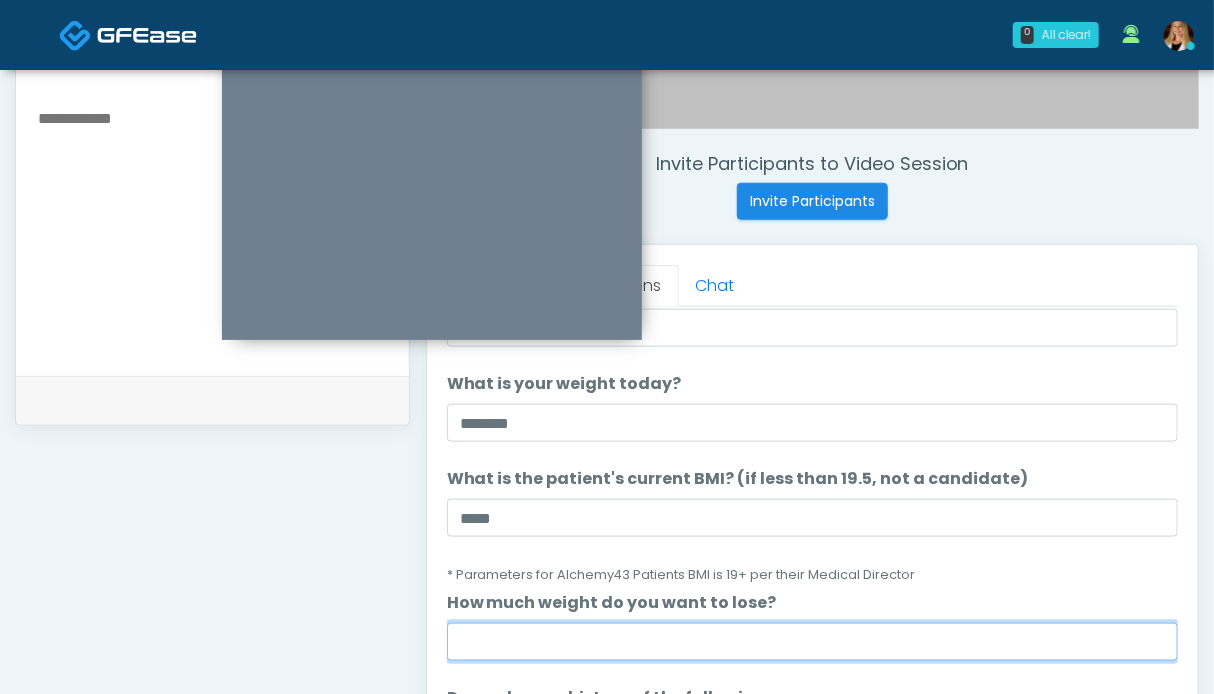 click on "How much weight do you want to lose?" at bounding box center (812, 642) 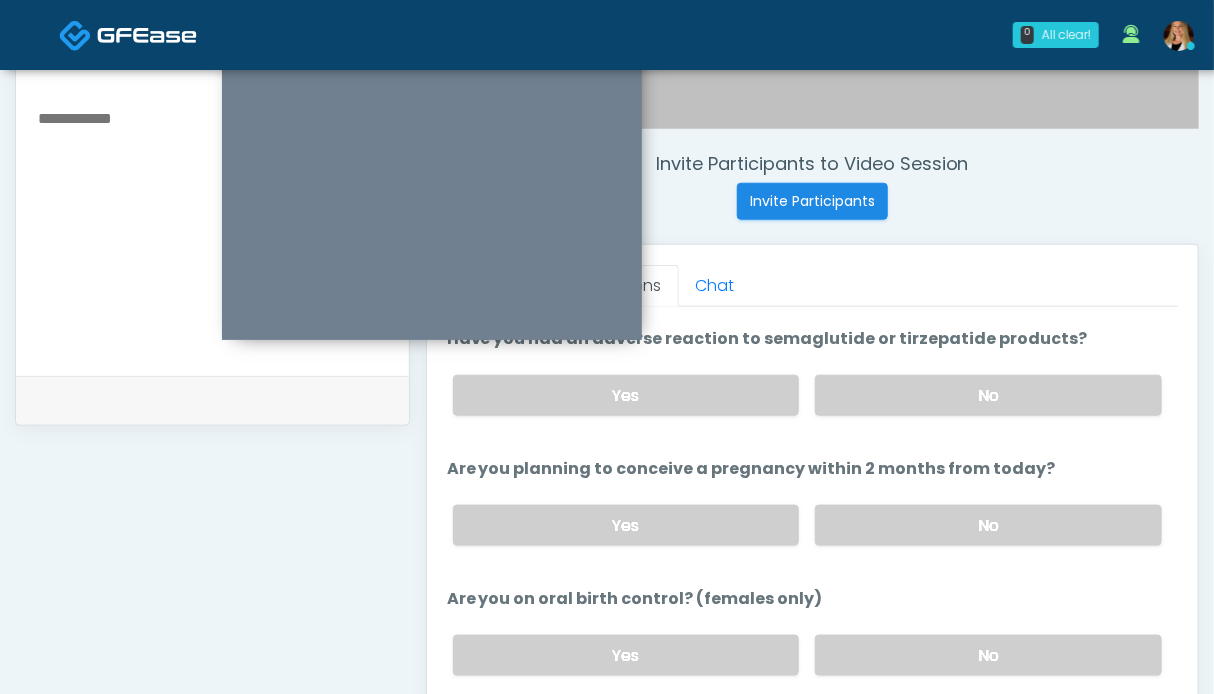 scroll, scrollTop: 1092, scrollLeft: 0, axis: vertical 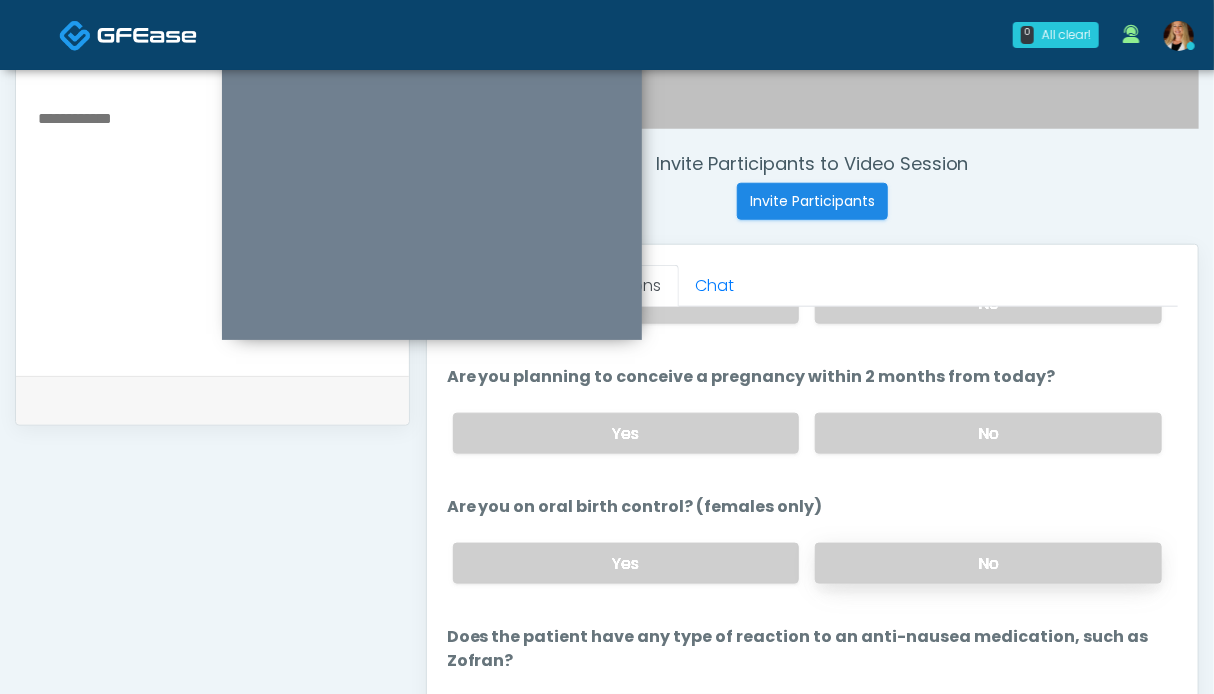 type on "******" 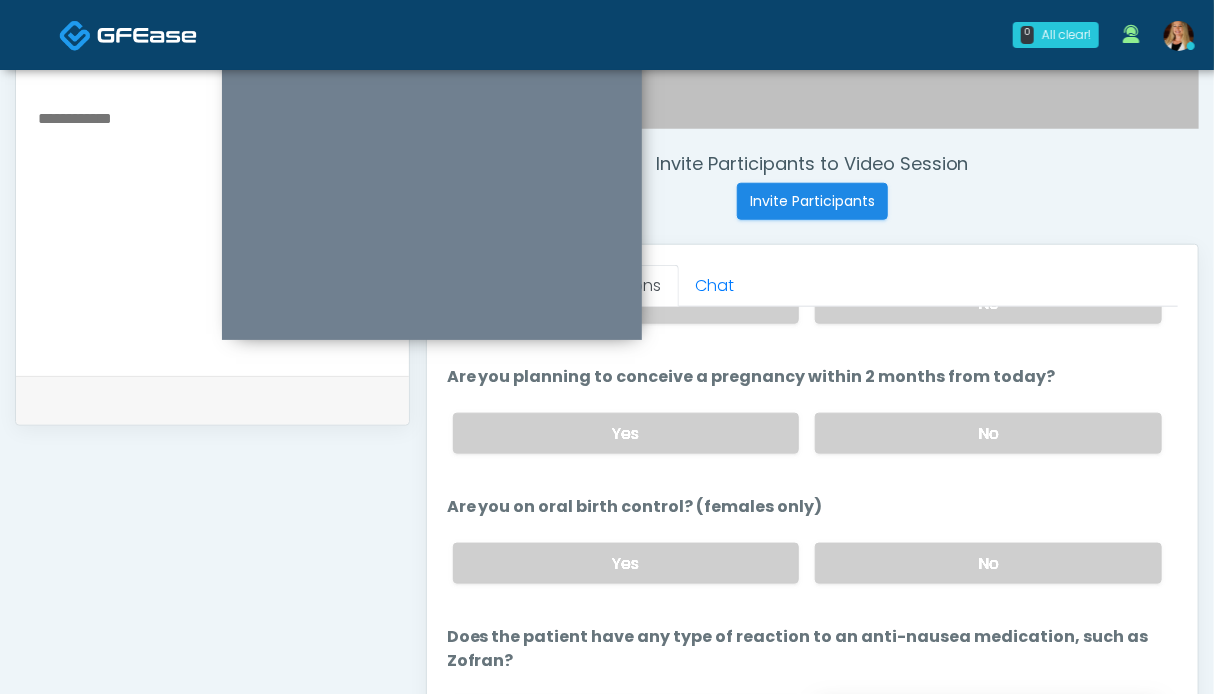 scroll, scrollTop: 899, scrollLeft: 0, axis: vertical 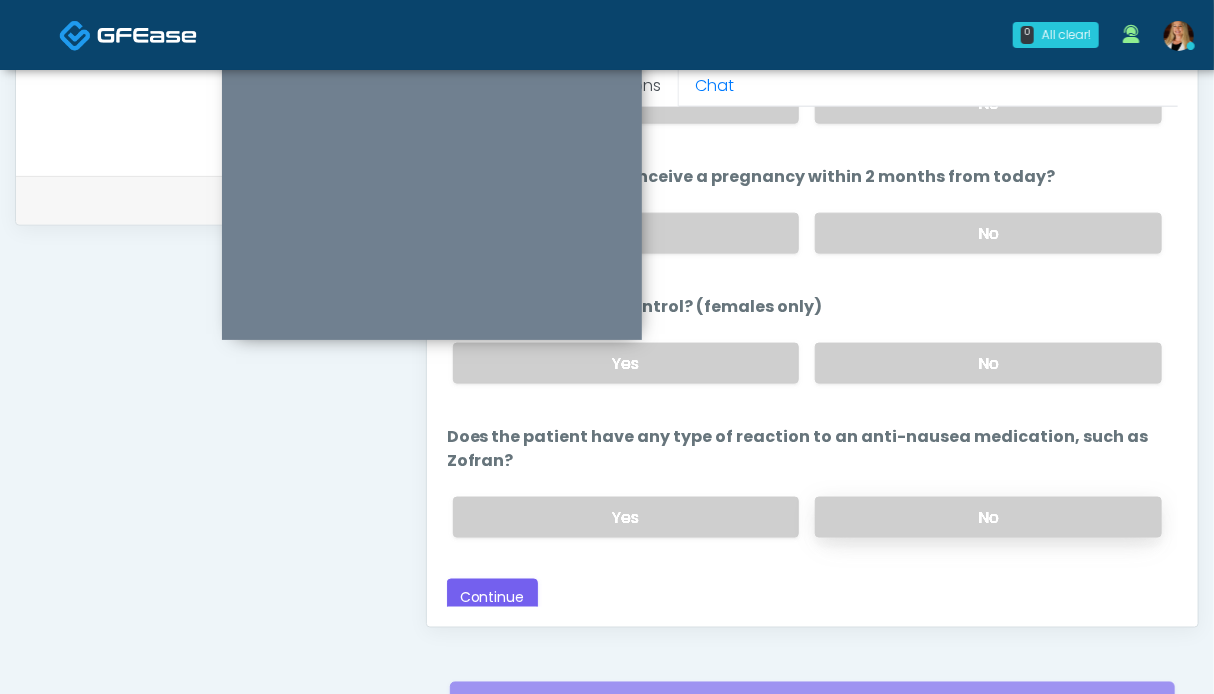 click on "No" at bounding box center [988, 517] 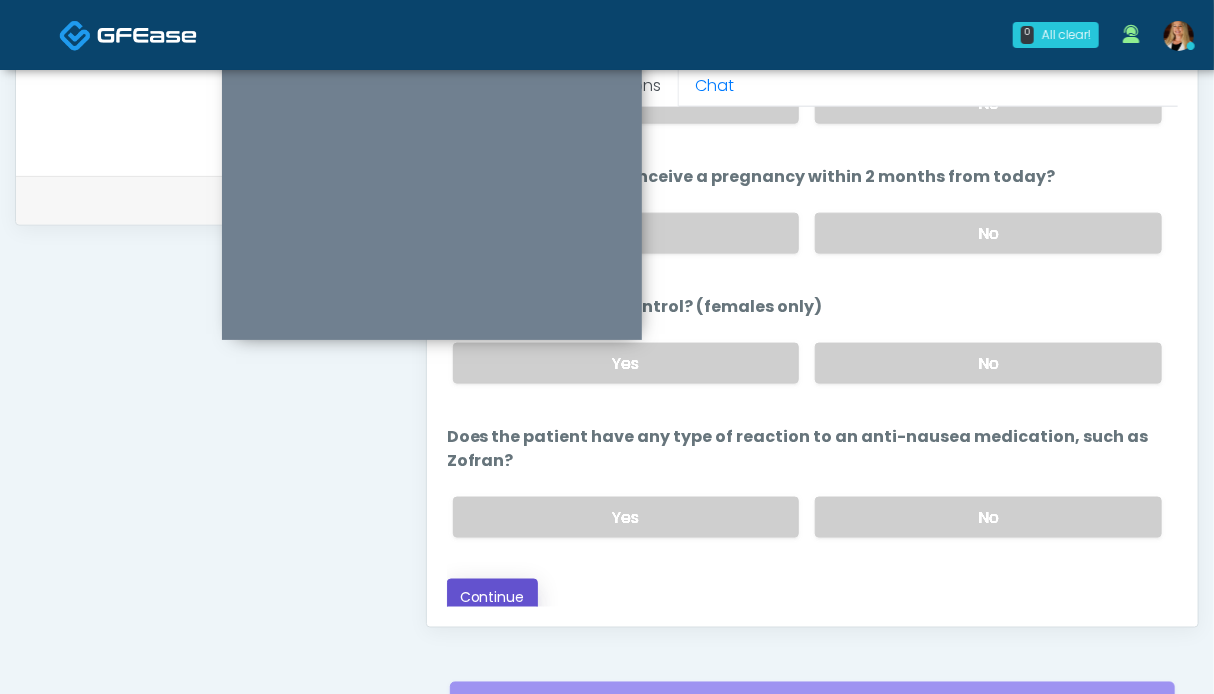 click on "Continue" at bounding box center [492, 597] 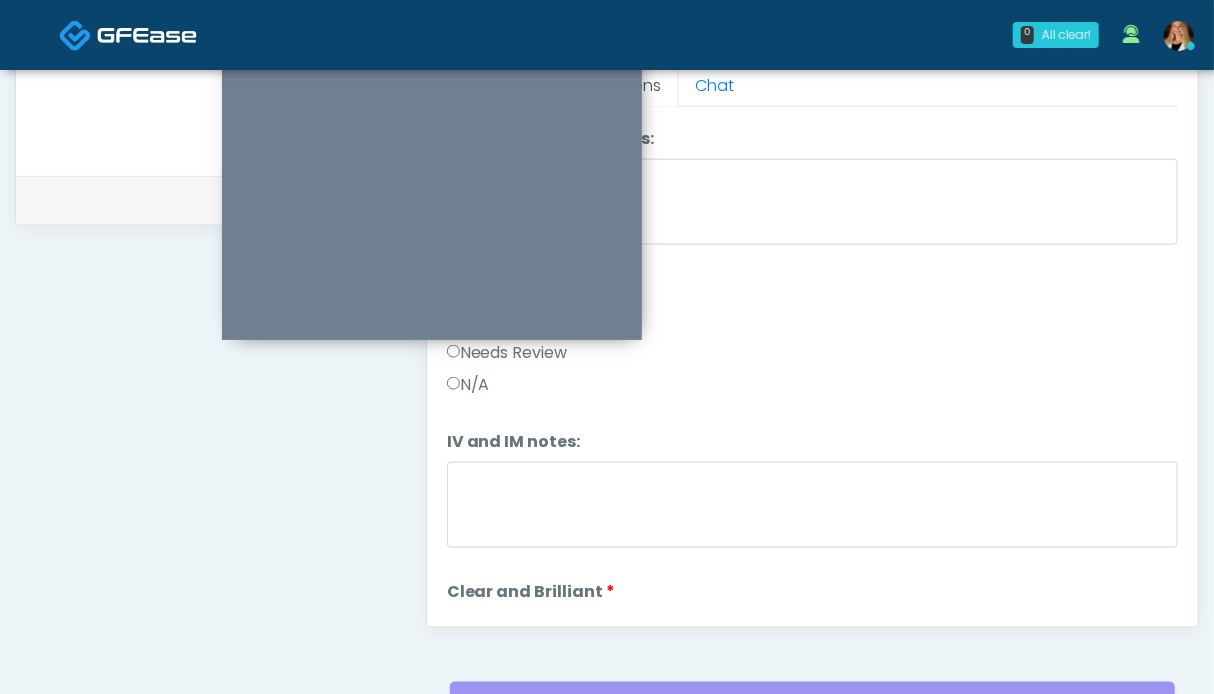 scroll, scrollTop: 1099, scrollLeft: 0, axis: vertical 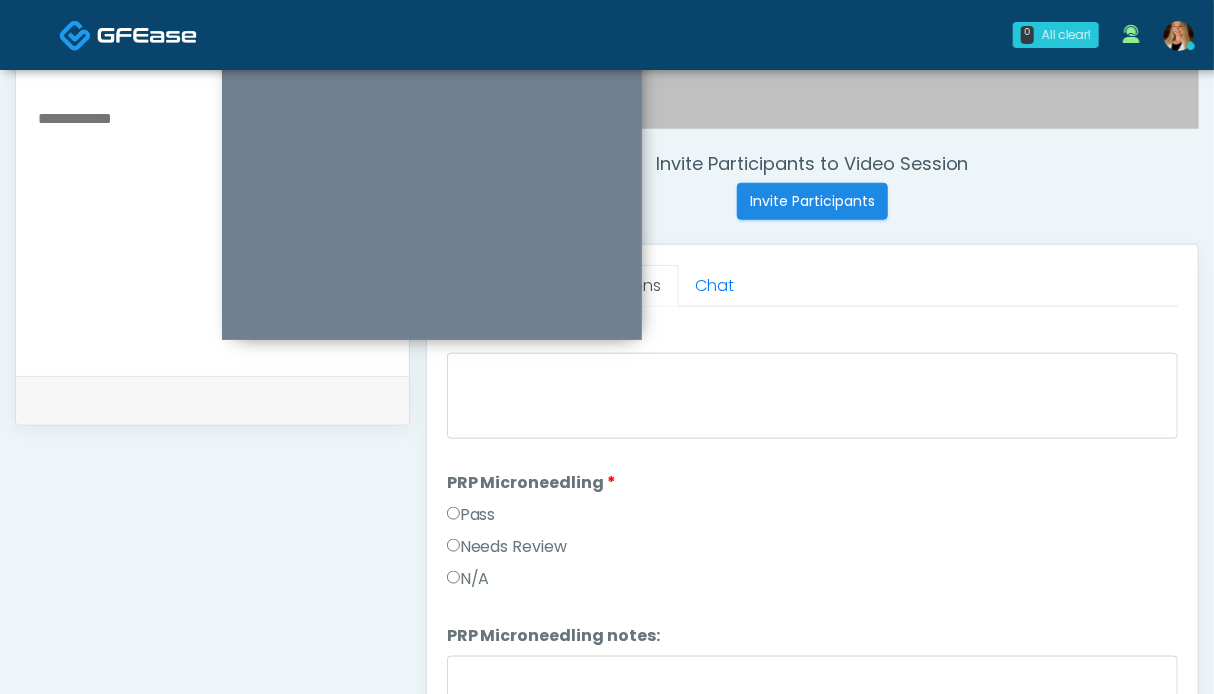 click on "Pass" at bounding box center (471, 515) 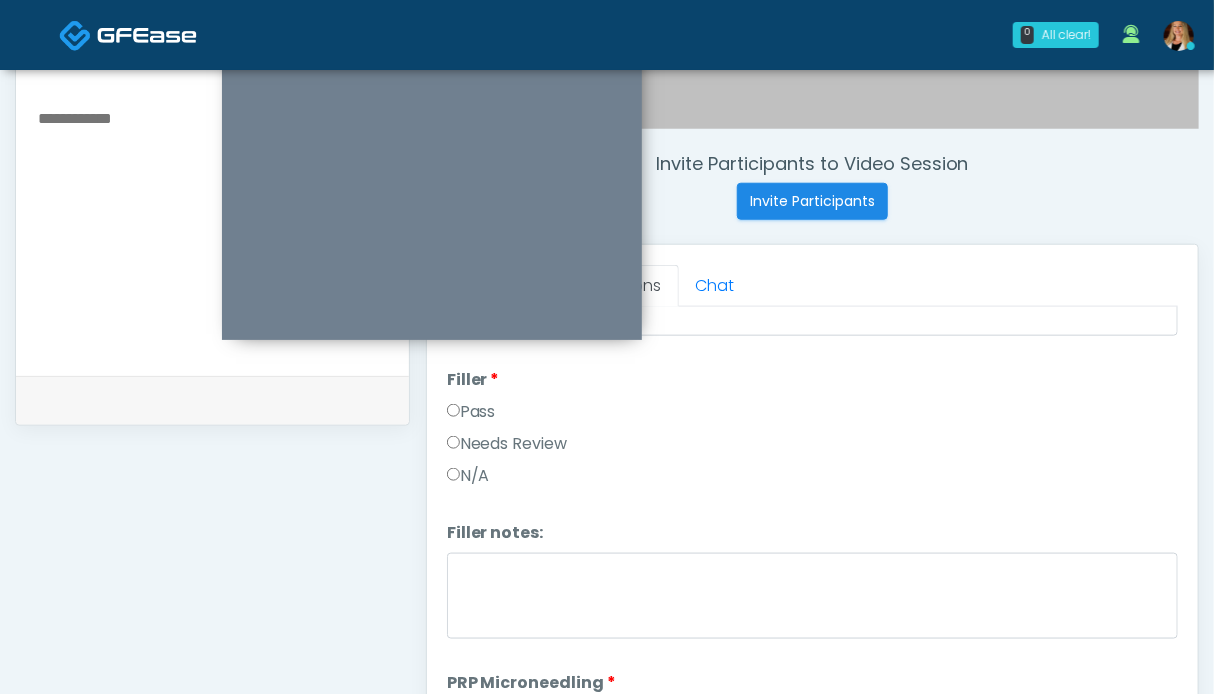 click on "Pass" at bounding box center (471, 412) 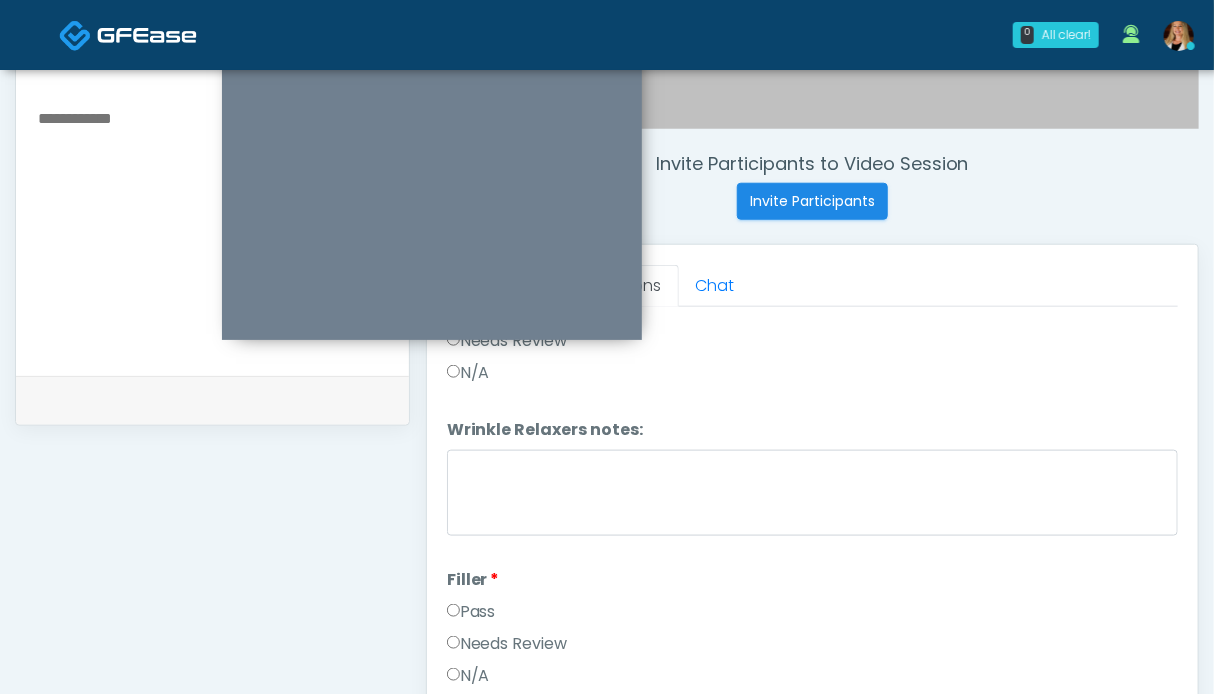 scroll, scrollTop: 0, scrollLeft: 0, axis: both 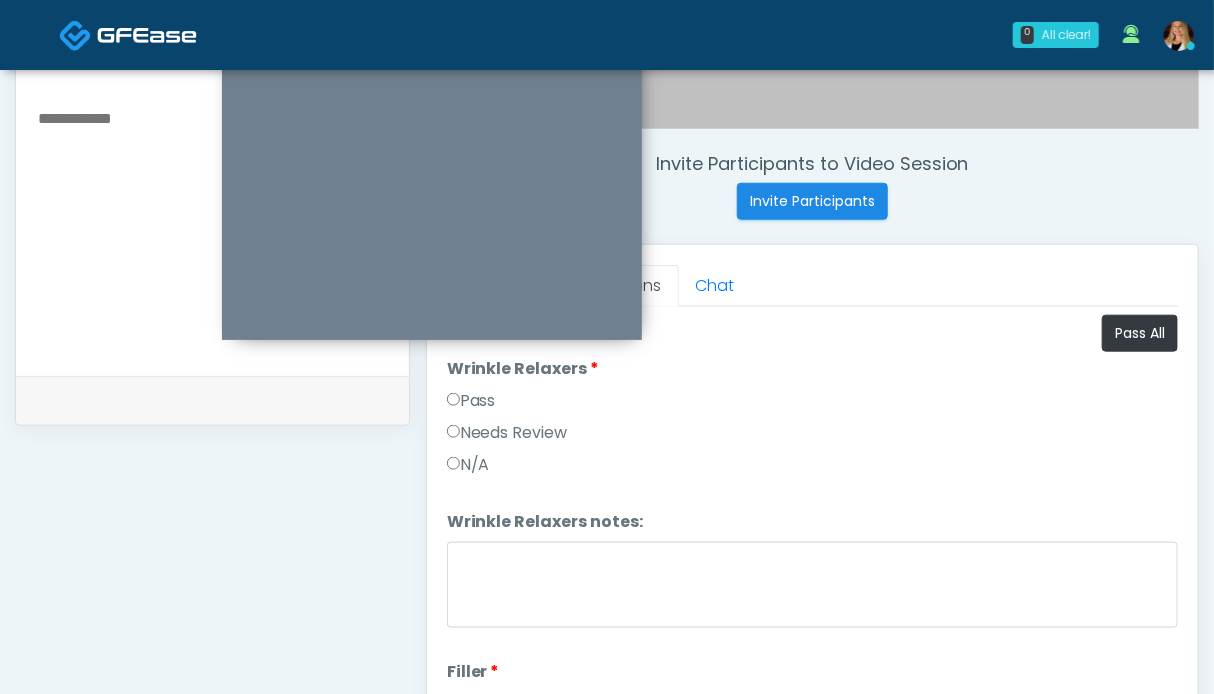 click on "Pass" at bounding box center (471, 401) 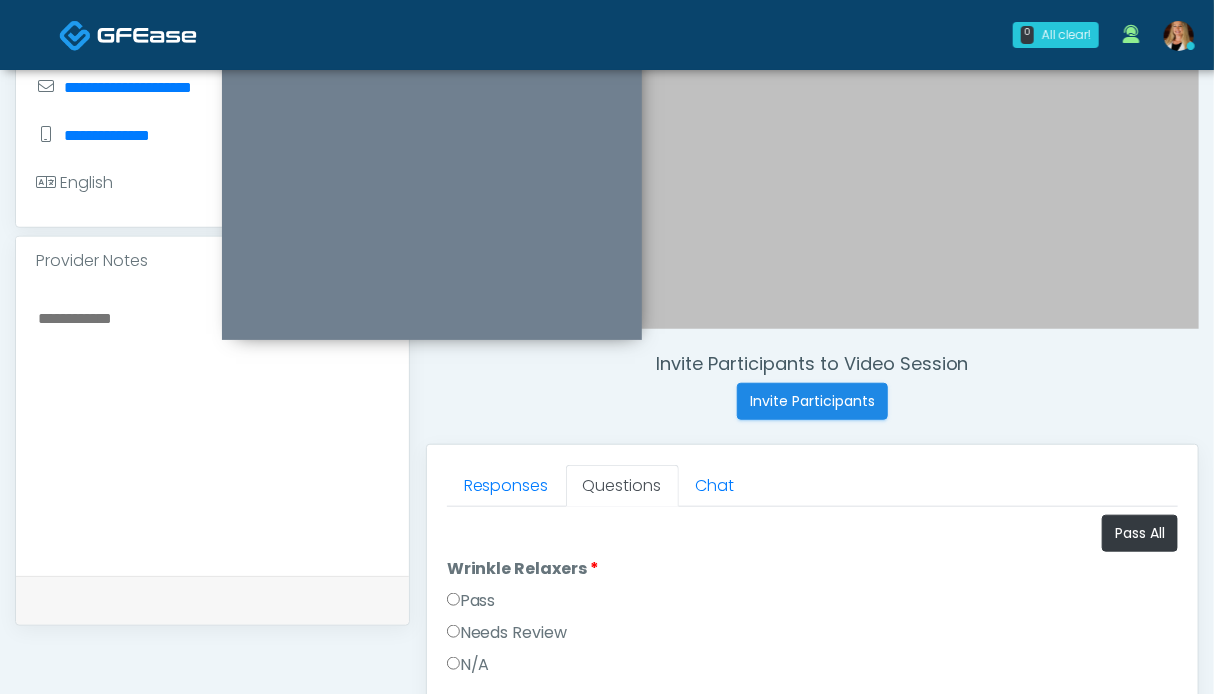 scroll, scrollTop: 699, scrollLeft: 0, axis: vertical 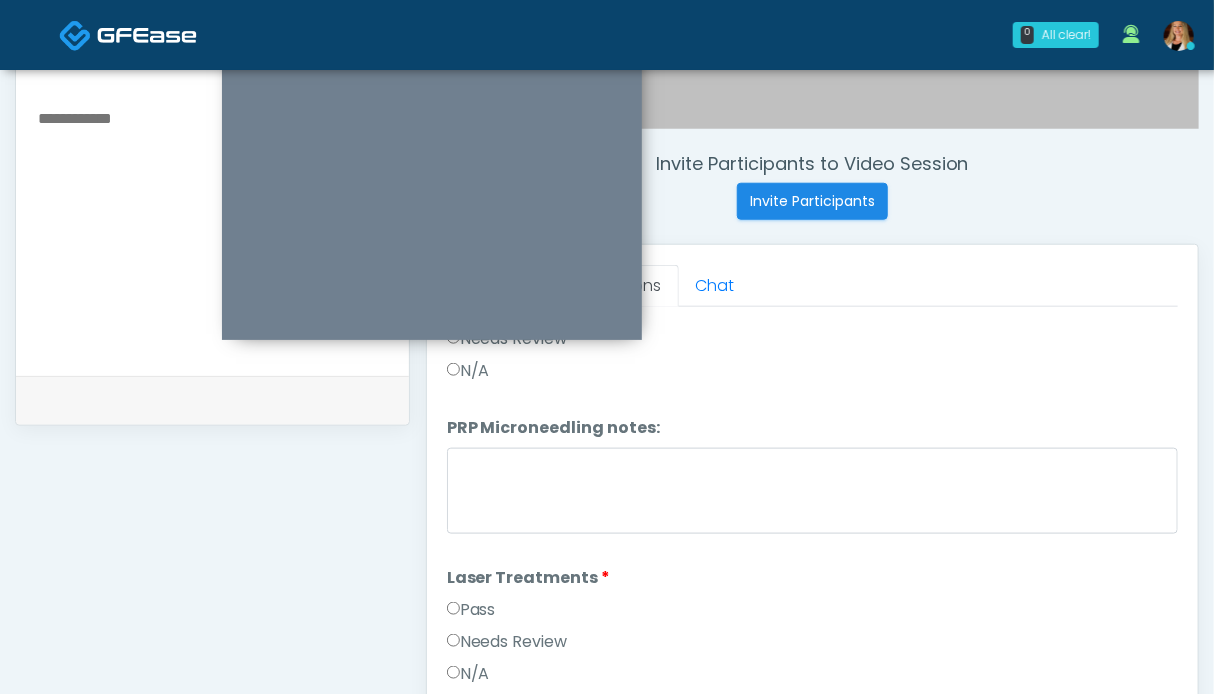 click on "Pass" at bounding box center [471, 610] 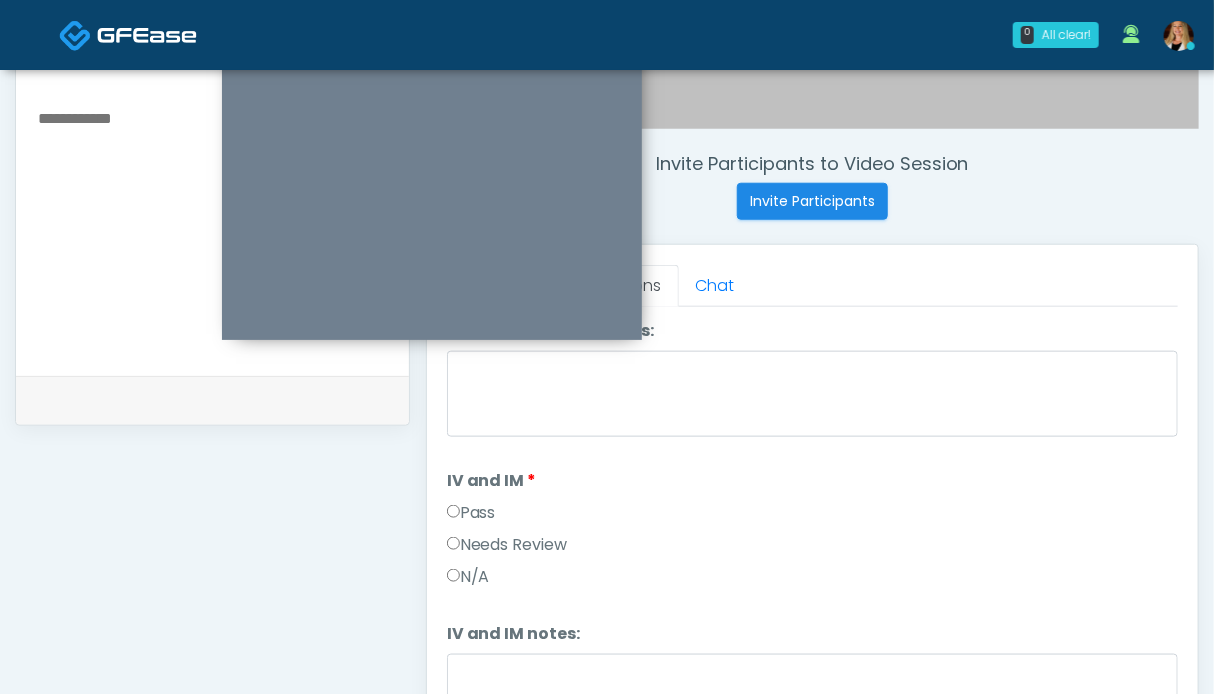 click on "Pass" at bounding box center (471, 513) 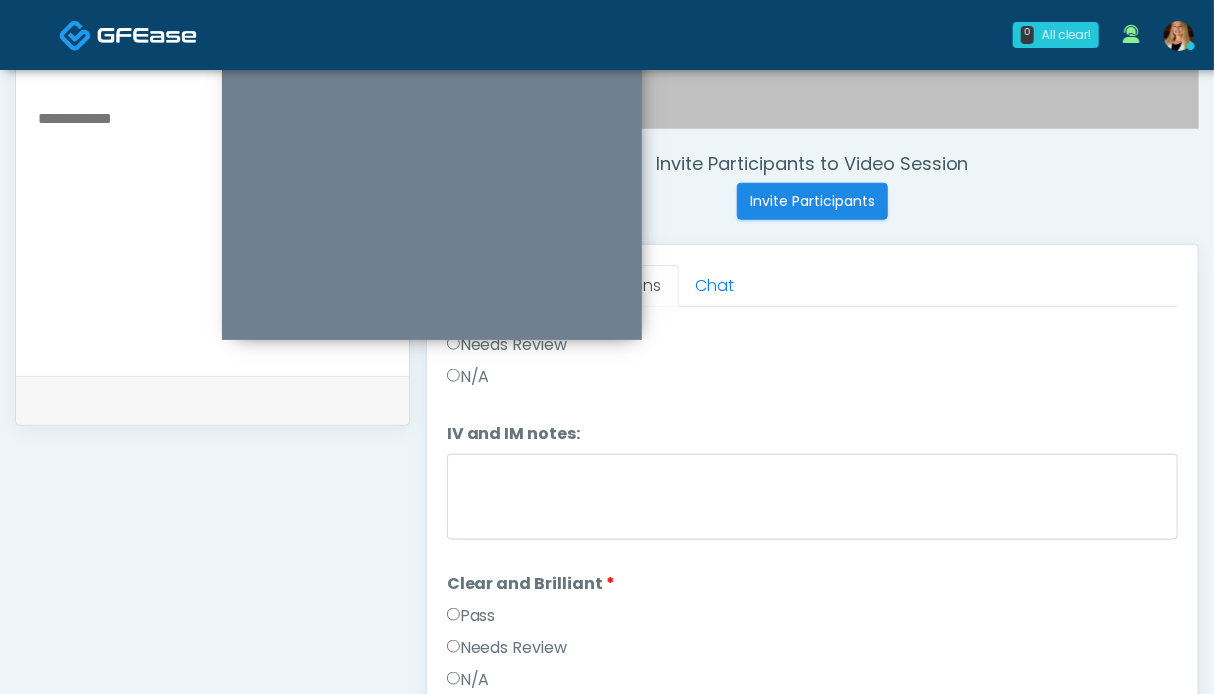 click on "Pass" at bounding box center [471, 616] 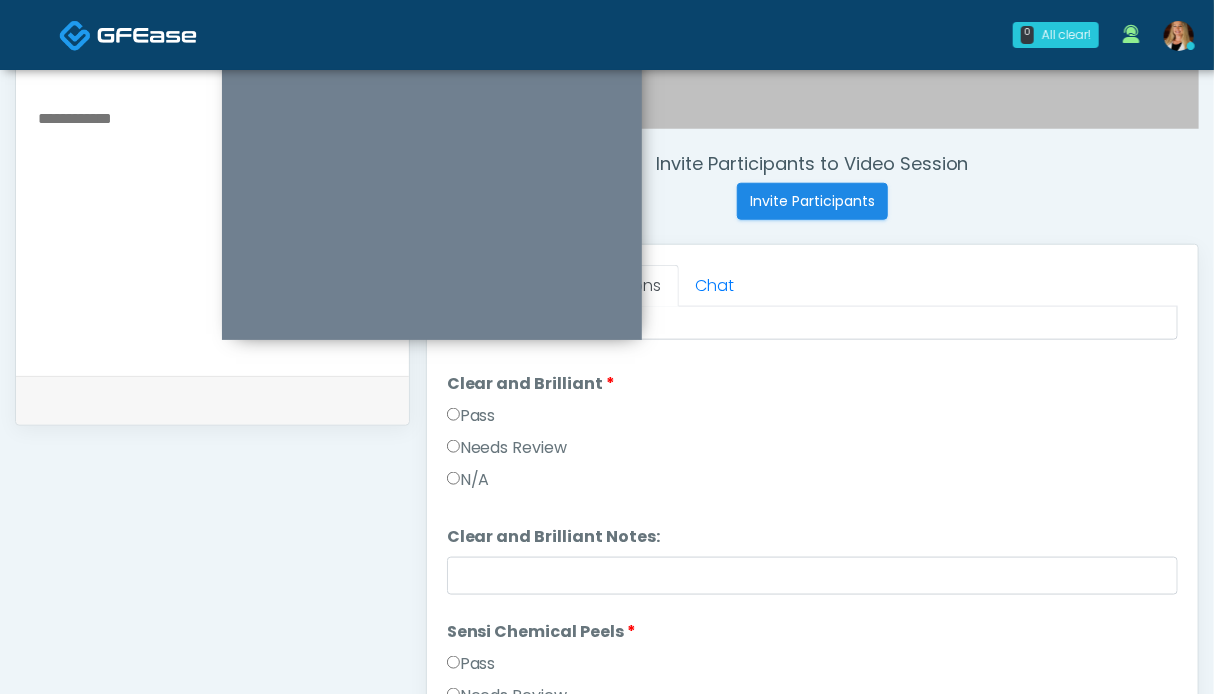 scroll, scrollTop: 1600, scrollLeft: 0, axis: vertical 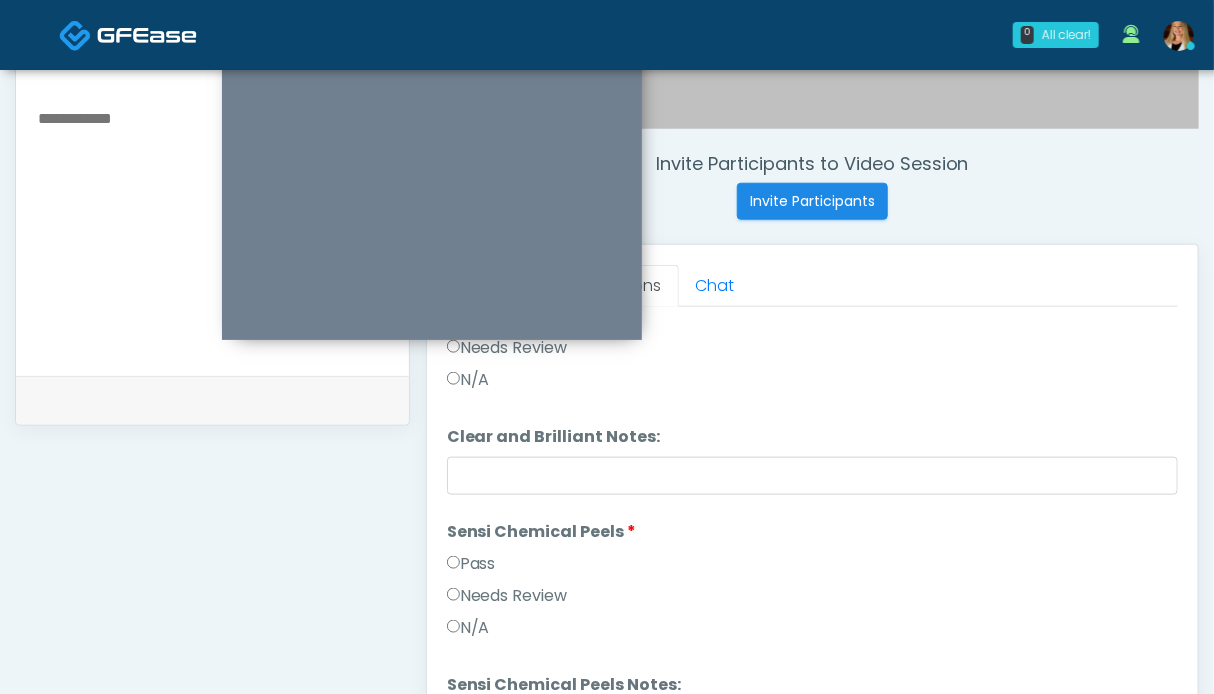 click on "Pass" at bounding box center [471, 564] 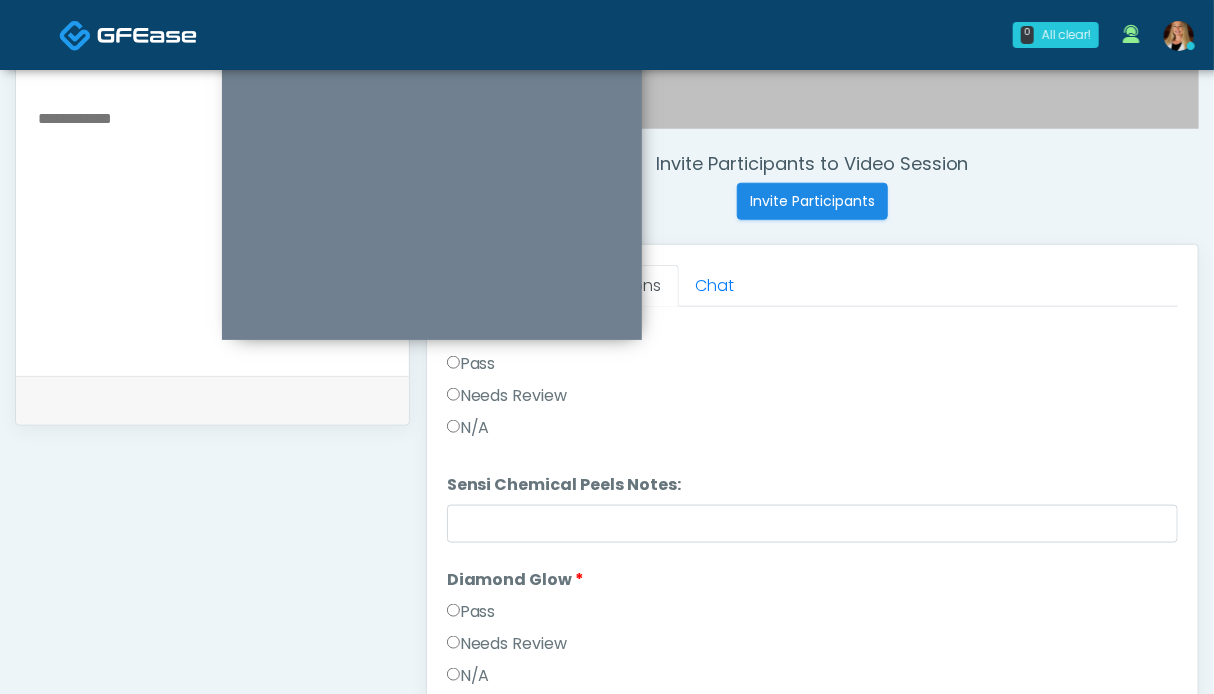 click on "Pass" at bounding box center [471, 612] 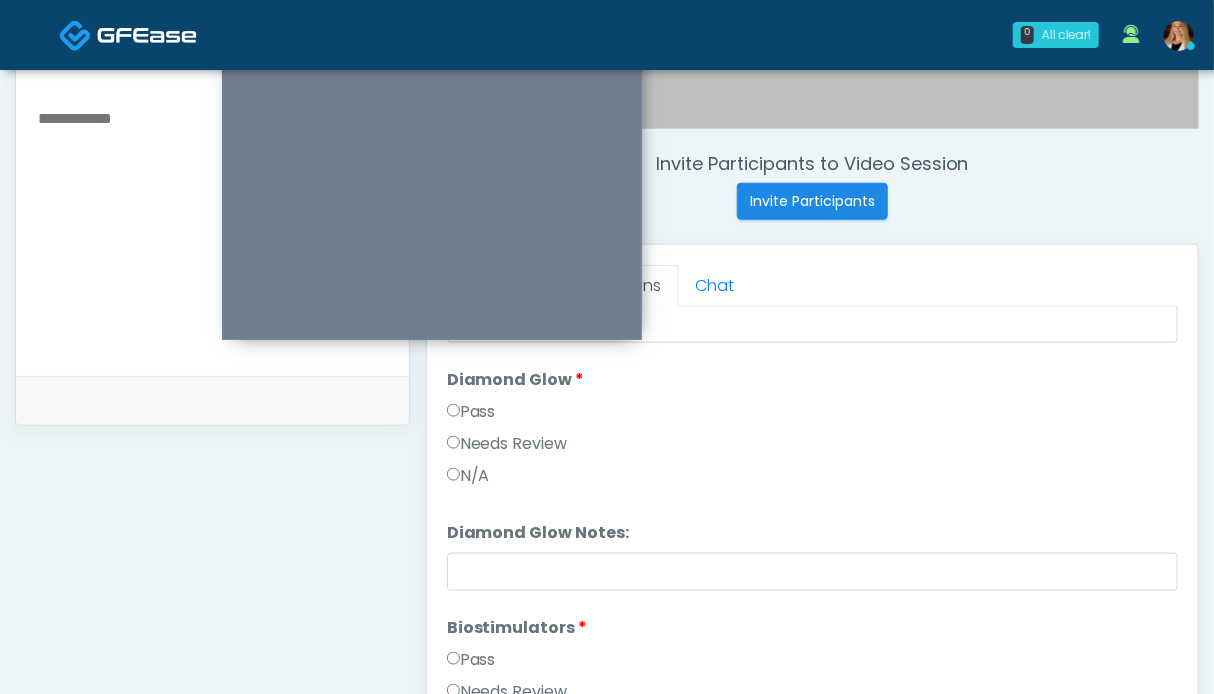 scroll, scrollTop: 2100, scrollLeft: 0, axis: vertical 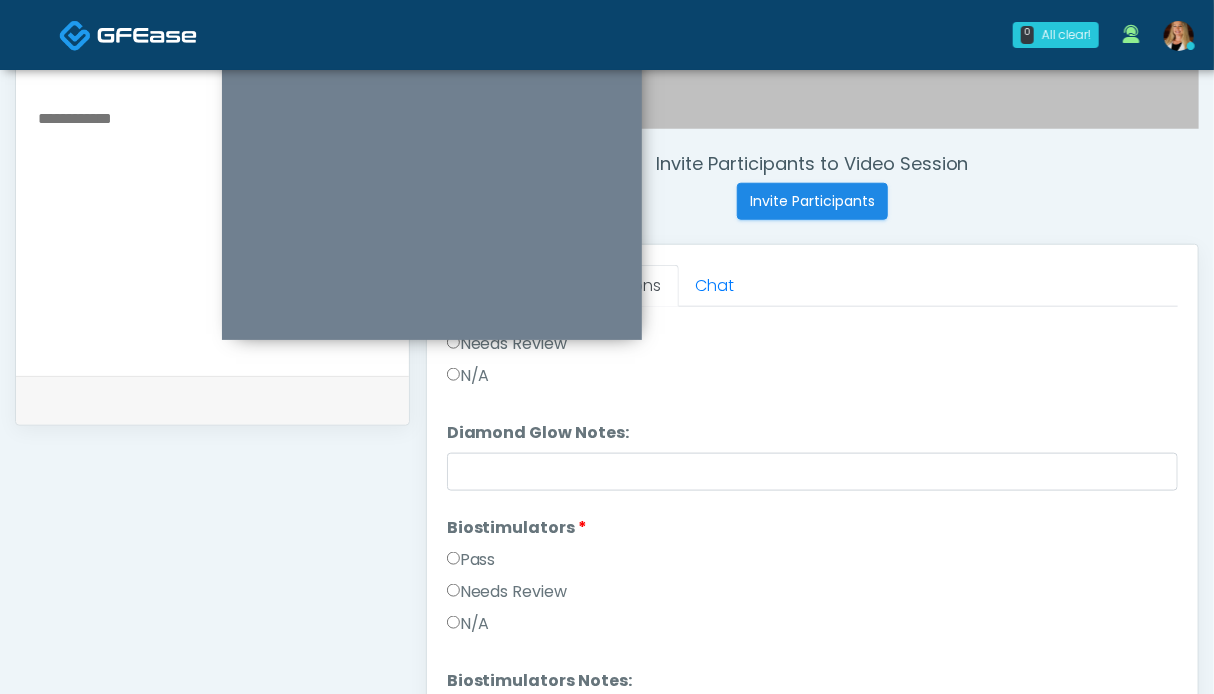 click on "Pass" at bounding box center (471, 560) 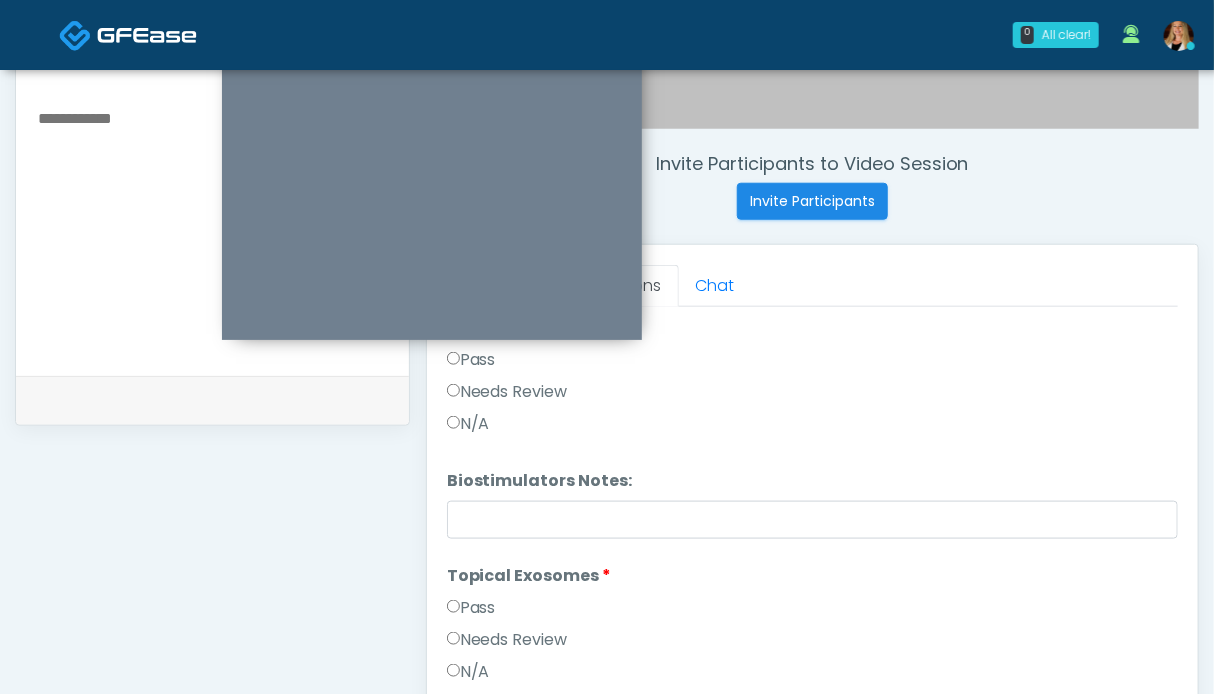 click on "Pass" at bounding box center [471, 608] 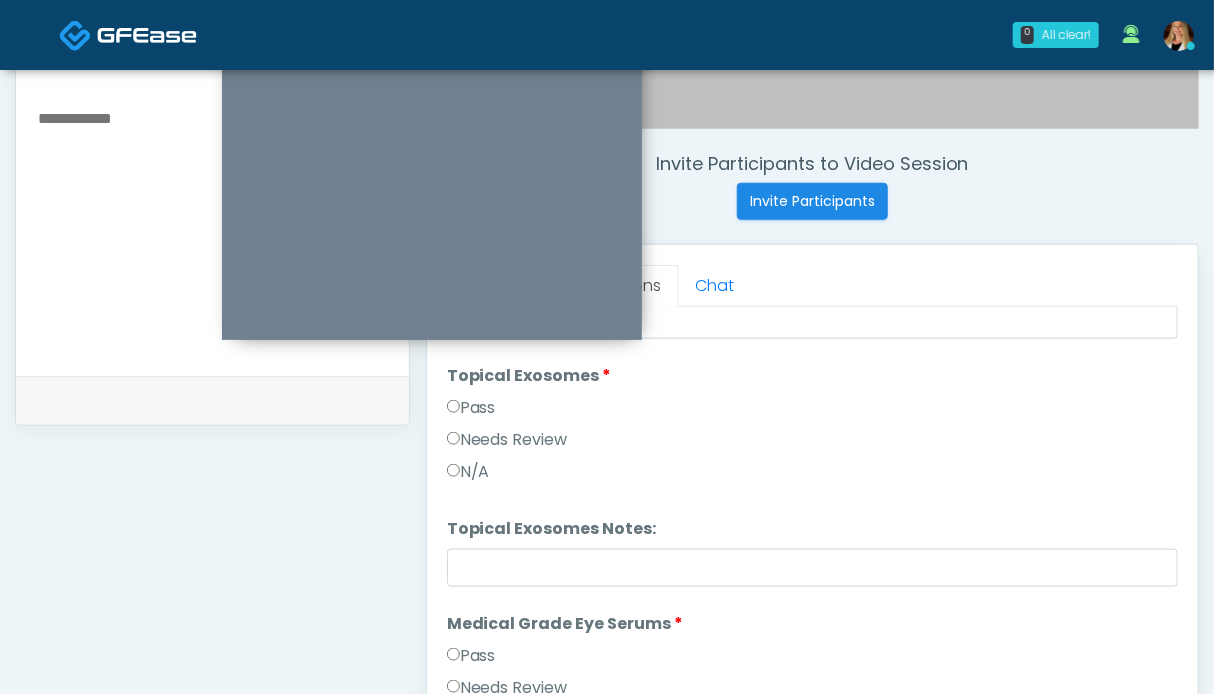 scroll, scrollTop: 2600, scrollLeft: 0, axis: vertical 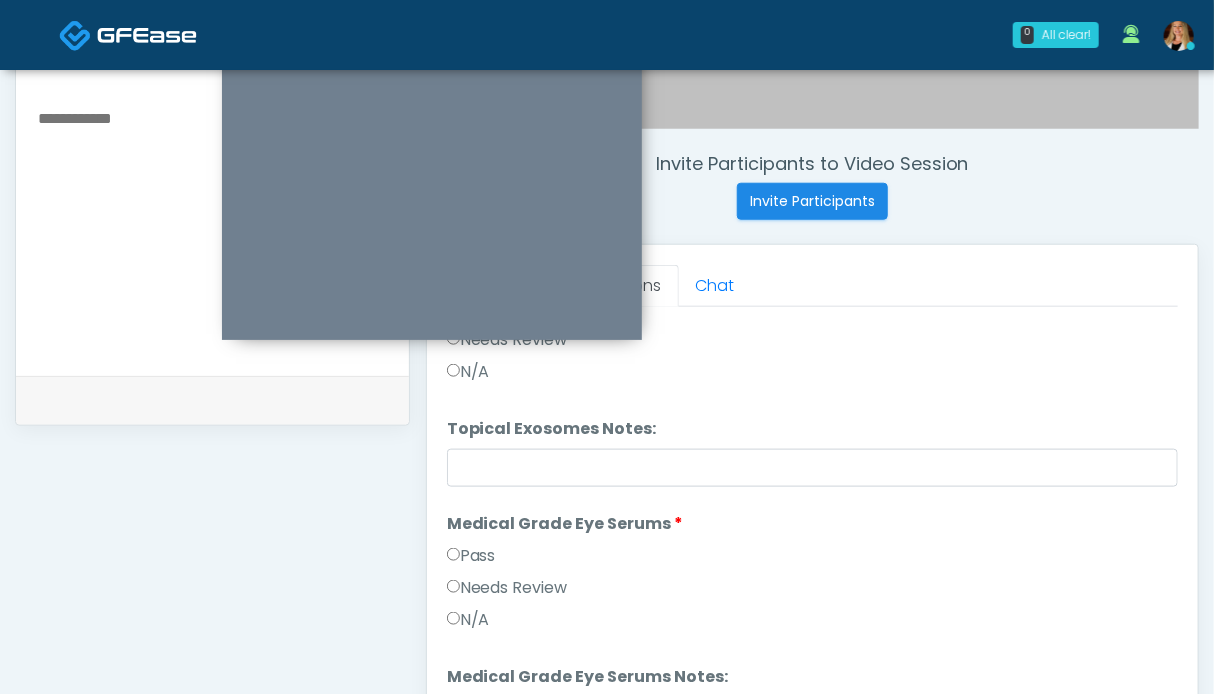 click on "Pass" at bounding box center (471, 556) 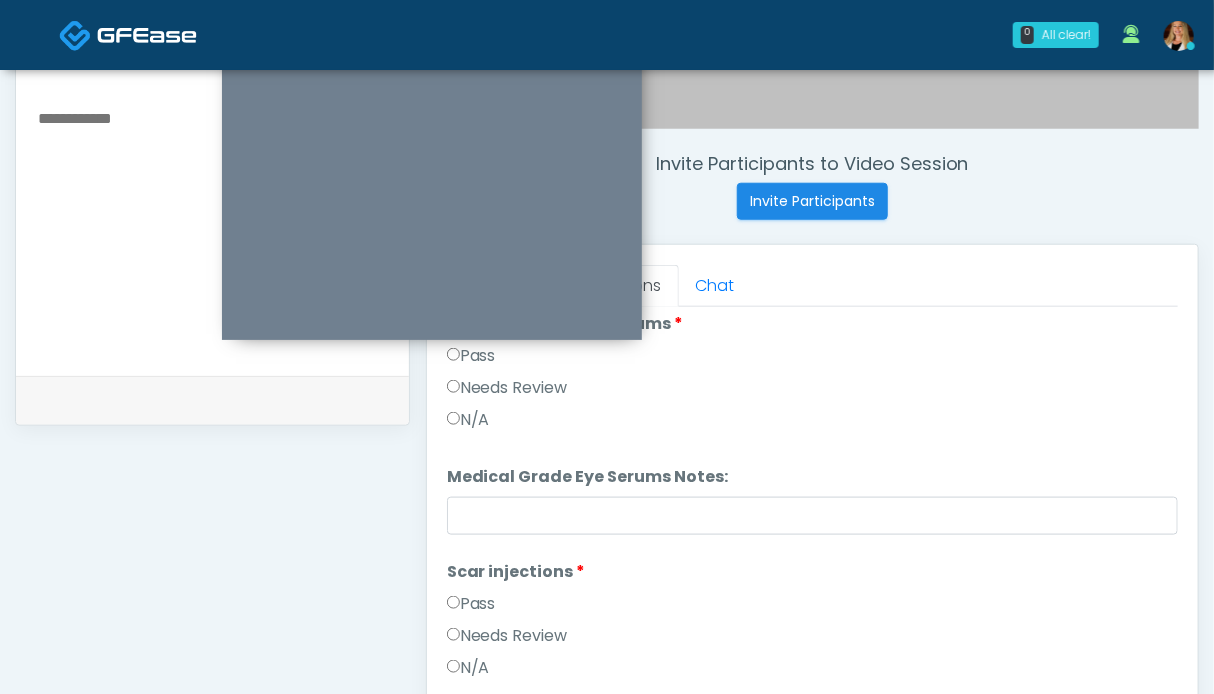 scroll, scrollTop: 2900, scrollLeft: 0, axis: vertical 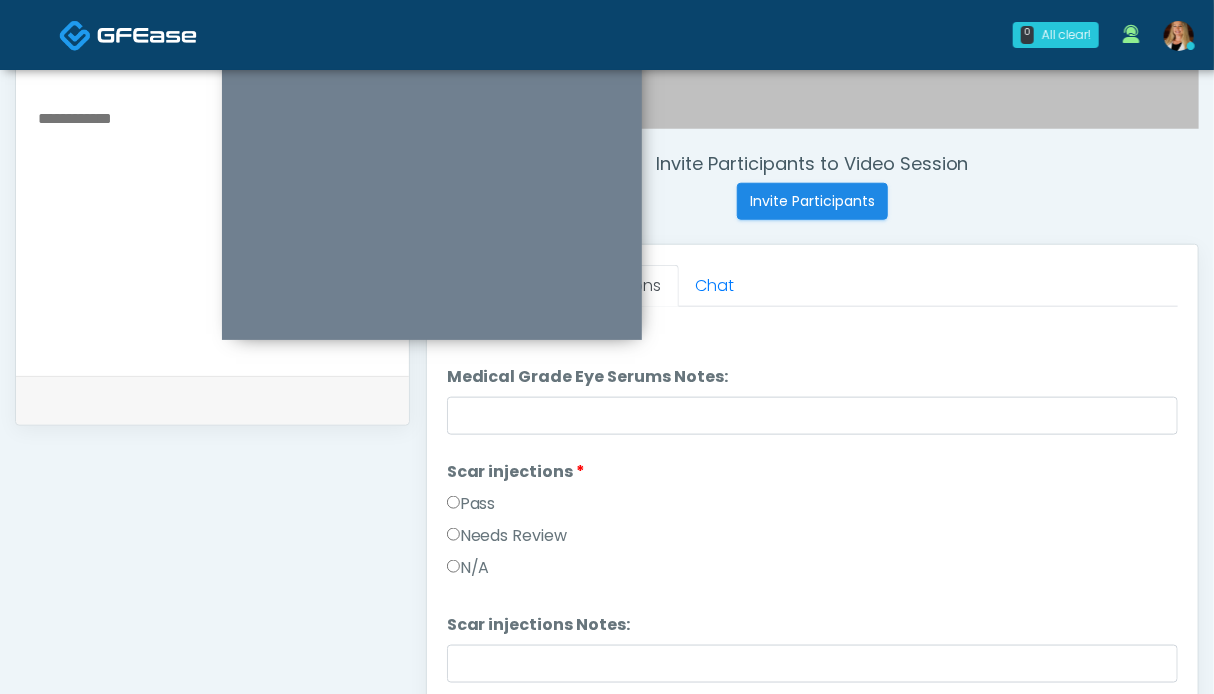click on "Pass" at bounding box center [471, 504] 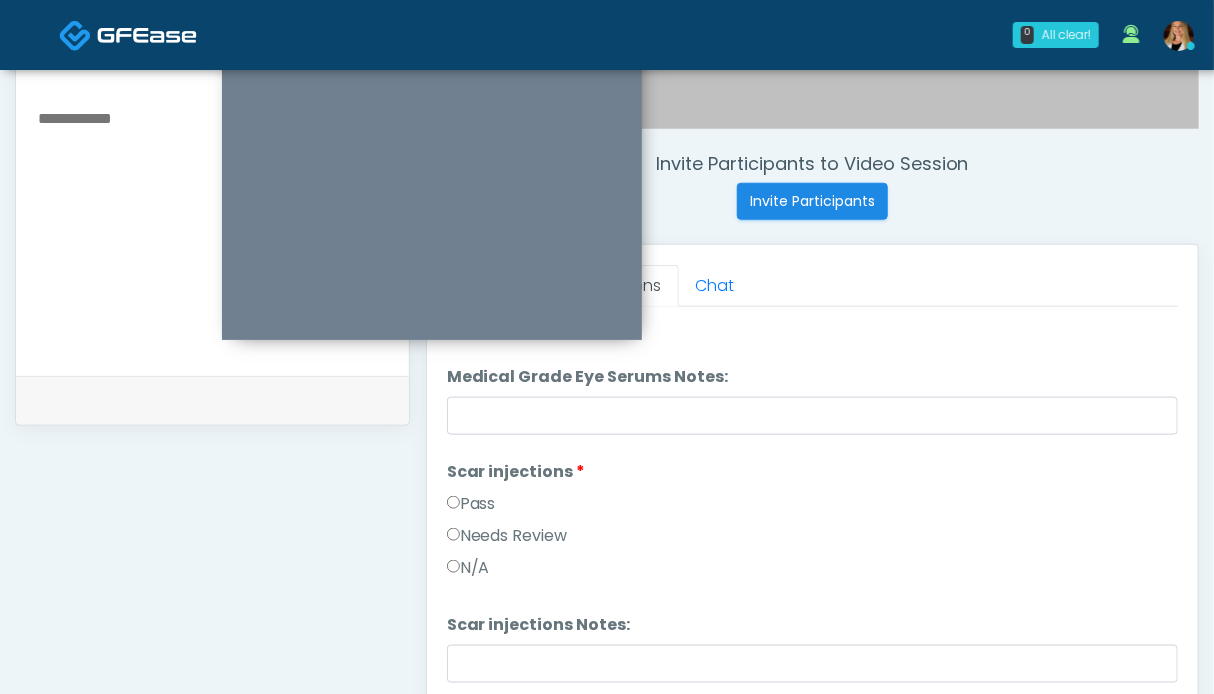 scroll, scrollTop: 3100, scrollLeft: 0, axis: vertical 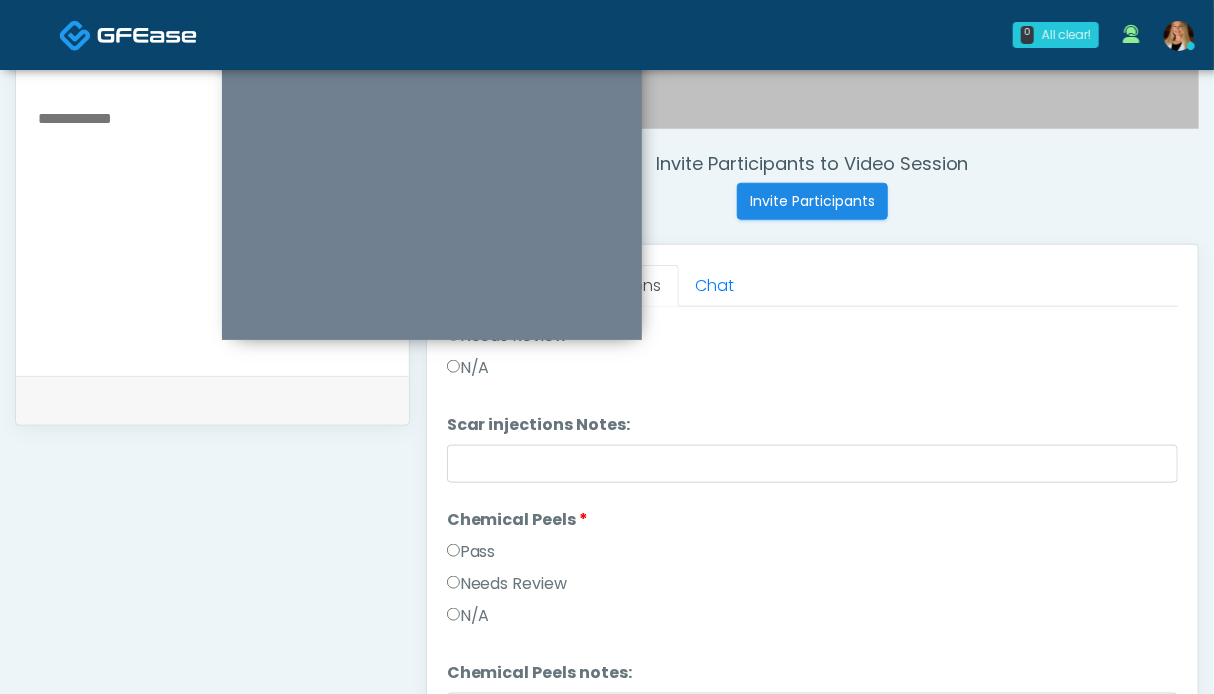 click on "Pass" at bounding box center (471, 552) 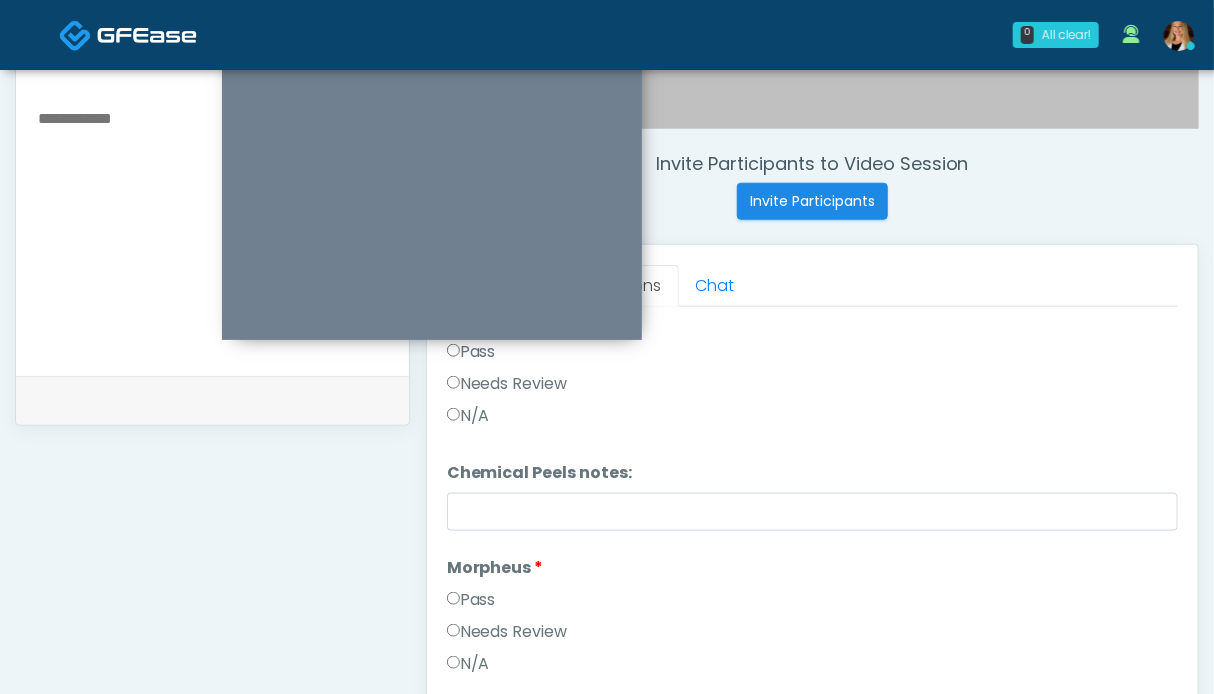 click on "Pass" at bounding box center (471, 600) 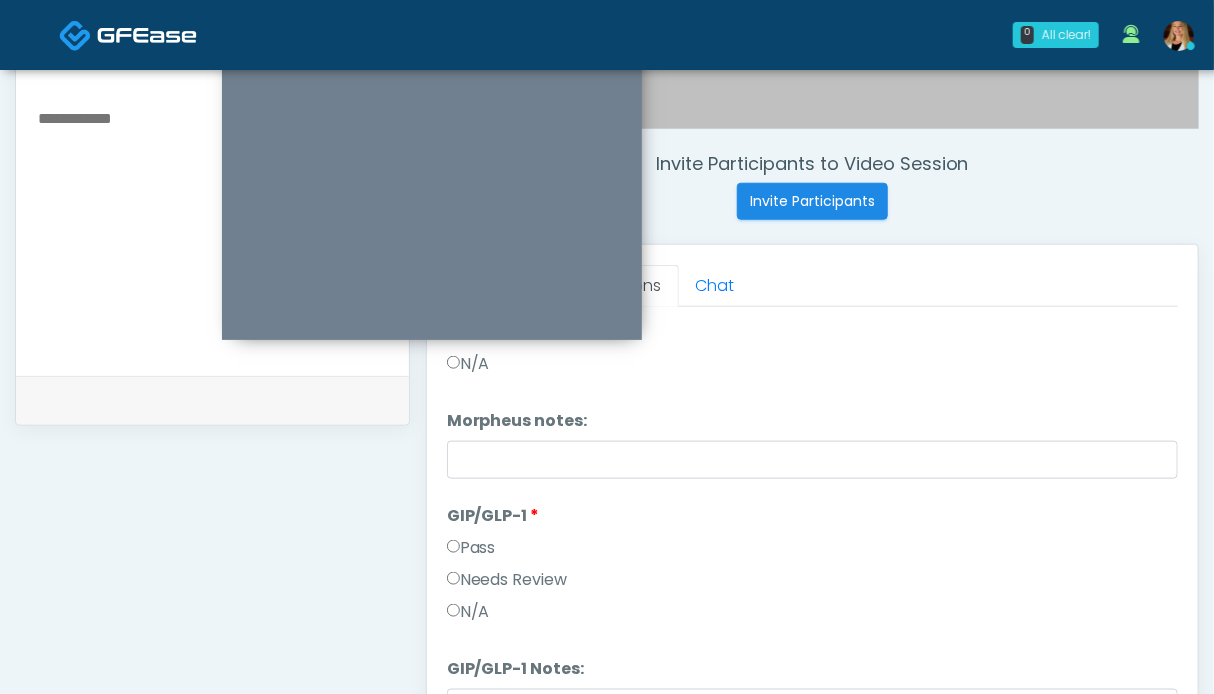 click on "Pass" at bounding box center (471, 548) 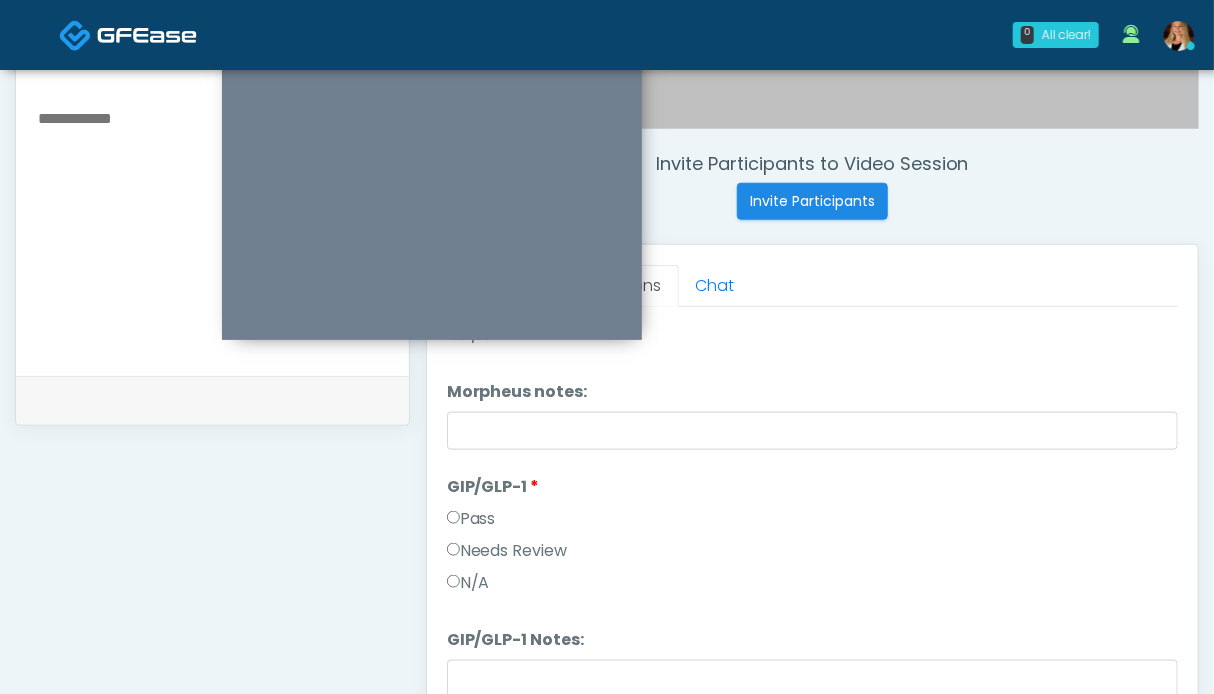 scroll, scrollTop: 999, scrollLeft: 0, axis: vertical 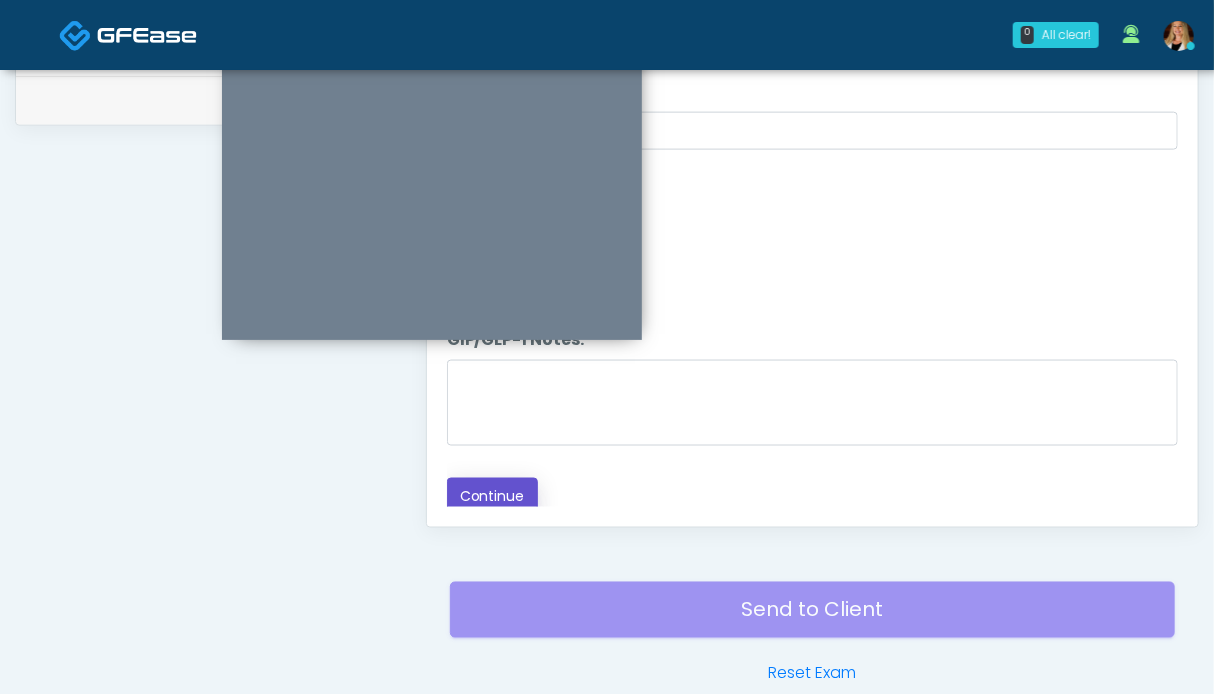 click on "Continue" at bounding box center (492, 496) 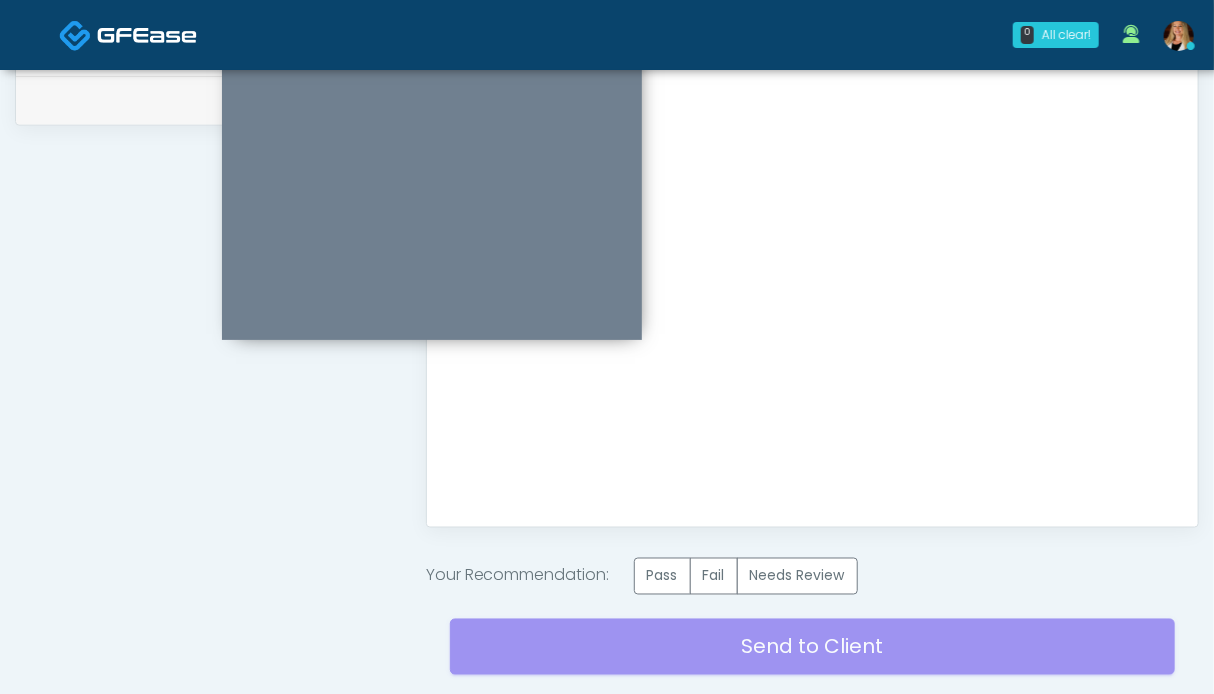 scroll, scrollTop: 0, scrollLeft: 0, axis: both 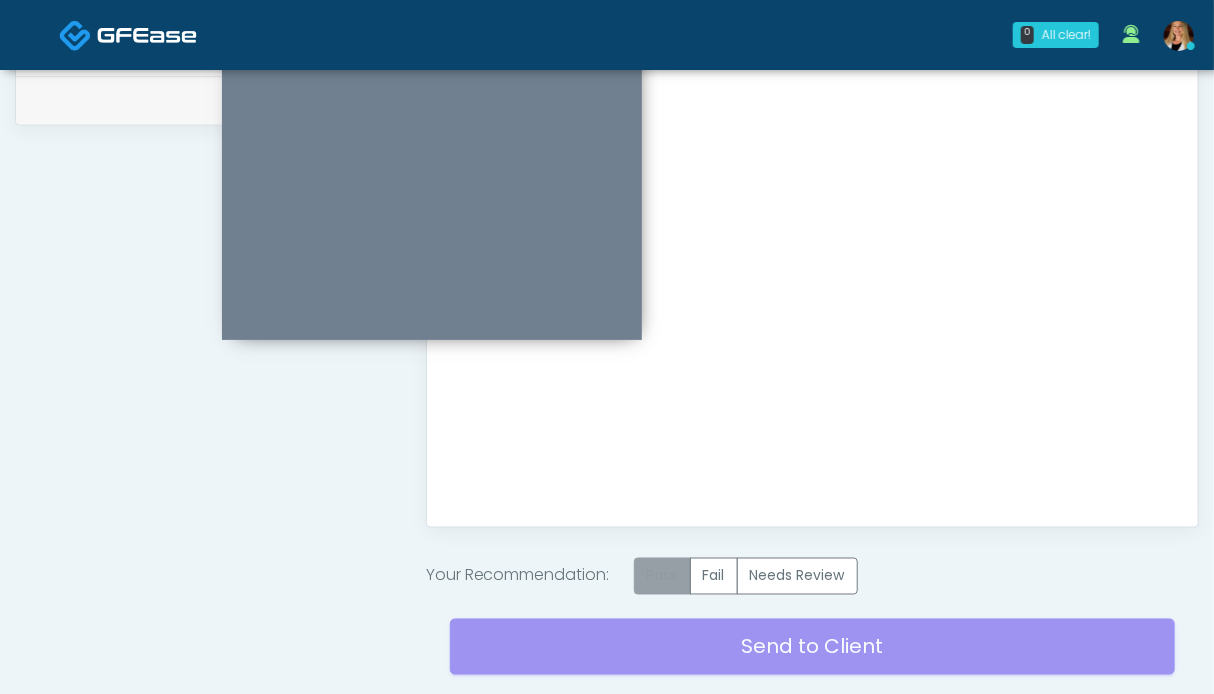 click on "Pass" at bounding box center (662, 576) 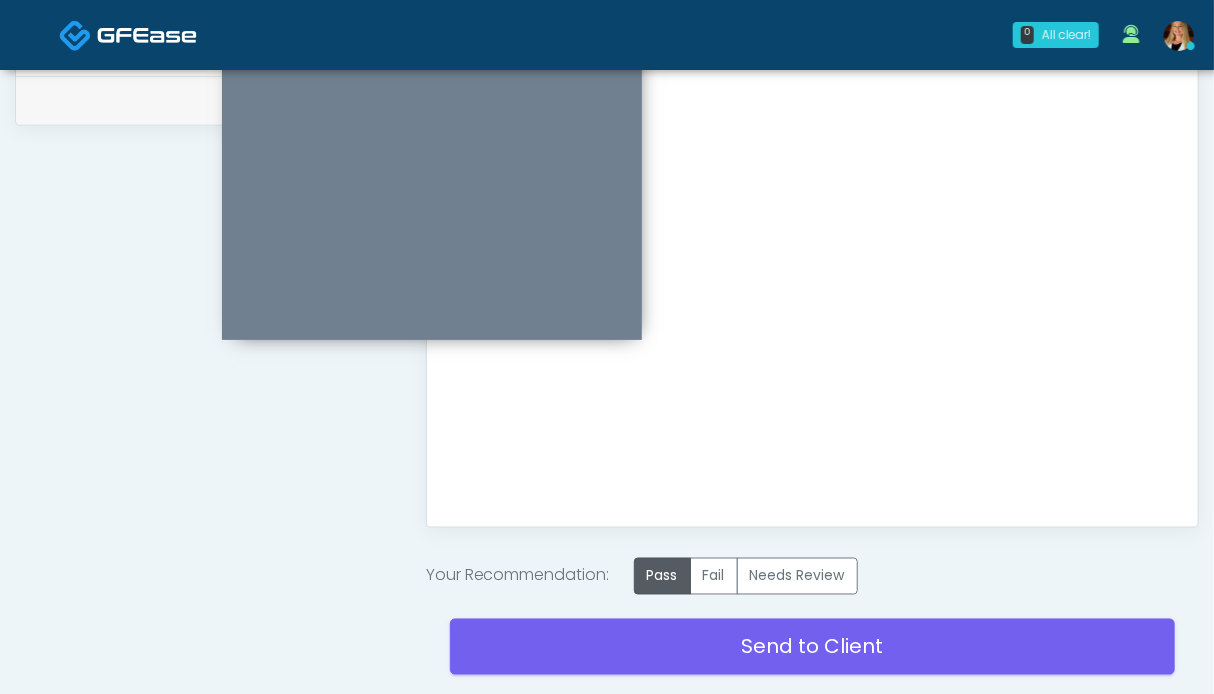 scroll, scrollTop: 1136, scrollLeft: 0, axis: vertical 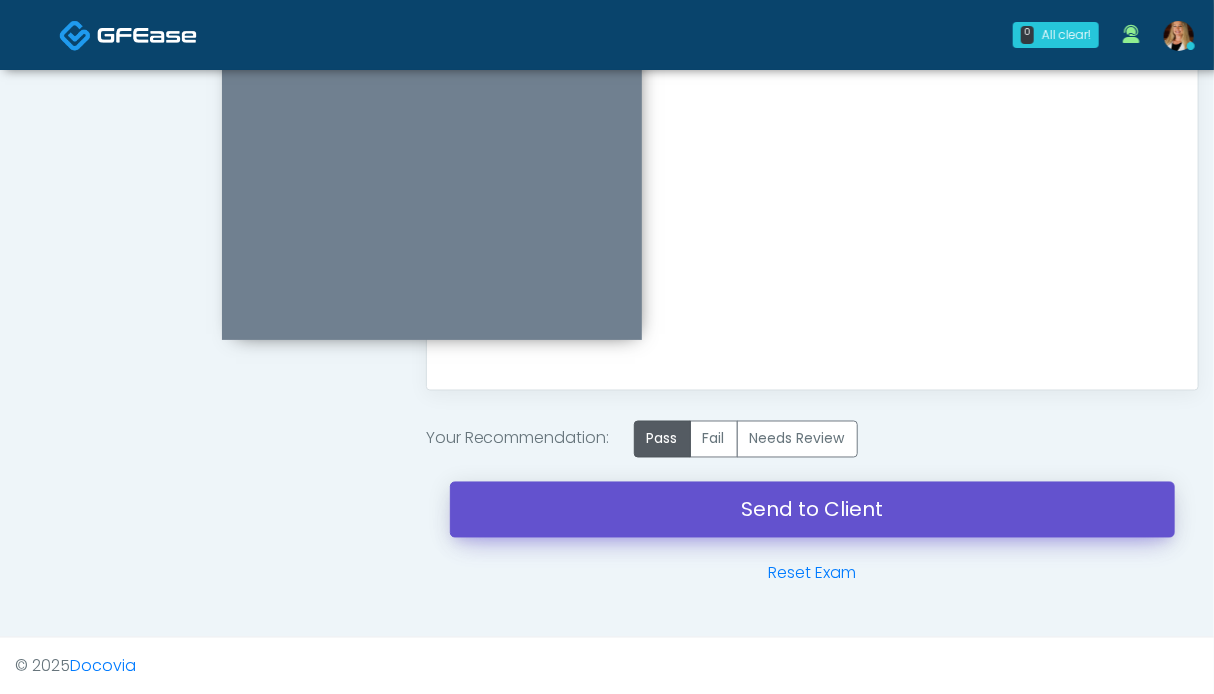 click on "Send to Client" at bounding box center (812, 510) 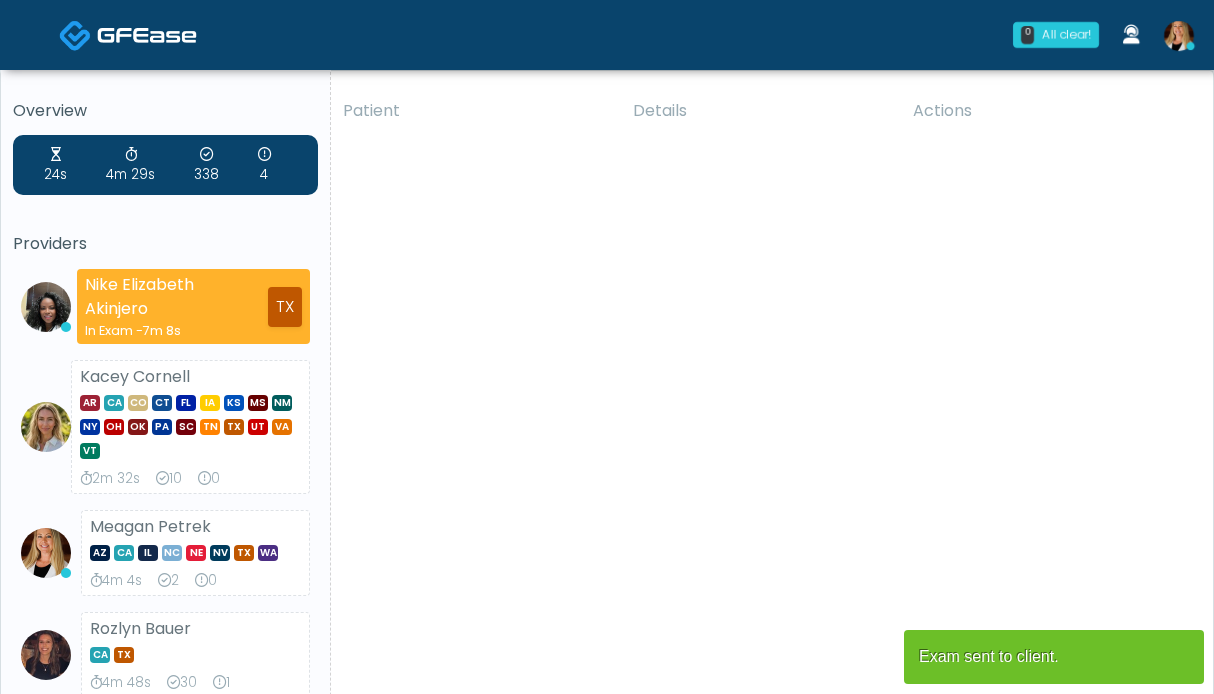scroll, scrollTop: 0, scrollLeft: 0, axis: both 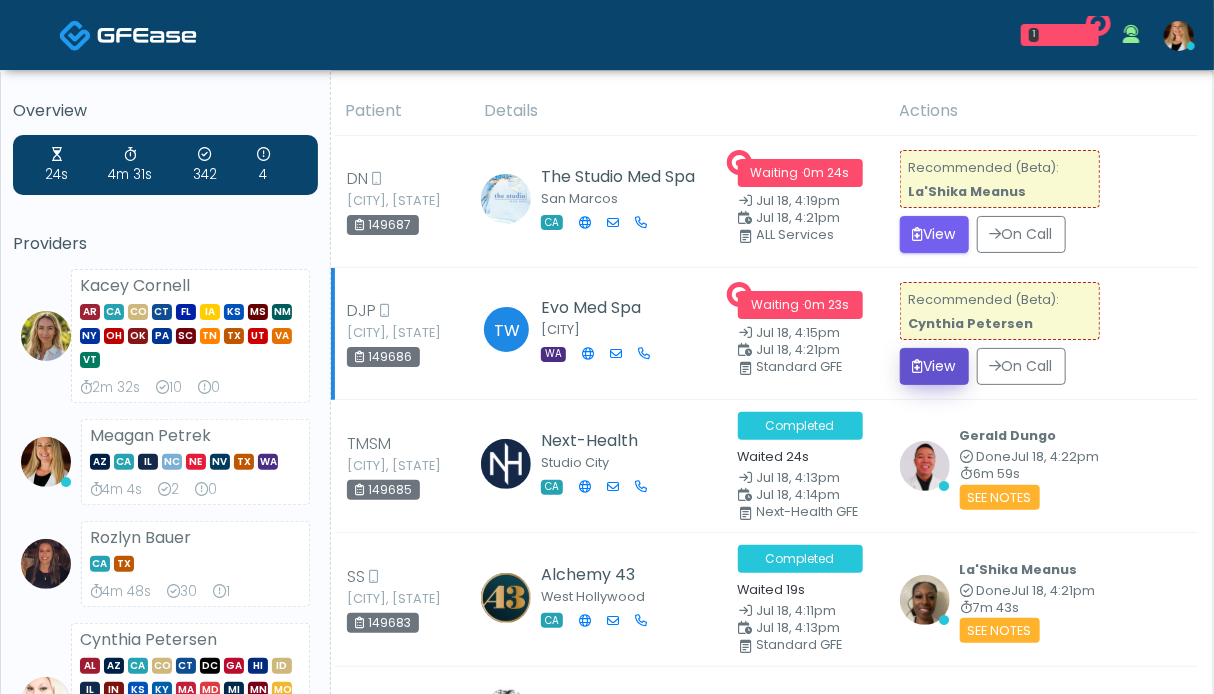 click on "View" at bounding box center [934, 366] 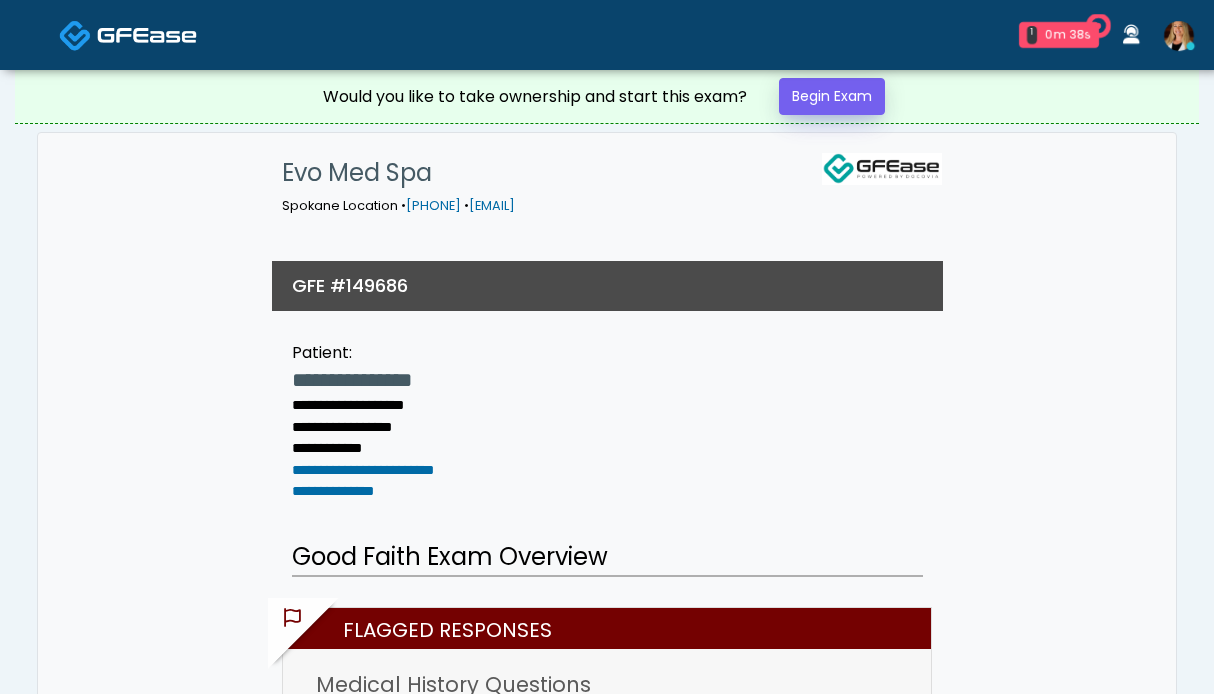 scroll, scrollTop: 0, scrollLeft: 0, axis: both 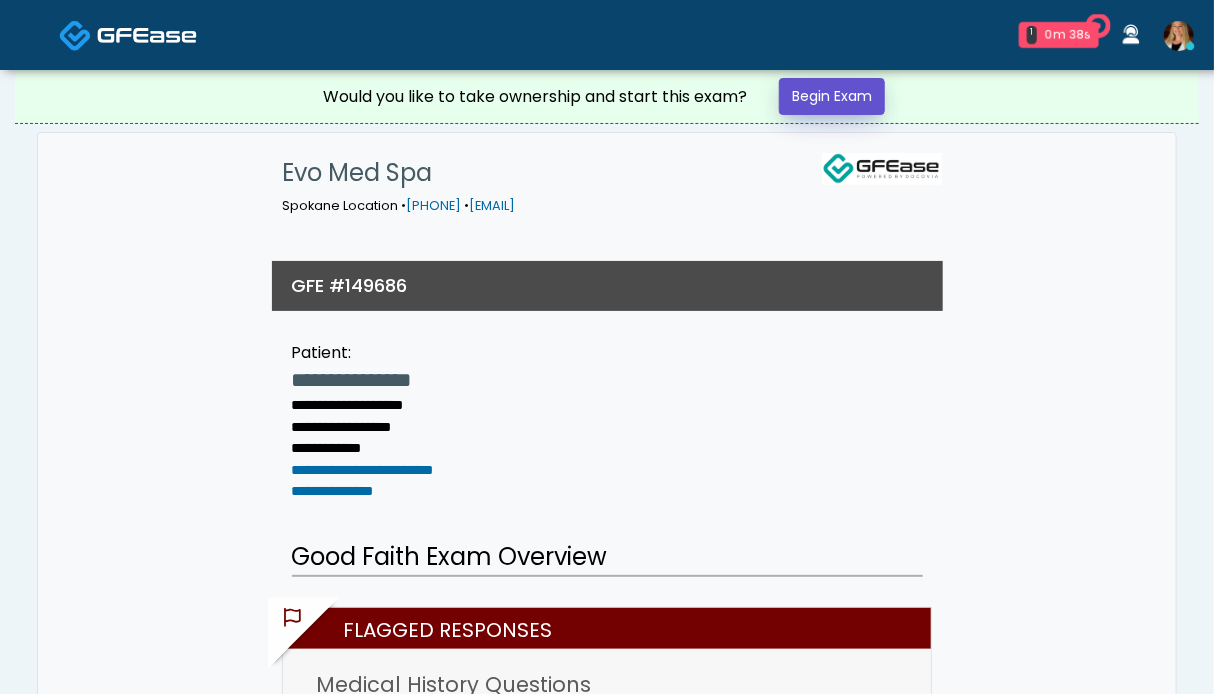 click on "Begin Exam" at bounding box center [832, 96] 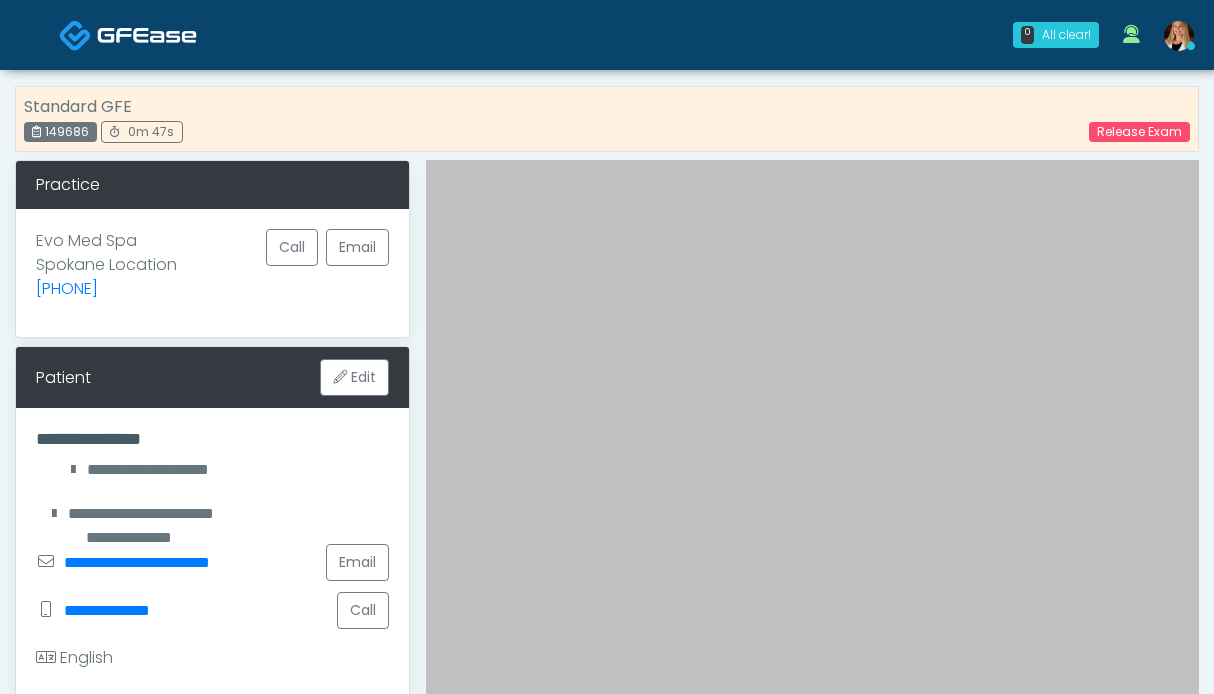 scroll, scrollTop: 0, scrollLeft: 0, axis: both 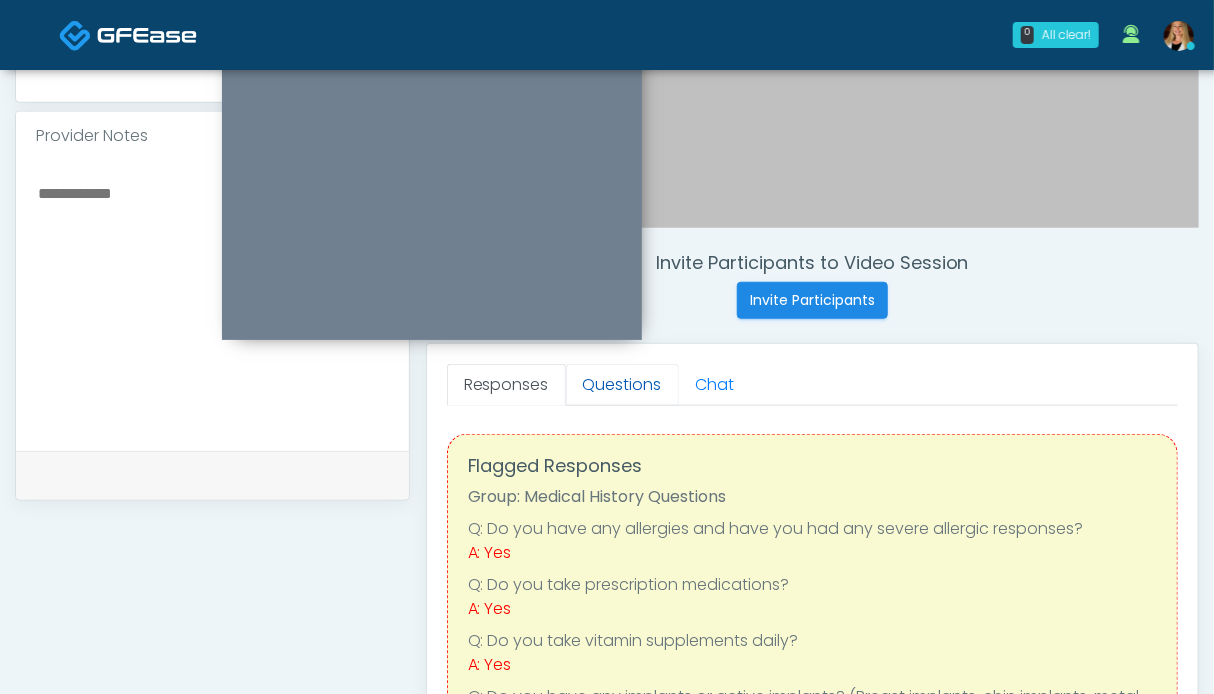 click on "Questions" at bounding box center (622, 385) 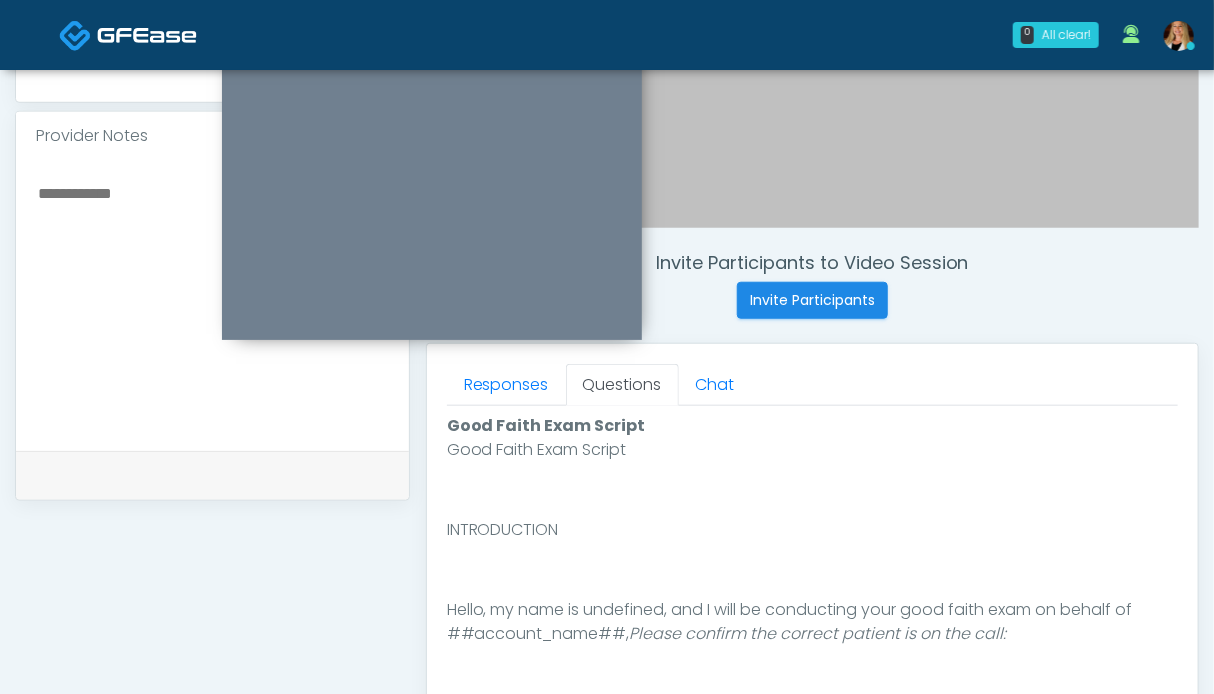 scroll, scrollTop: 1000, scrollLeft: 0, axis: vertical 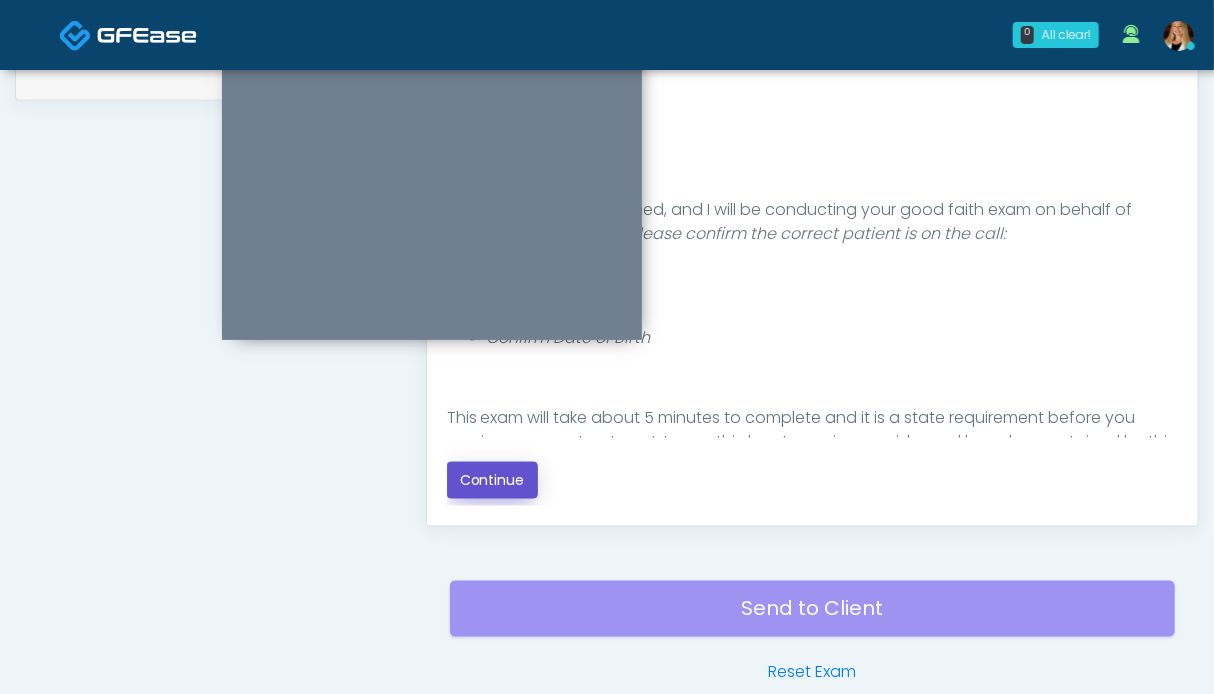 click on "Continue" at bounding box center [492, 480] 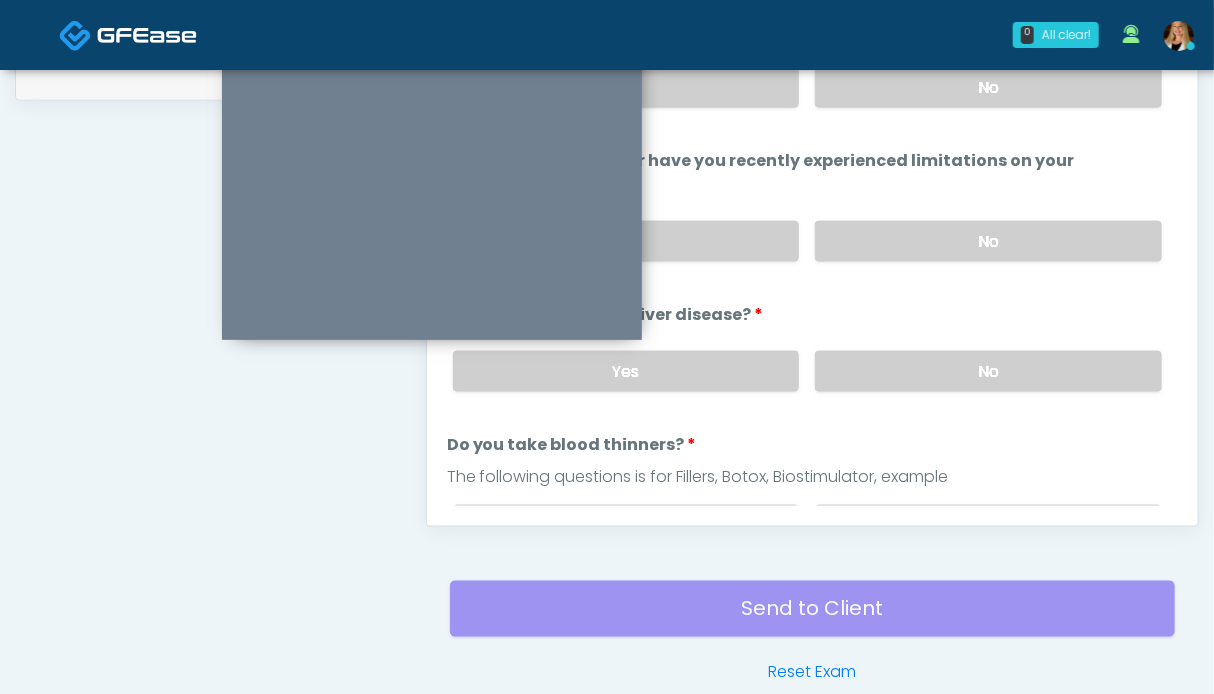 scroll, scrollTop: 1099, scrollLeft: 0, axis: vertical 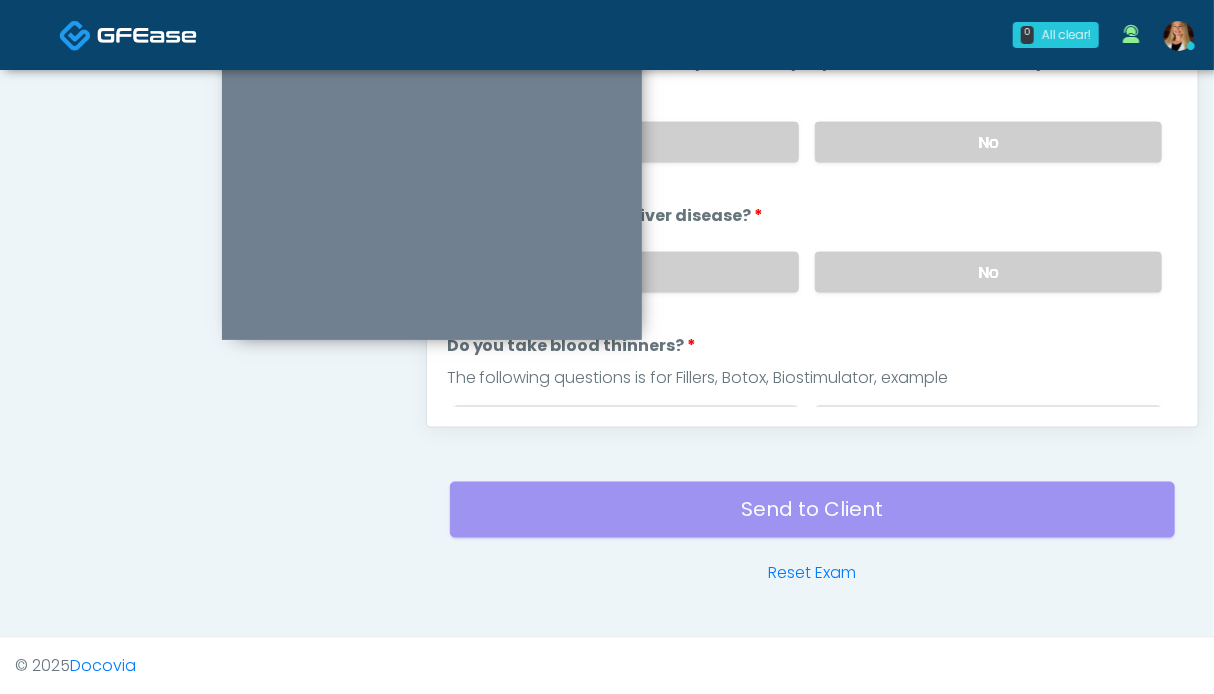drag, startPoint x: 956, startPoint y: 281, endPoint x: 956, endPoint y: 225, distance: 56 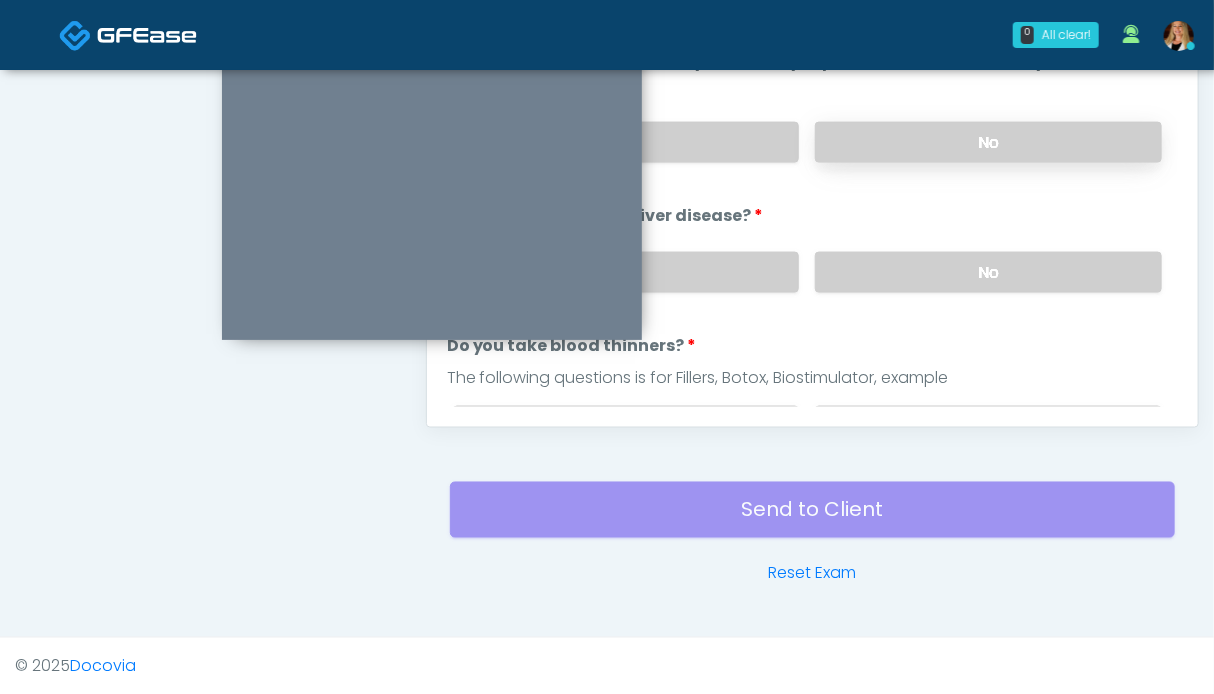 click on "No" at bounding box center (988, 142) 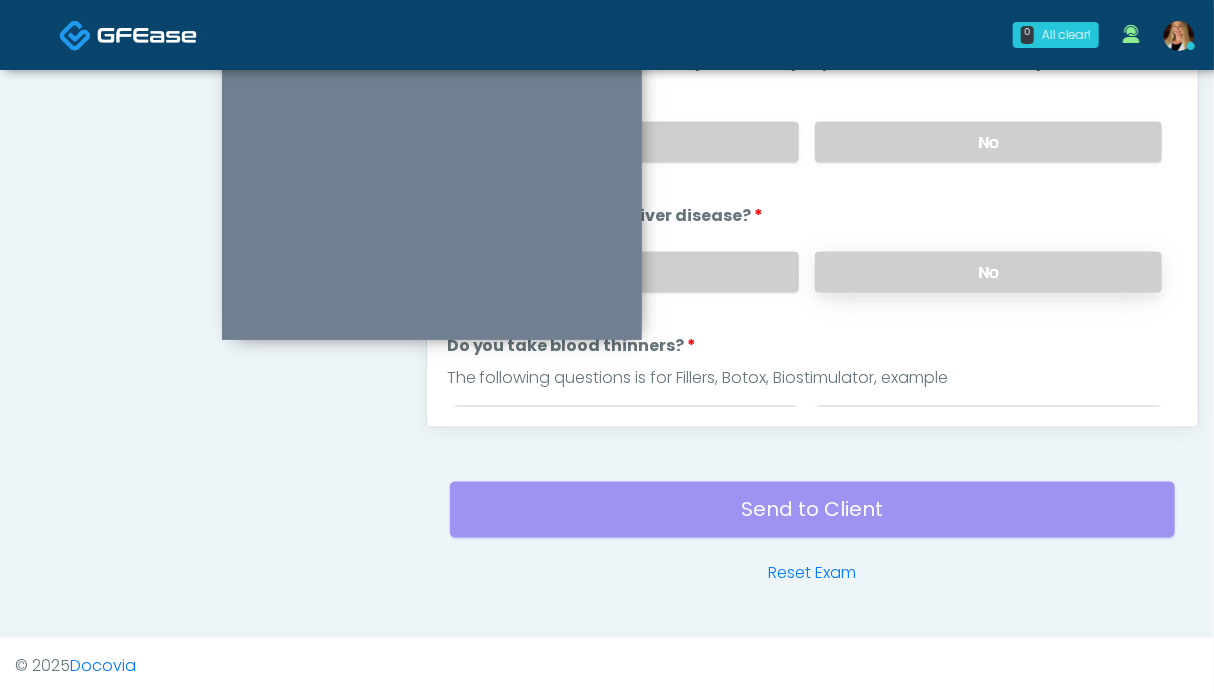 scroll, scrollTop: 899, scrollLeft: 0, axis: vertical 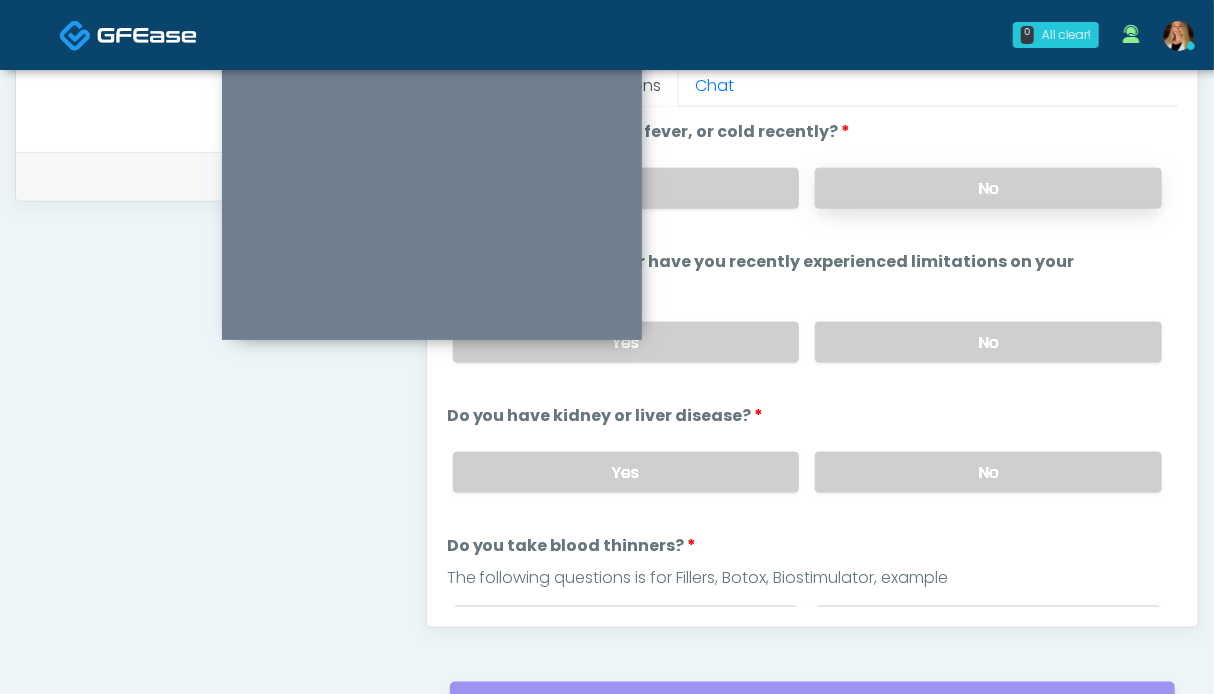 click on "No" at bounding box center [988, 188] 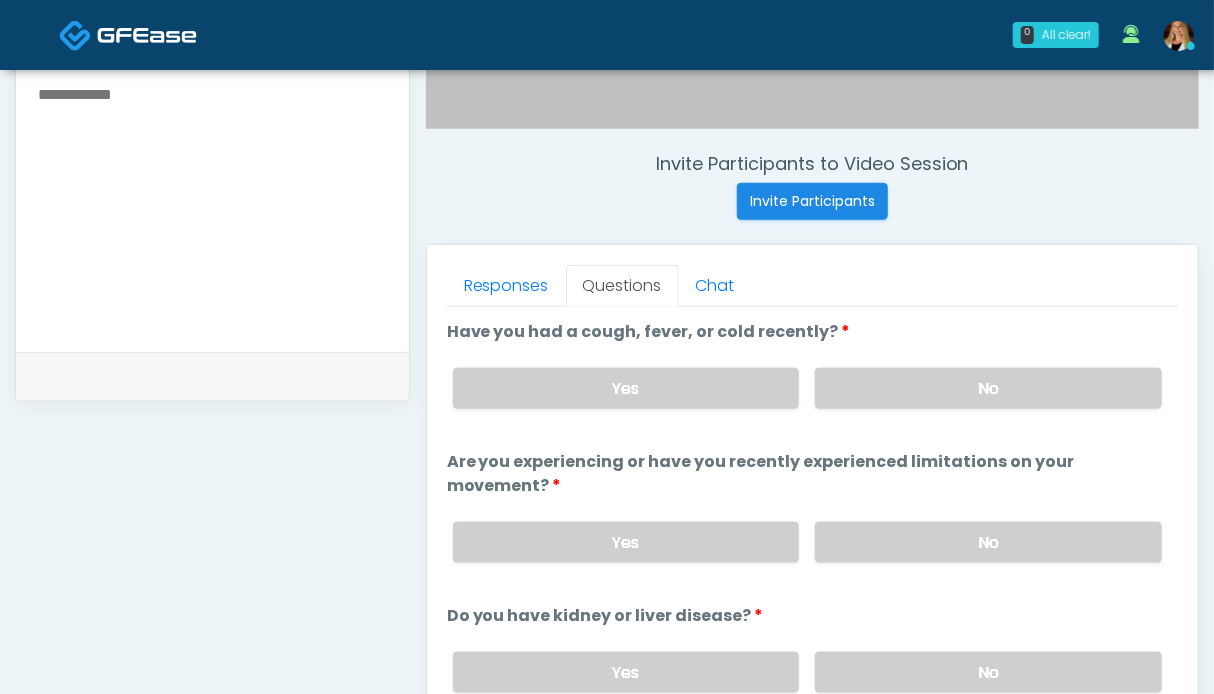scroll, scrollTop: 899, scrollLeft: 0, axis: vertical 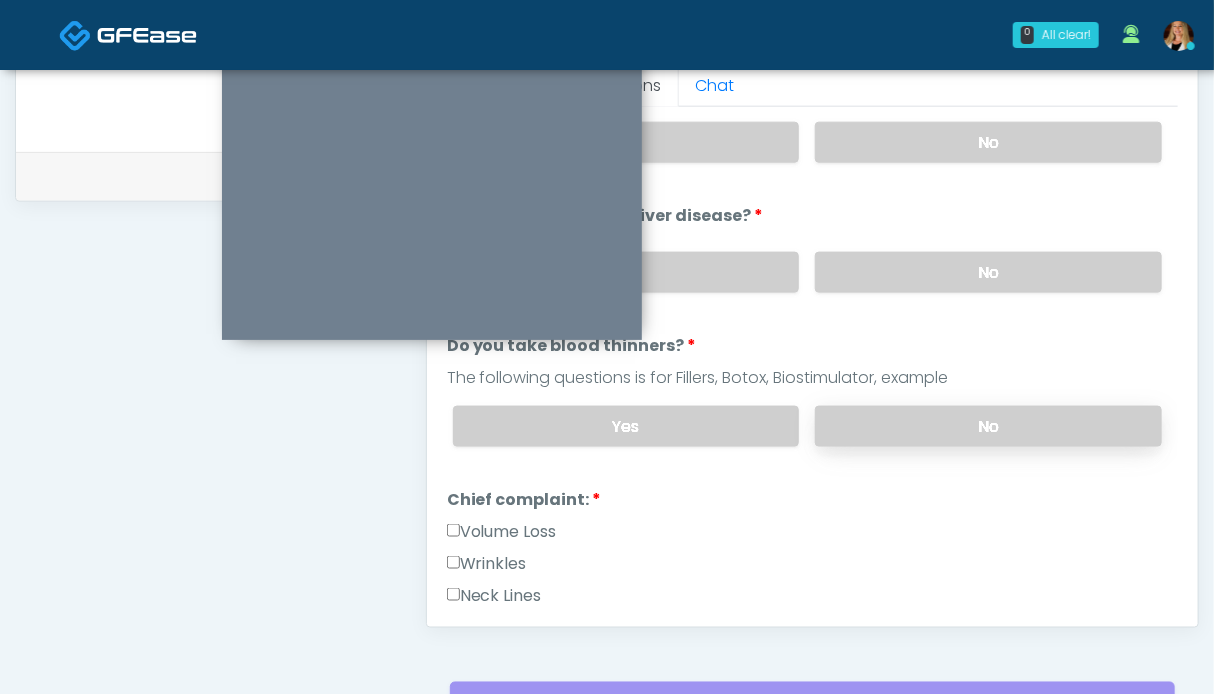 click on "No" at bounding box center [988, 426] 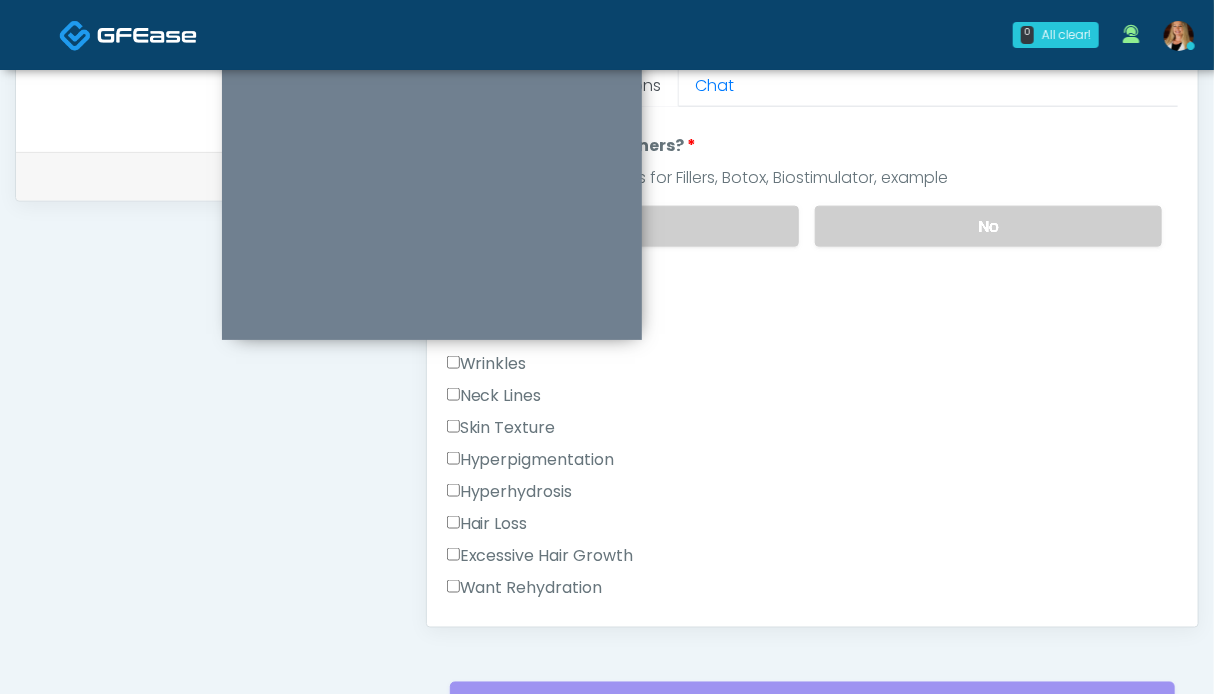 scroll, scrollTop: 500, scrollLeft: 0, axis: vertical 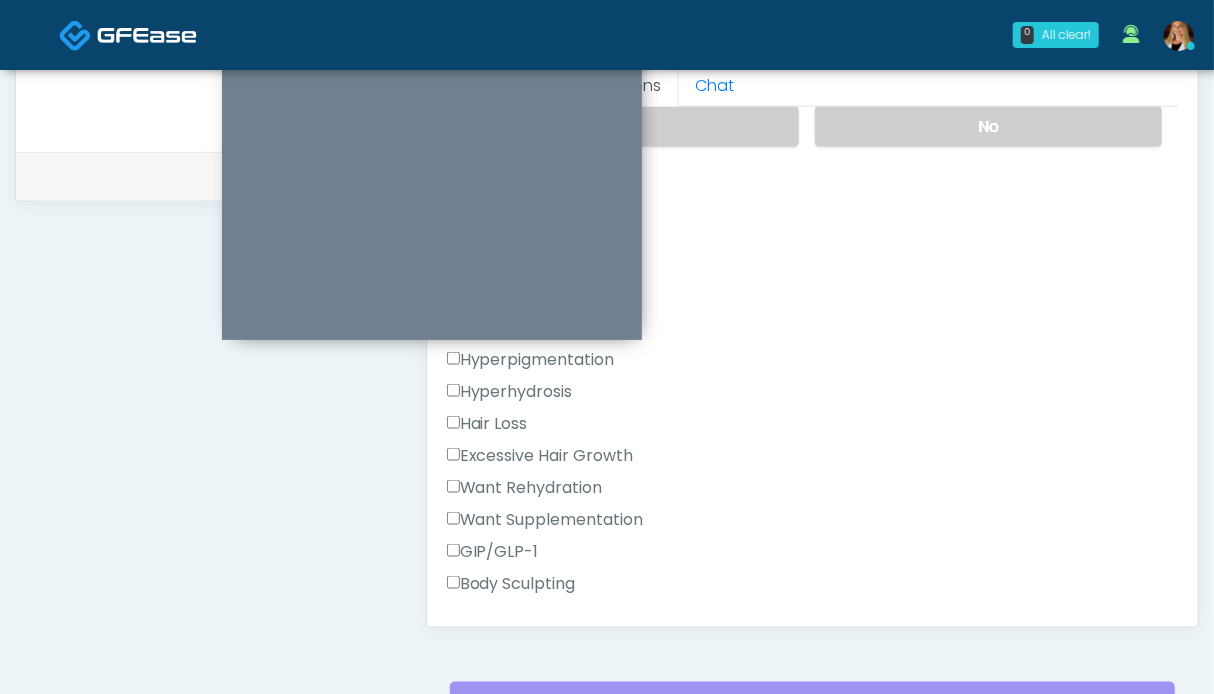 click on "GIP/GLP-1" at bounding box center [493, 552] 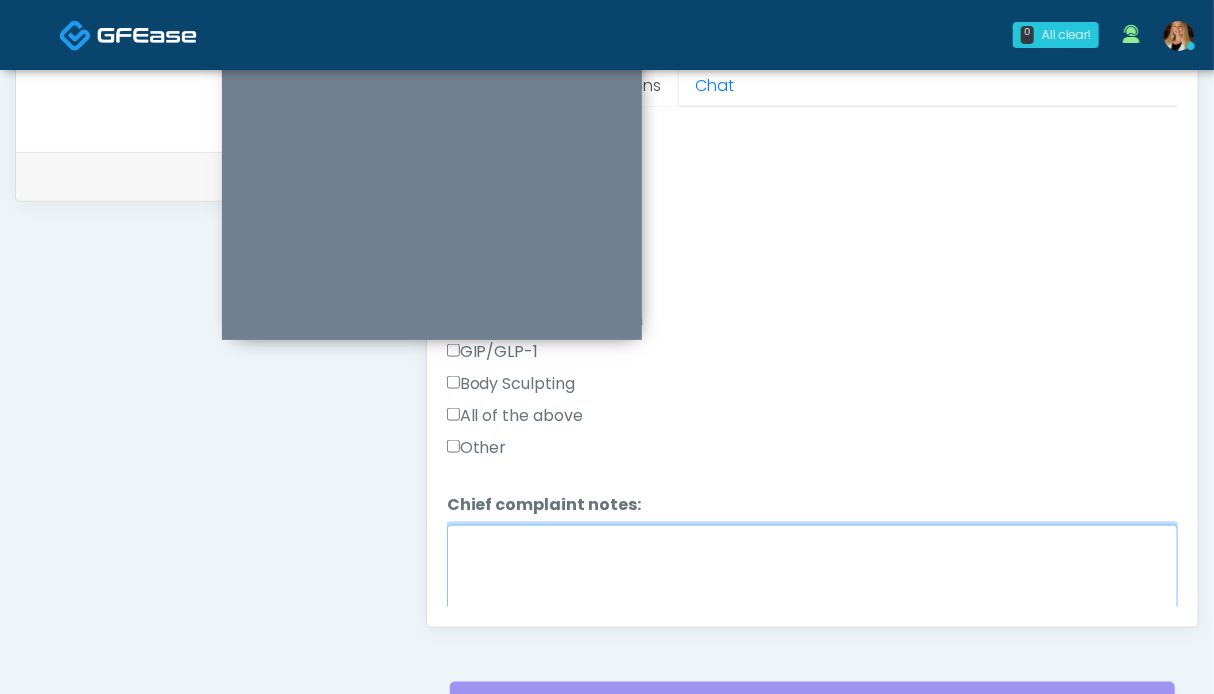 click on "Chief complaint notes:" at bounding box center (812, 568) 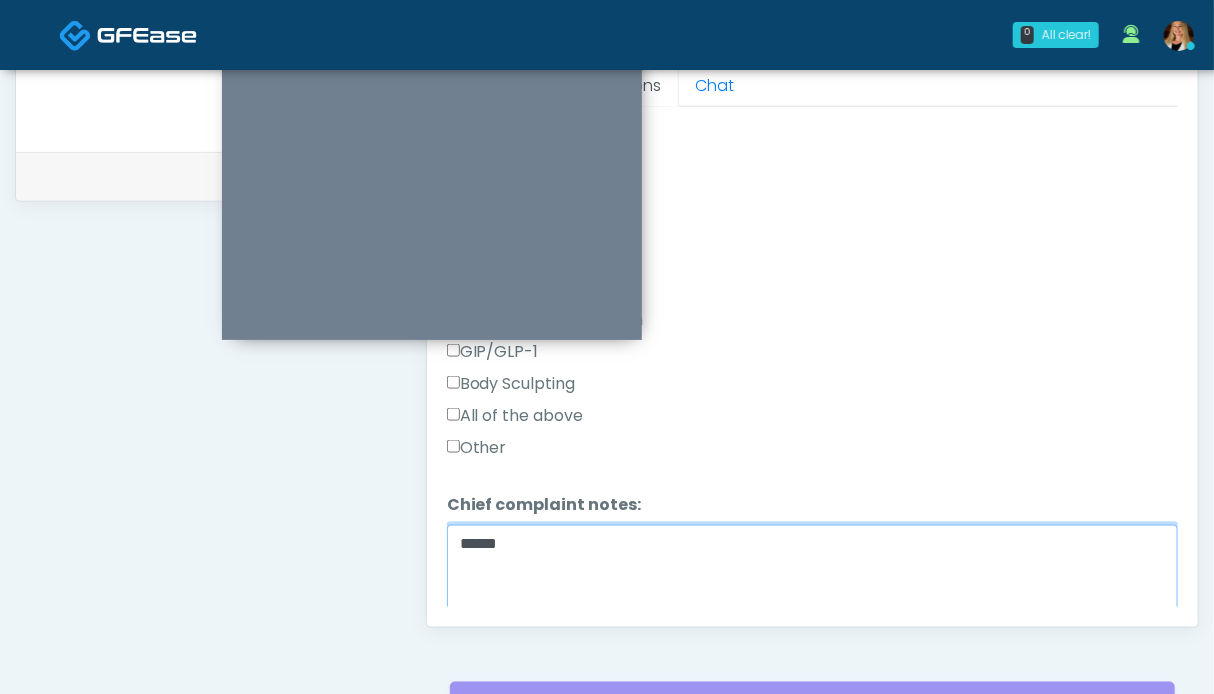 scroll, scrollTop: 1000, scrollLeft: 0, axis: vertical 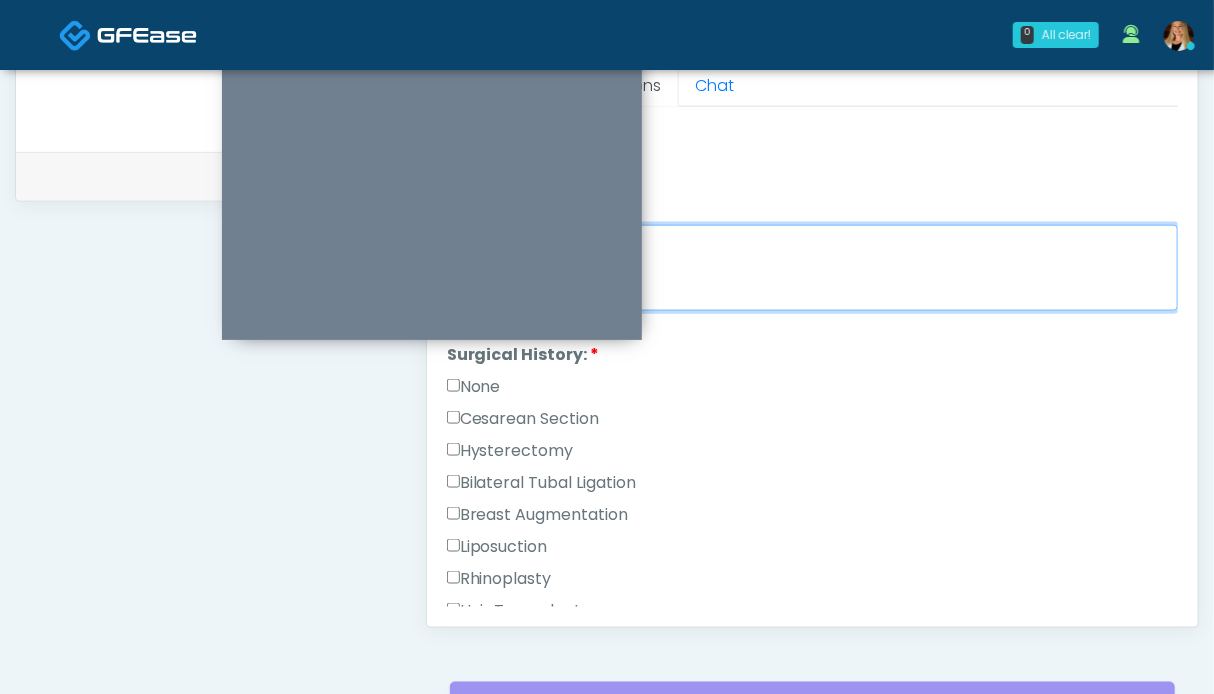 type on "*****" 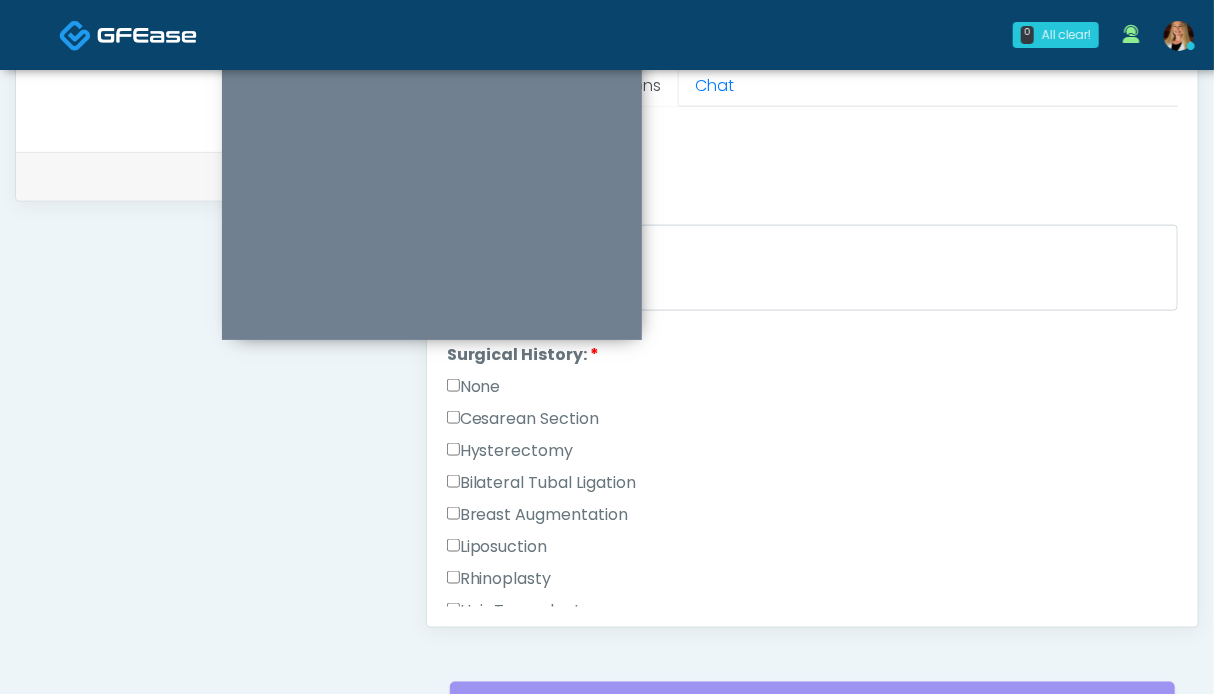 click on "None" at bounding box center [474, 387] 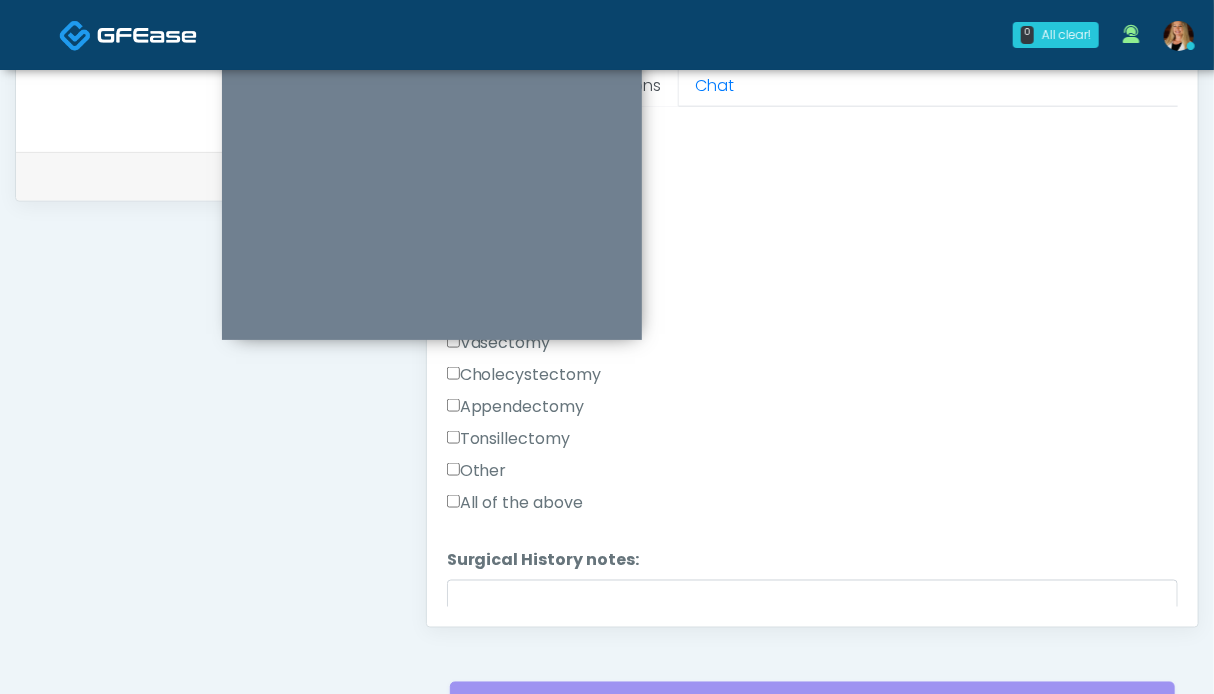 scroll, scrollTop: 1420, scrollLeft: 0, axis: vertical 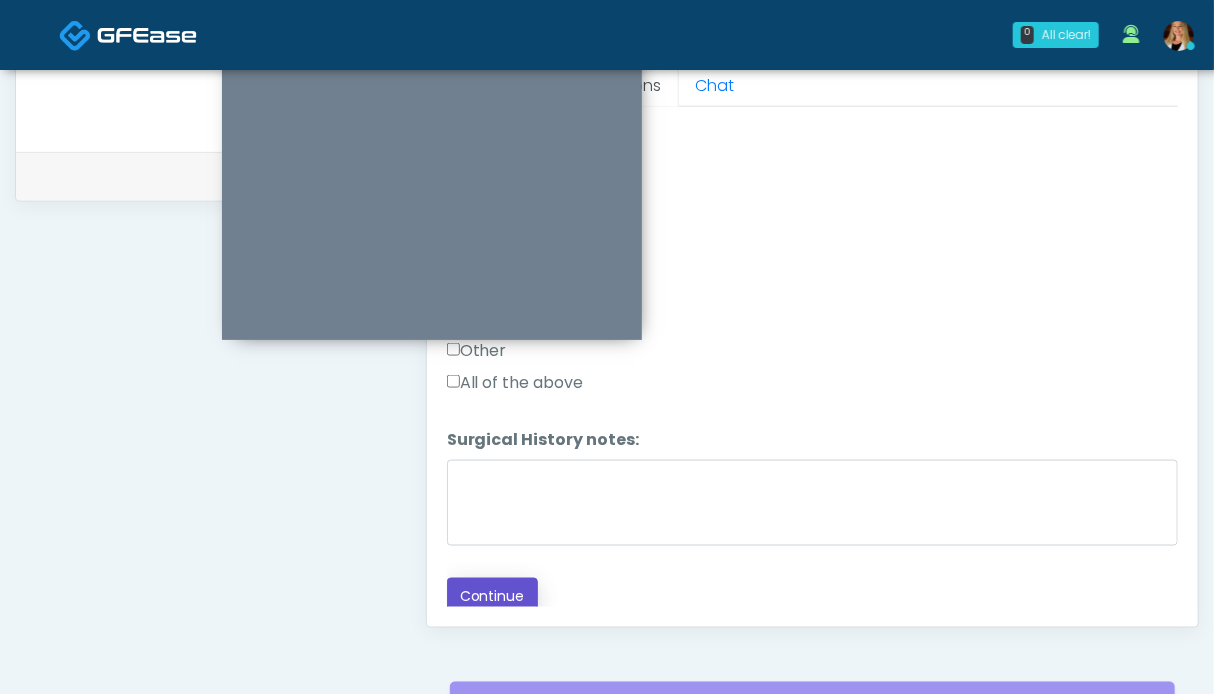 click on "Continue" at bounding box center [492, 596] 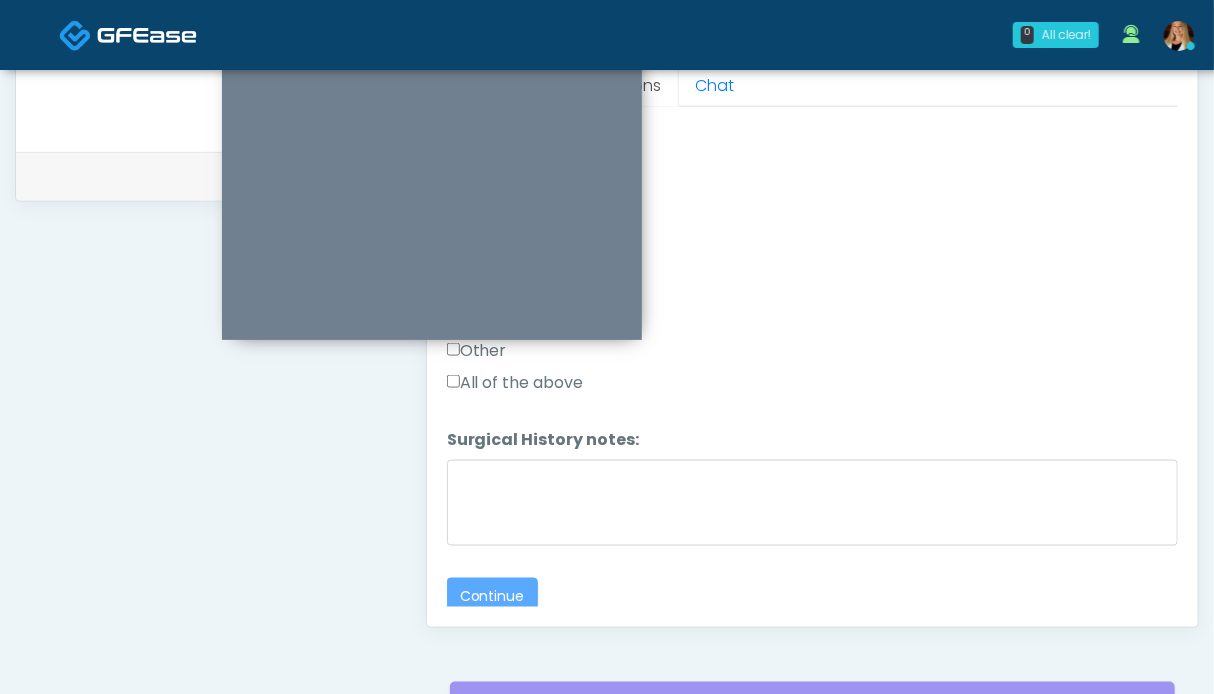 scroll, scrollTop: 1099, scrollLeft: 0, axis: vertical 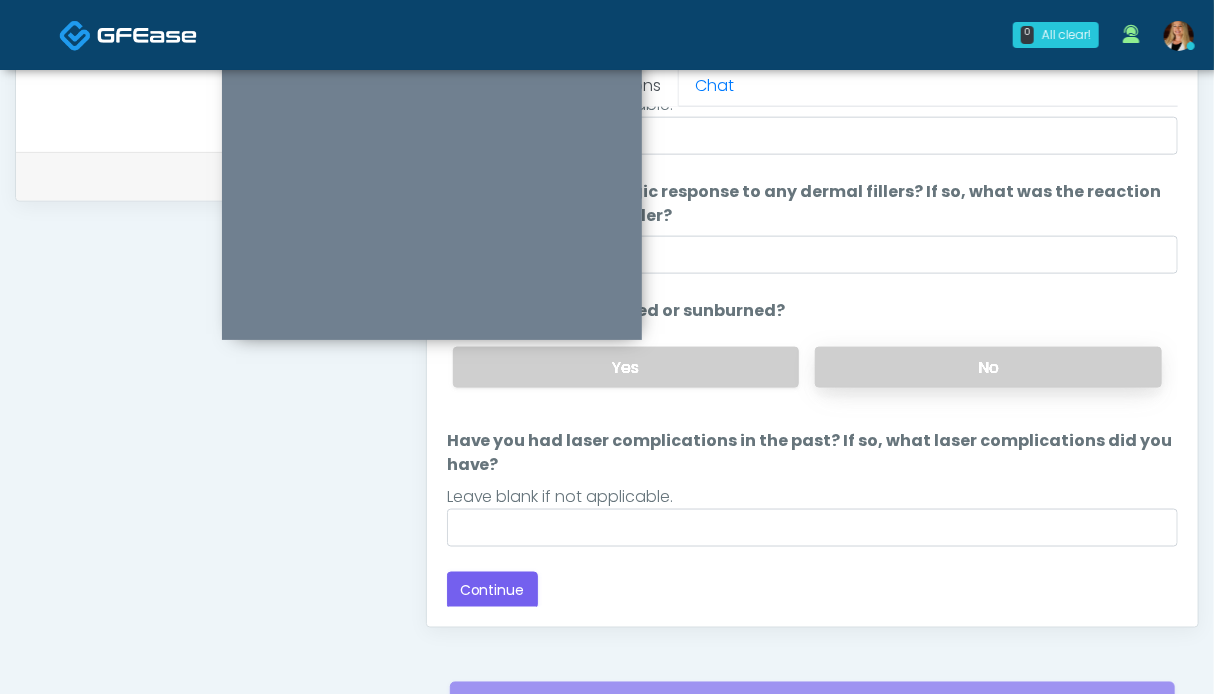 click on "No" at bounding box center [988, 367] 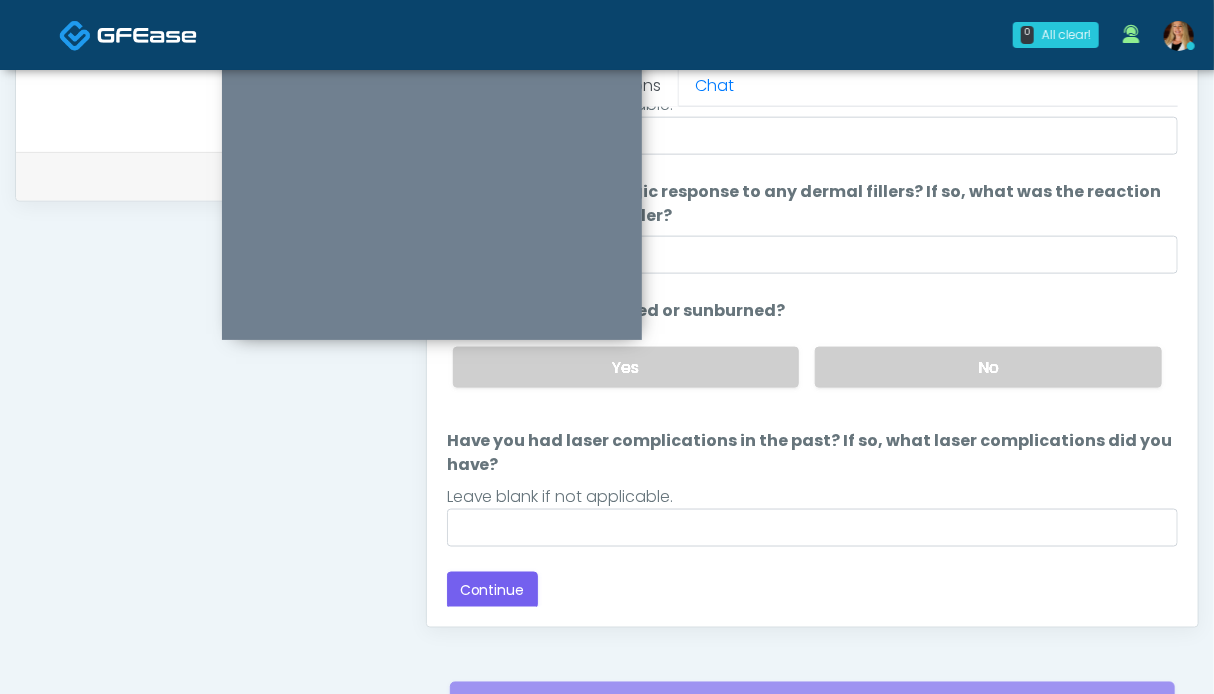 scroll, scrollTop: 0, scrollLeft: 0, axis: both 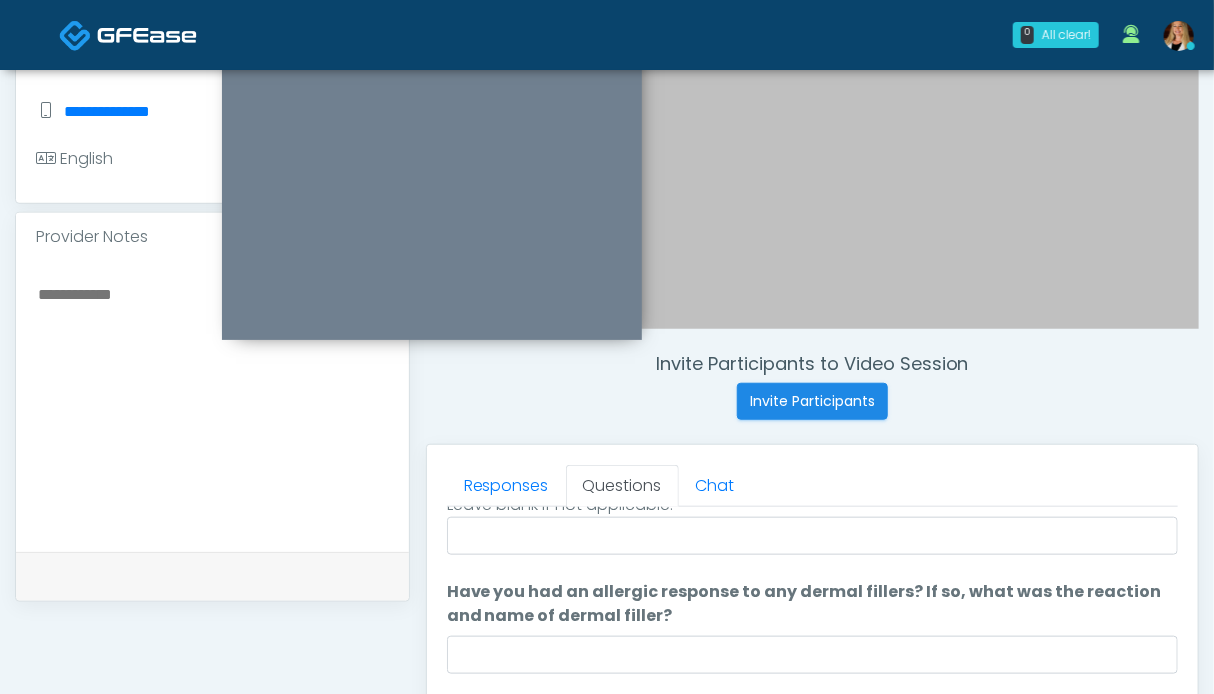 click at bounding box center (212, 403) 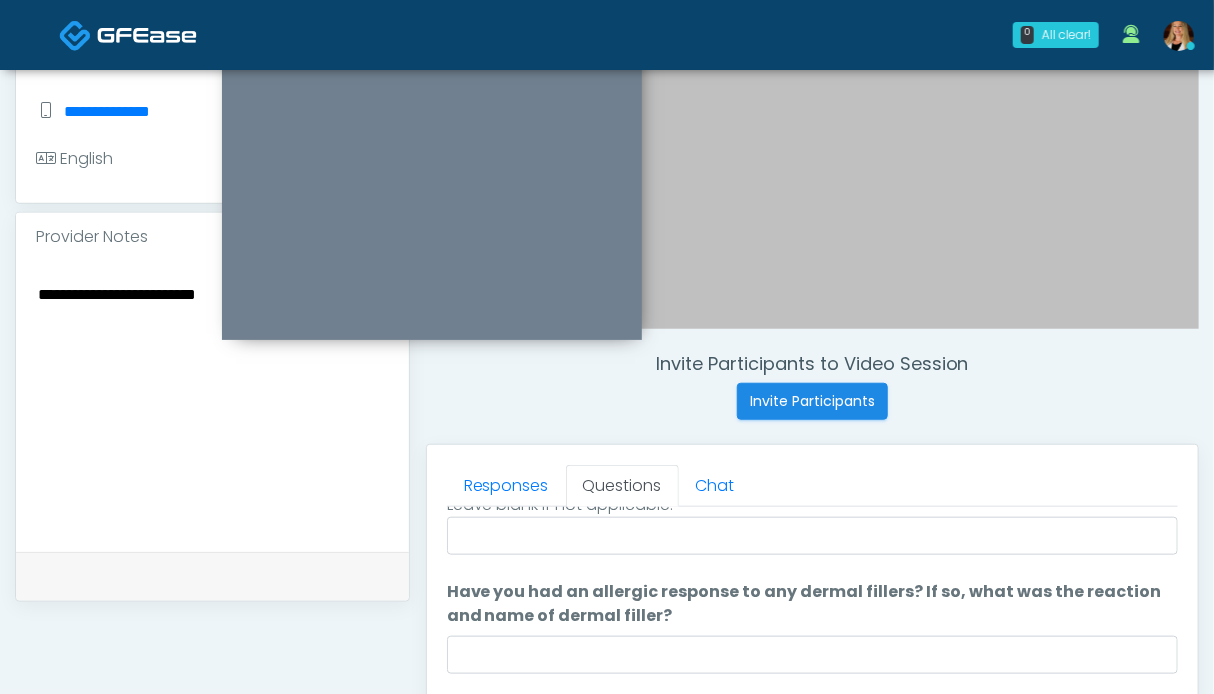 scroll, scrollTop: 299, scrollLeft: 0, axis: vertical 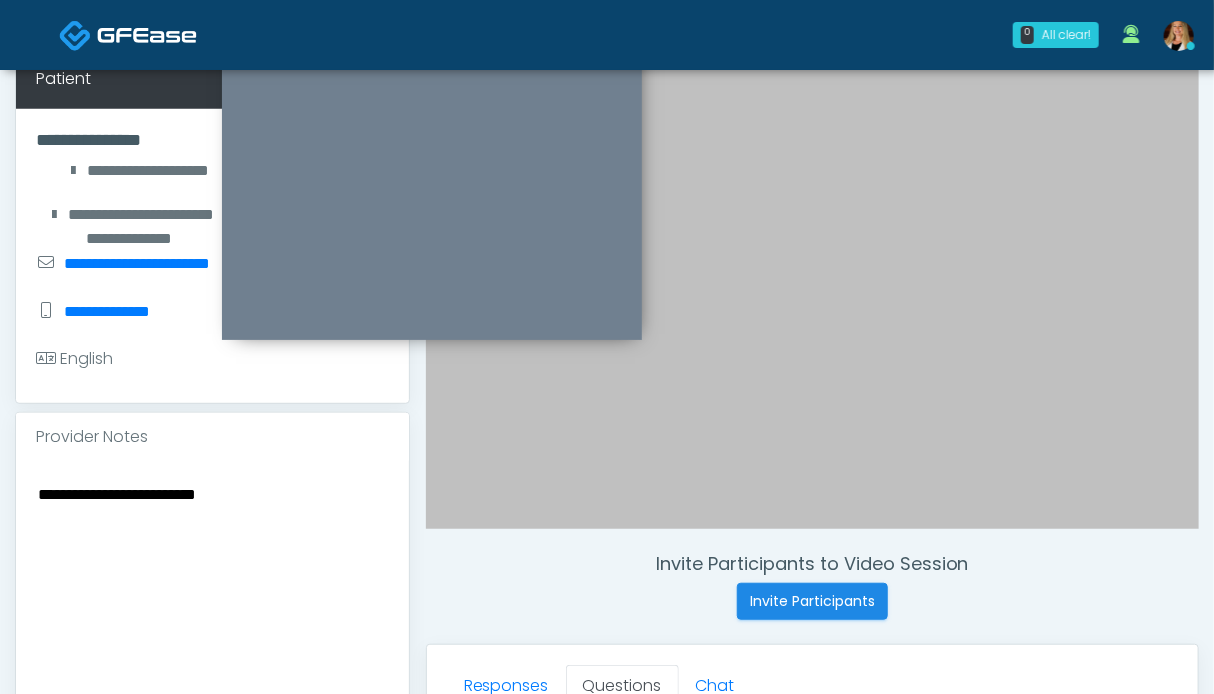 drag, startPoint x: 250, startPoint y: 496, endPoint x: 142, endPoint y: 499, distance: 108.04166 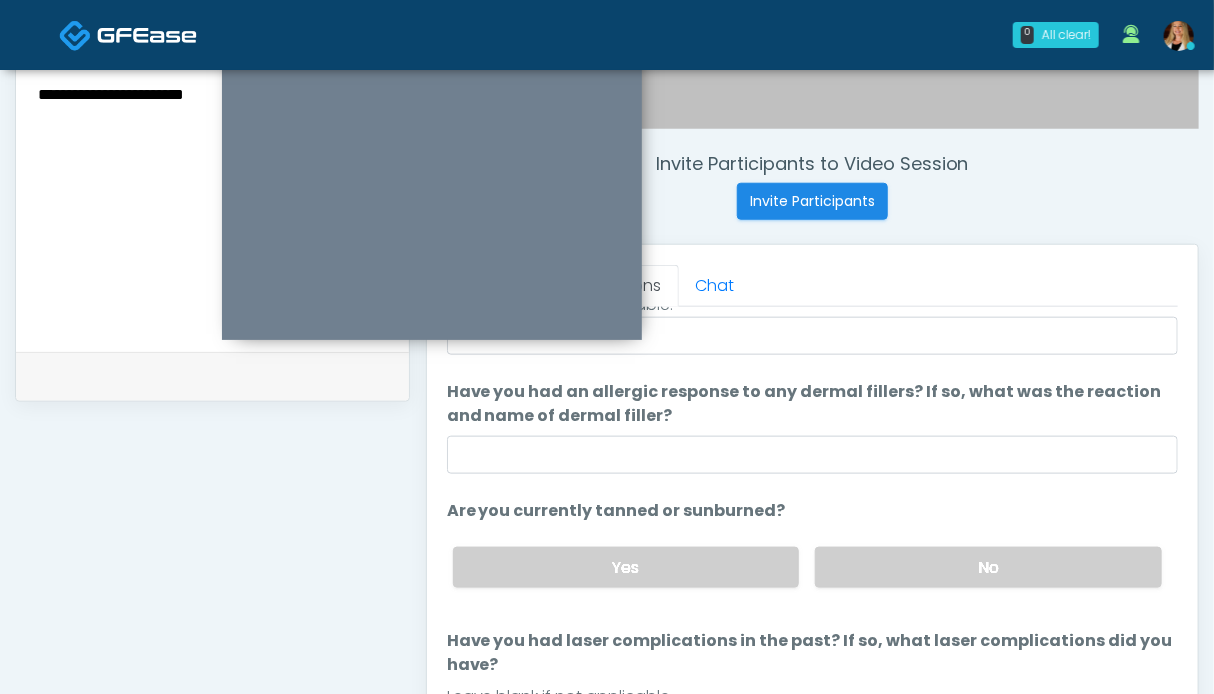 scroll, scrollTop: 799, scrollLeft: 0, axis: vertical 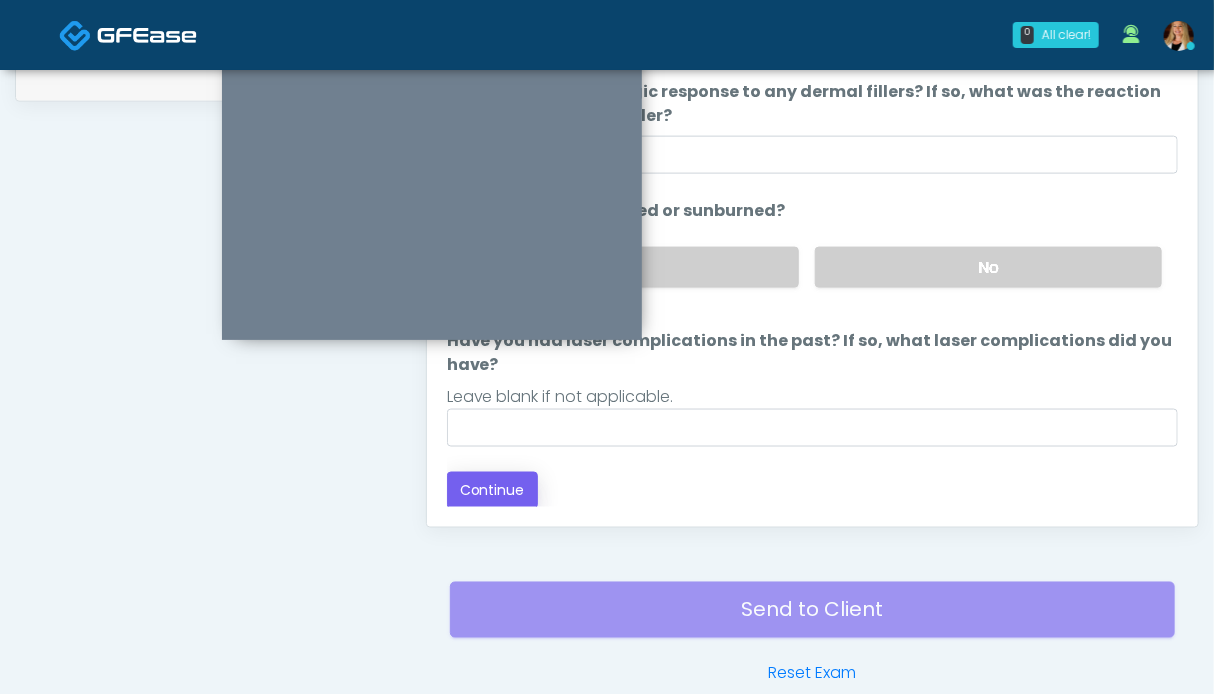 type on "**********" 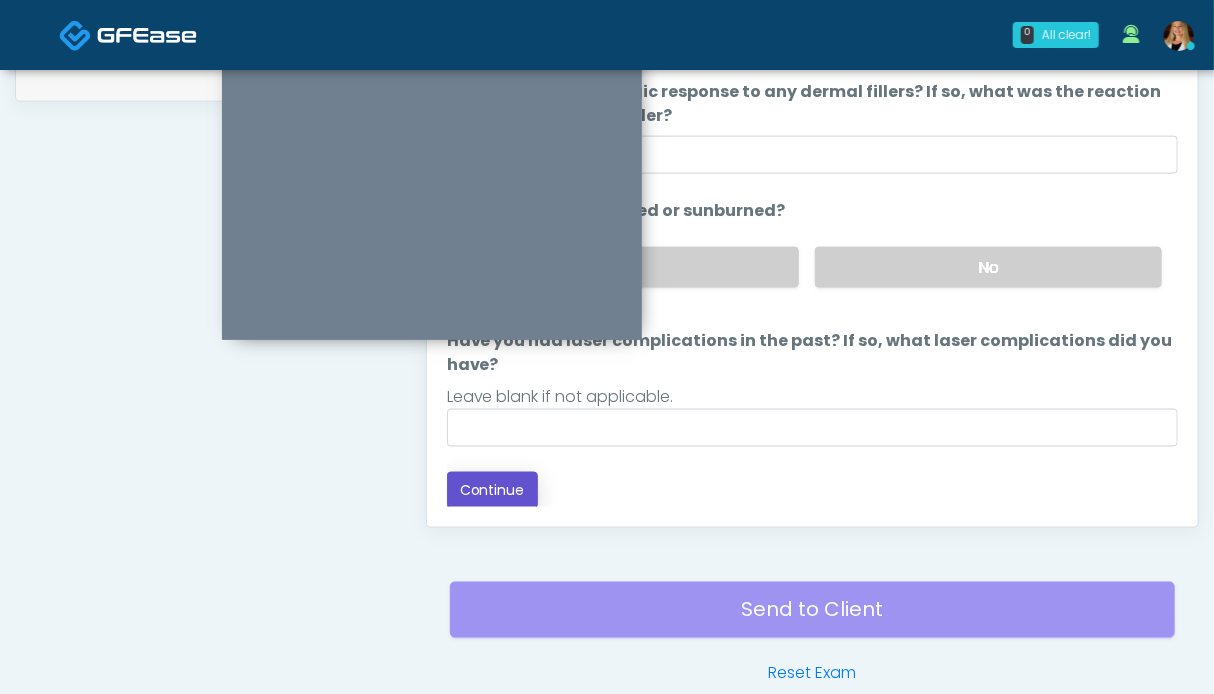 click on "Continue" at bounding box center (492, 490) 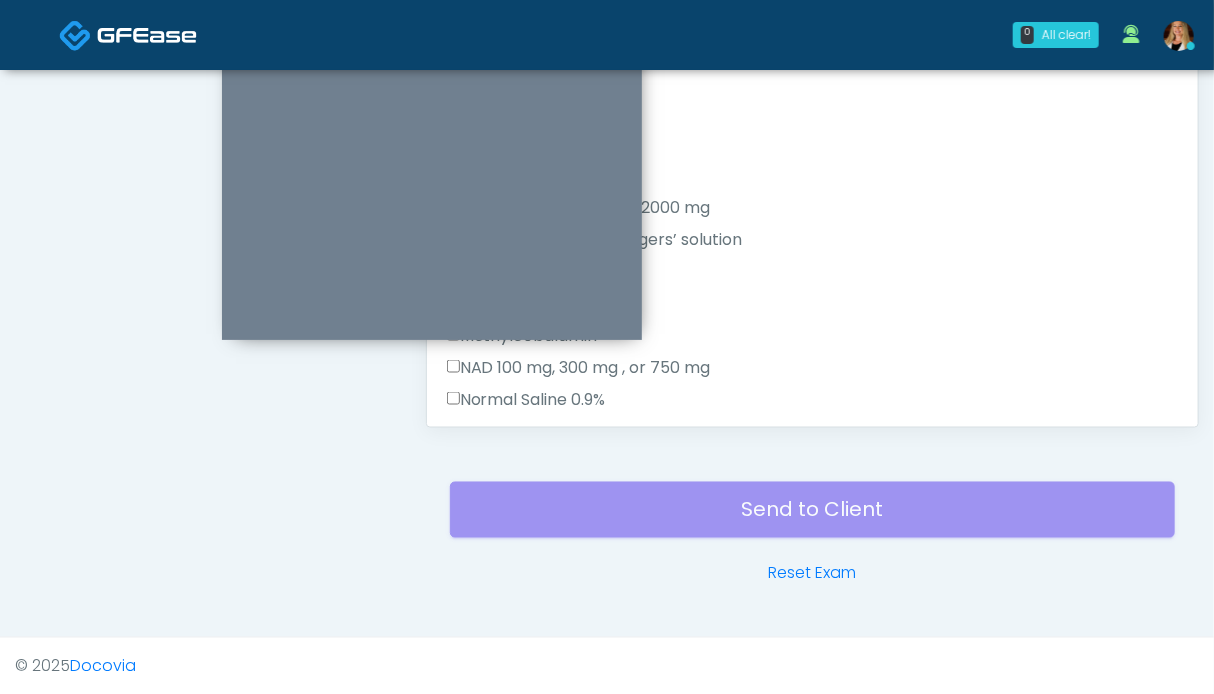 scroll, scrollTop: 899, scrollLeft: 0, axis: vertical 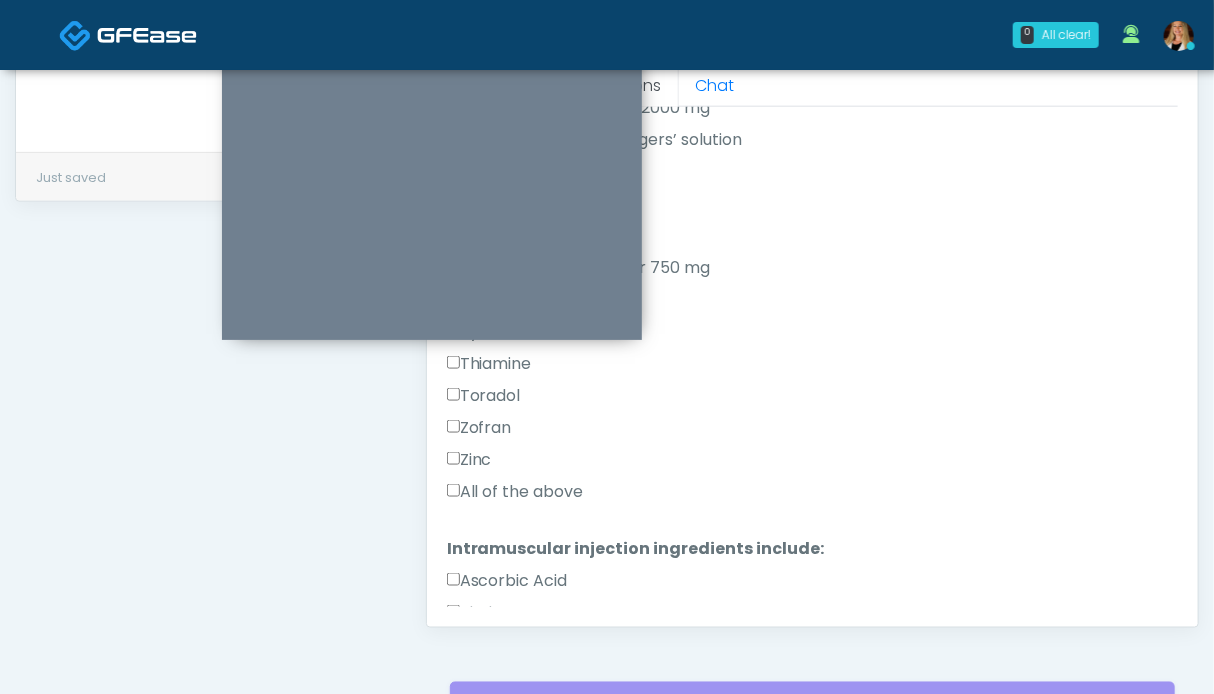 click on "All of the above" at bounding box center [515, 492] 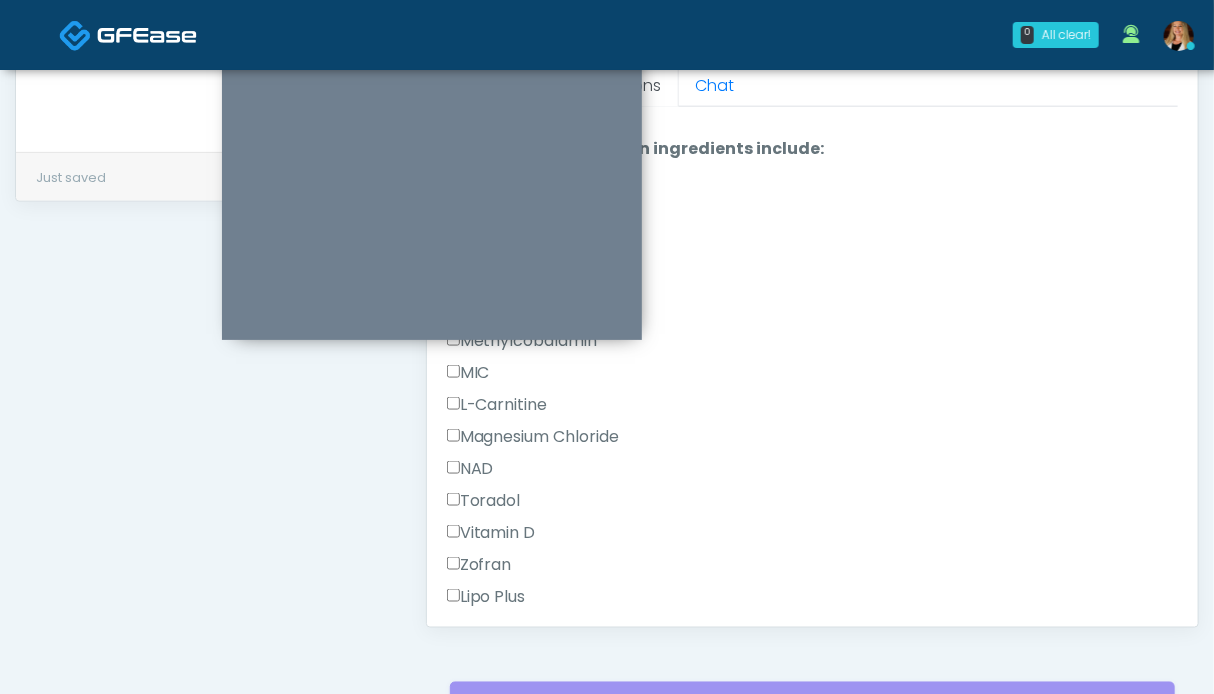 scroll, scrollTop: 1045, scrollLeft: 0, axis: vertical 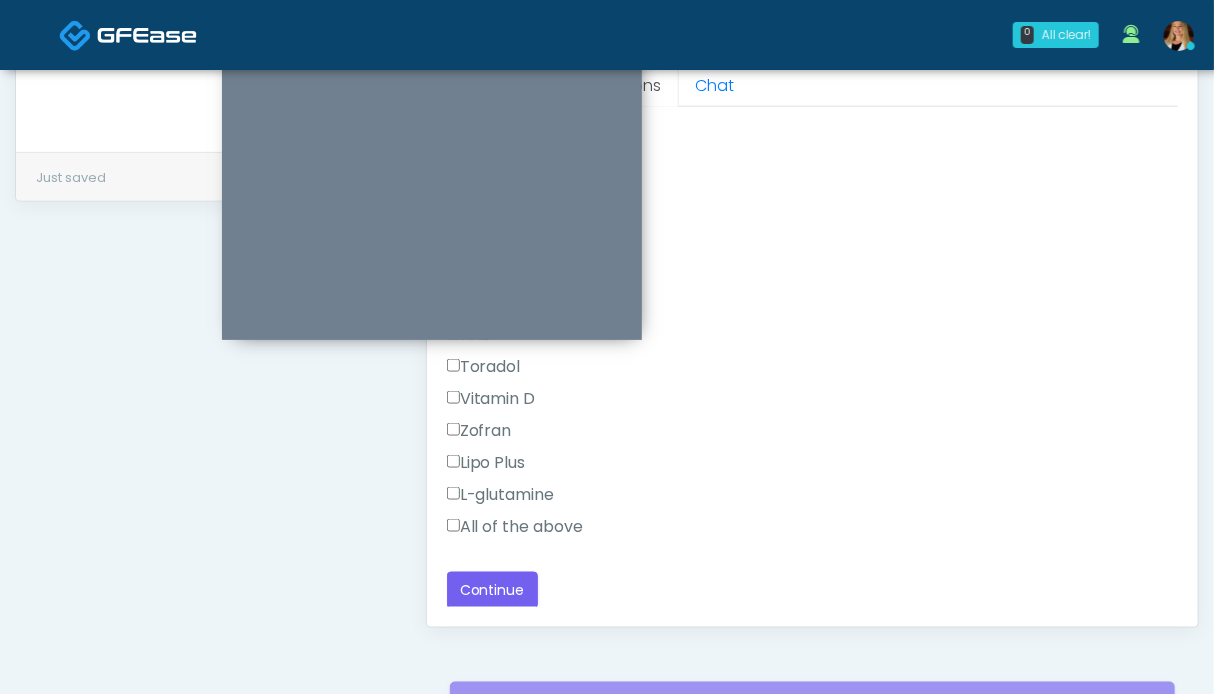 click on "All of the above" at bounding box center [515, 527] 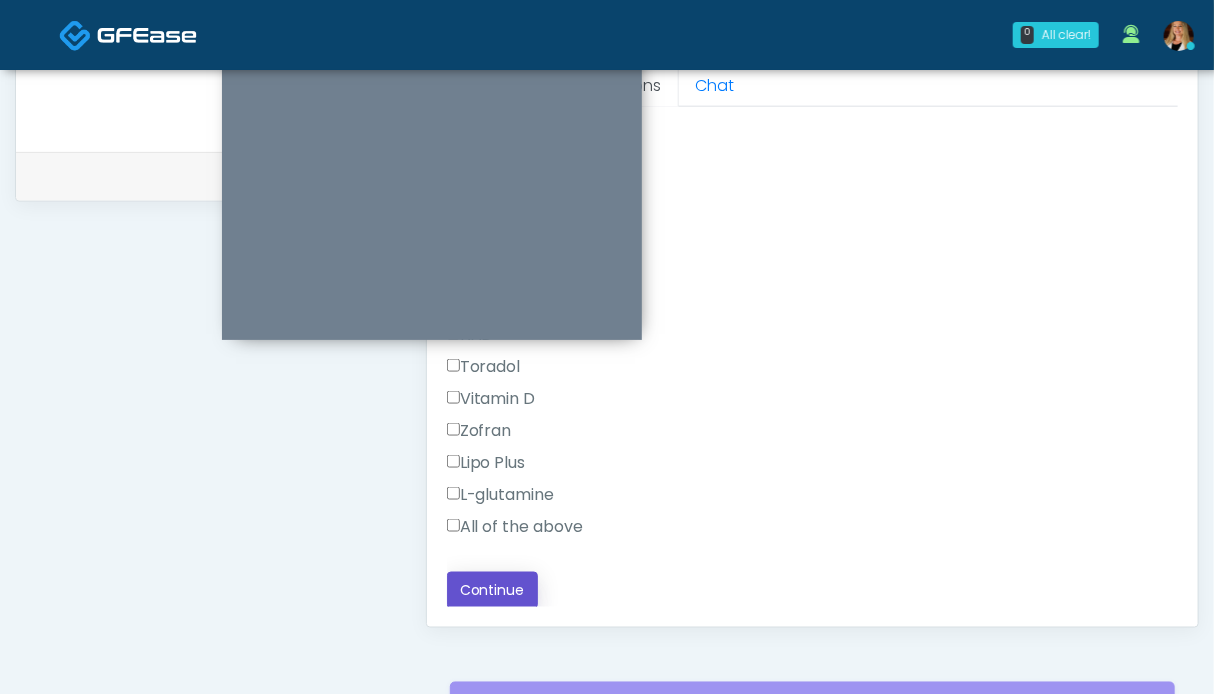 click on "Continue" at bounding box center (492, 590) 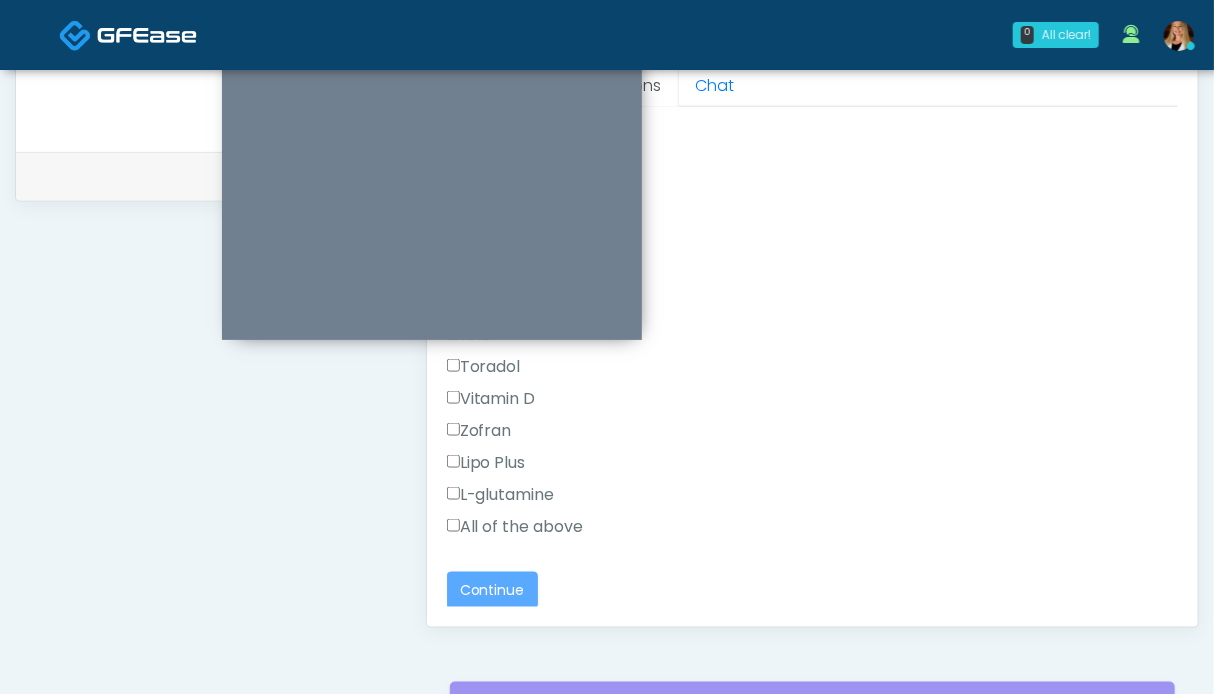 scroll, scrollTop: 1099, scrollLeft: 0, axis: vertical 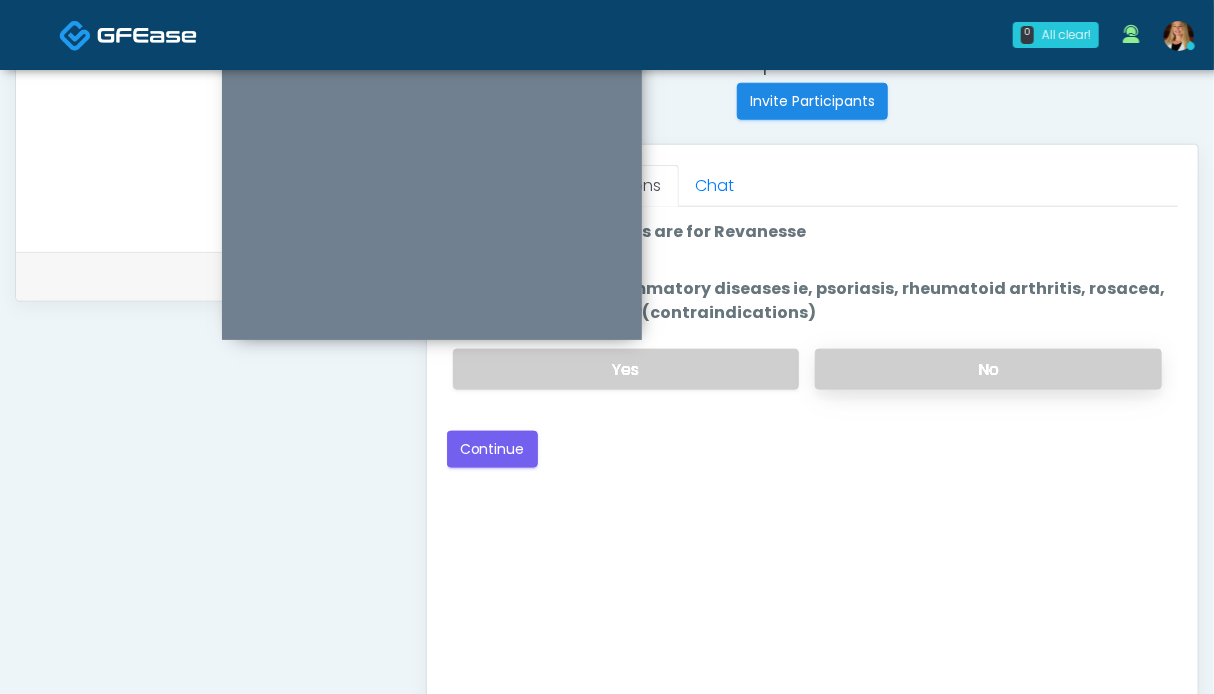 click on "No" at bounding box center (988, 369) 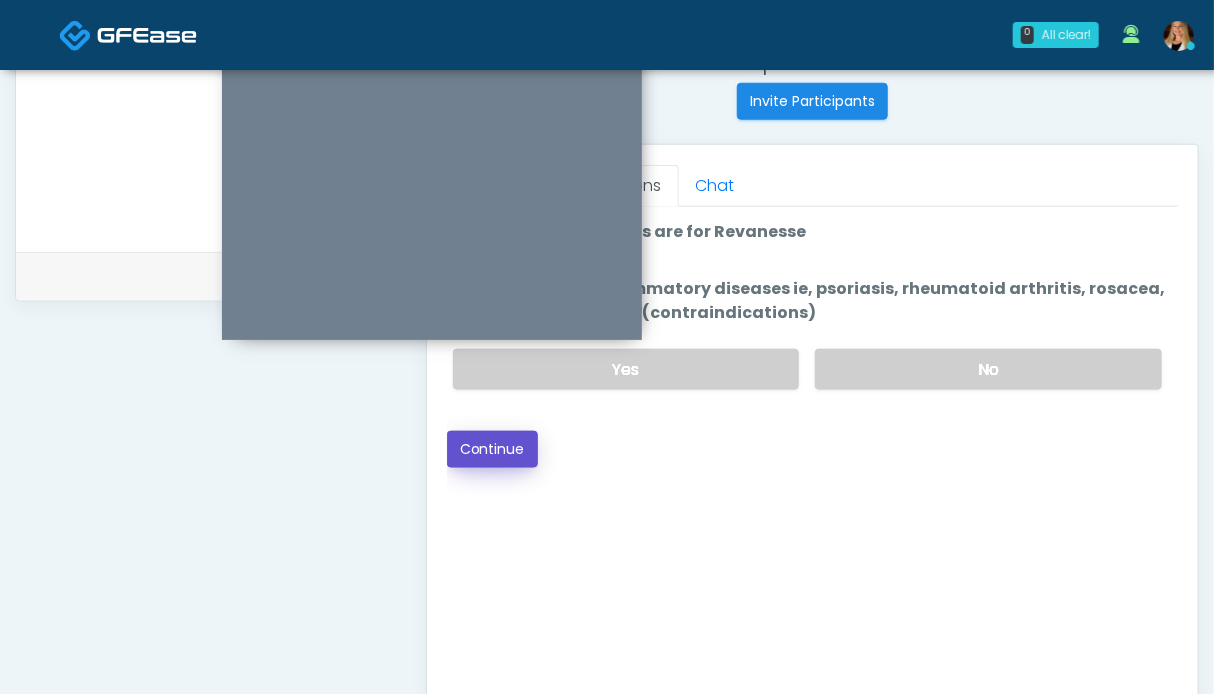 click on "Continue" at bounding box center [492, 449] 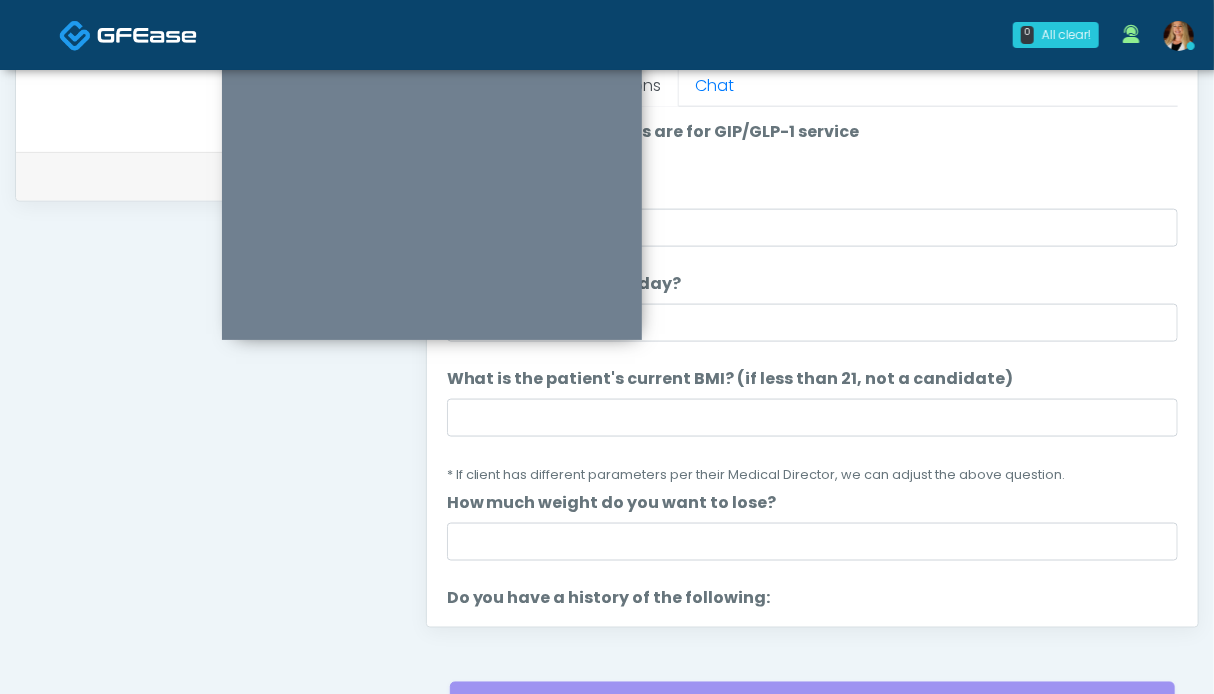 scroll, scrollTop: 799, scrollLeft: 0, axis: vertical 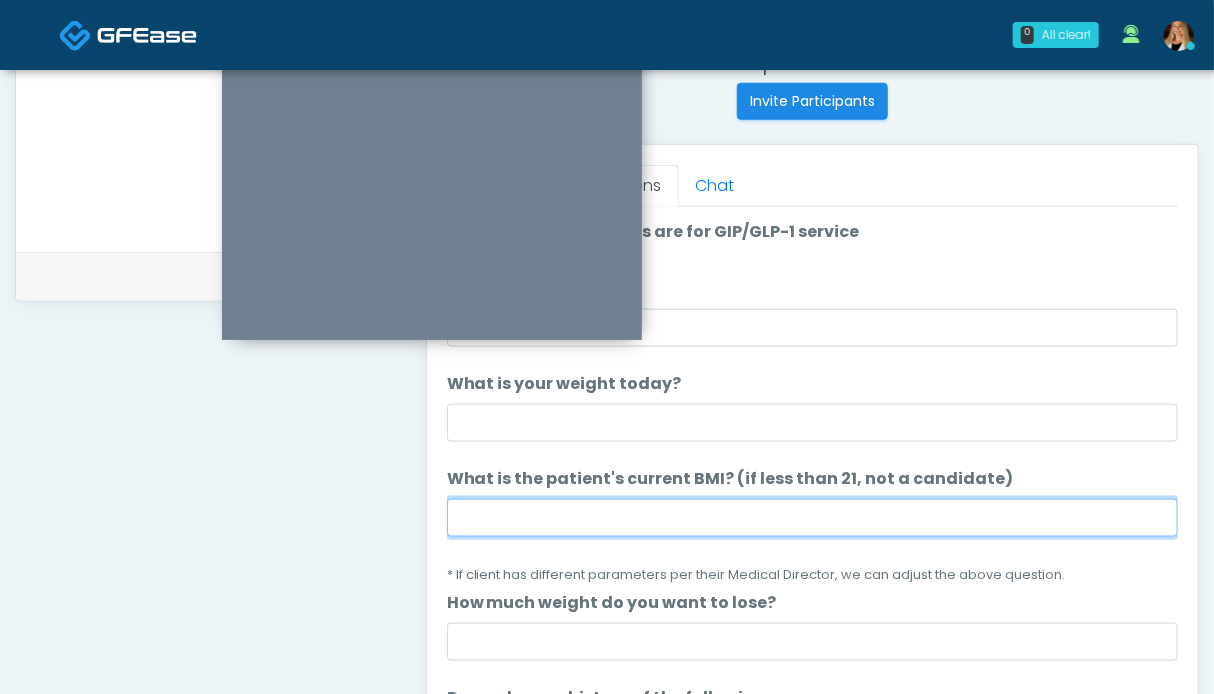 click on "What is the patient's current BMI? (if less than 21, not a candidate)" at bounding box center (812, 518) 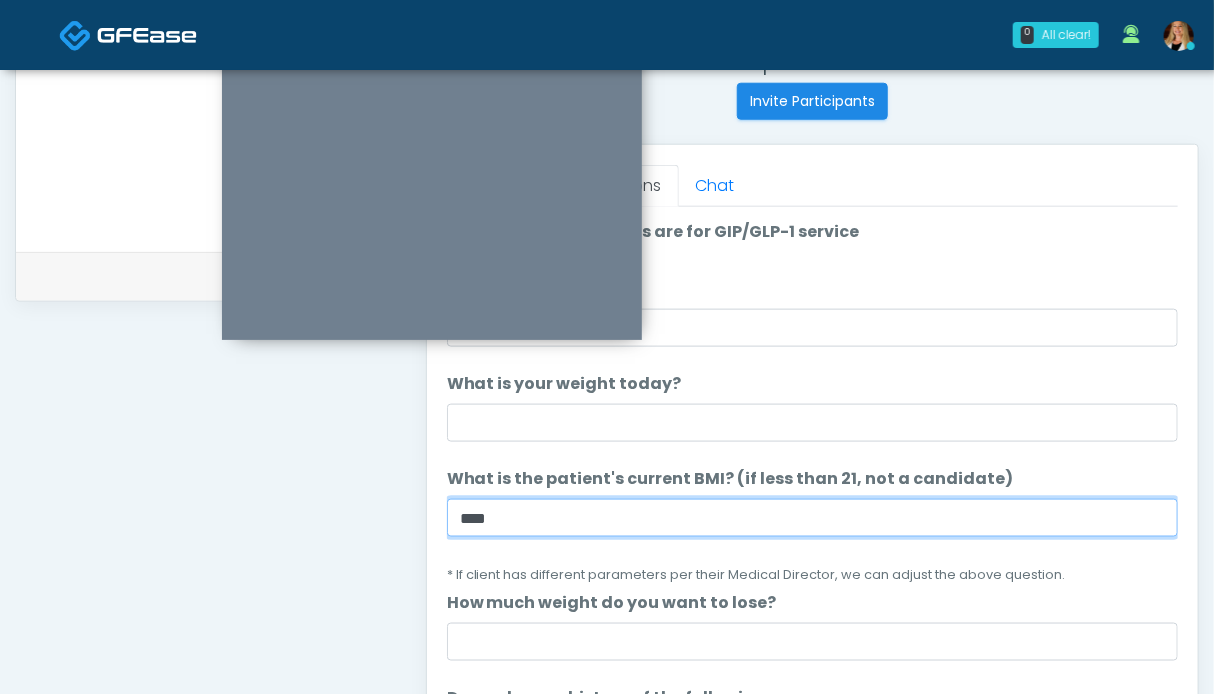 type on "****" 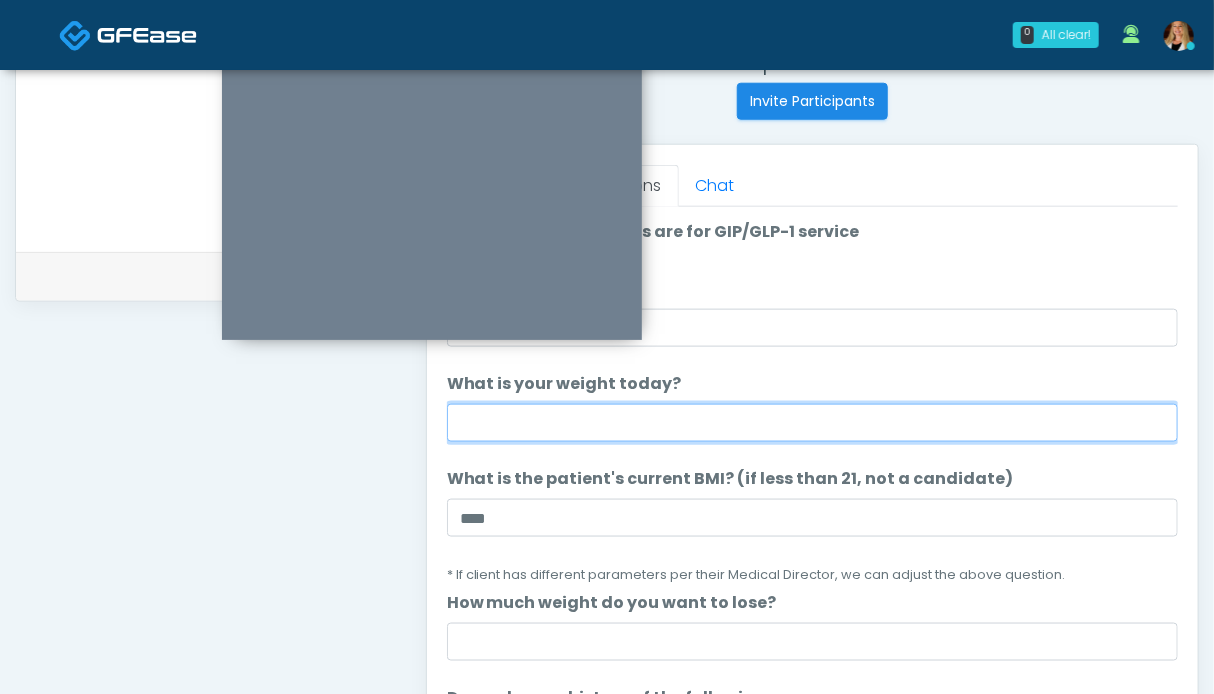 click on "What is your weight today?" at bounding box center [812, 423] 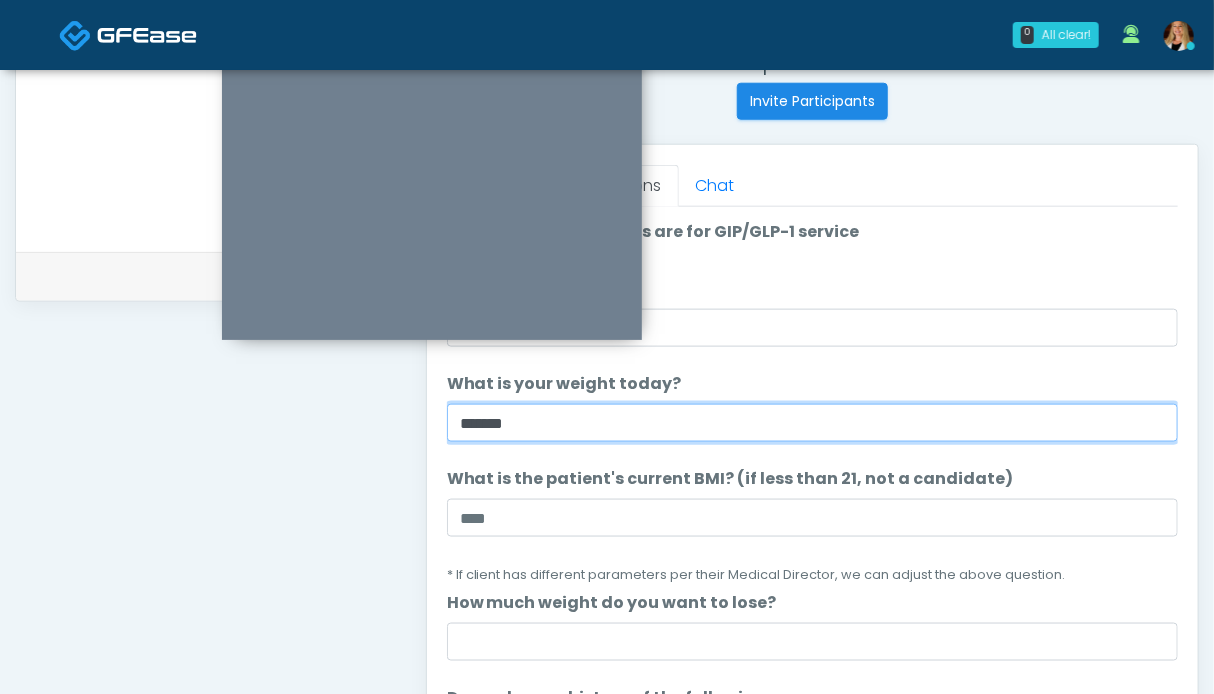 scroll, scrollTop: 699, scrollLeft: 0, axis: vertical 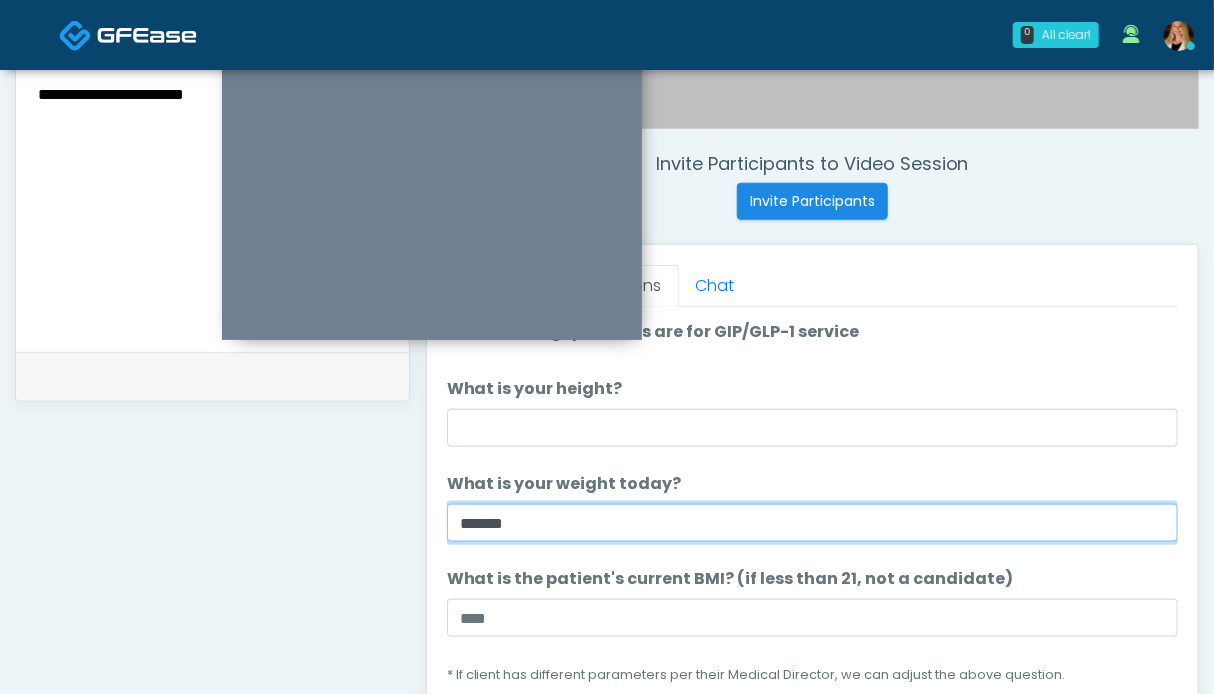 type on "******" 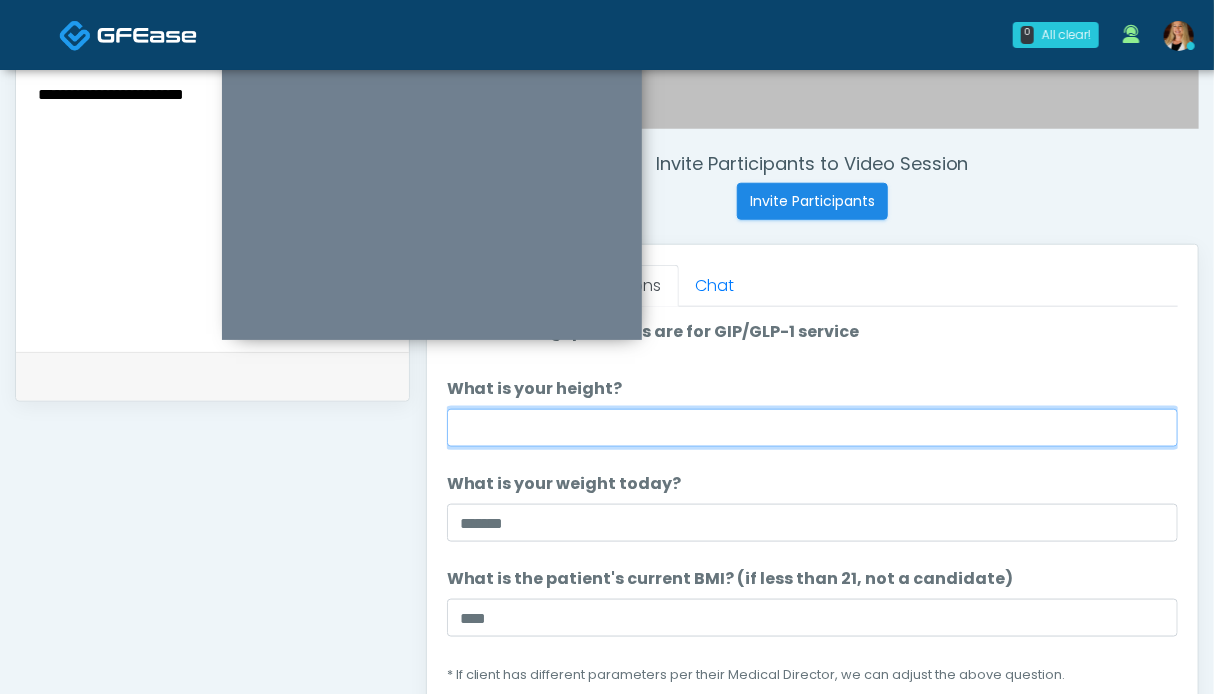 click on "What is your height?" at bounding box center (812, 428) 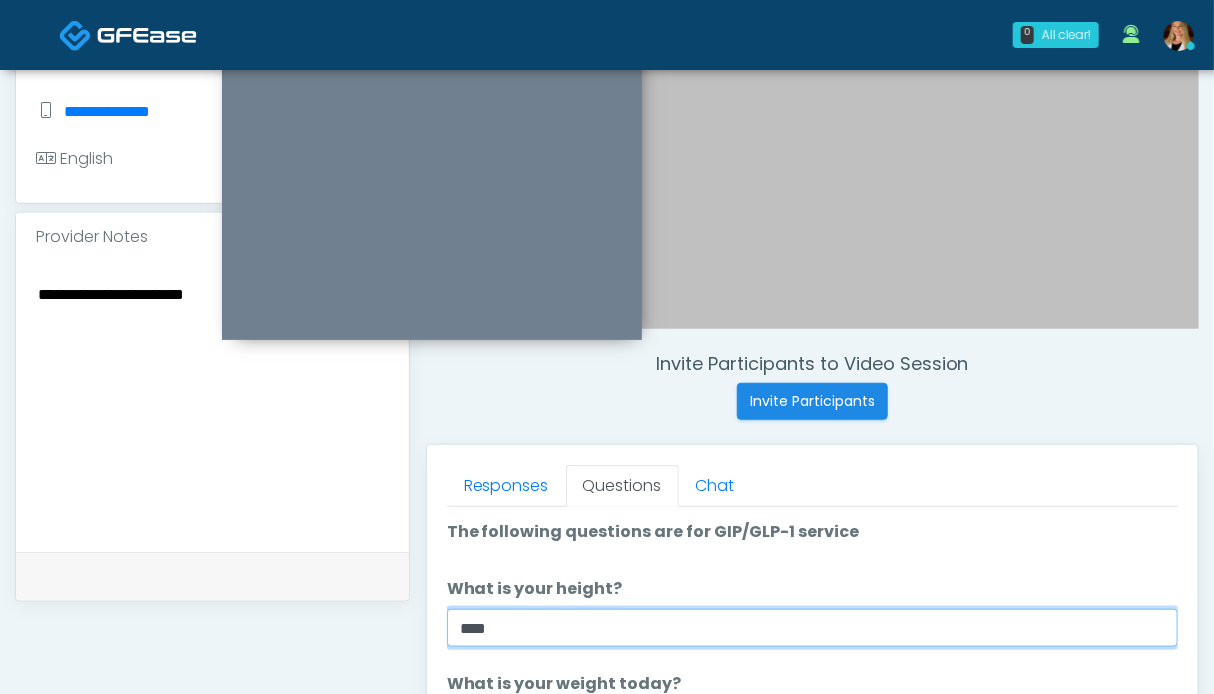 scroll, scrollTop: 699, scrollLeft: 0, axis: vertical 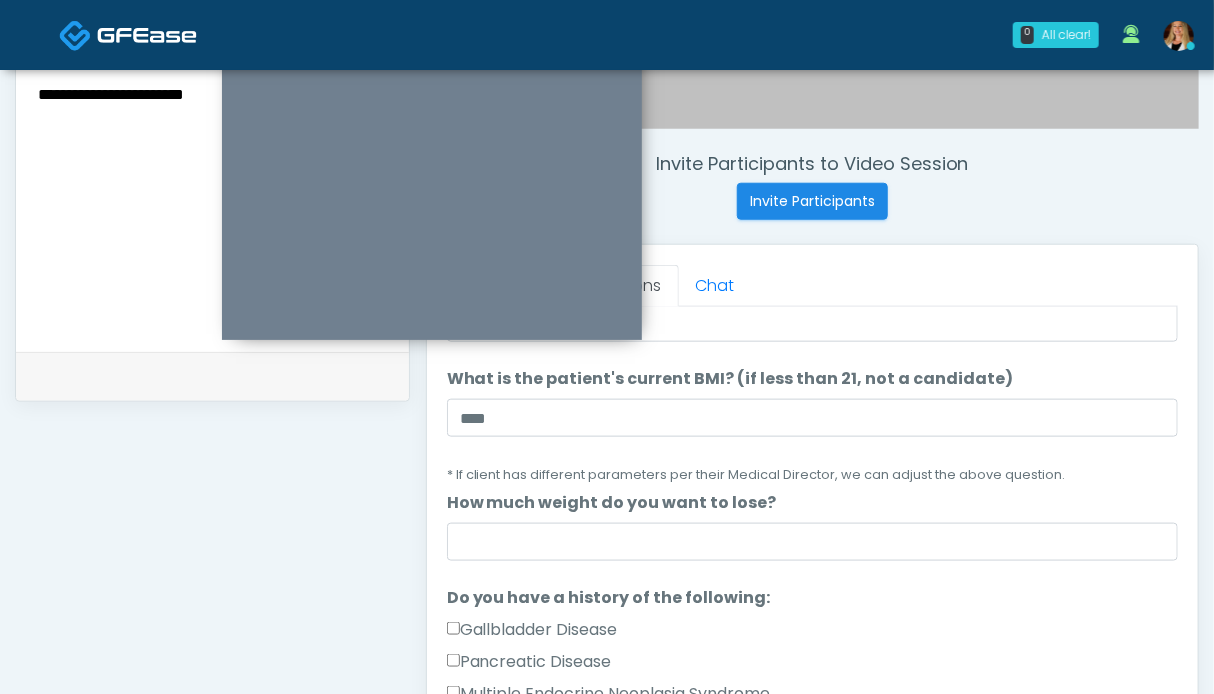 type on "***" 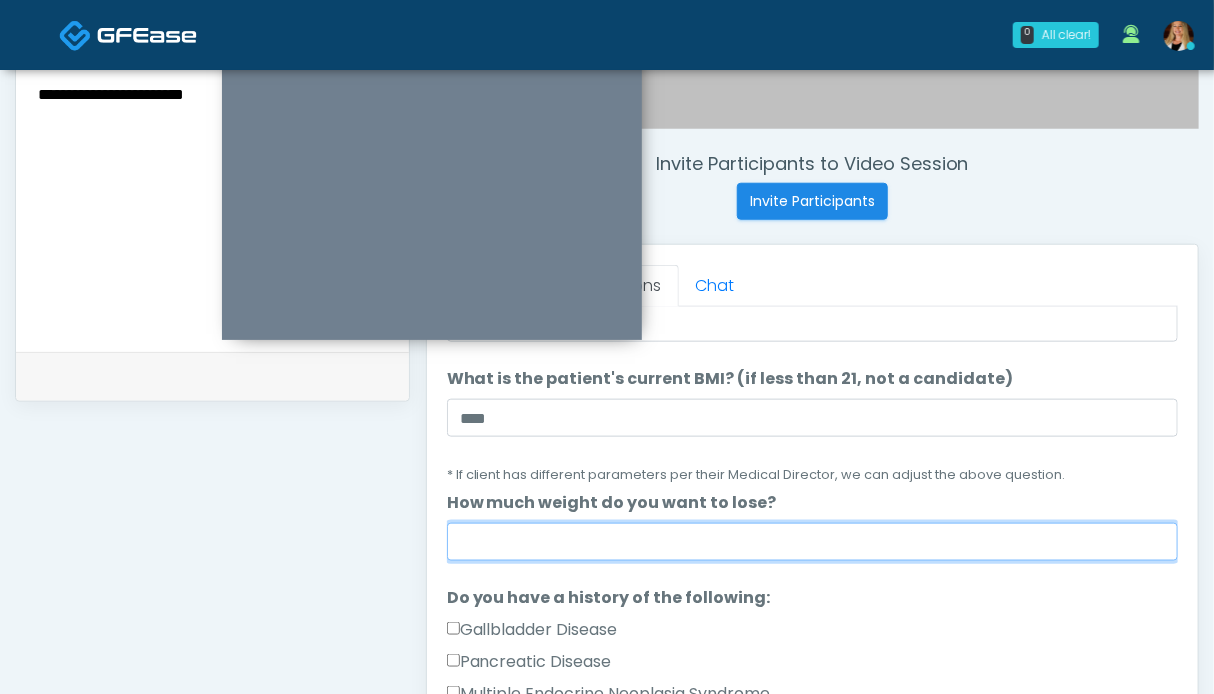 click on "How much weight do you want to lose?" at bounding box center (812, 542) 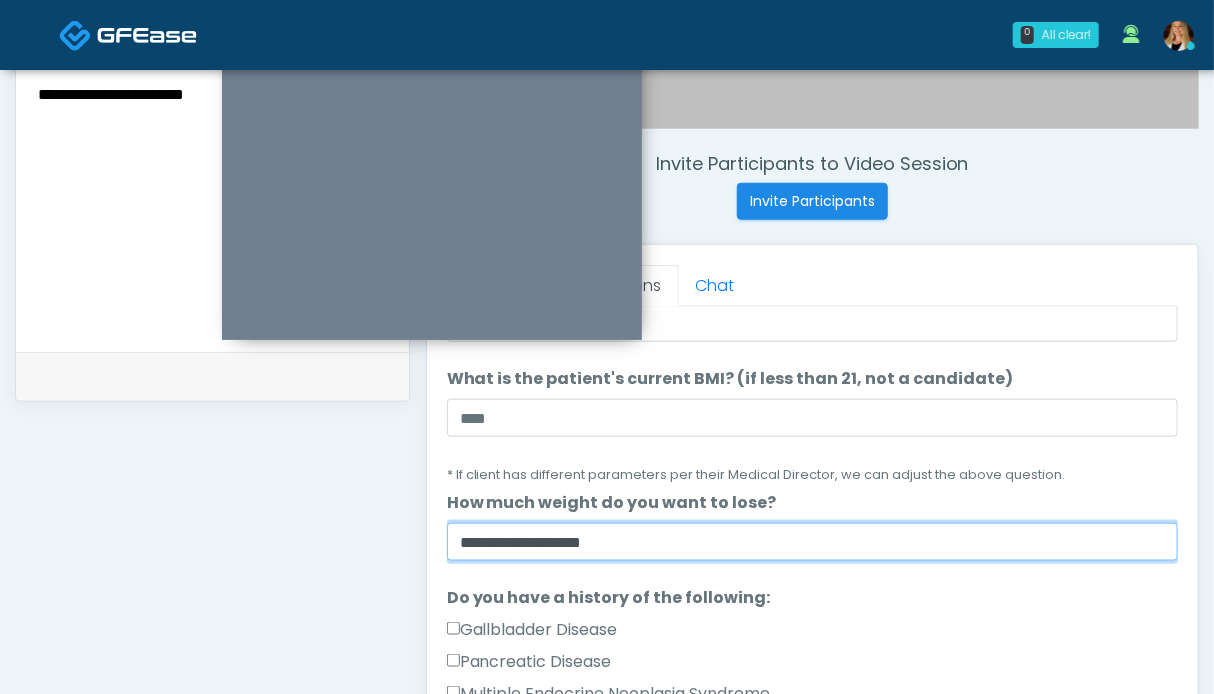 scroll, scrollTop: 0, scrollLeft: 0, axis: both 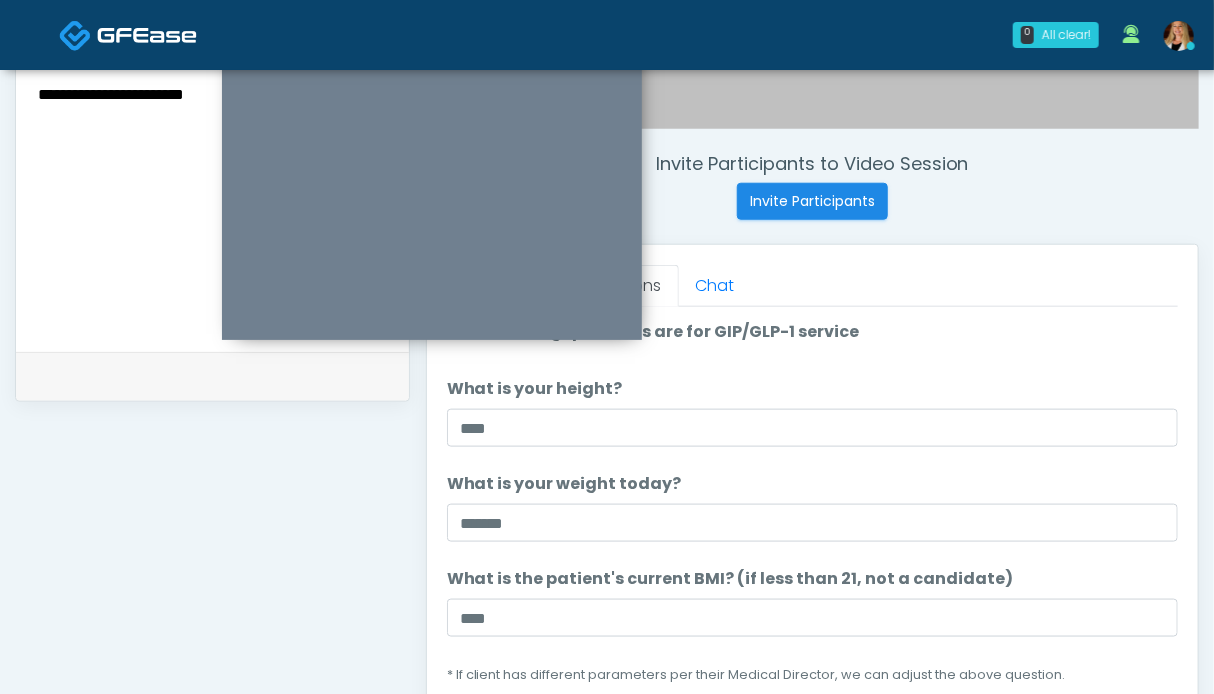 type on "**********" 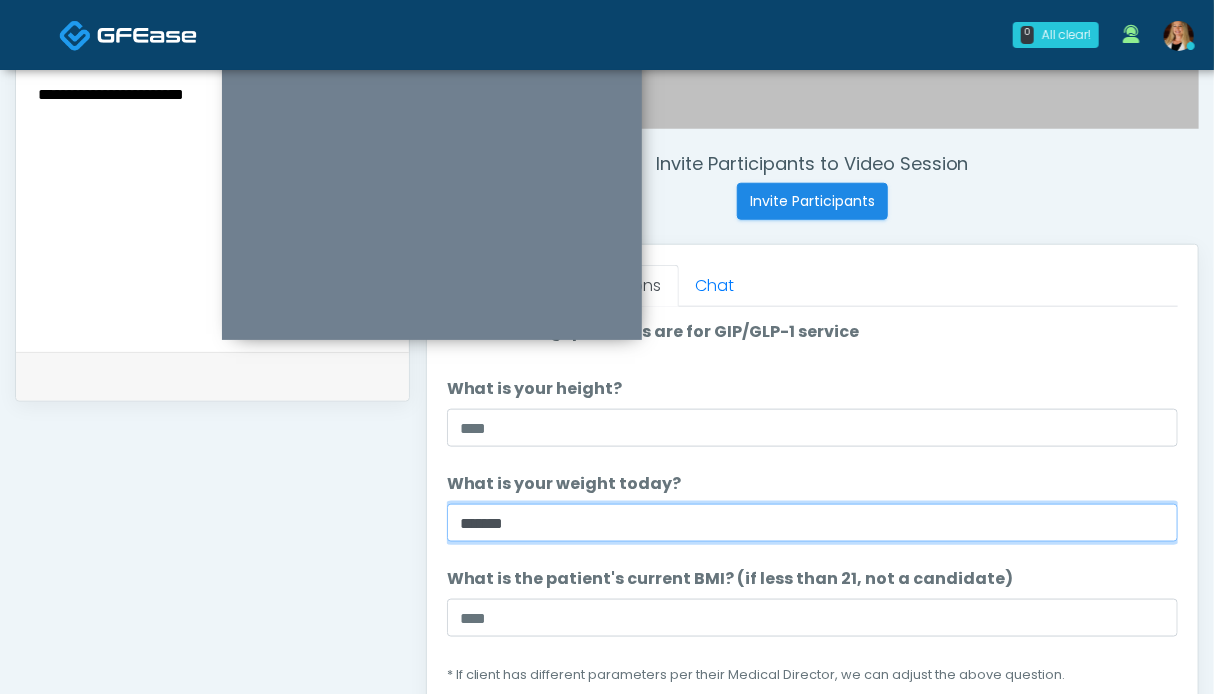drag, startPoint x: 550, startPoint y: 525, endPoint x: 400, endPoint y: 516, distance: 150.26976 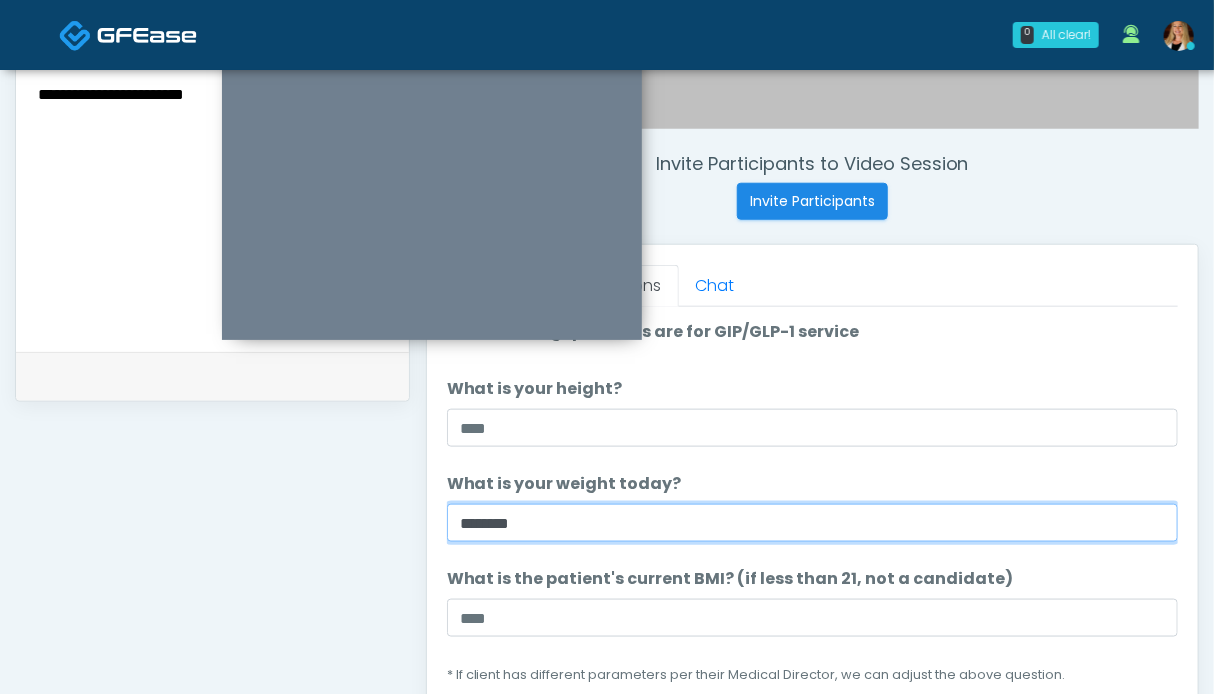 type on "*******" 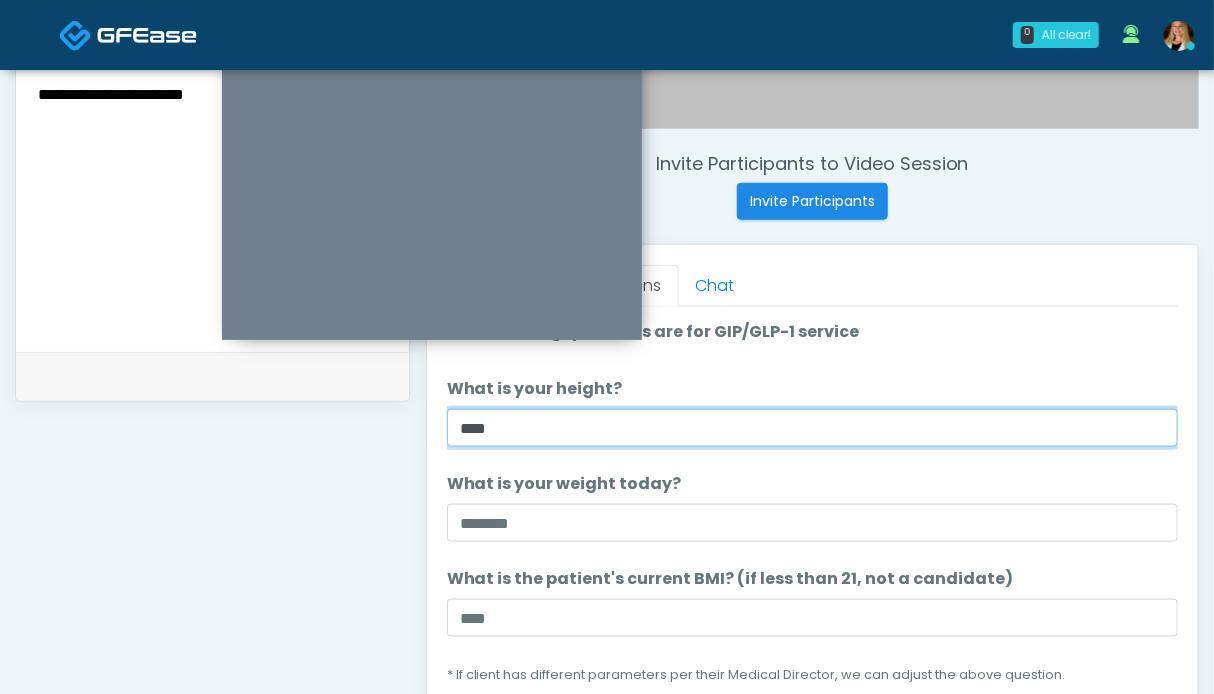 drag, startPoint x: 494, startPoint y: 437, endPoint x: 410, endPoint y: 428, distance: 84.48077 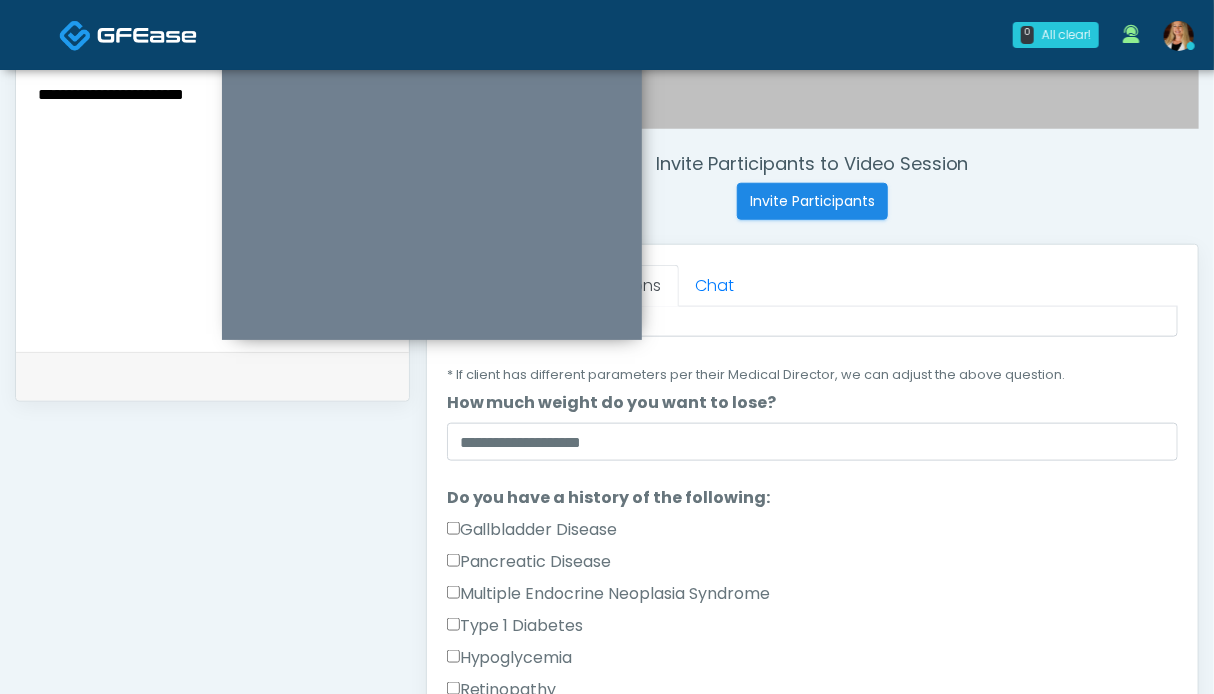 type on "***" 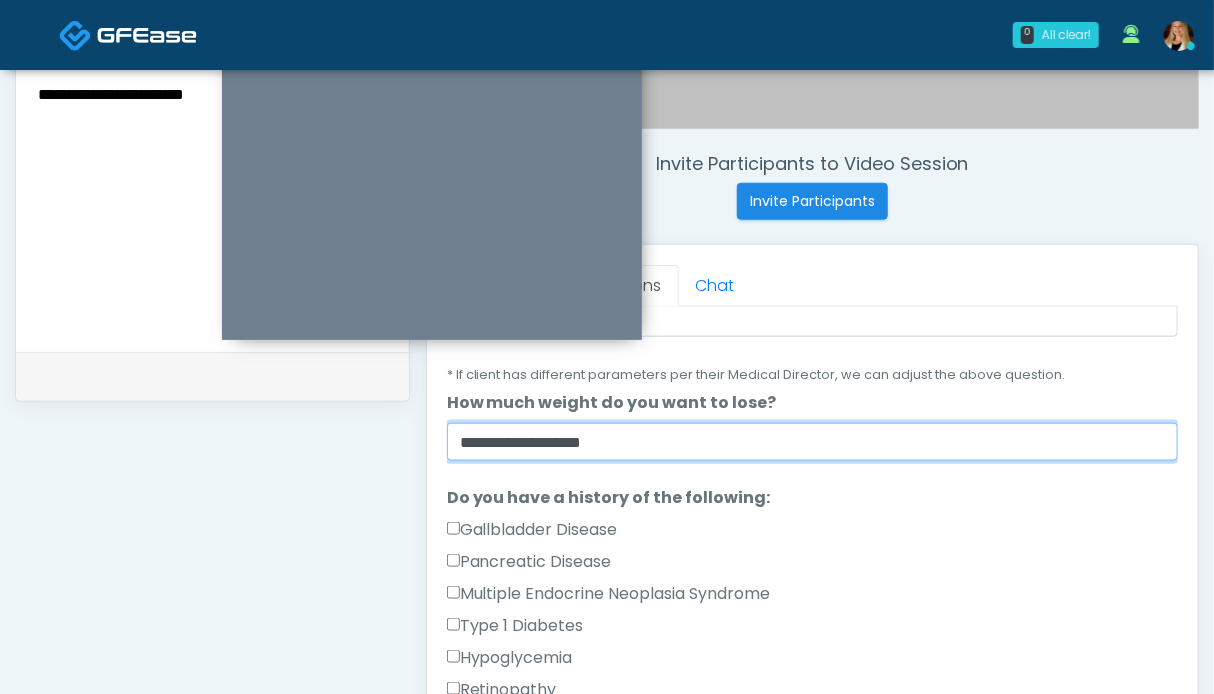 drag, startPoint x: 552, startPoint y: 437, endPoint x: 428, endPoint y: 437, distance: 124 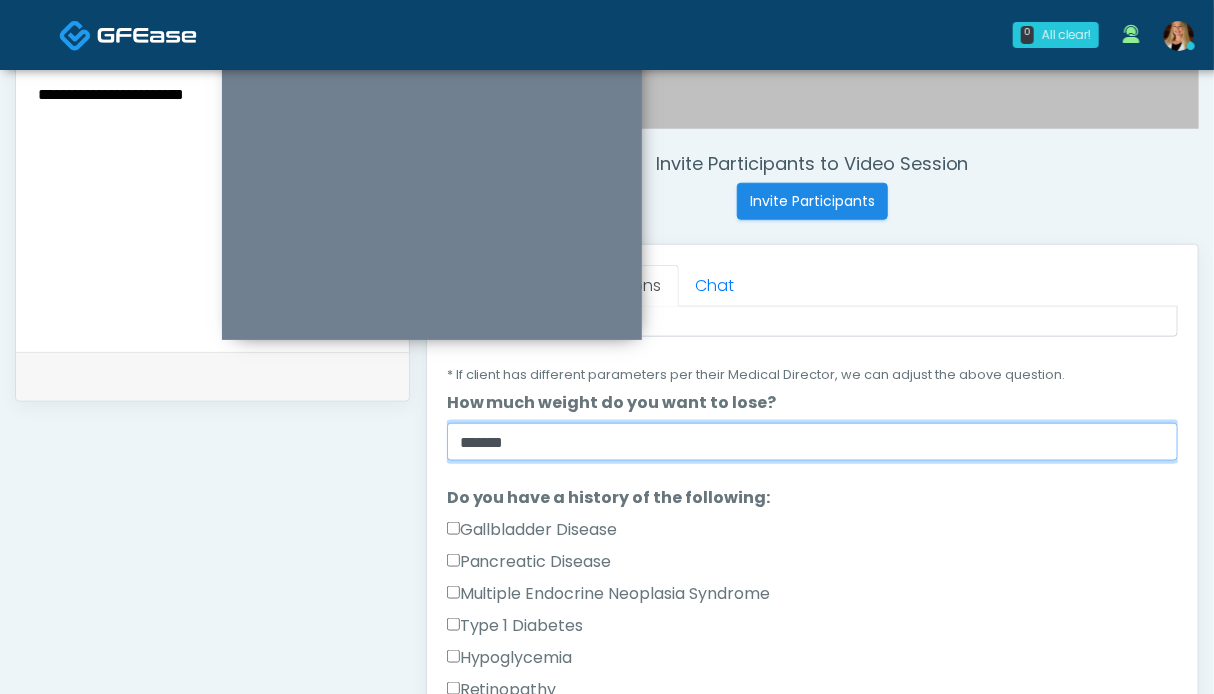 scroll, scrollTop: 500, scrollLeft: 0, axis: vertical 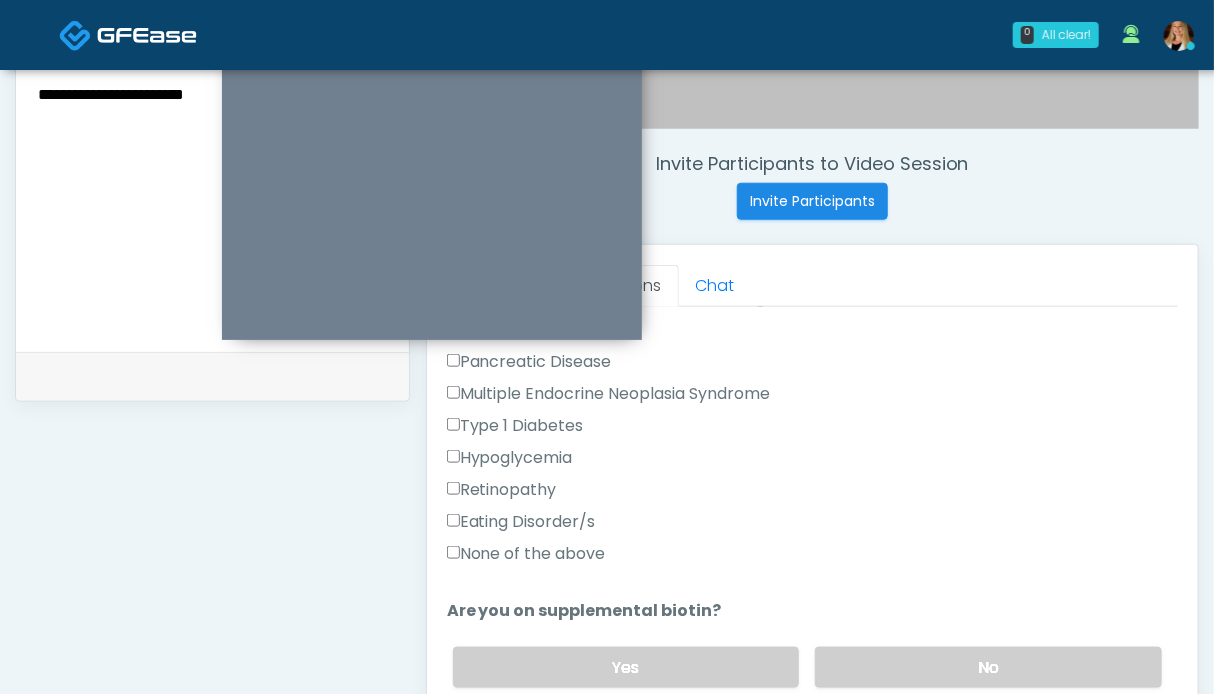 type on "******" 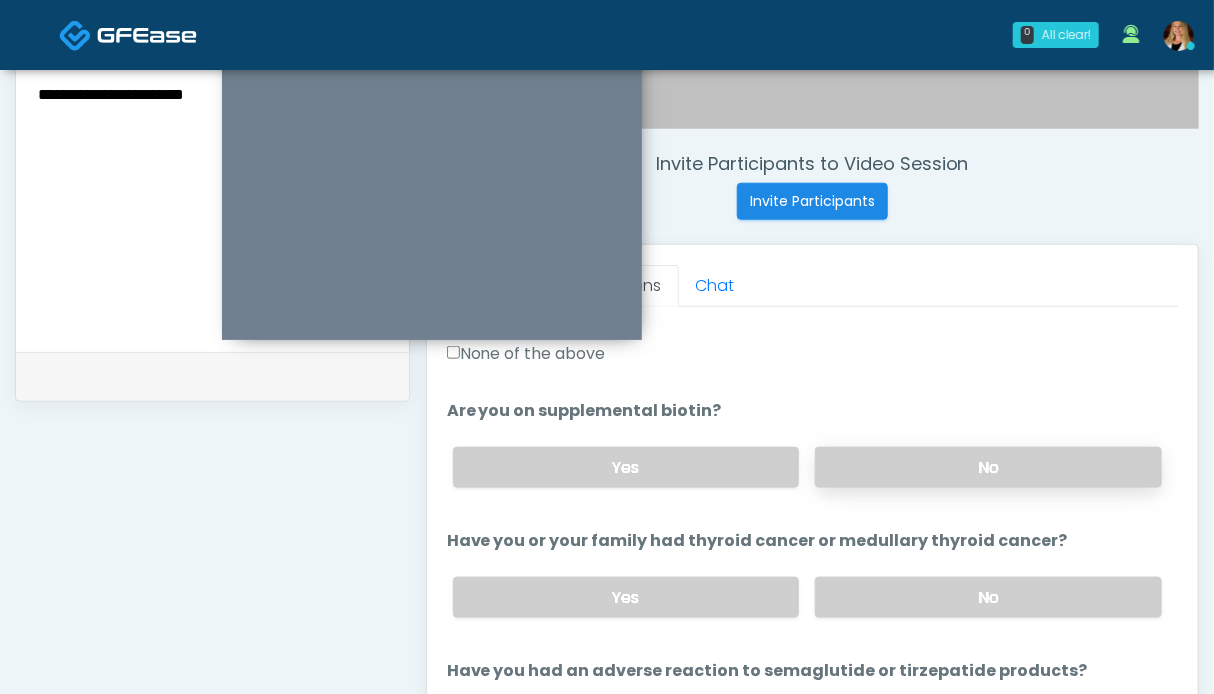 click on "No" at bounding box center (988, 467) 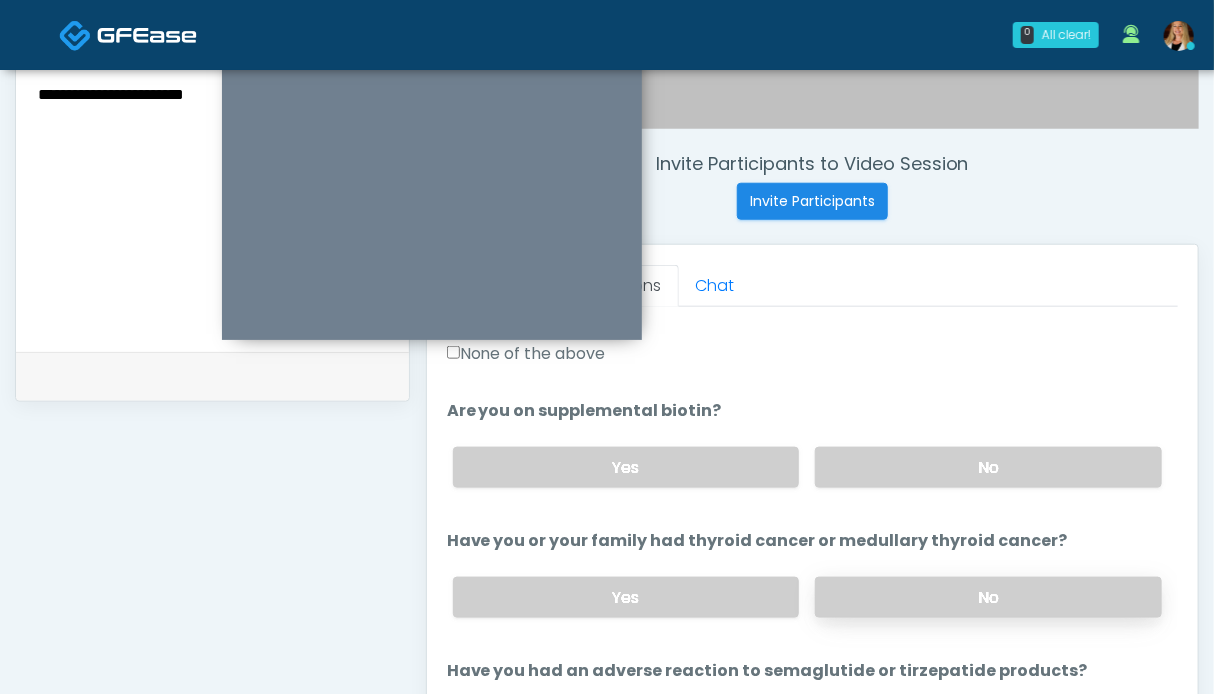 click on "No" at bounding box center [988, 597] 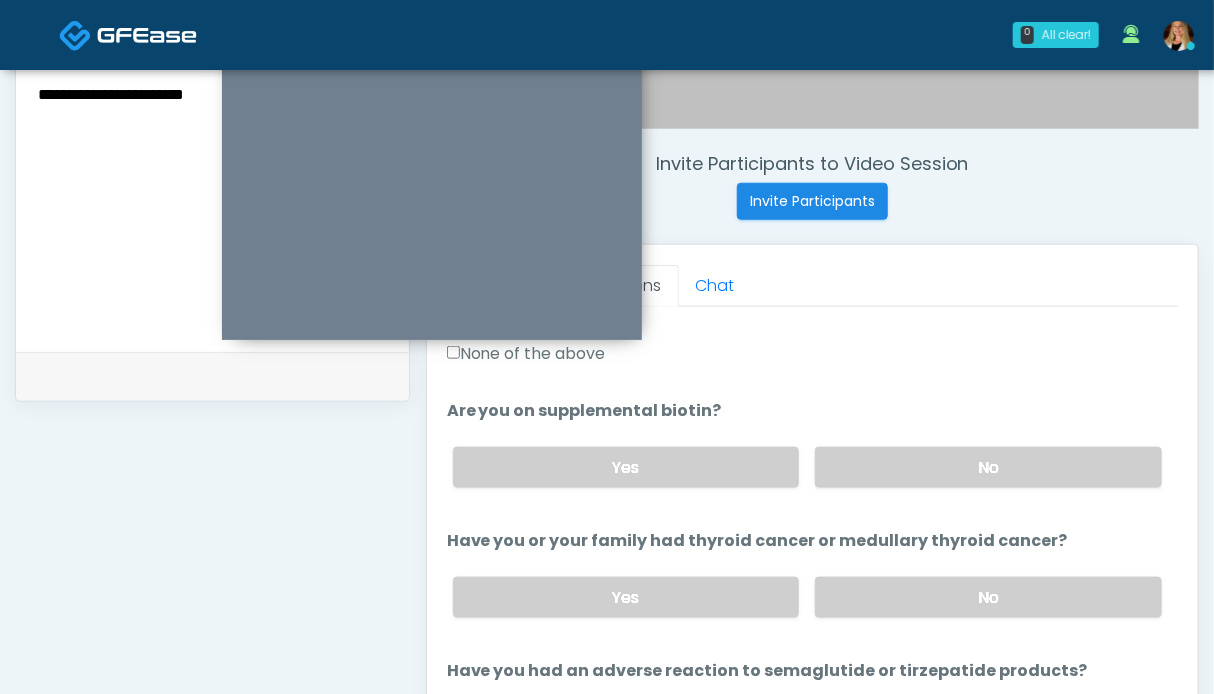 scroll, scrollTop: 900, scrollLeft: 0, axis: vertical 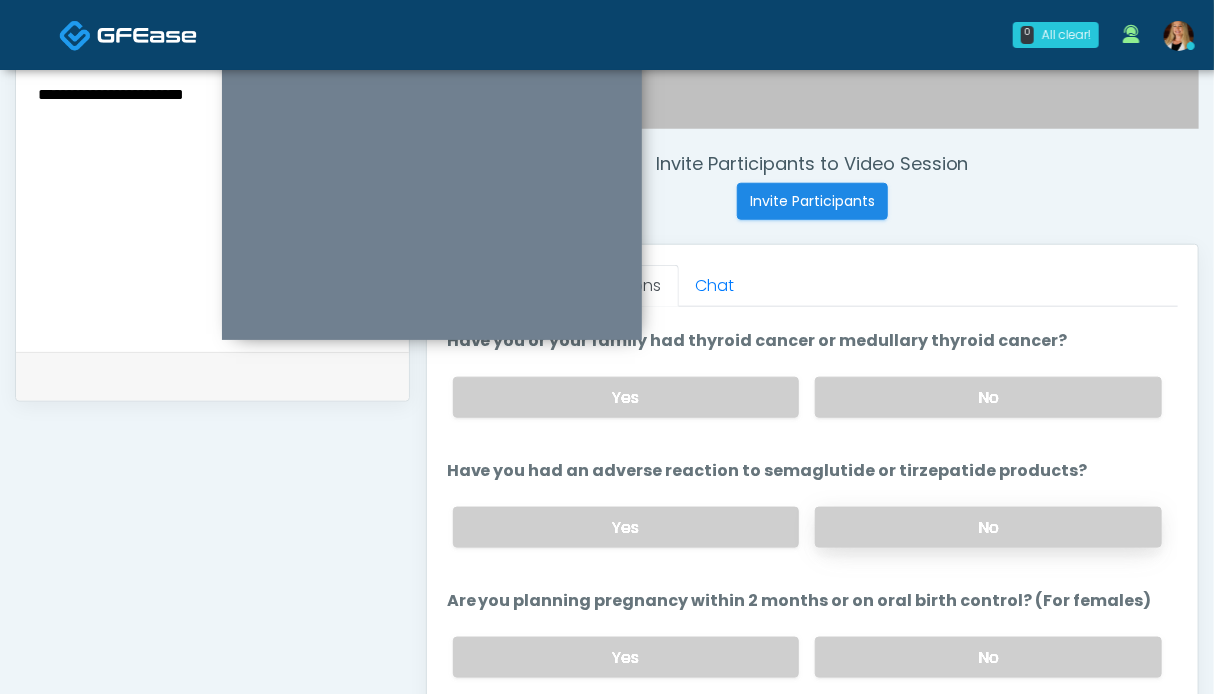 click on "No" at bounding box center (988, 527) 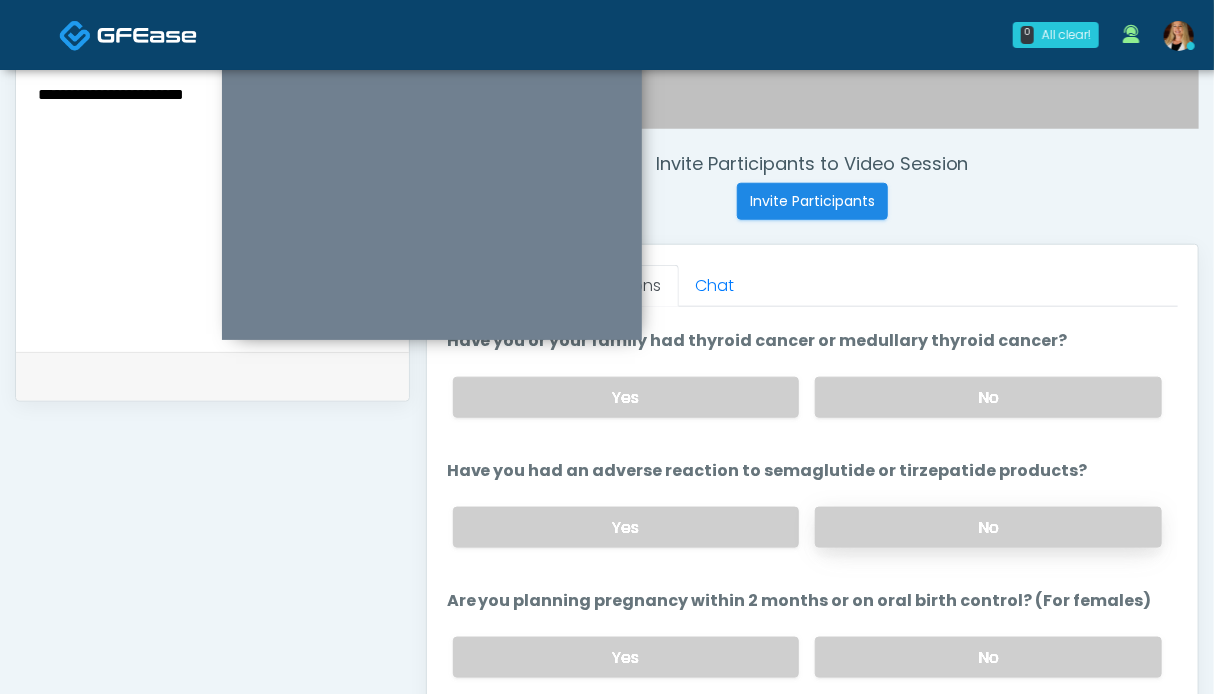 drag, startPoint x: 744, startPoint y: 534, endPoint x: 893, endPoint y: 511, distance: 150.76472 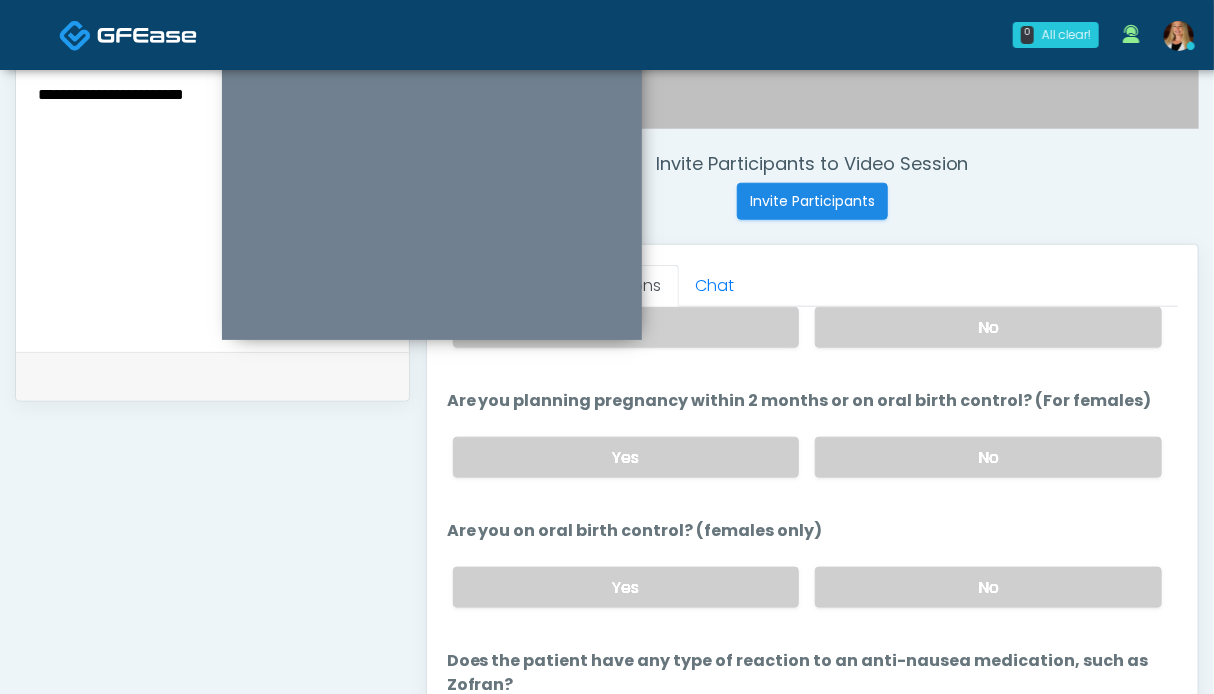 scroll, scrollTop: 1124, scrollLeft: 0, axis: vertical 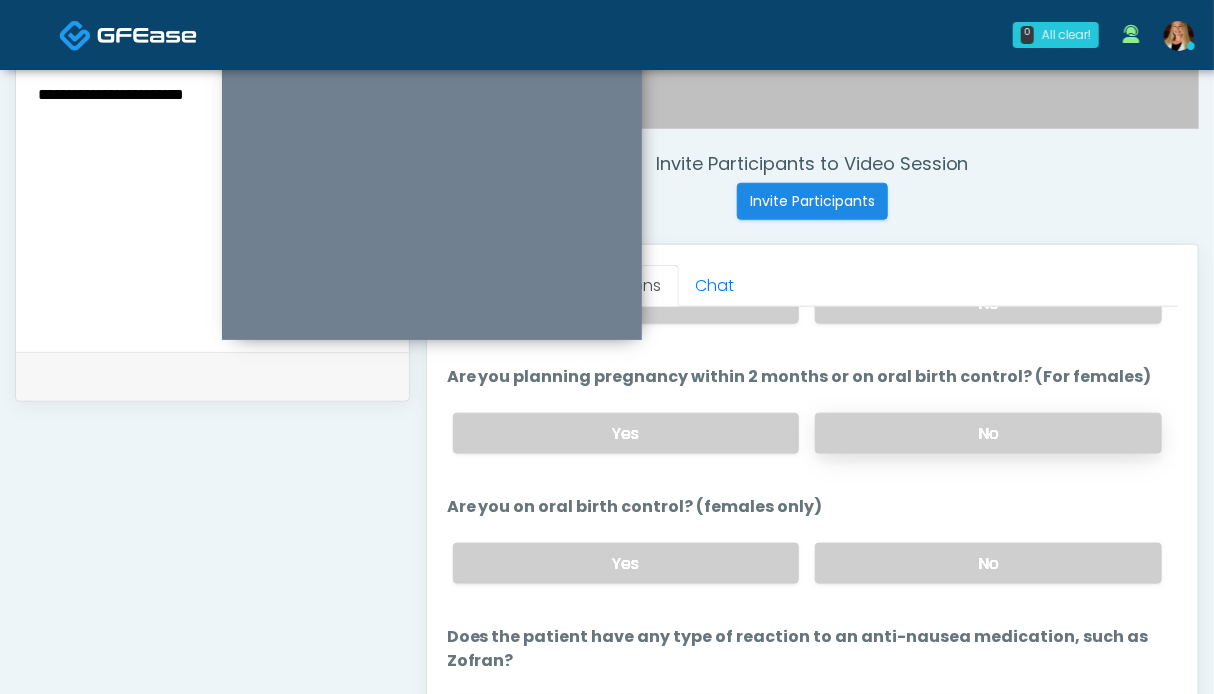 click on "No" at bounding box center (988, 433) 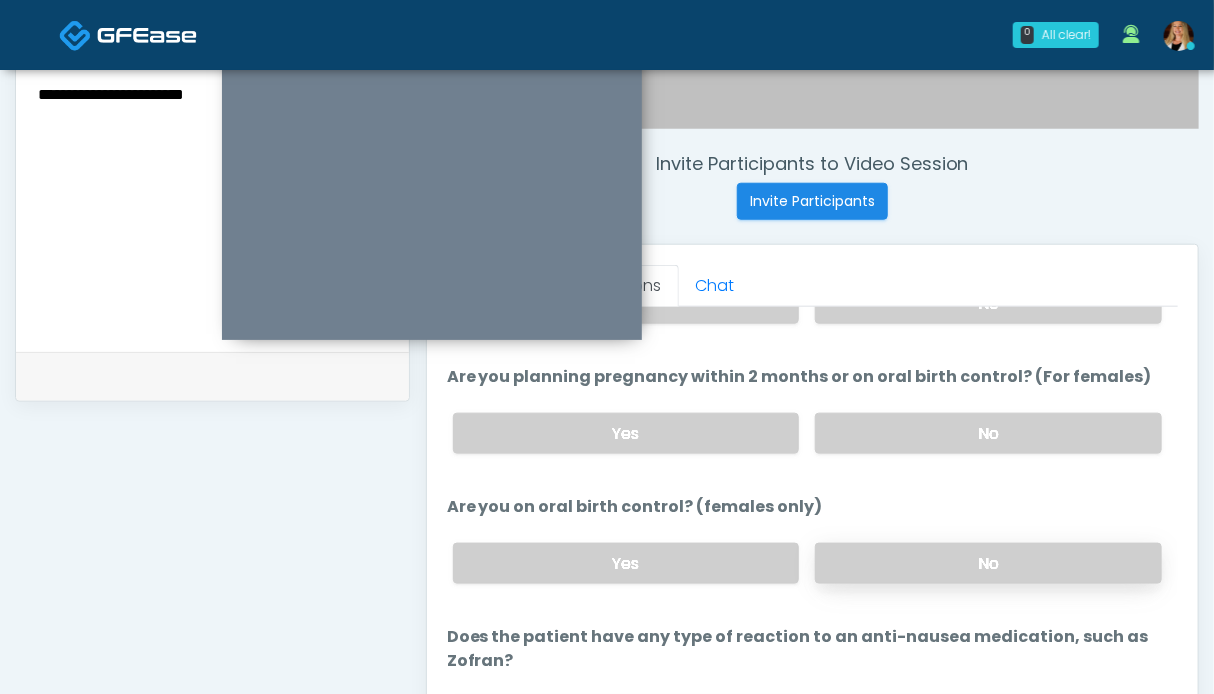 click on "No" at bounding box center [988, 563] 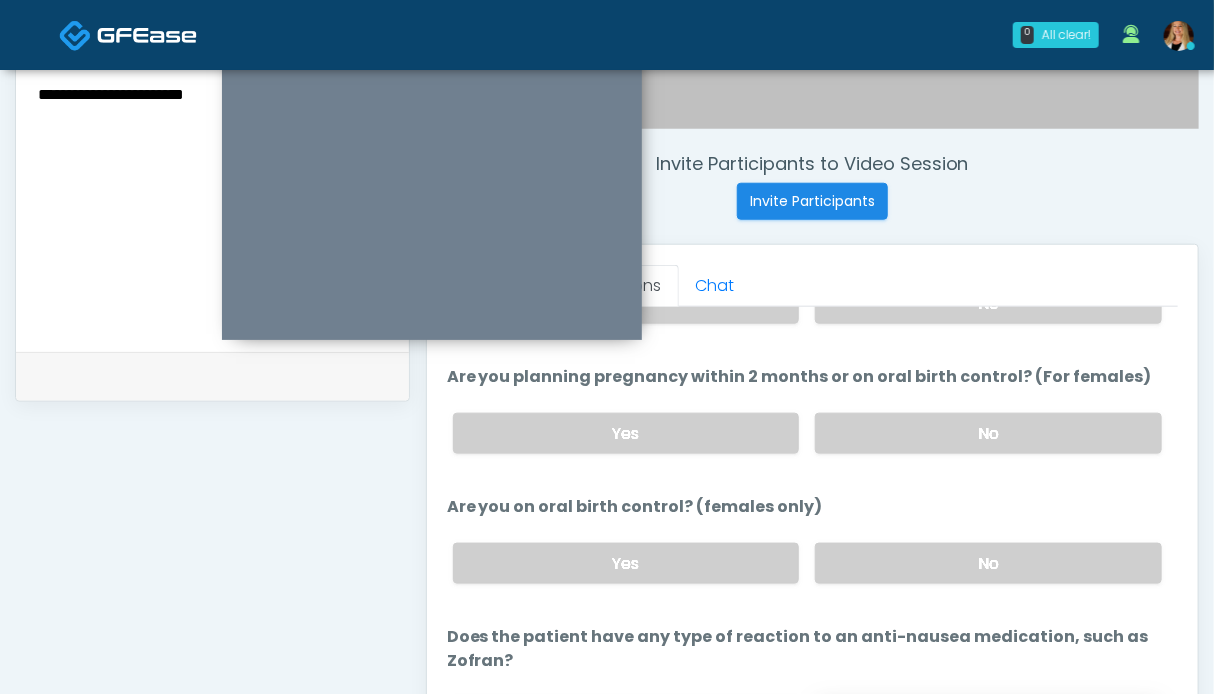 scroll, scrollTop: 899, scrollLeft: 0, axis: vertical 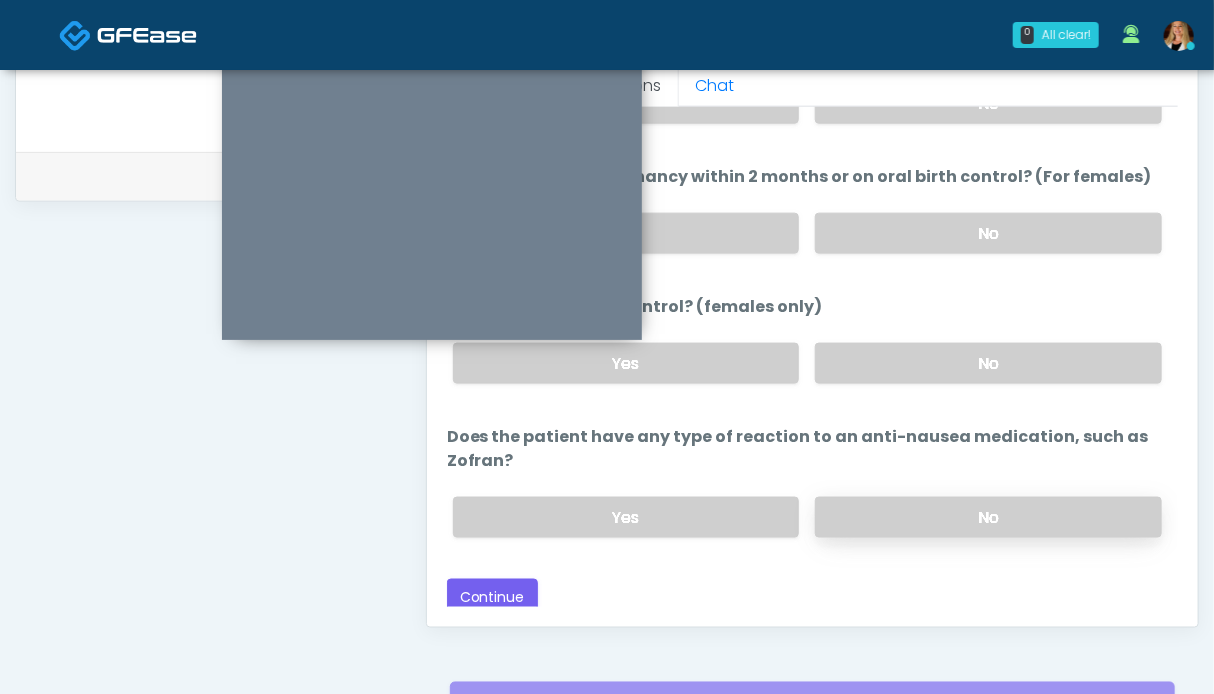 drag, startPoint x: 957, startPoint y: 509, endPoint x: 816, endPoint y: 509, distance: 141 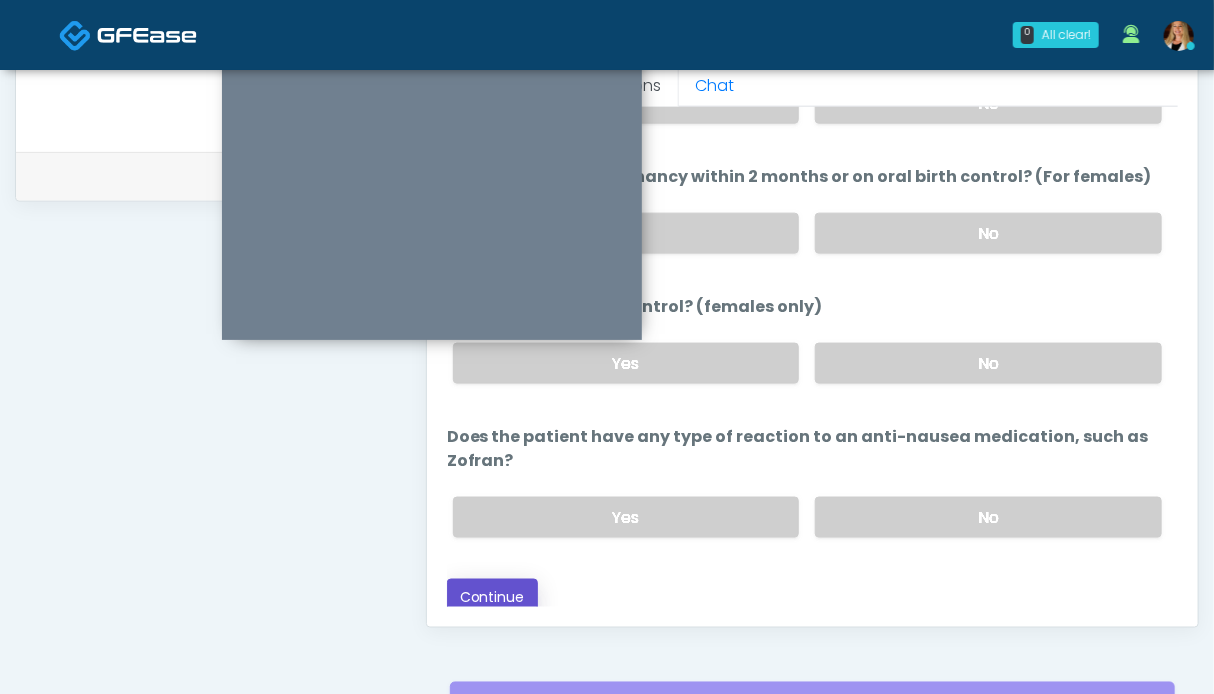 click on "Continue" at bounding box center [492, 597] 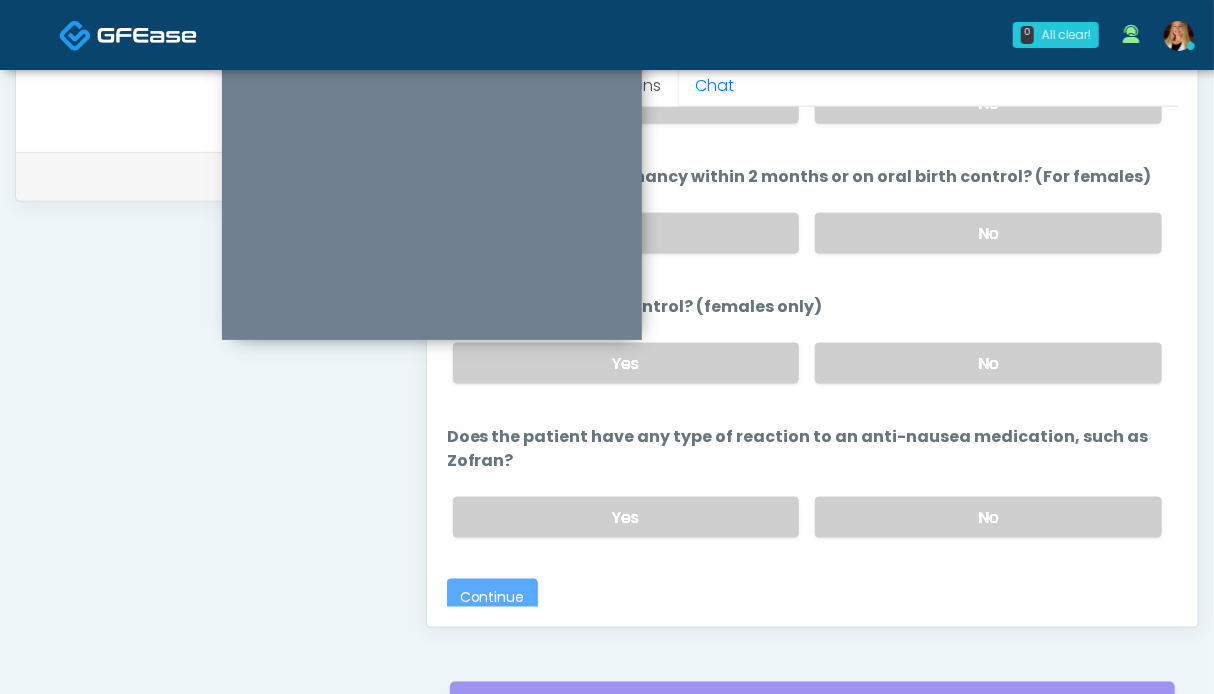 scroll, scrollTop: 1099, scrollLeft: 0, axis: vertical 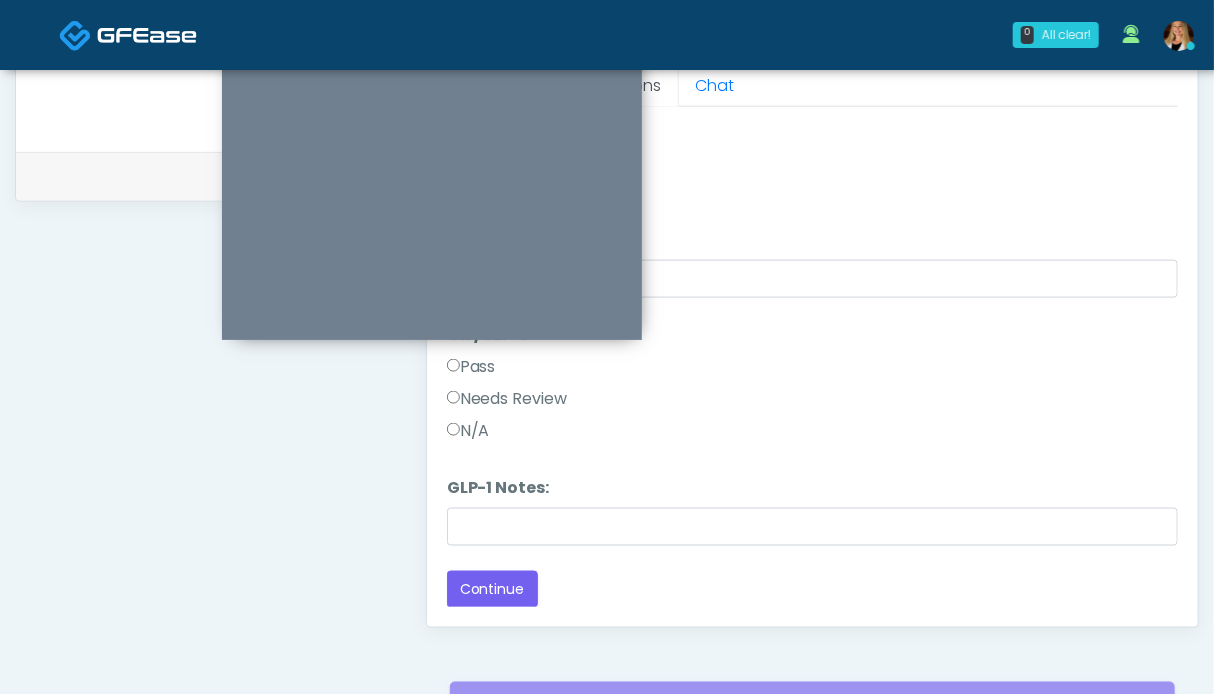 click on "GLP-1 Notes:
GLP-1 Notes:" at bounding box center (812, 511) 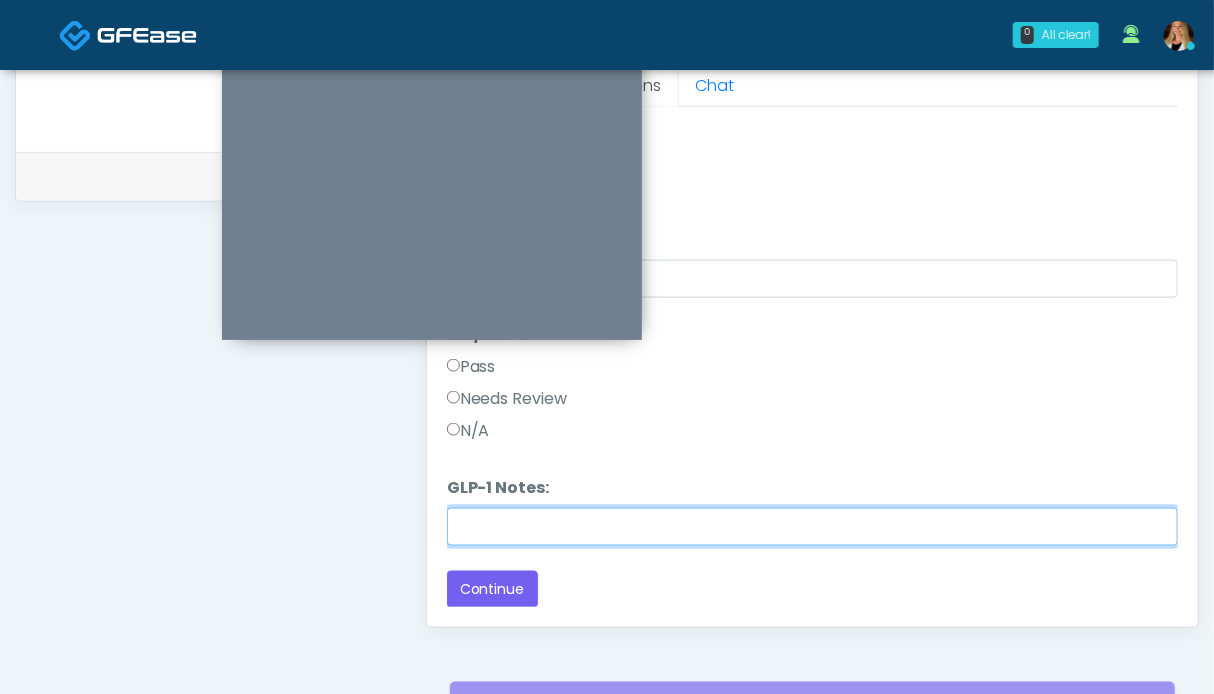 click on "GLP-1 Notes:" at bounding box center (812, 527) 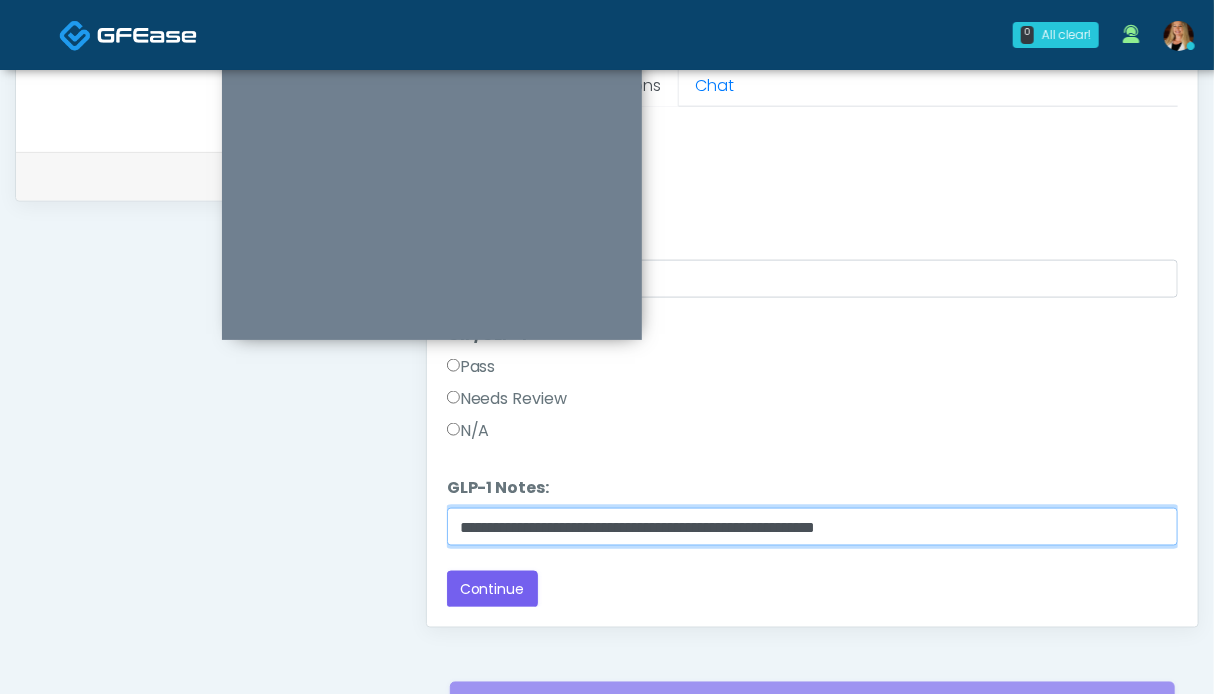 drag, startPoint x: 892, startPoint y: 523, endPoint x: 869, endPoint y: 520, distance: 23.194826 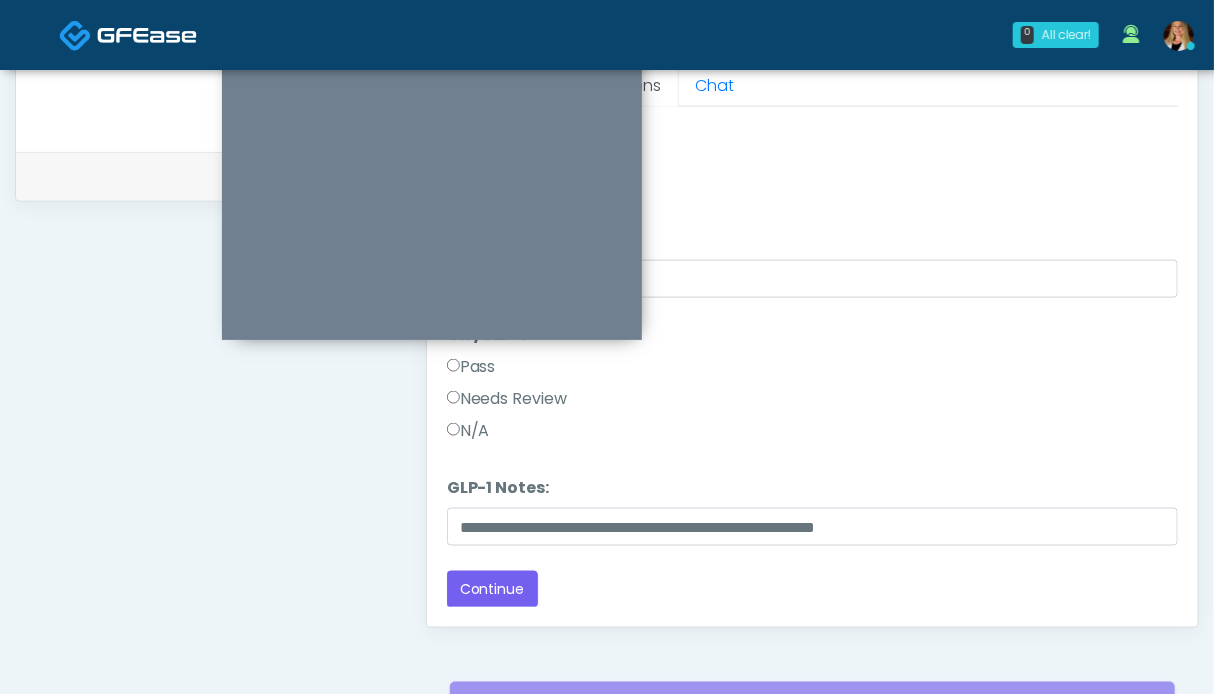 click on "Pass" at bounding box center (471, 367) 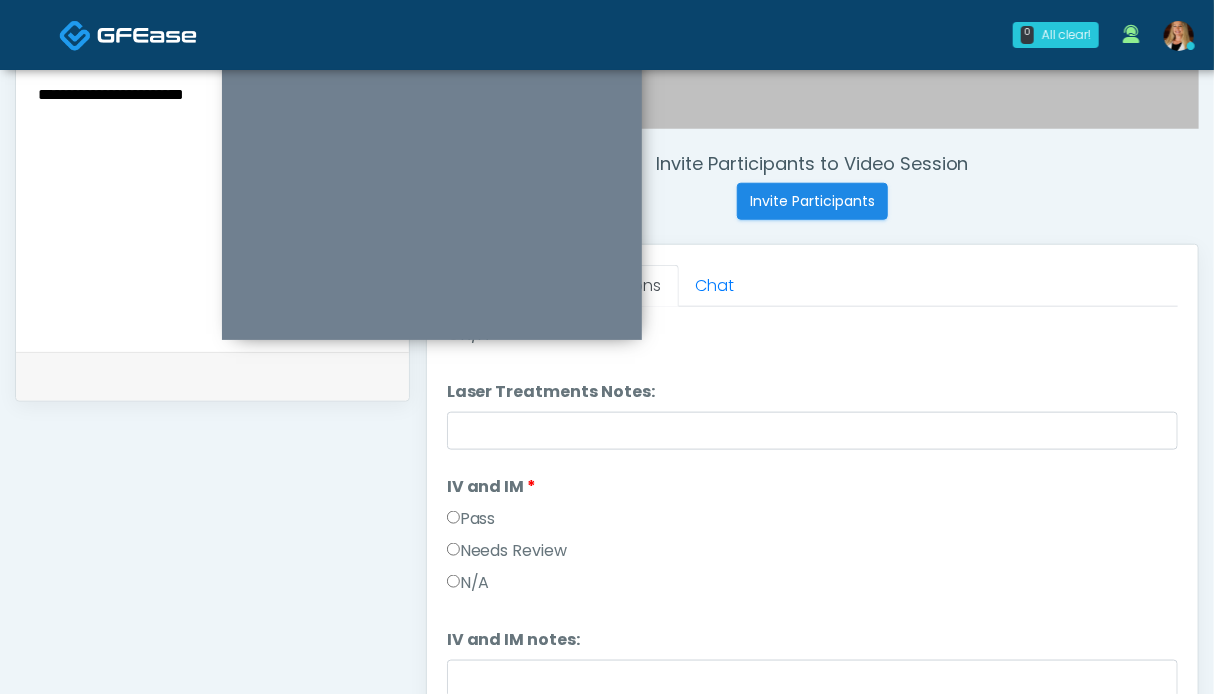 click on "Pass" at bounding box center (471, 519) 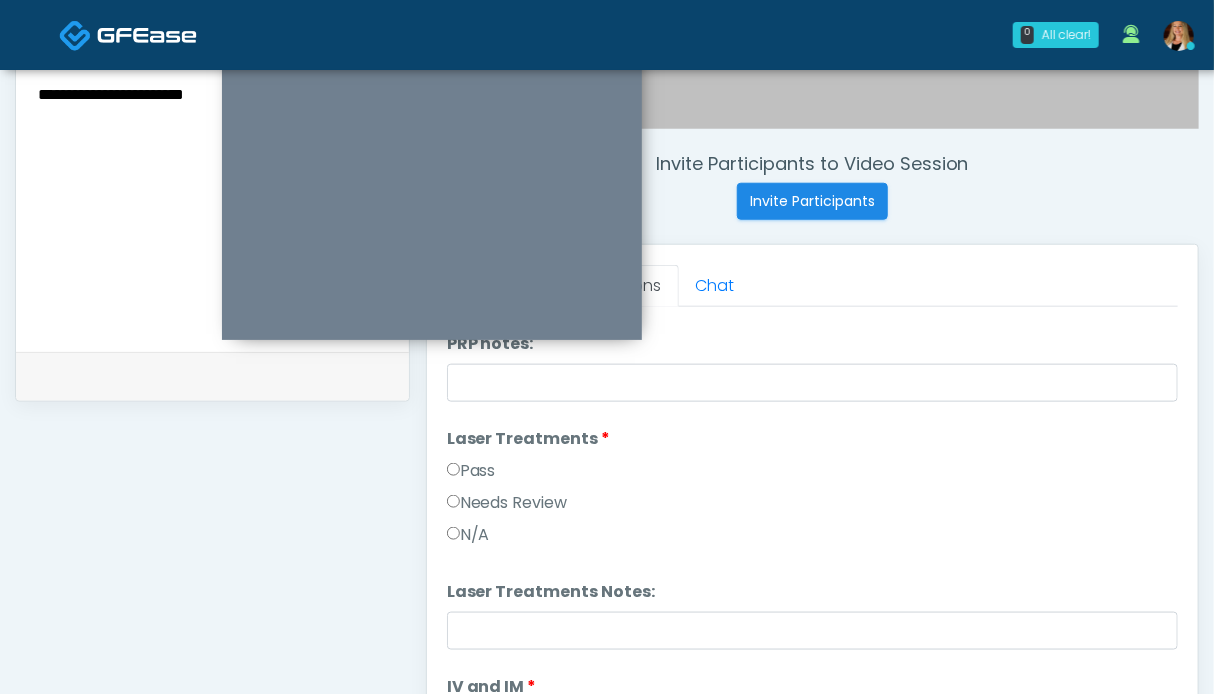 click on "Pass" at bounding box center (471, 471) 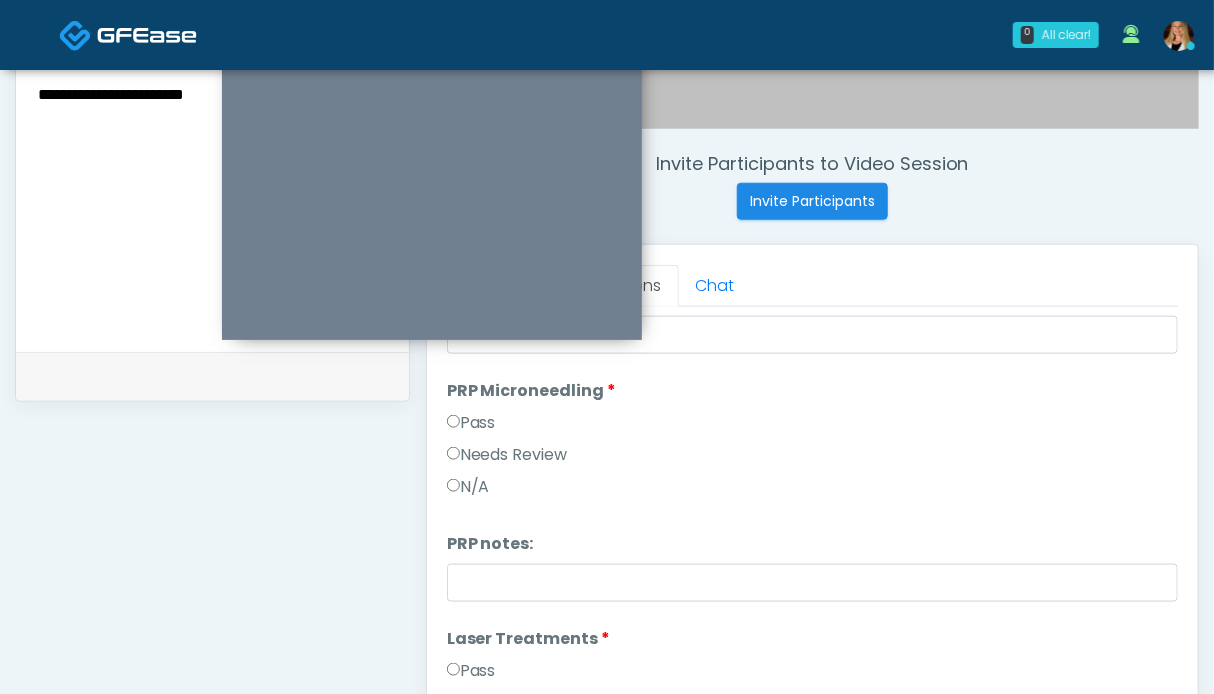 click on "Pass" at bounding box center (471, 423) 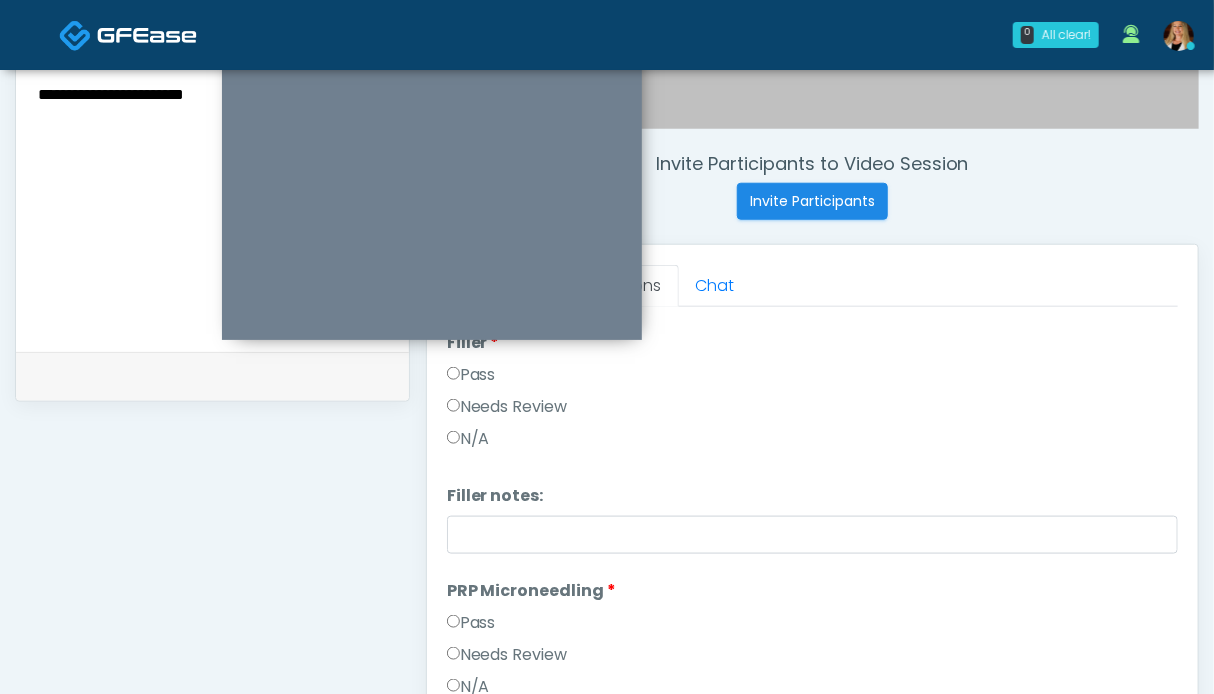 click on "Pass" at bounding box center (471, 375) 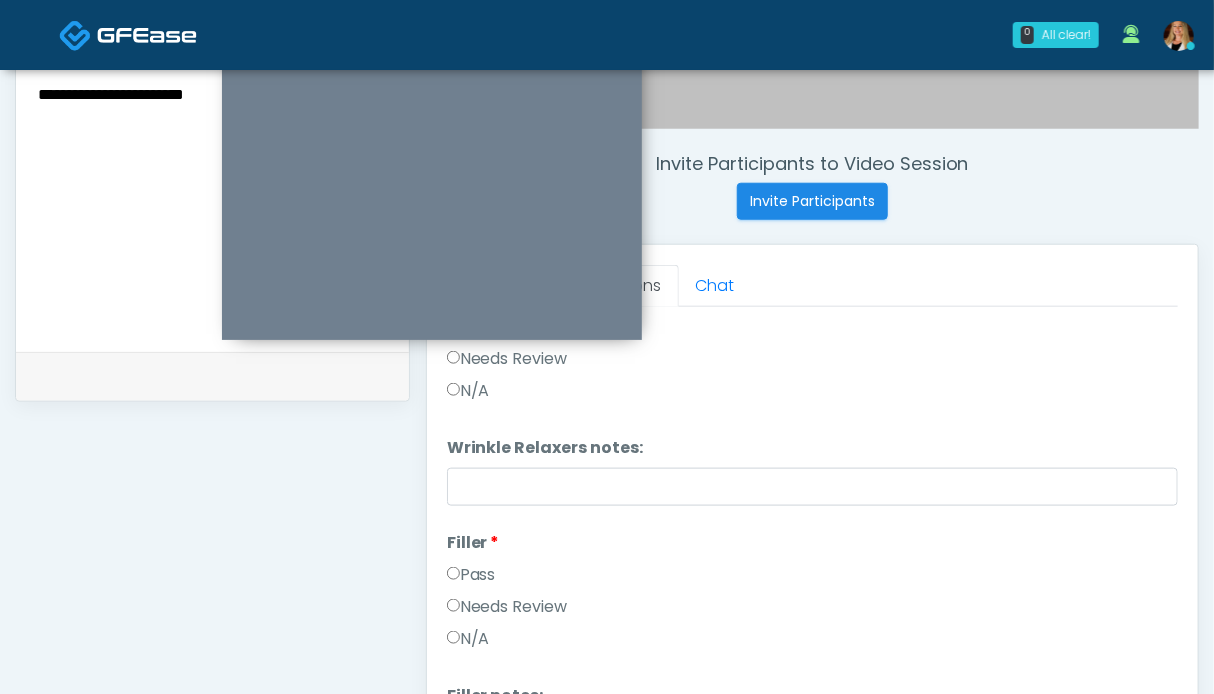 scroll, scrollTop: 0, scrollLeft: 0, axis: both 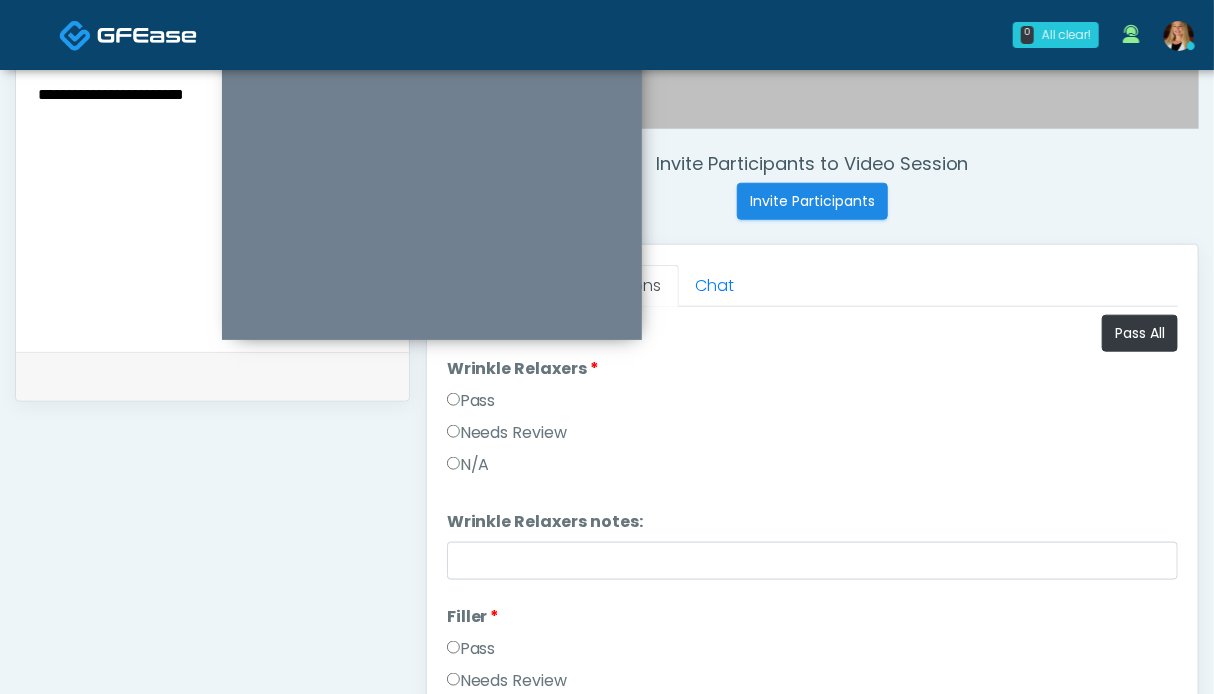 click on "Pass" at bounding box center (471, 401) 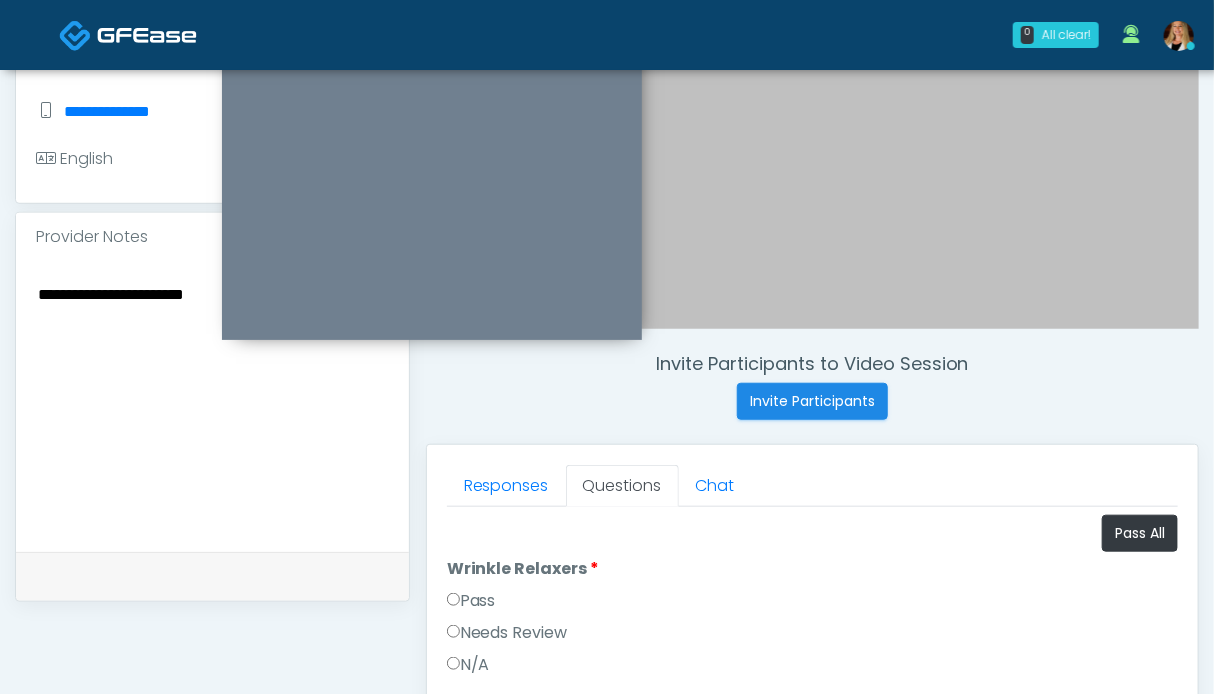 scroll, scrollTop: 899, scrollLeft: 0, axis: vertical 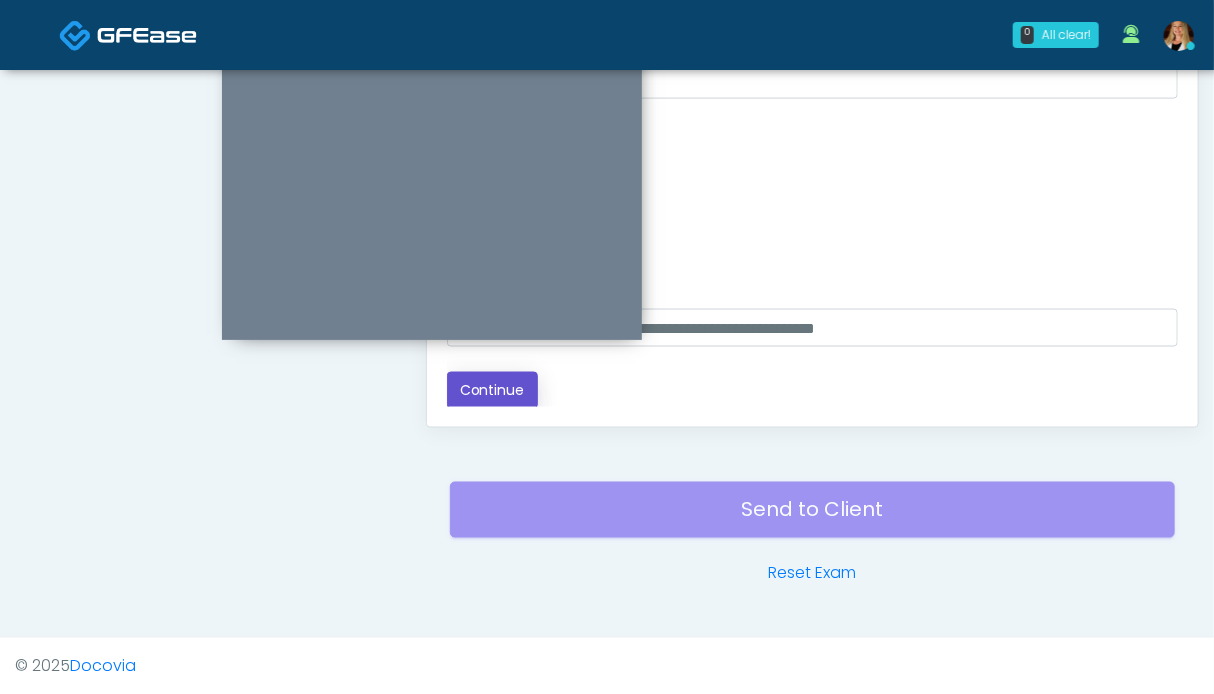 click on "Continue" at bounding box center [492, 390] 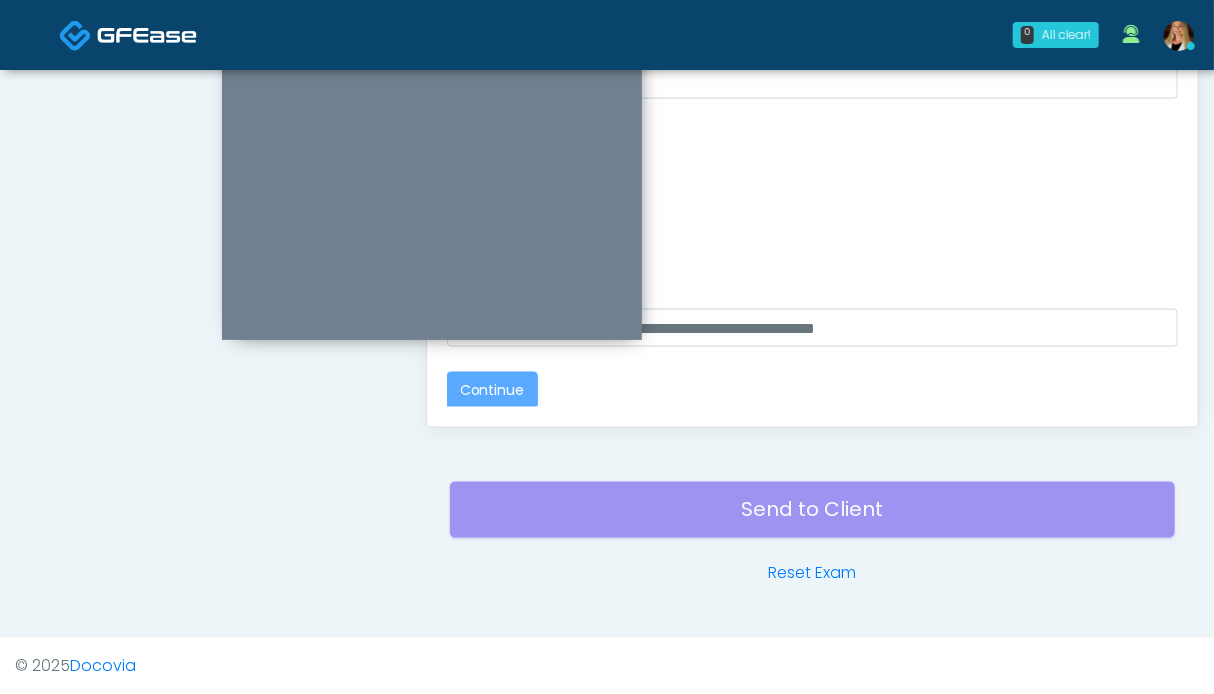 scroll, scrollTop: 0, scrollLeft: 0, axis: both 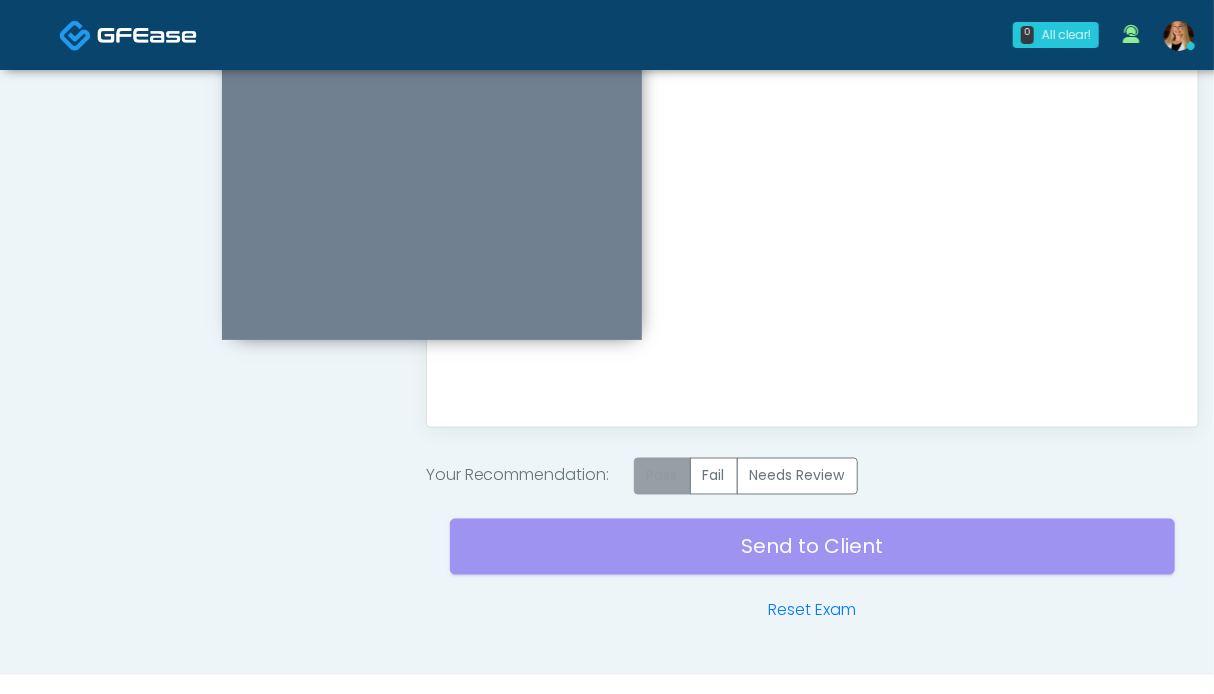 click on "Pass" at bounding box center (662, 476) 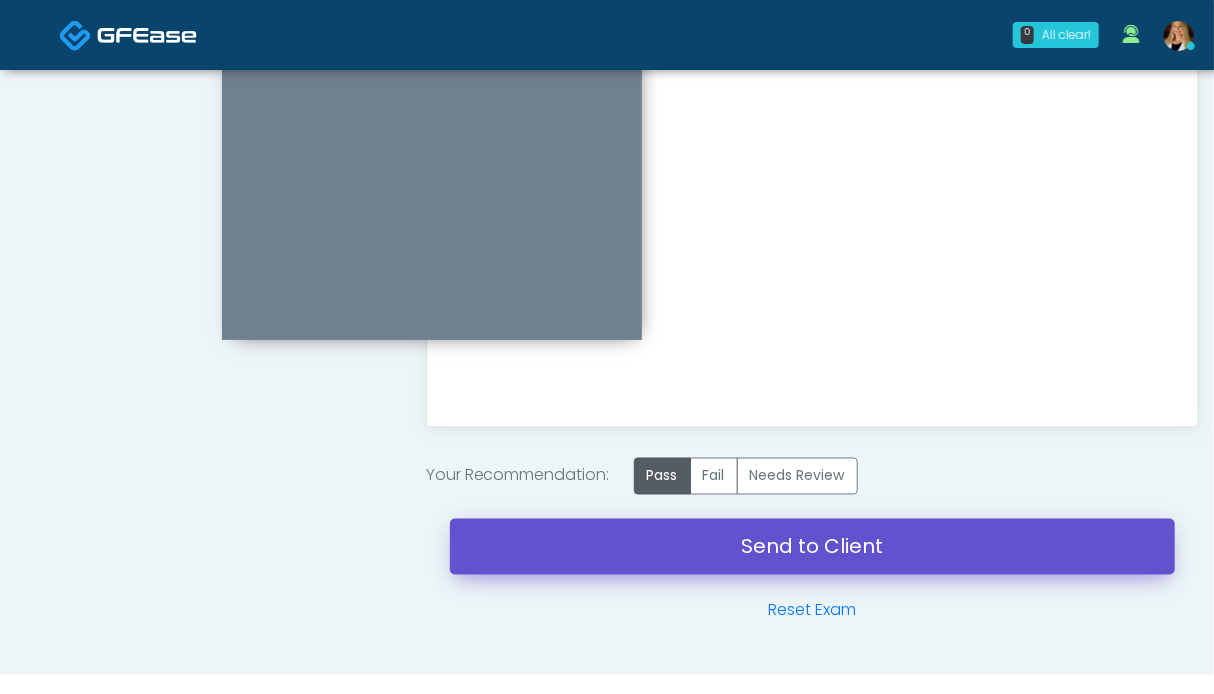 click on "Send to Client" at bounding box center [812, 547] 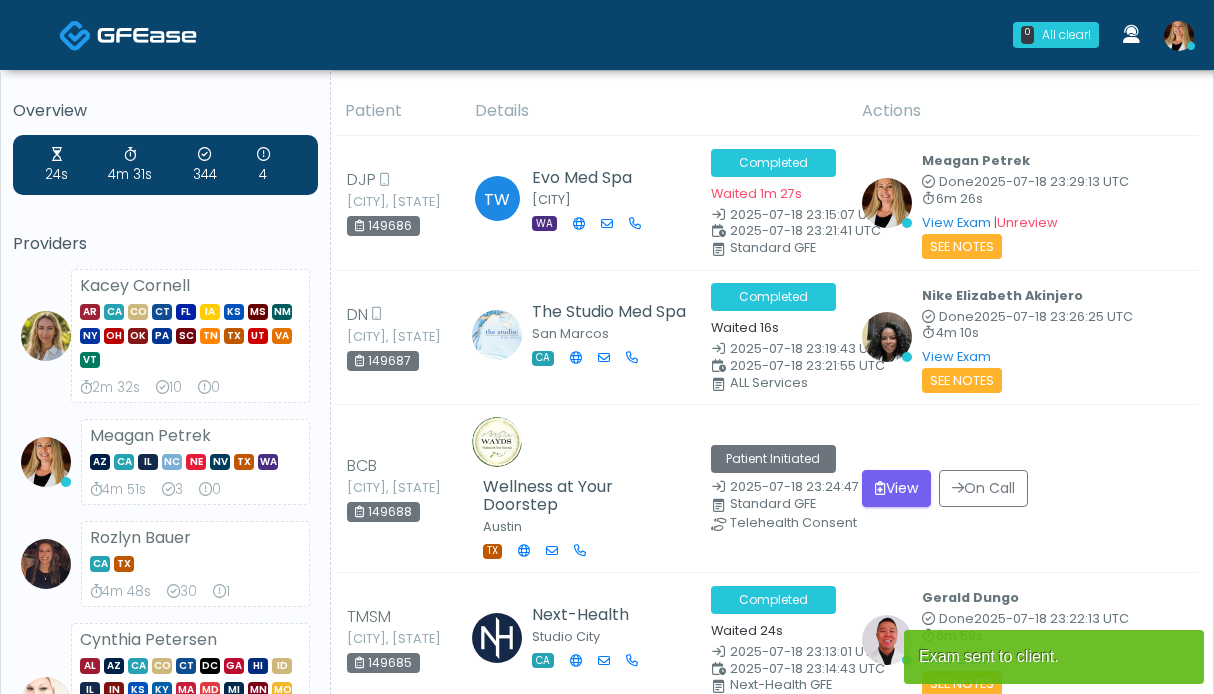 scroll, scrollTop: 0, scrollLeft: 0, axis: both 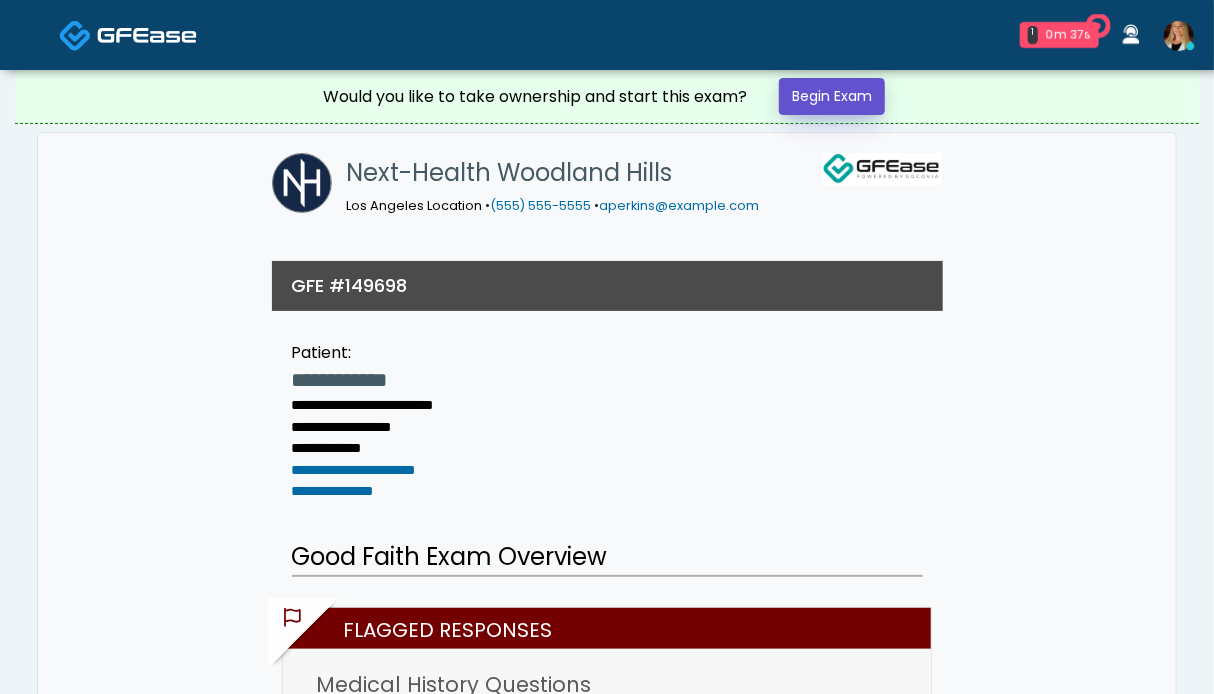 click on "Begin Exam" at bounding box center [832, 96] 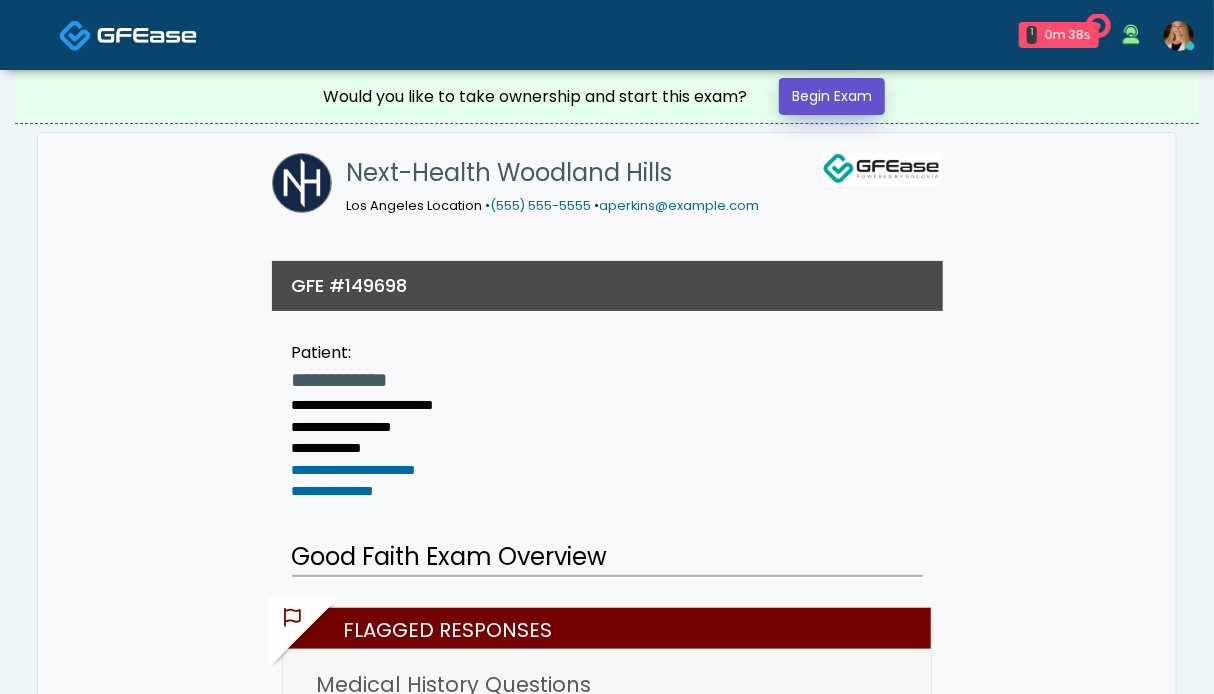 scroll, scrollTop: 0, scrollLeft: 0, axis: both 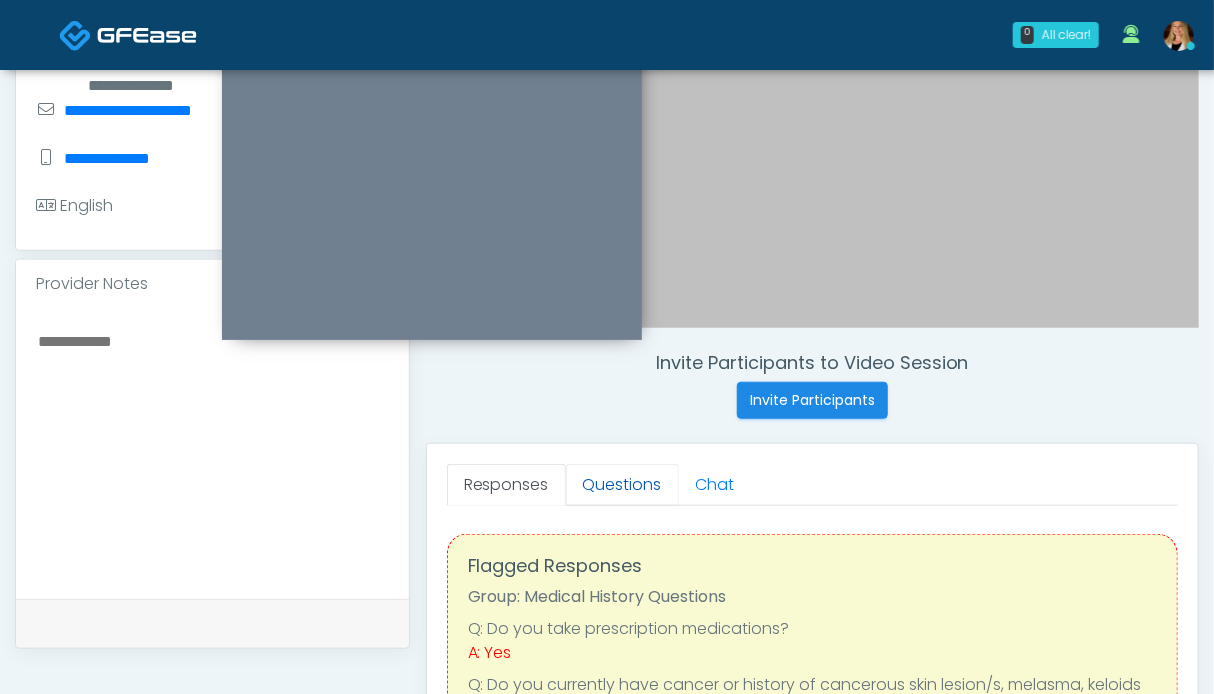 click on "Questions" at bounding box center (622, 485) 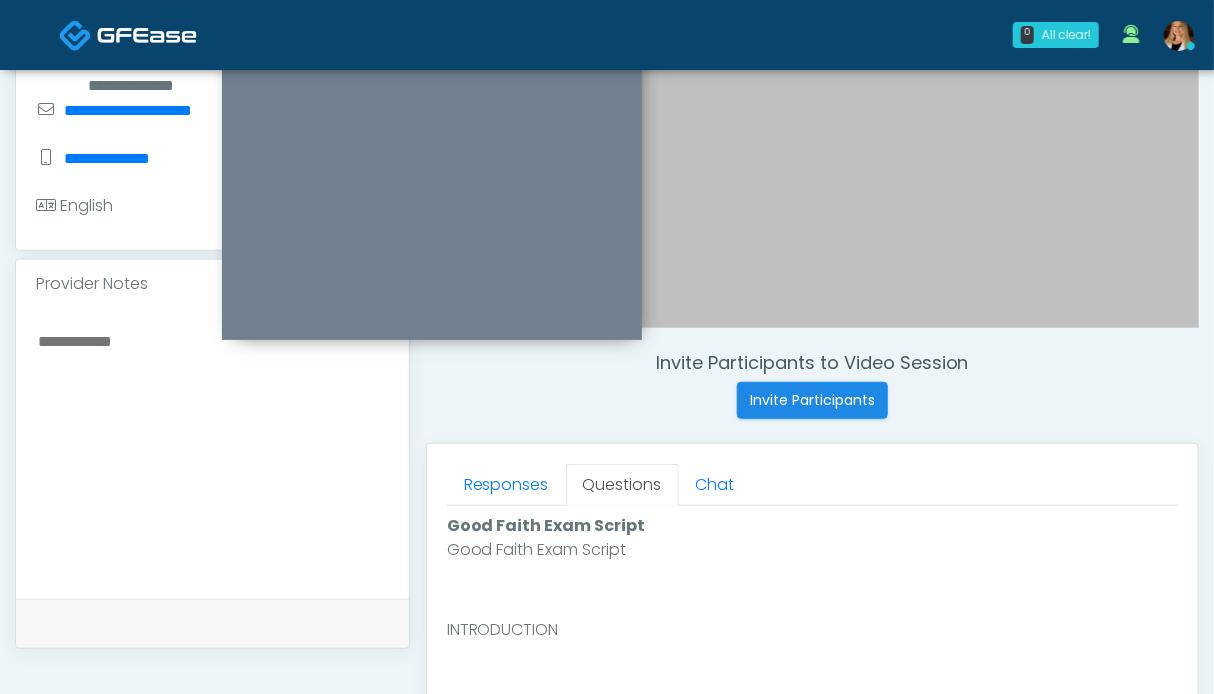 scroll, scrollTop: 900, scrollLeft: 0, axis: vertical 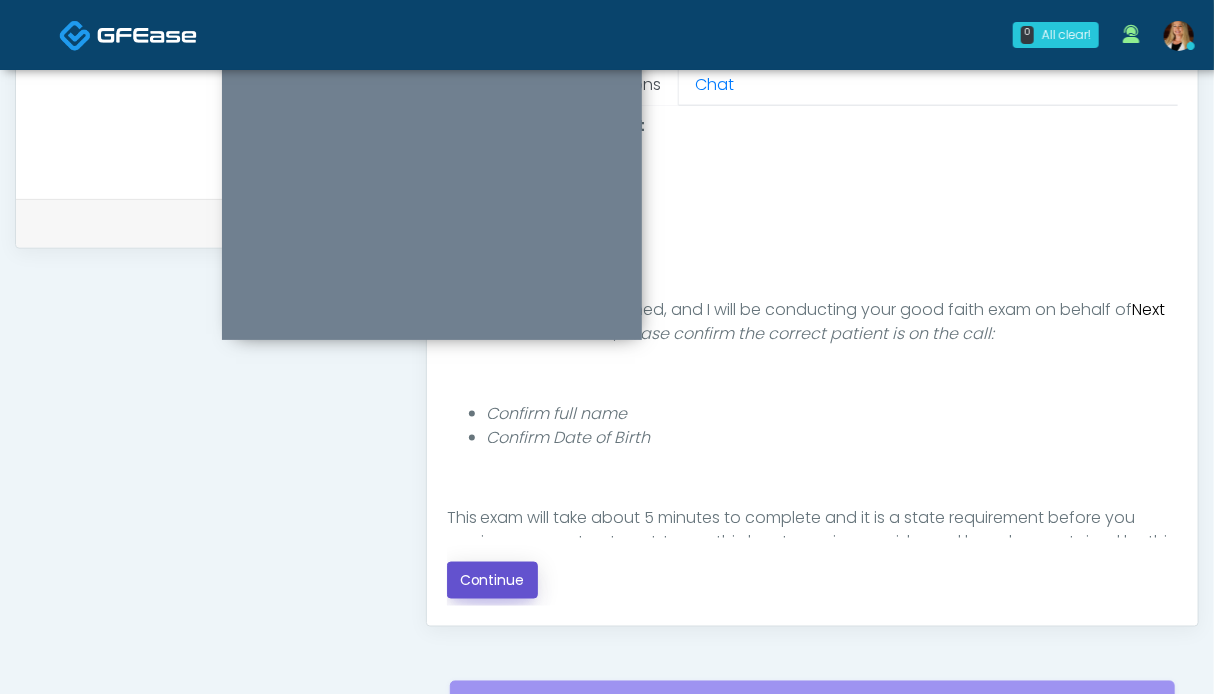 click on "Continue" at bounding box center [492, 580] 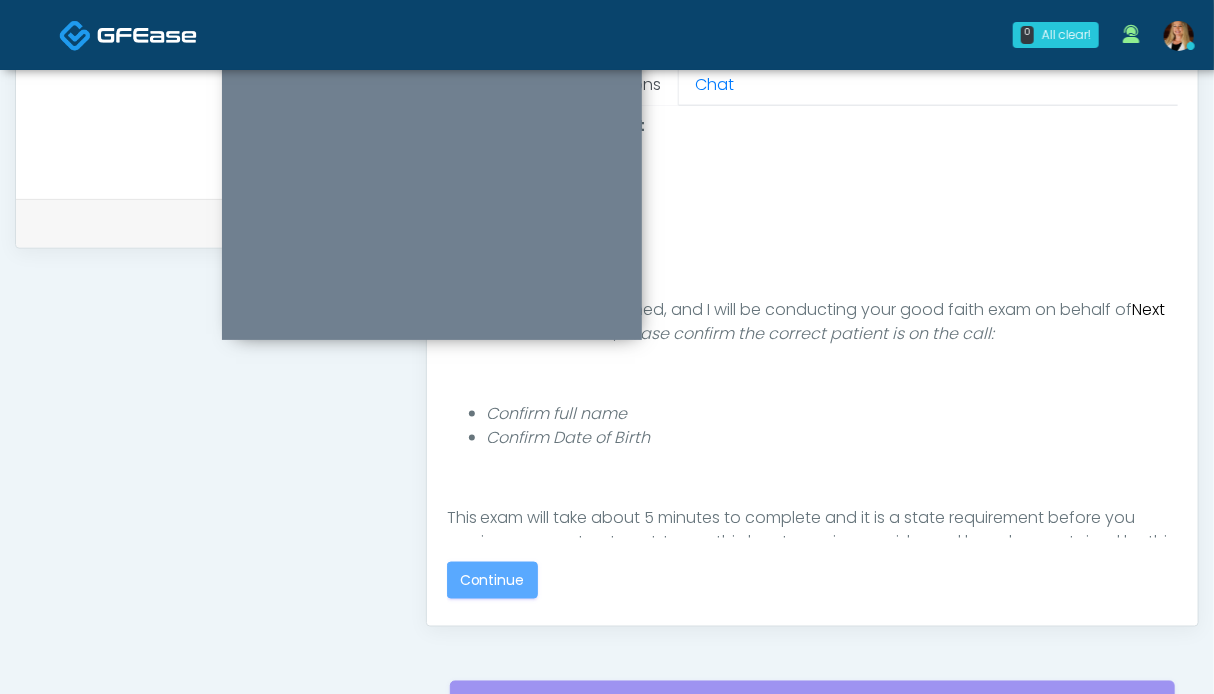 scroll, scrollTop: 1099, scrollLeft: 0, axis: vertical 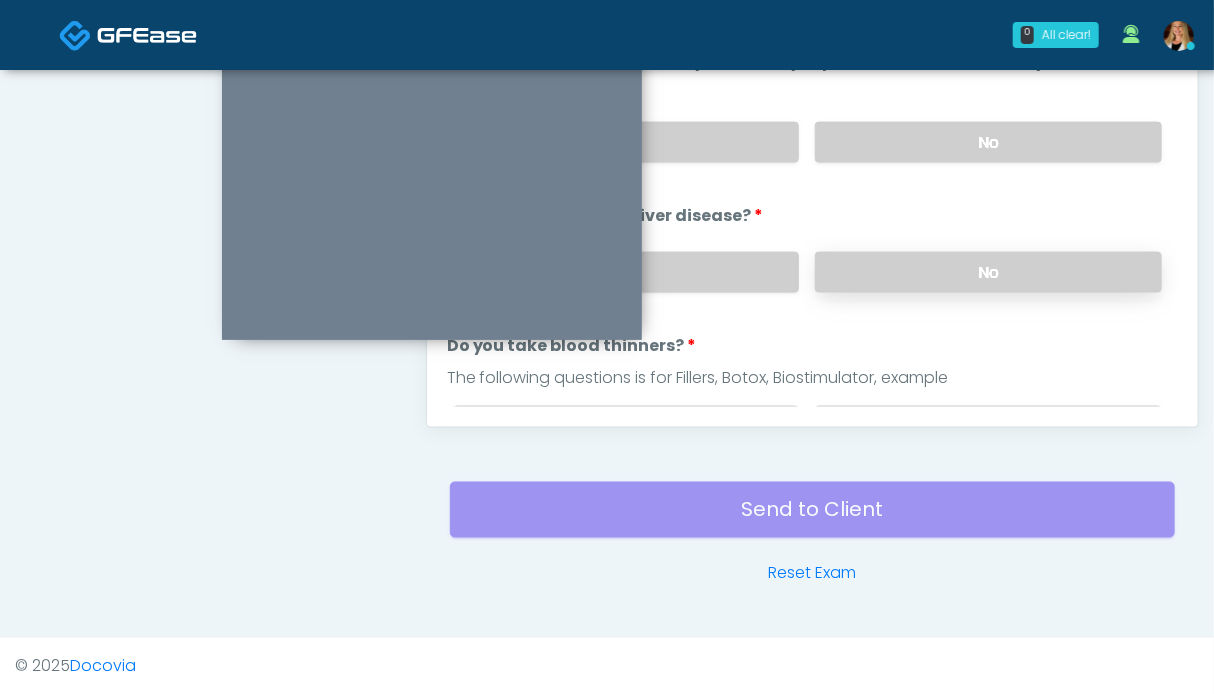 click on "No" at bounding box center (988, 272) 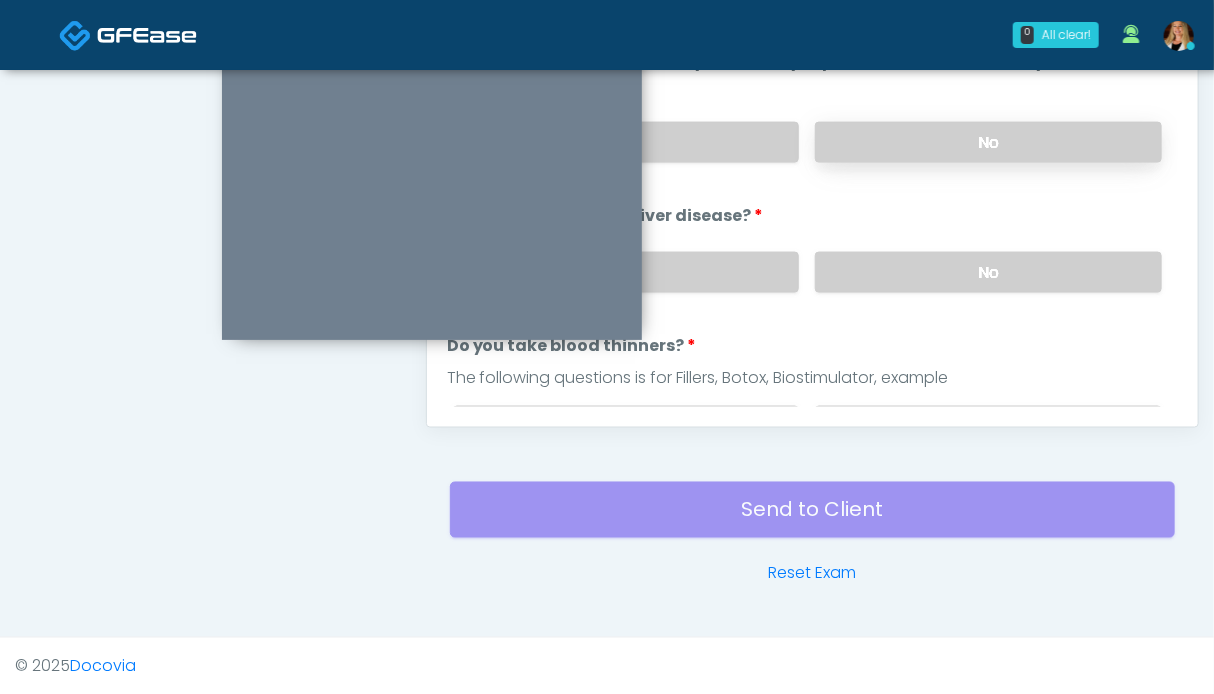 click on "No" at bounding box center (988, 142) 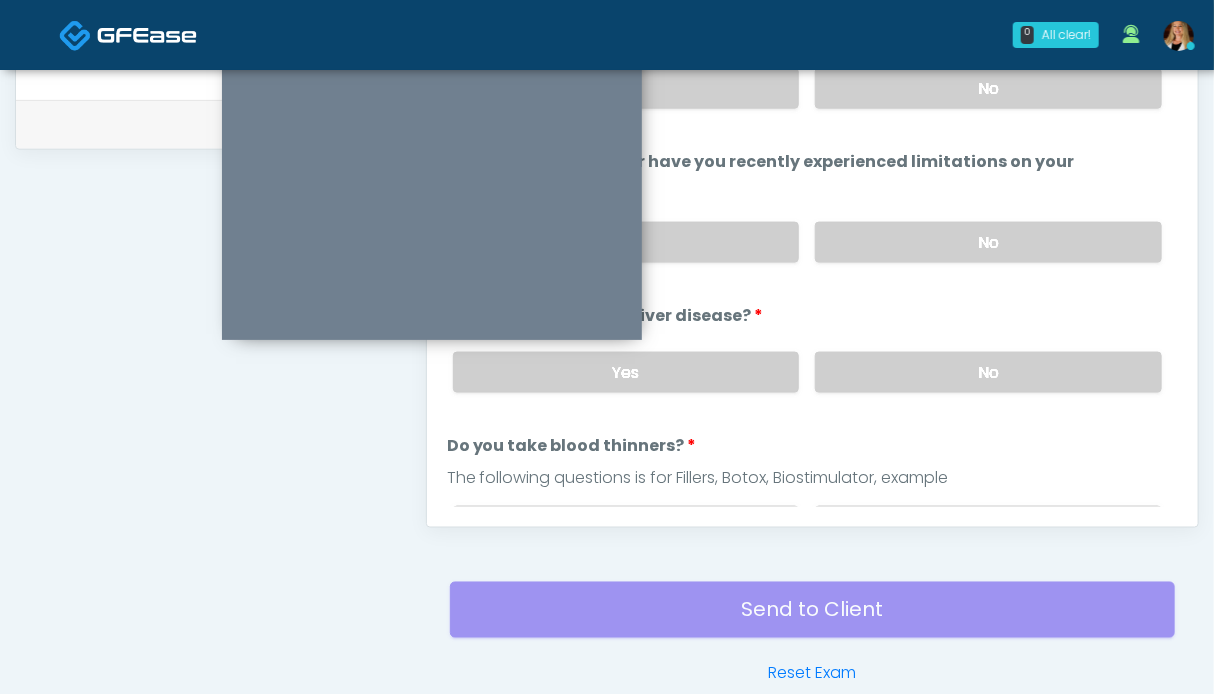 scroll, scrollTop: 899, scrollLeft: 0, axis: vertical 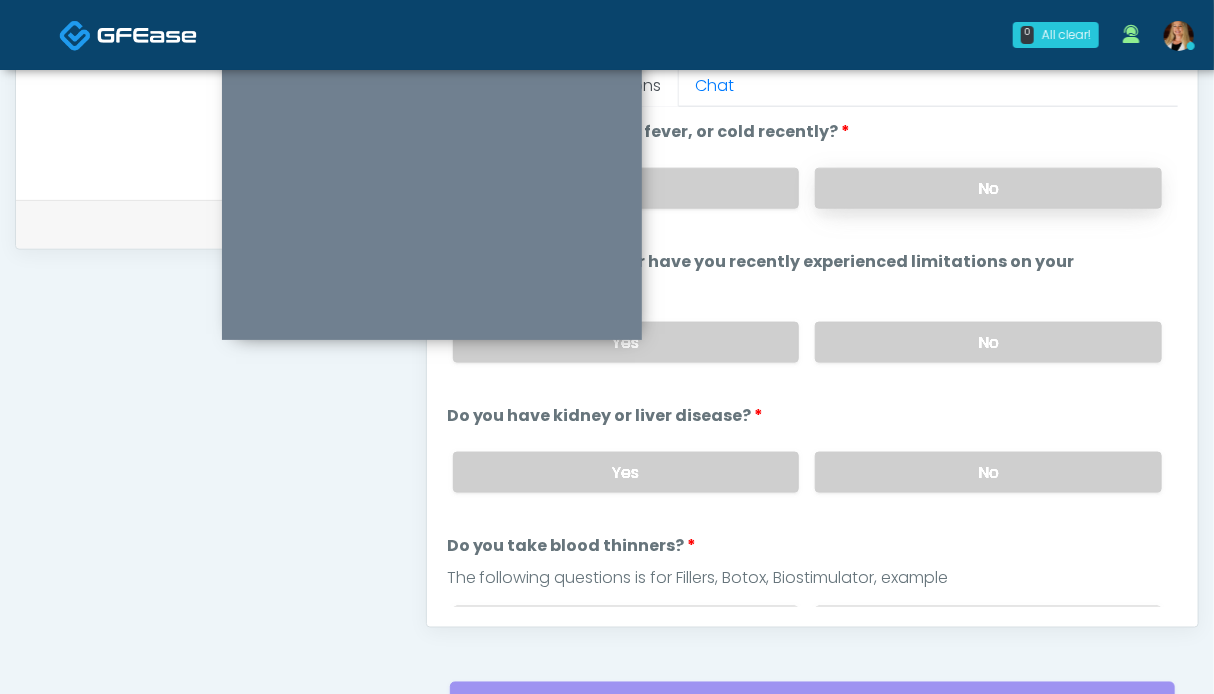 click on "No" at bounding box center [988, 188] 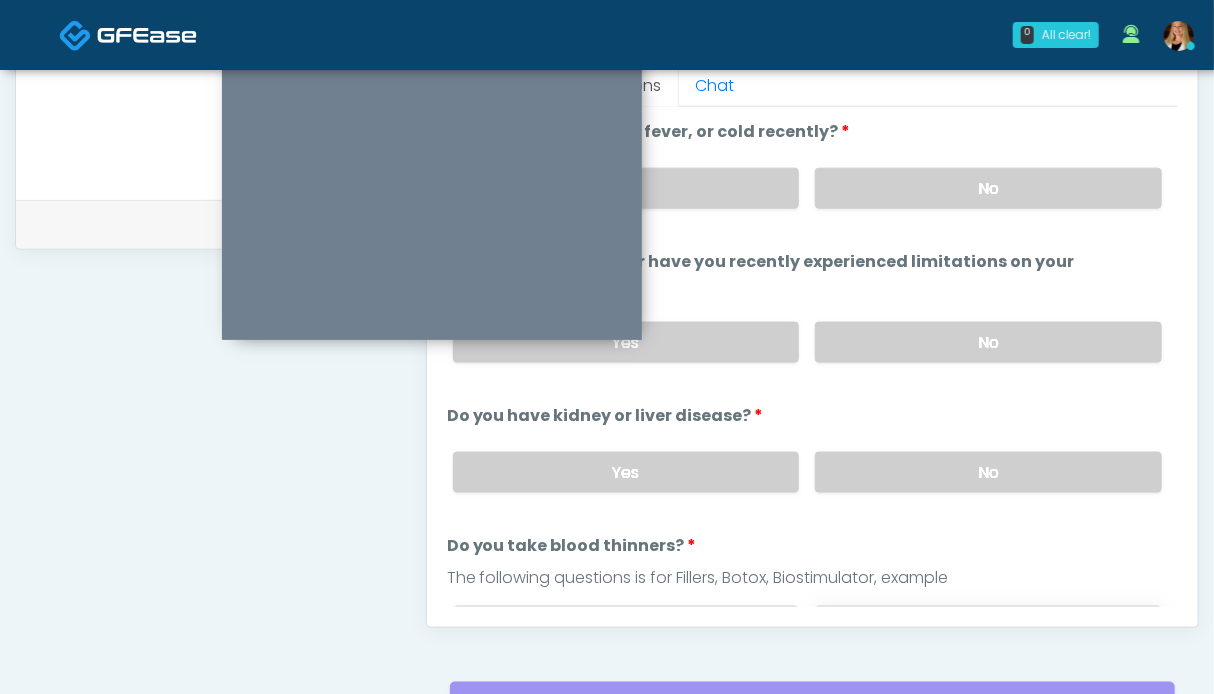 scroll, scrollTop: 200, scrollLeft: 0, axis: vertical 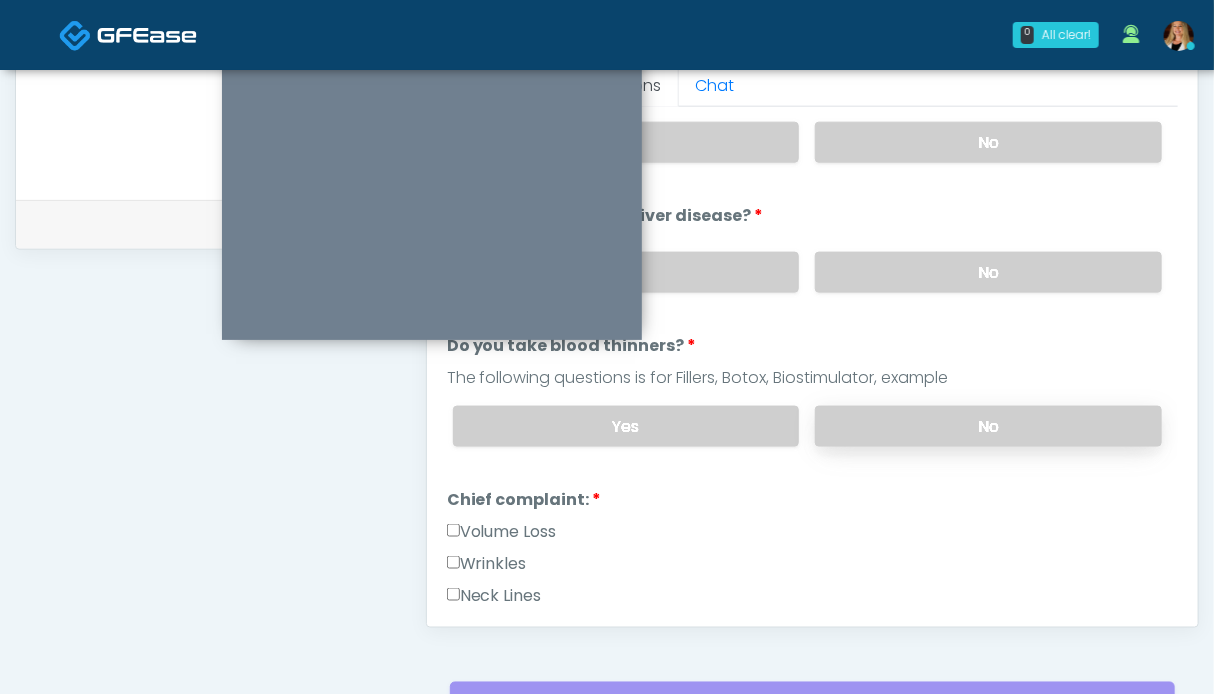 click on "No" at bounding box center (988, 426) 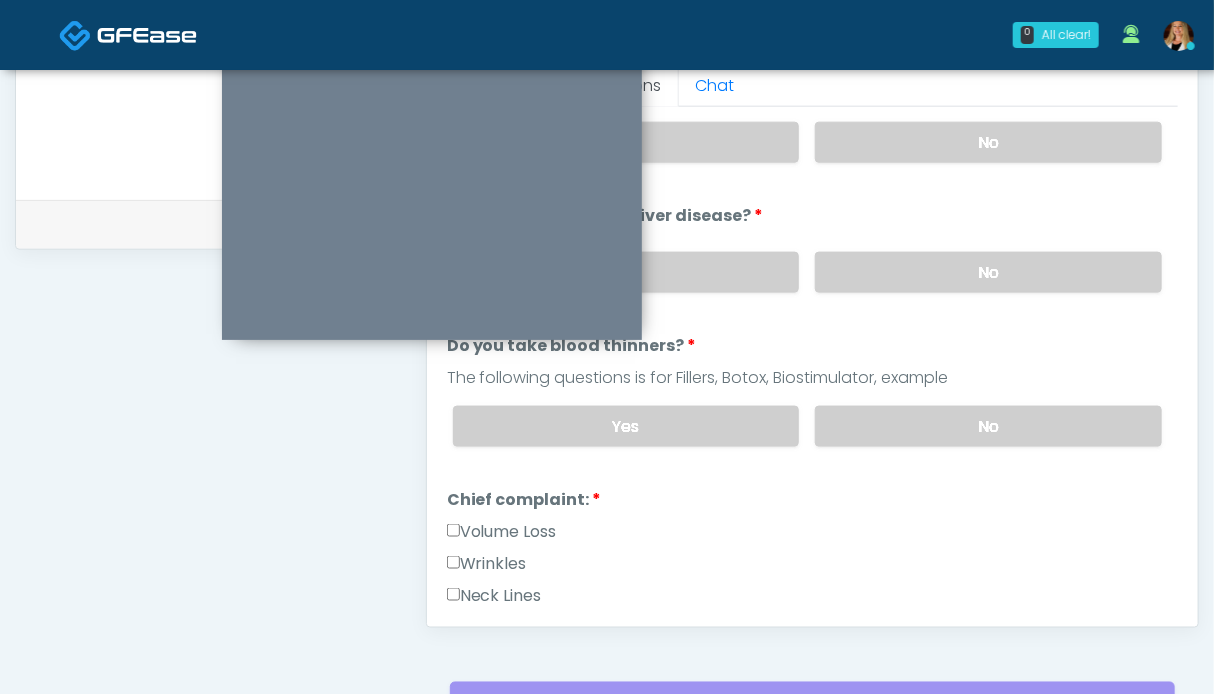 click on "Wrinkles" at bounding box center [487, 564] 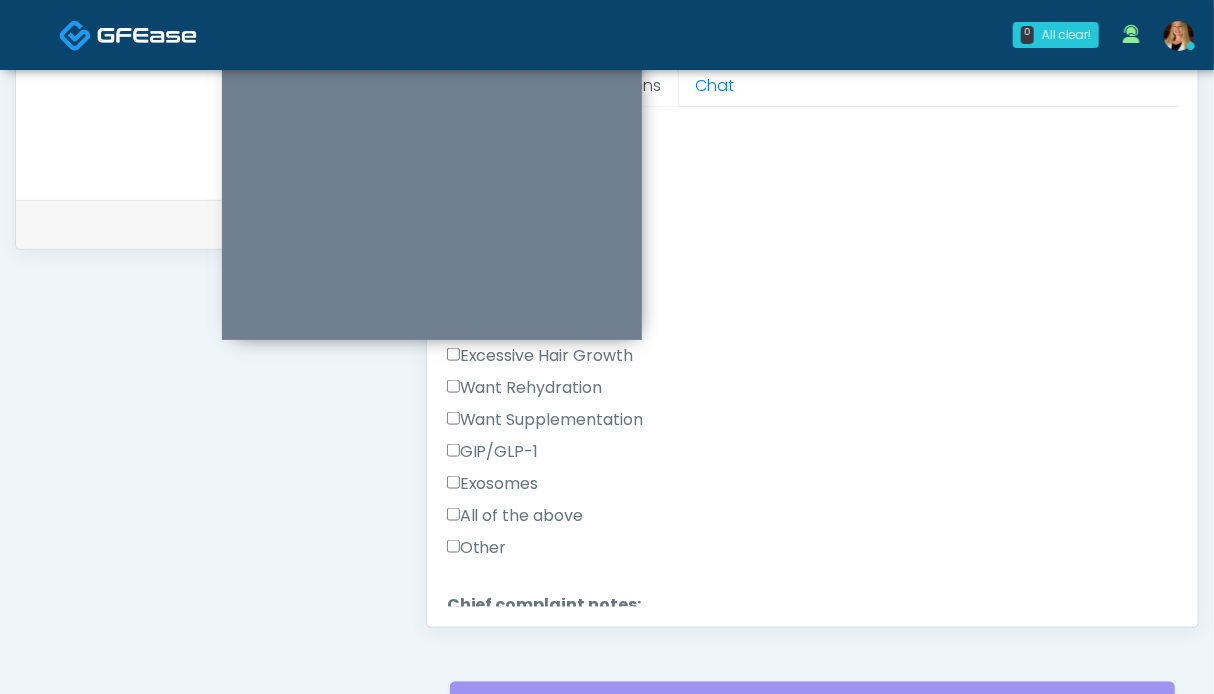 scroll, scrollTop: 700, scrollLeft: 0, axis: vertical 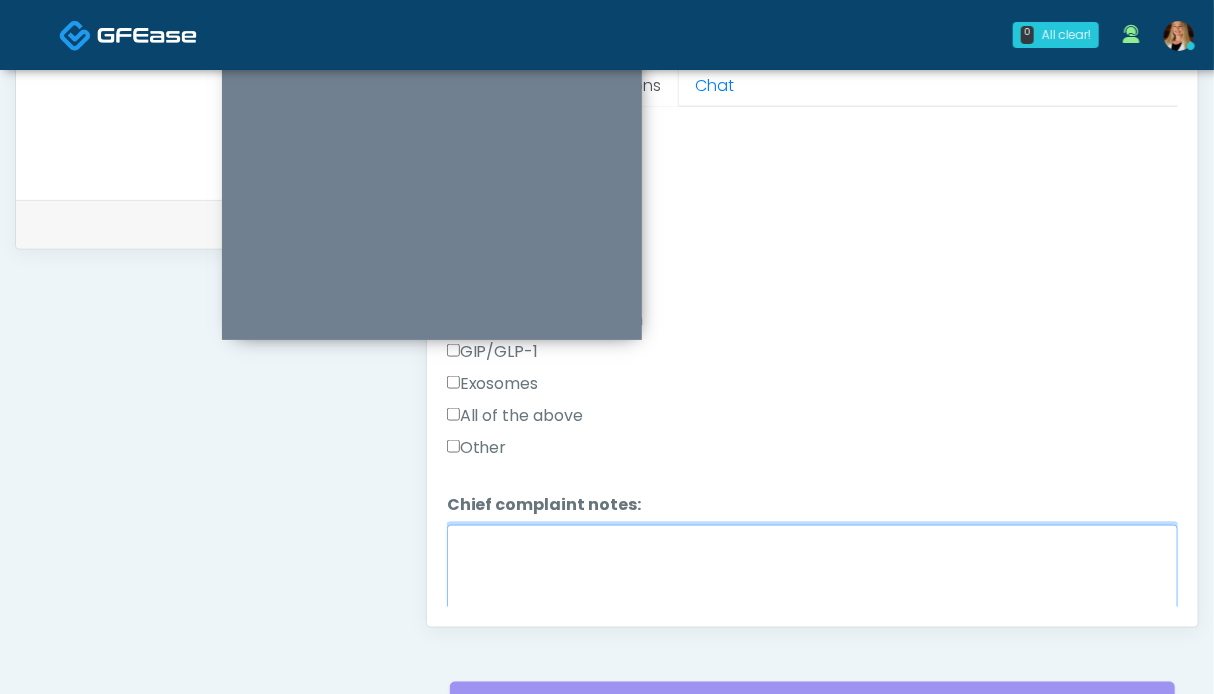 click on "Chief complaint notes:" at bounding box center [812, 568] 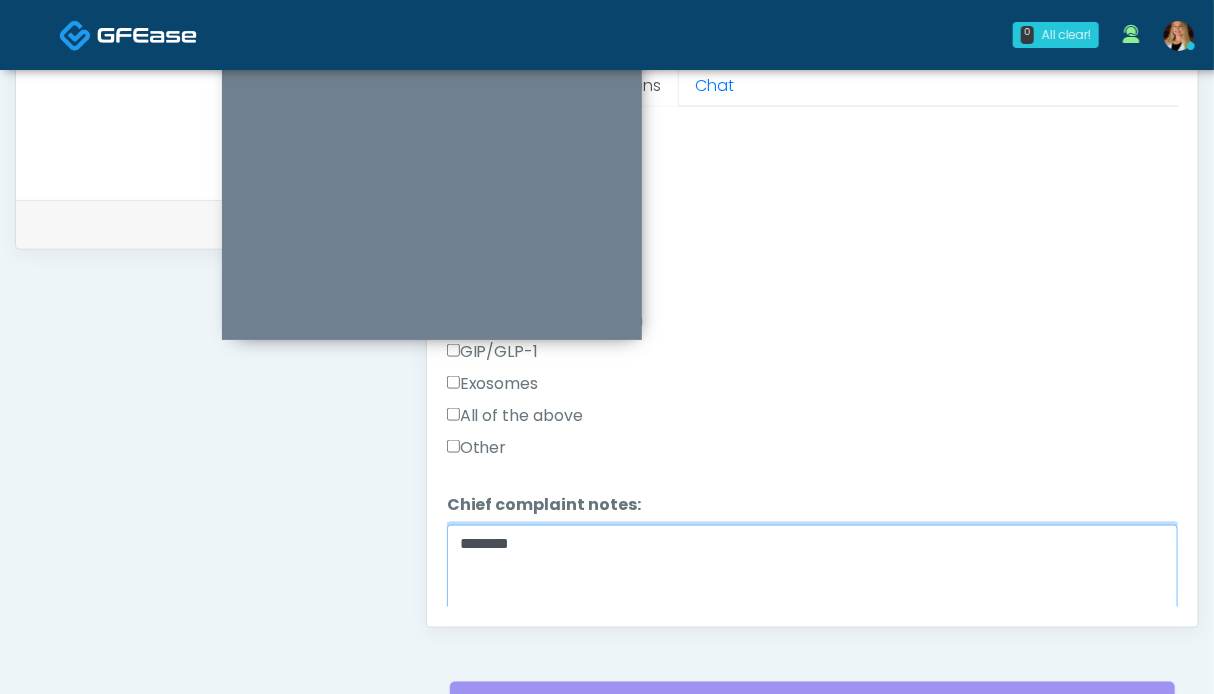 scroll, scrollTop: 900, scrollLeft: 0, axis: vertical 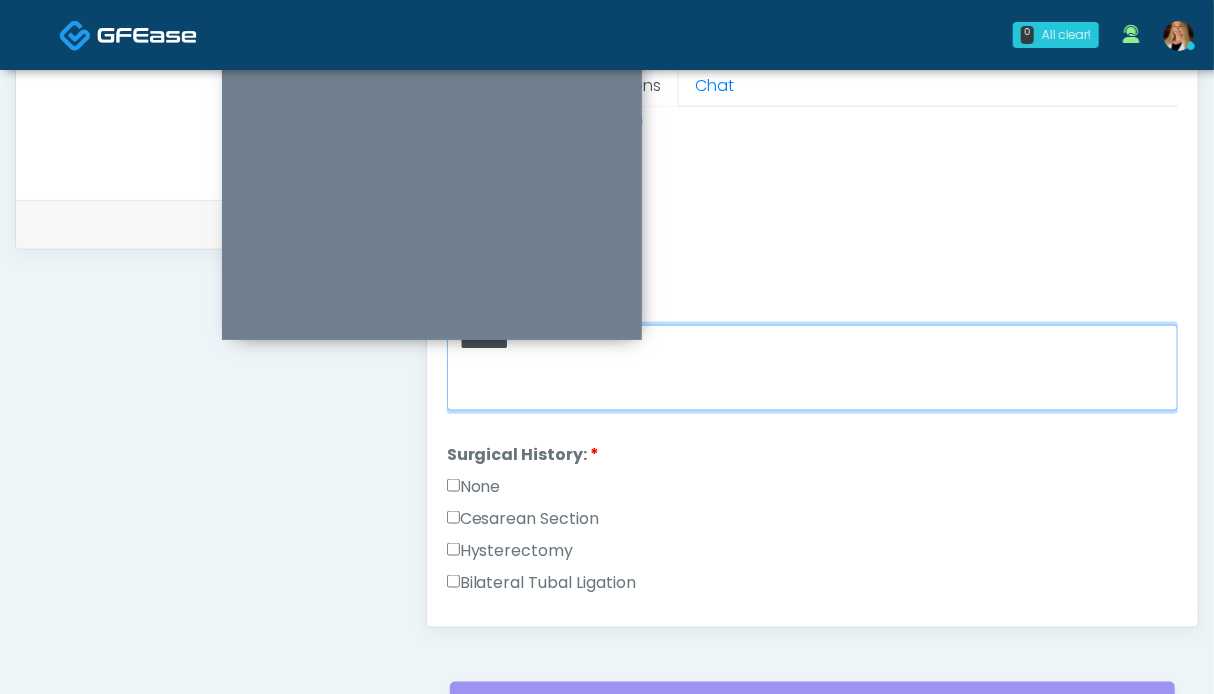 type on "*******" 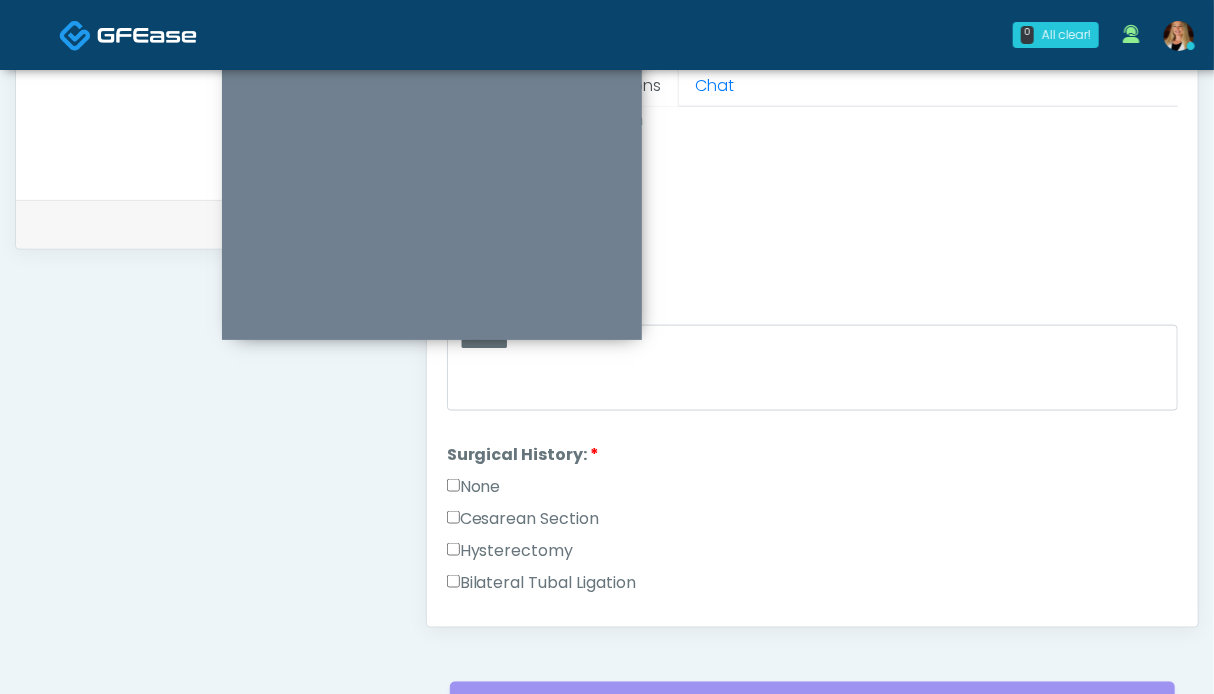click on "None" at bounding box center (474, 487) 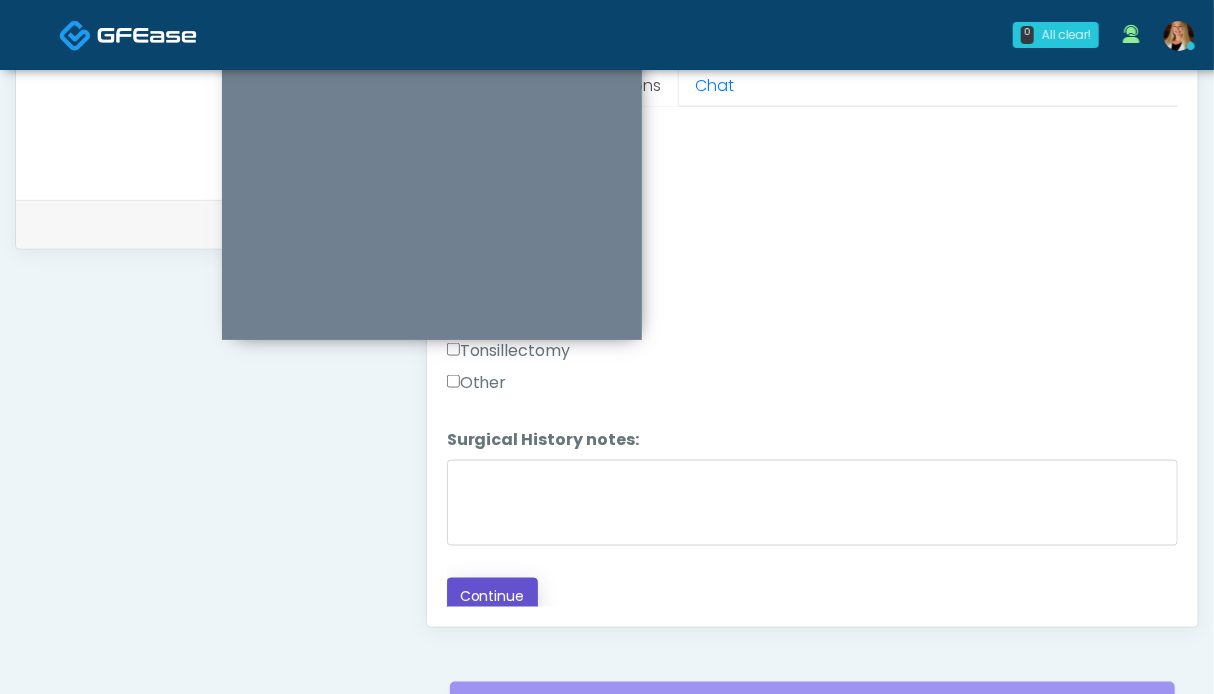 click on "Continue" at bounding box center [492, 596] 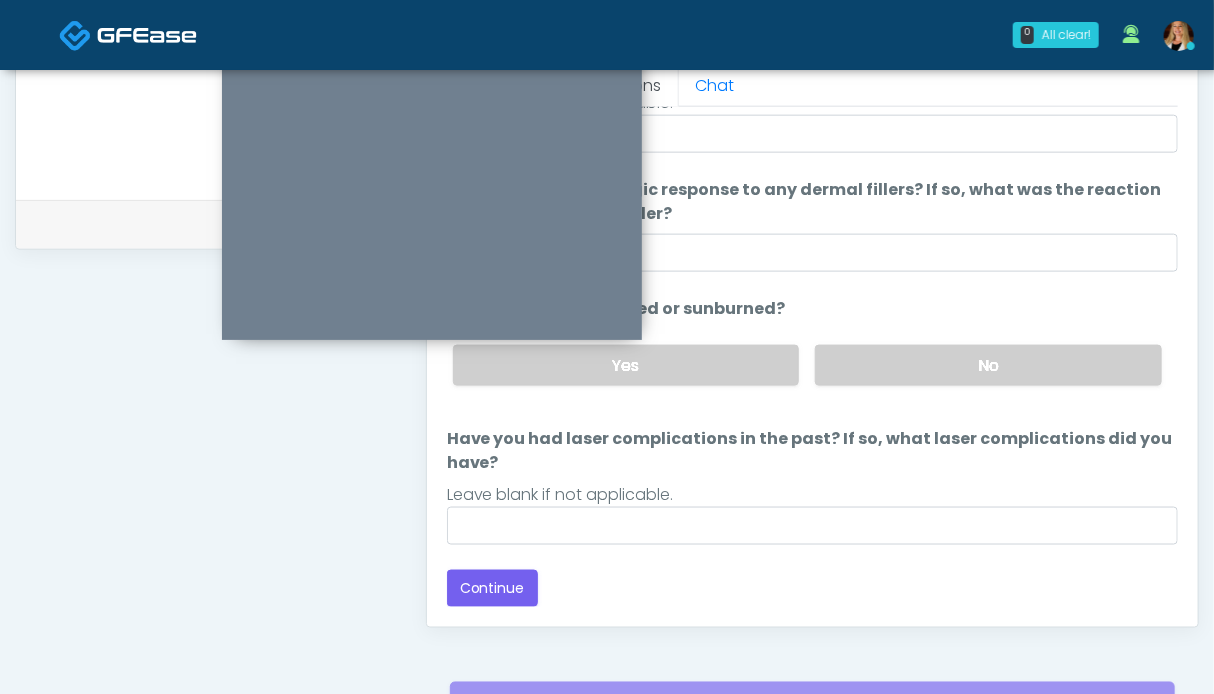 scroll, scrollTop: 1099, scrollLeft: 0, axis: vertical 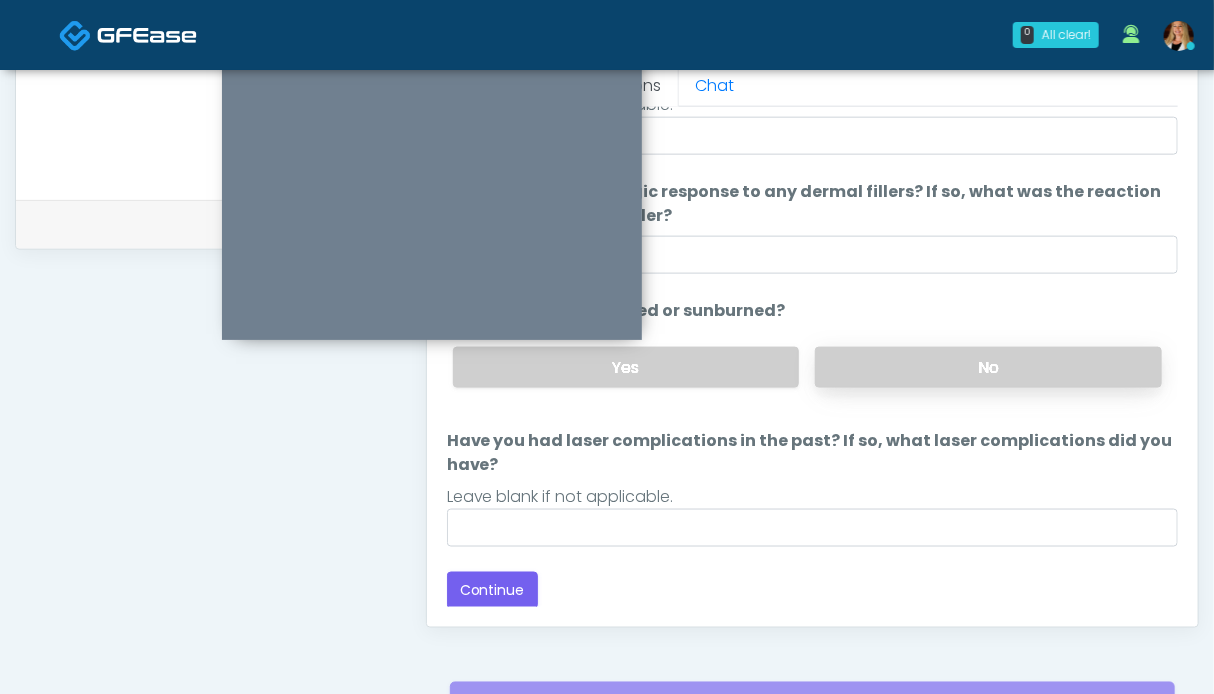 click on "No" at bounding box center (988, 367) 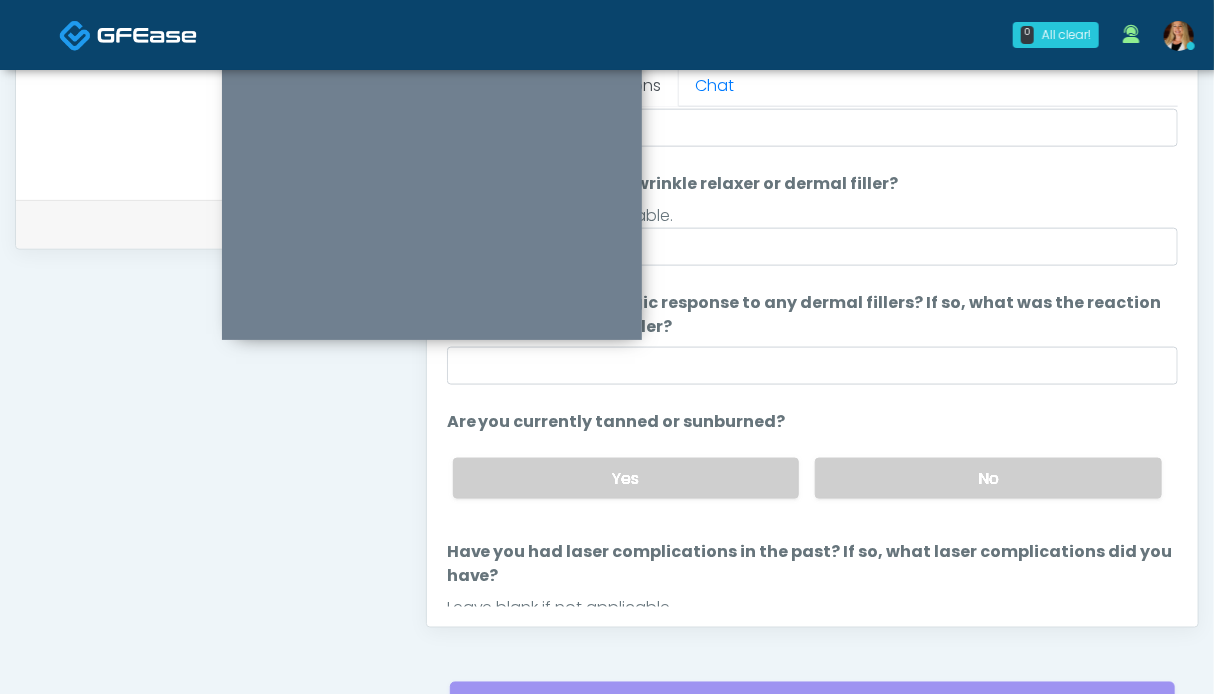 scroll, scrollTop: 211, scrollLeft: 0, axis: vertical 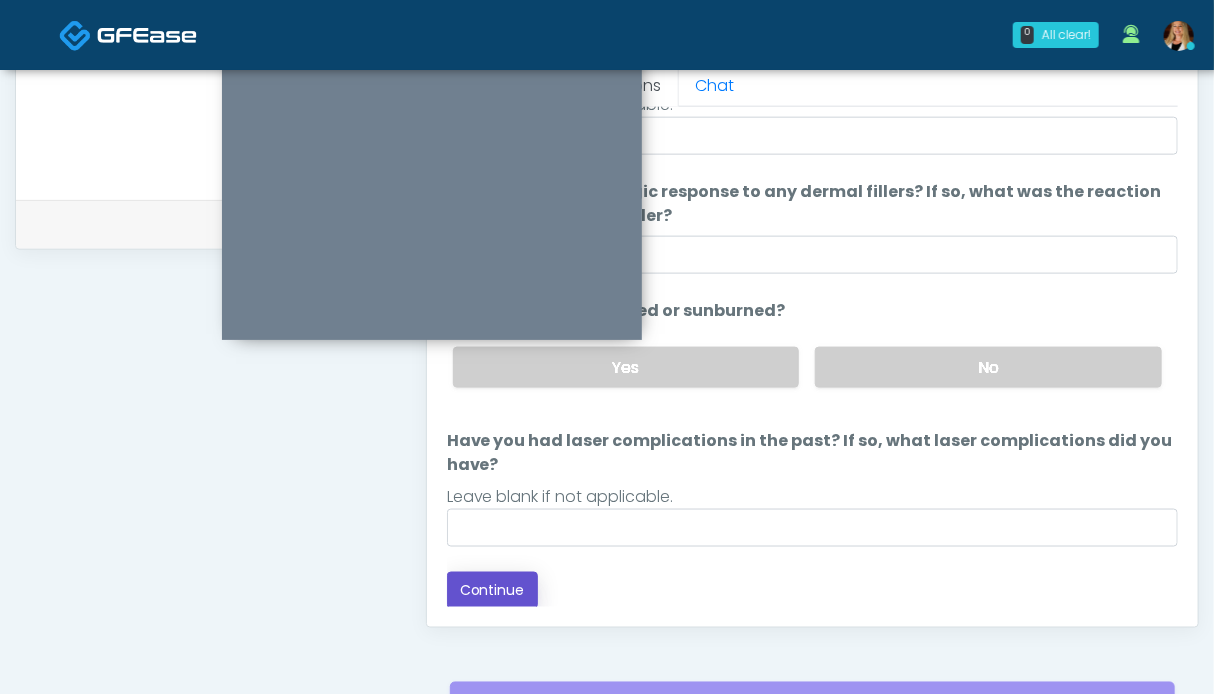 click on "Continue" at bounding box center [492, 590] 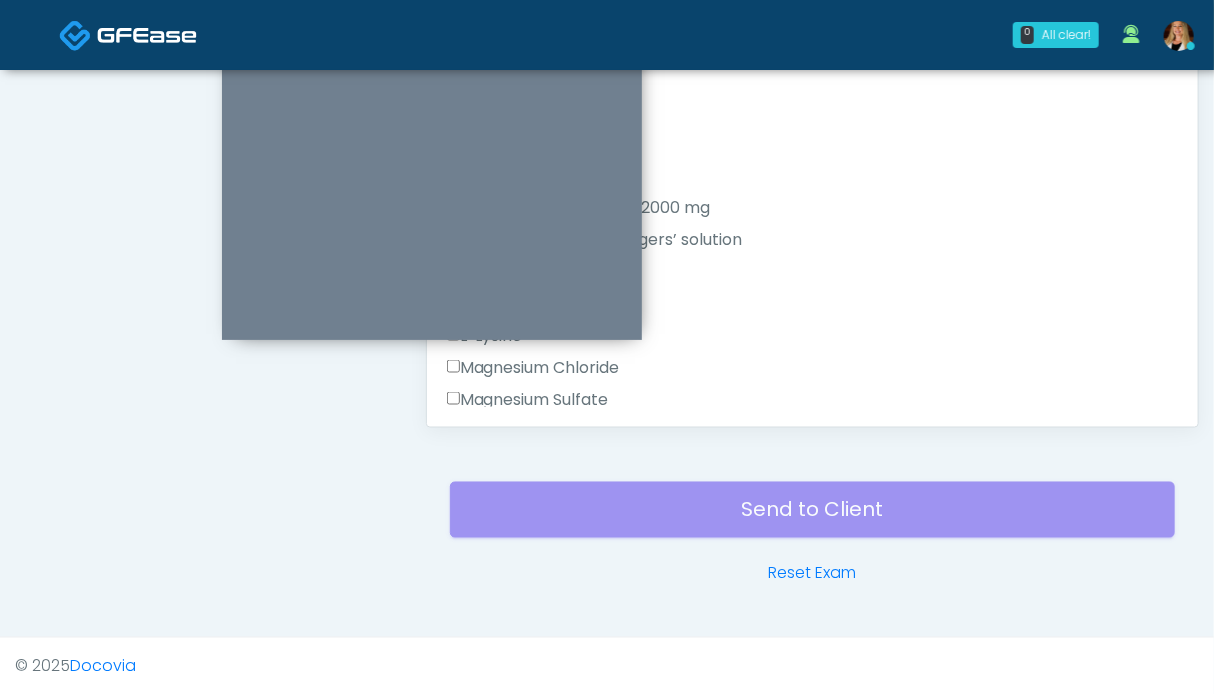 scroll, scrollTop: 899, scrollLeft: 0, axis: vertical 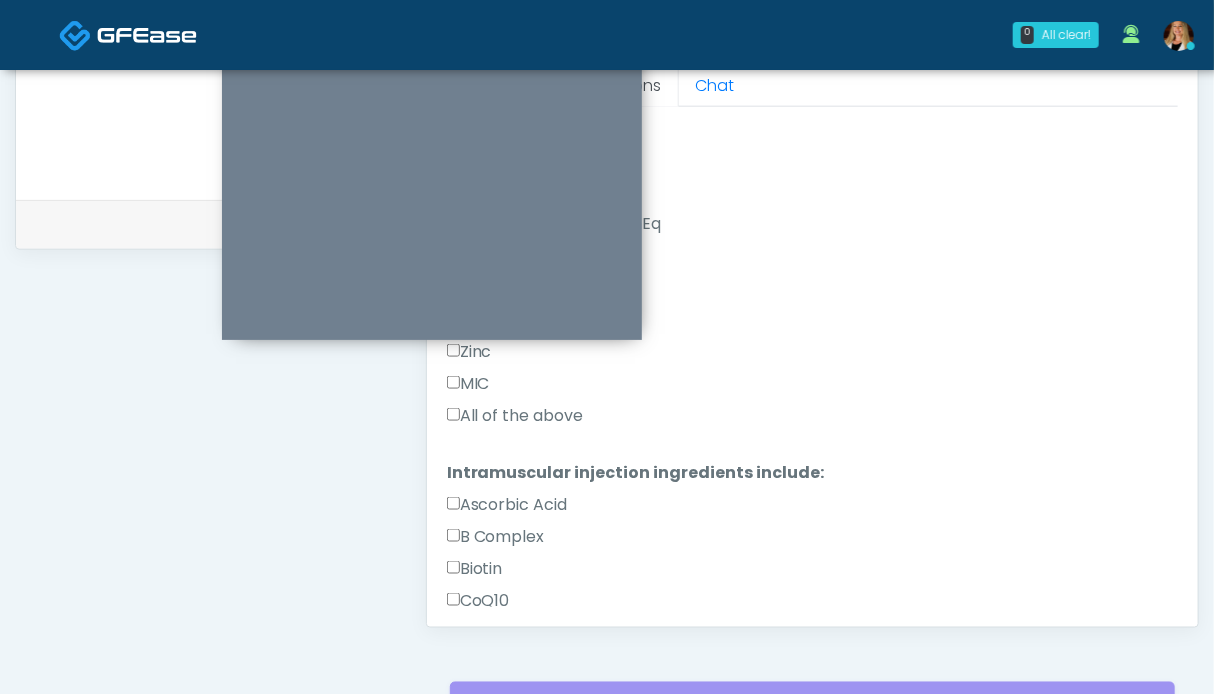 click on "All of the above" at bounding box center (515, 416) 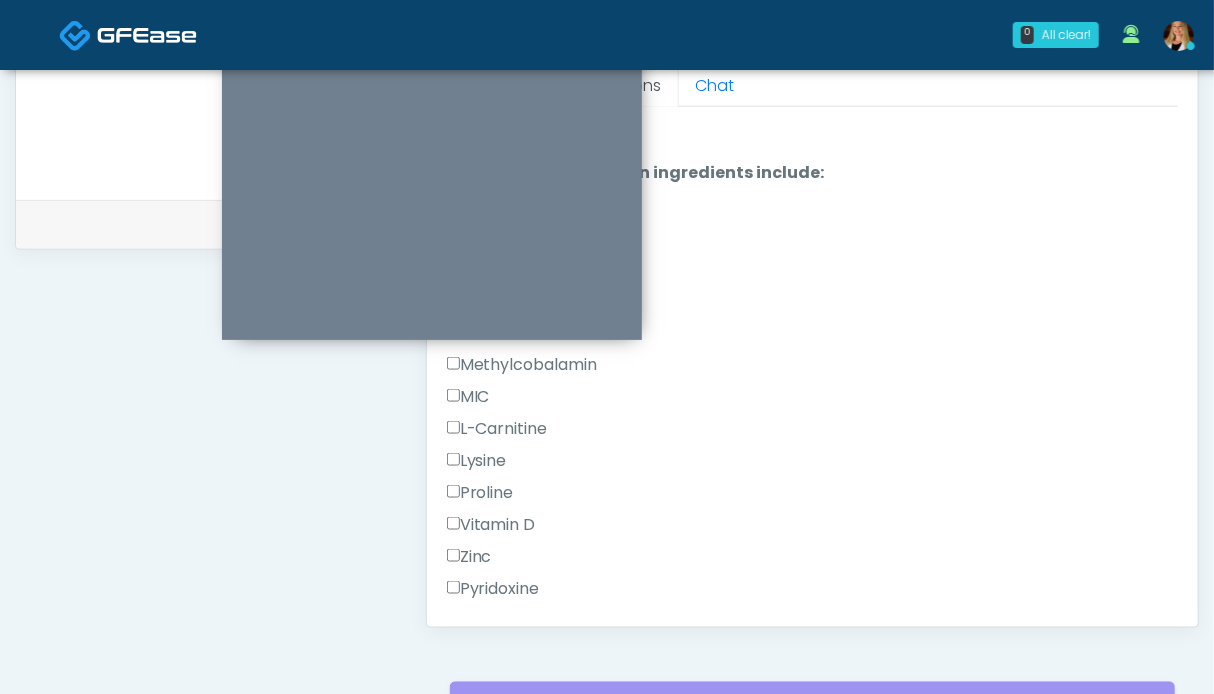 scroll, scrollTop: 1211, scrollLeft: 0, axis: vertical 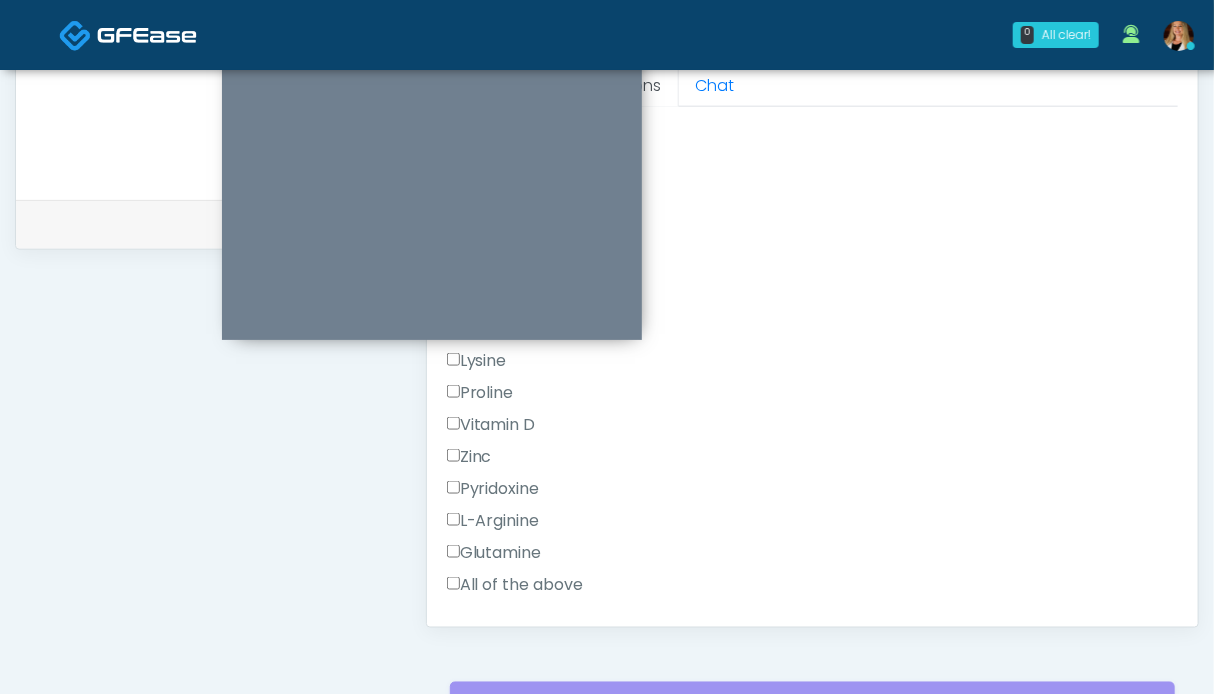 click on "All of the above" at bounding box center [515, 585] 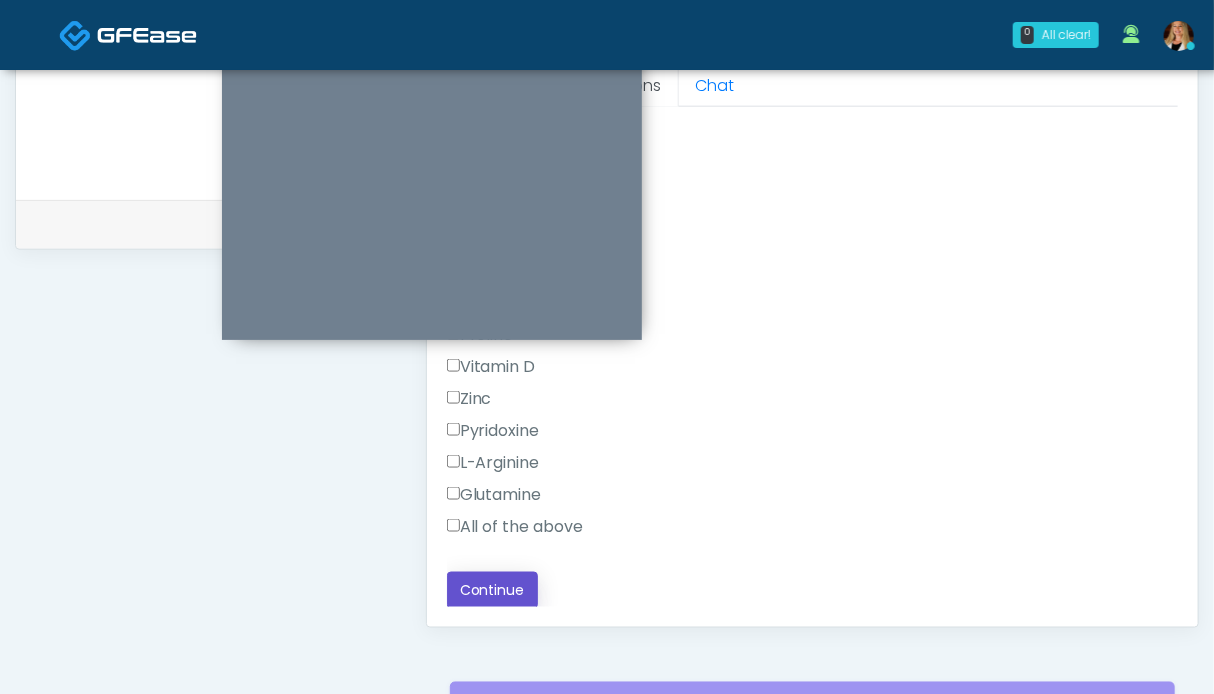 click on "Continue" at bounding box center [492, 590] 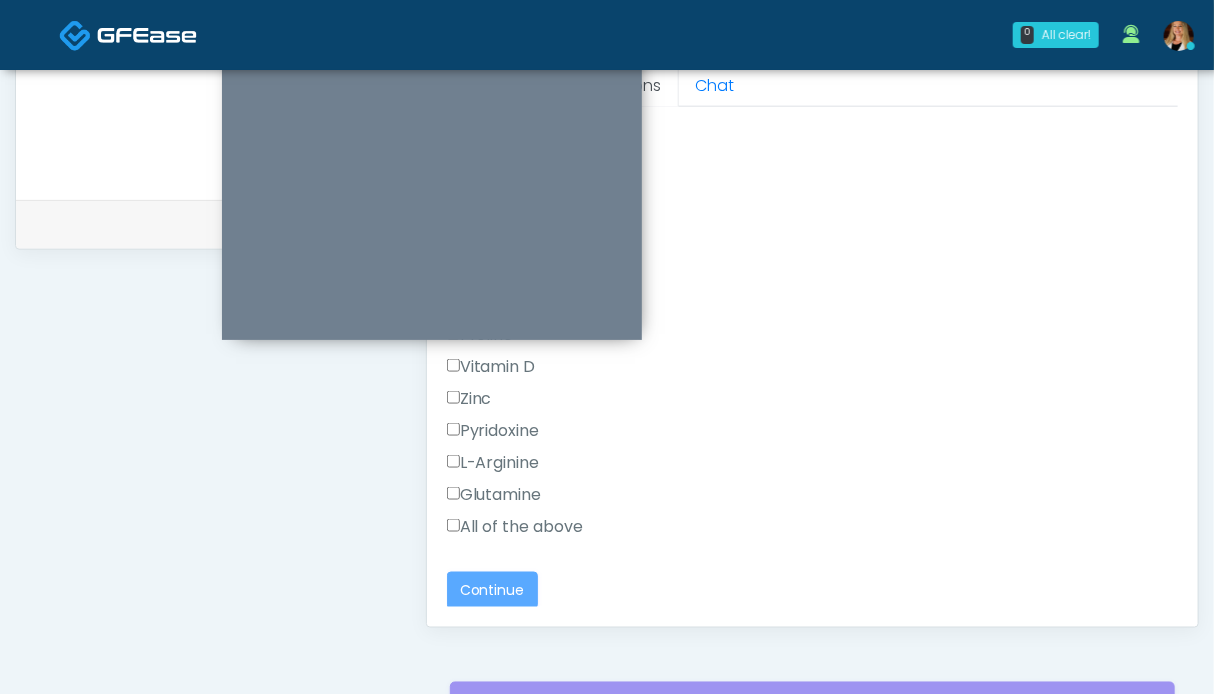 scroll, scrollTop: 1099, scrollLeft: 0, axis: vertical 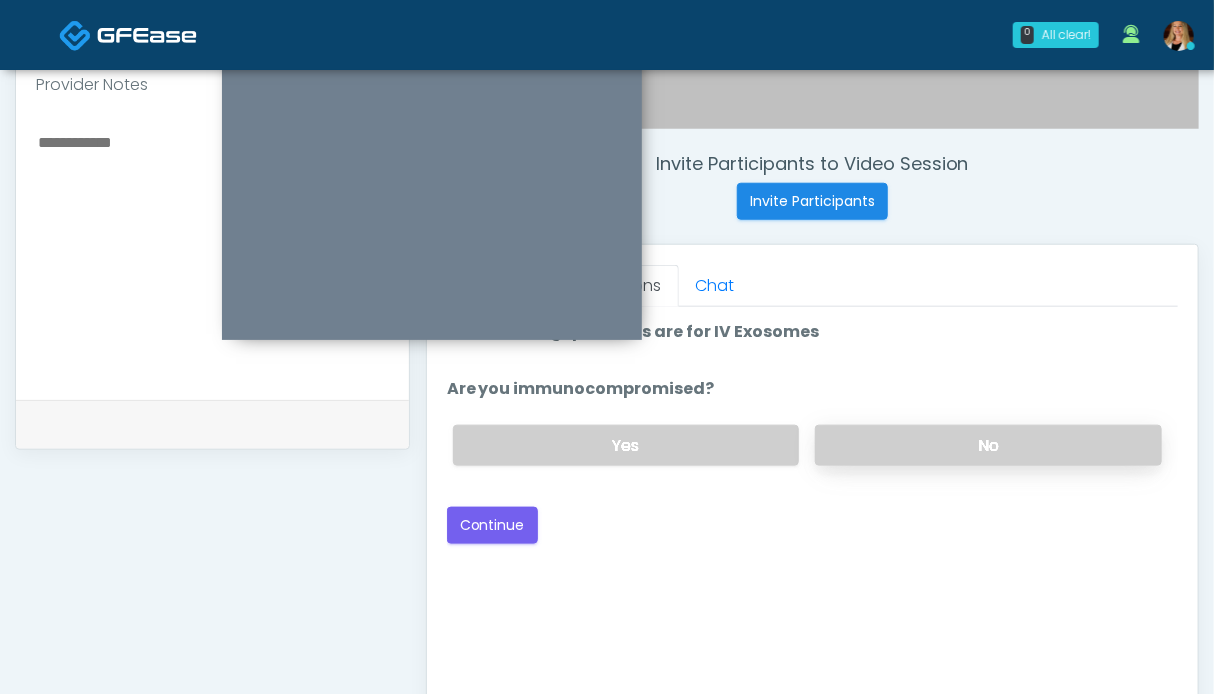 click on "No" at bounding box center (988, 445) 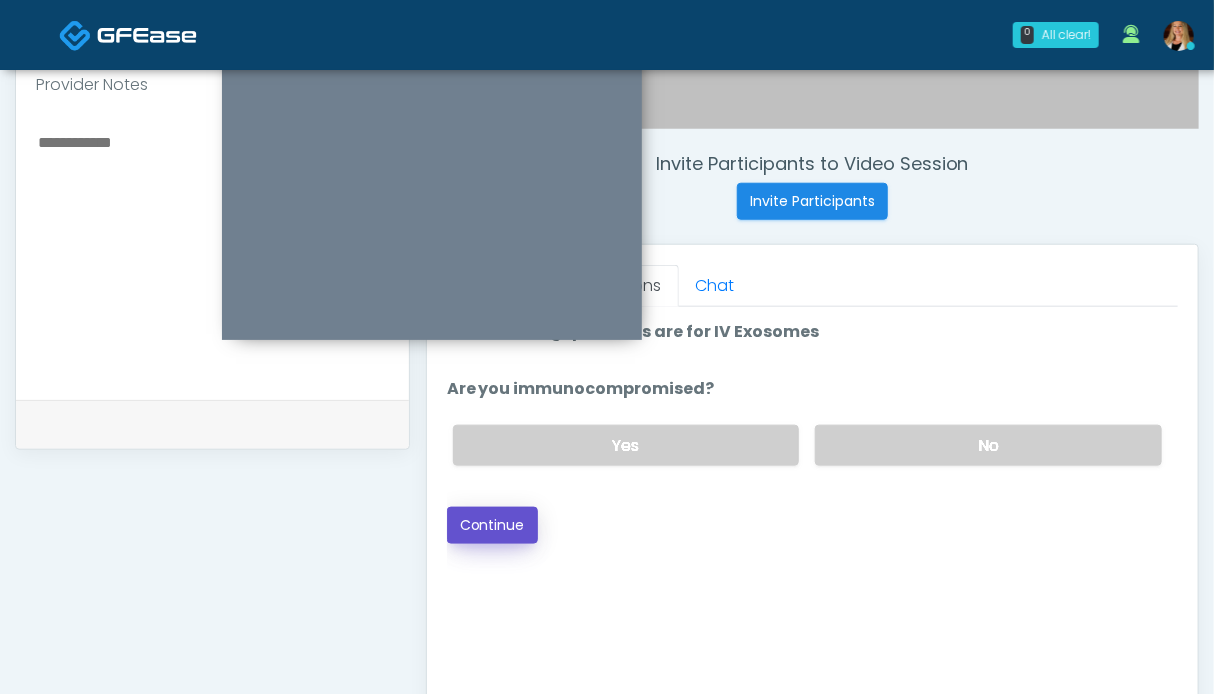 click on "Continue" at bounding box center (492, 525) 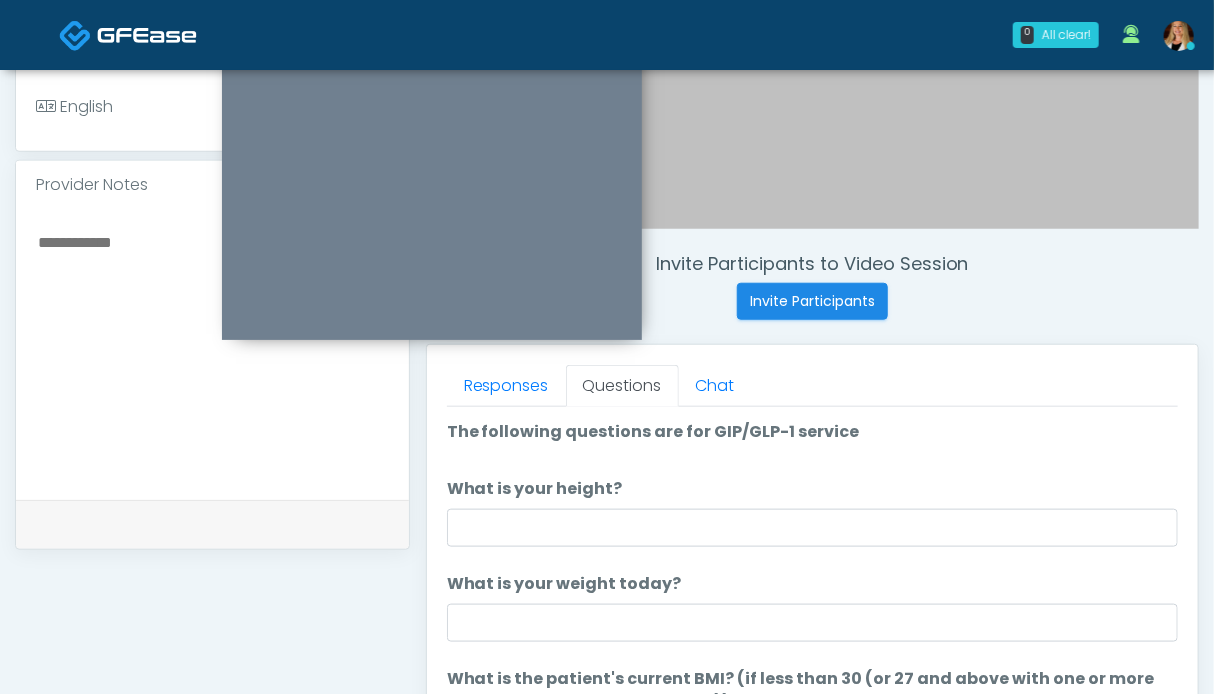 scroll, scrollTop: 799, scrollLeft: 0, axis: vertical 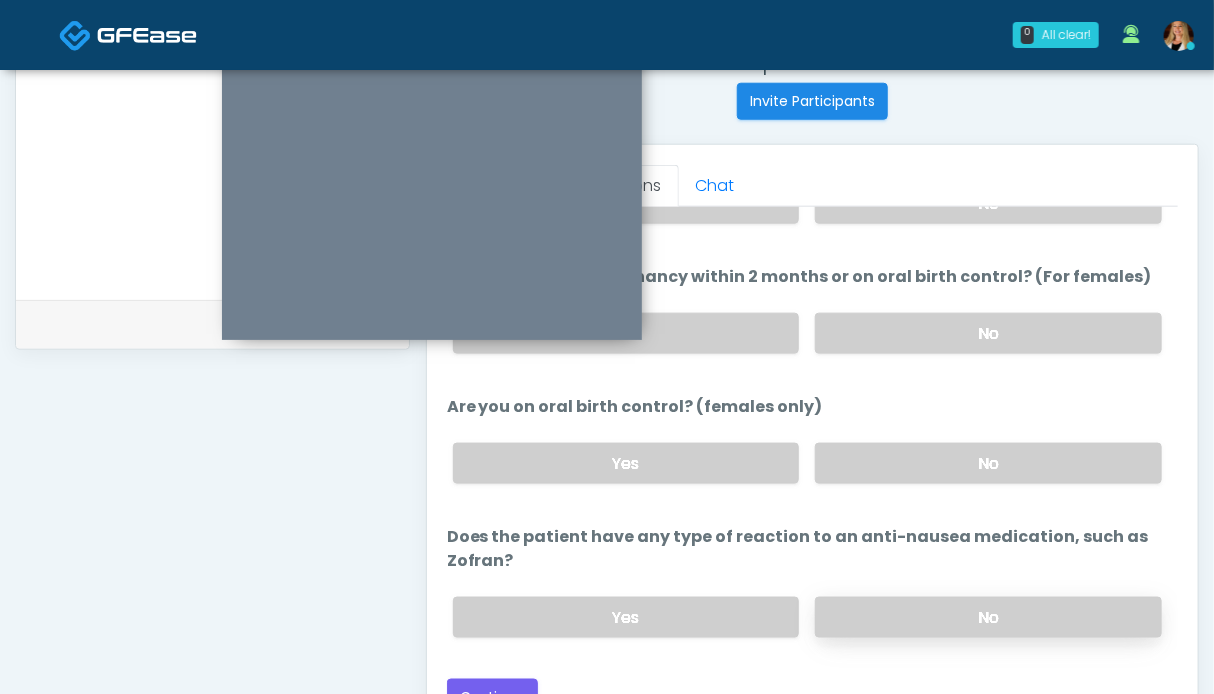 click on "No" at bounding box center (988, 617) 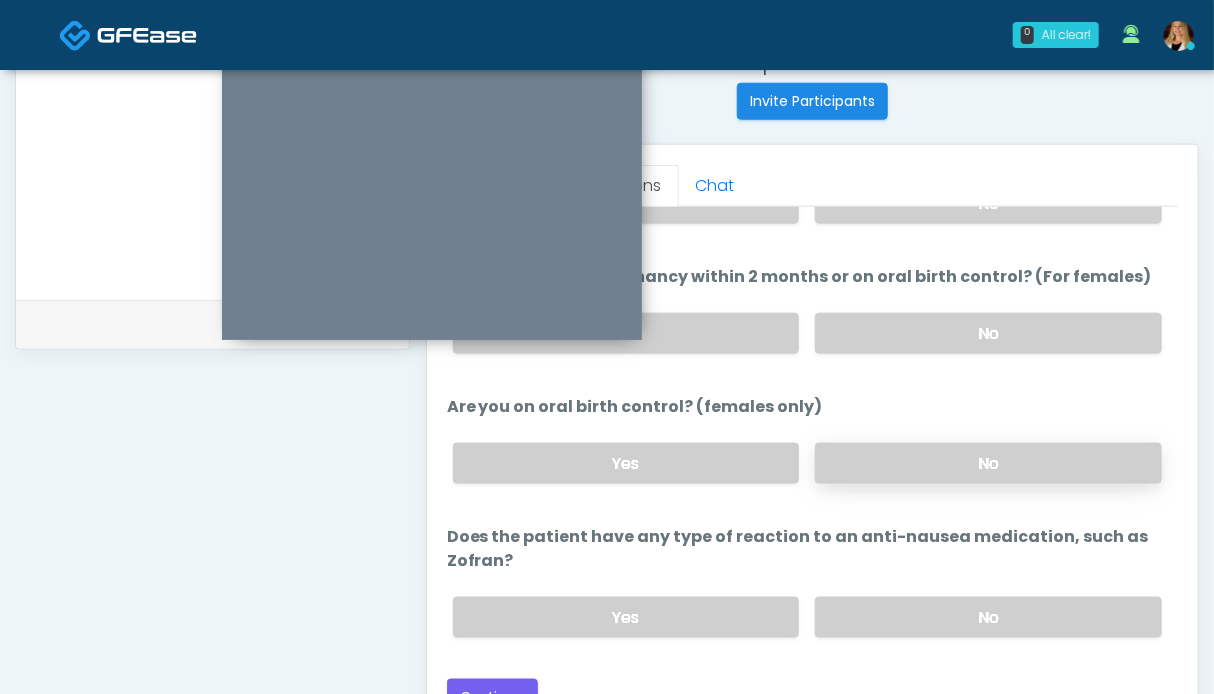 click on "No" at bounding box center [988, 463] 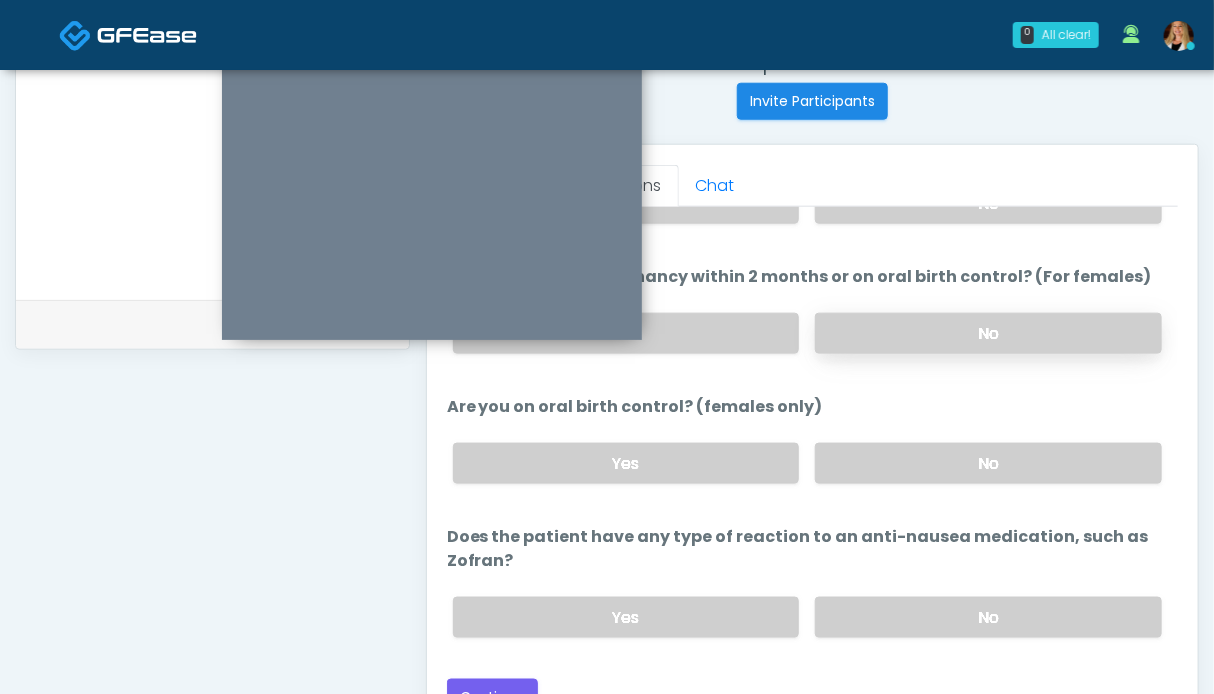 click on "No" at bounding box center [988, 333] 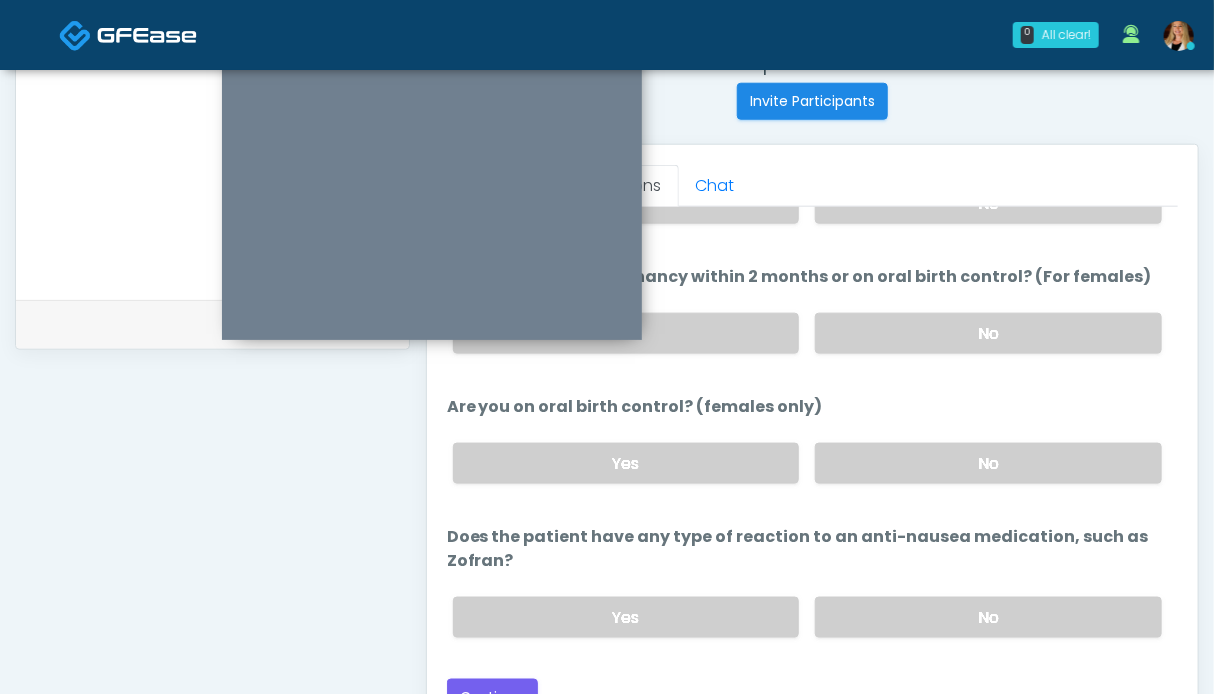 scroll, scrollTop: 848, scrollLeft: 0, axis: vertical 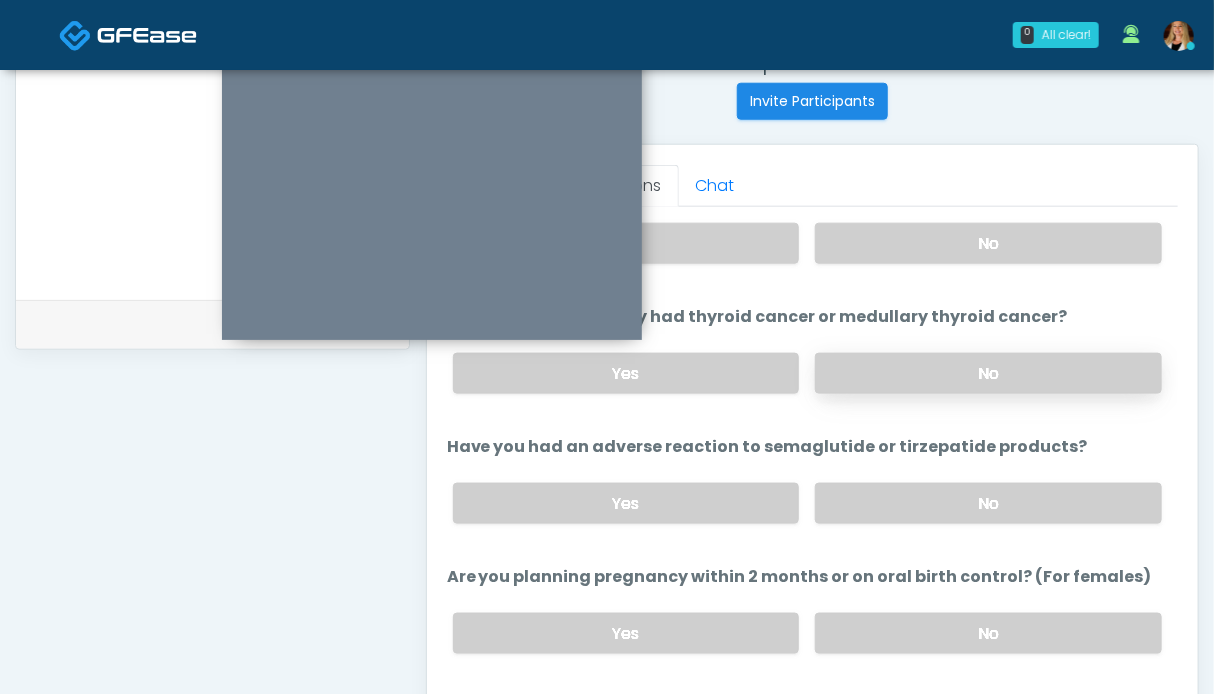 click on "No" at bounding box center [988, 373] 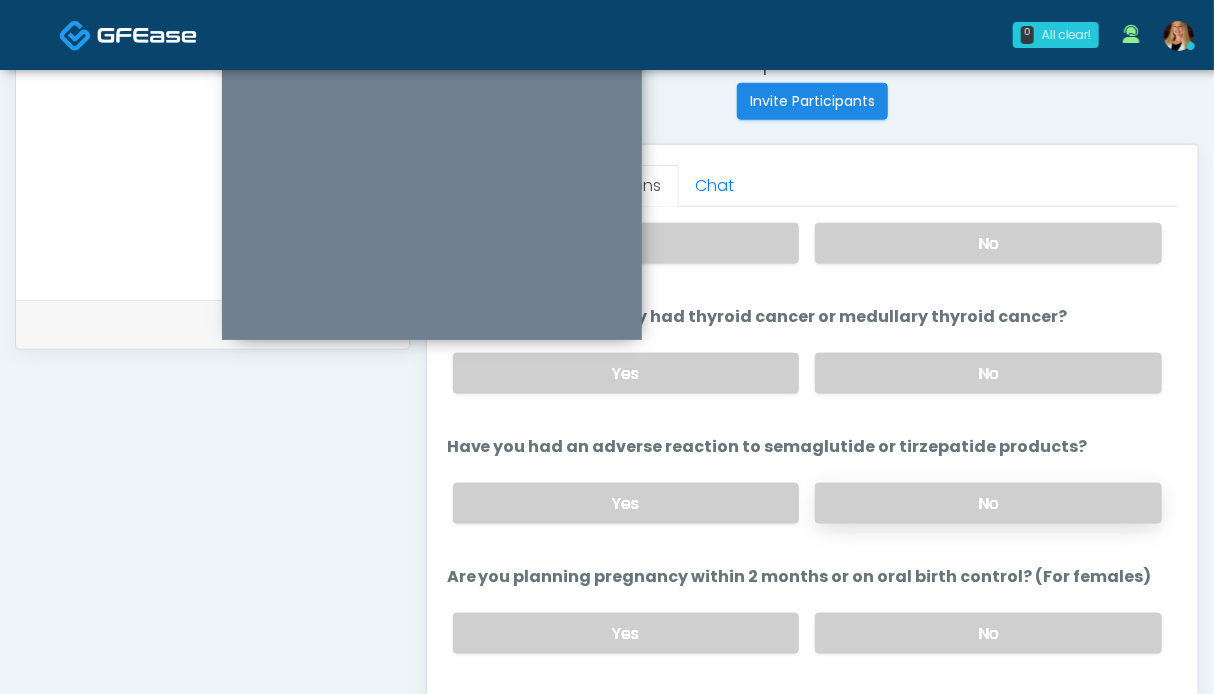click on "No" at bounding box center [988, 503] 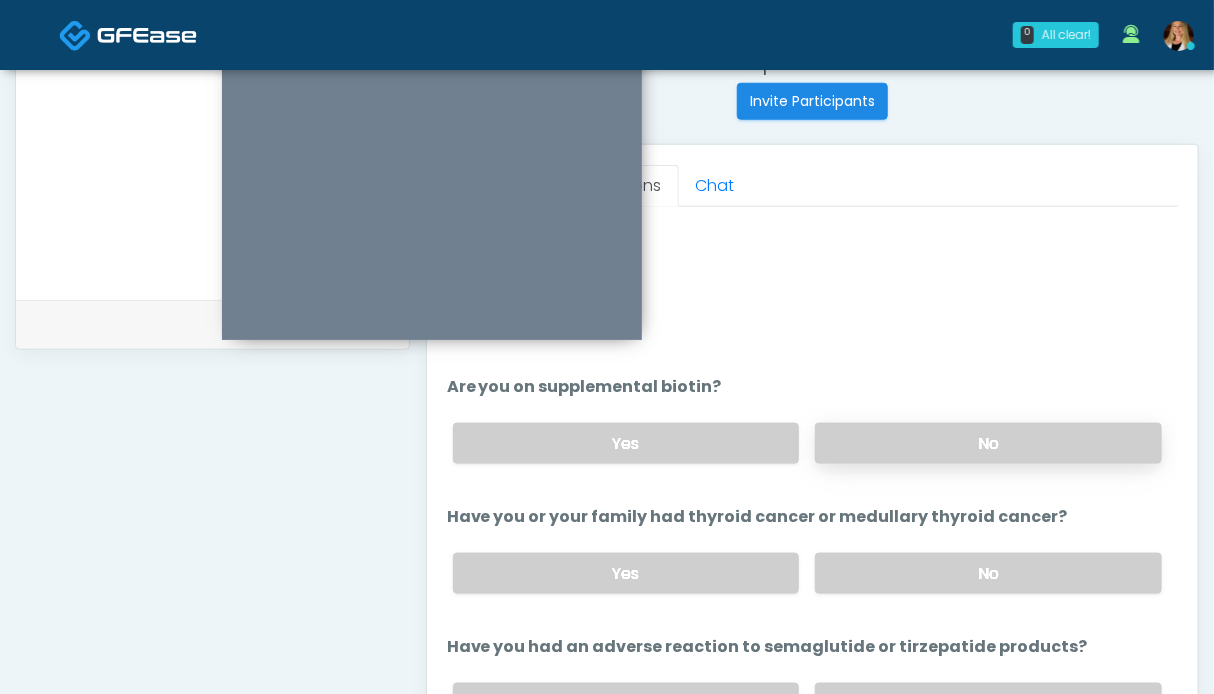 click on "No" at bounding box center [988, 443] 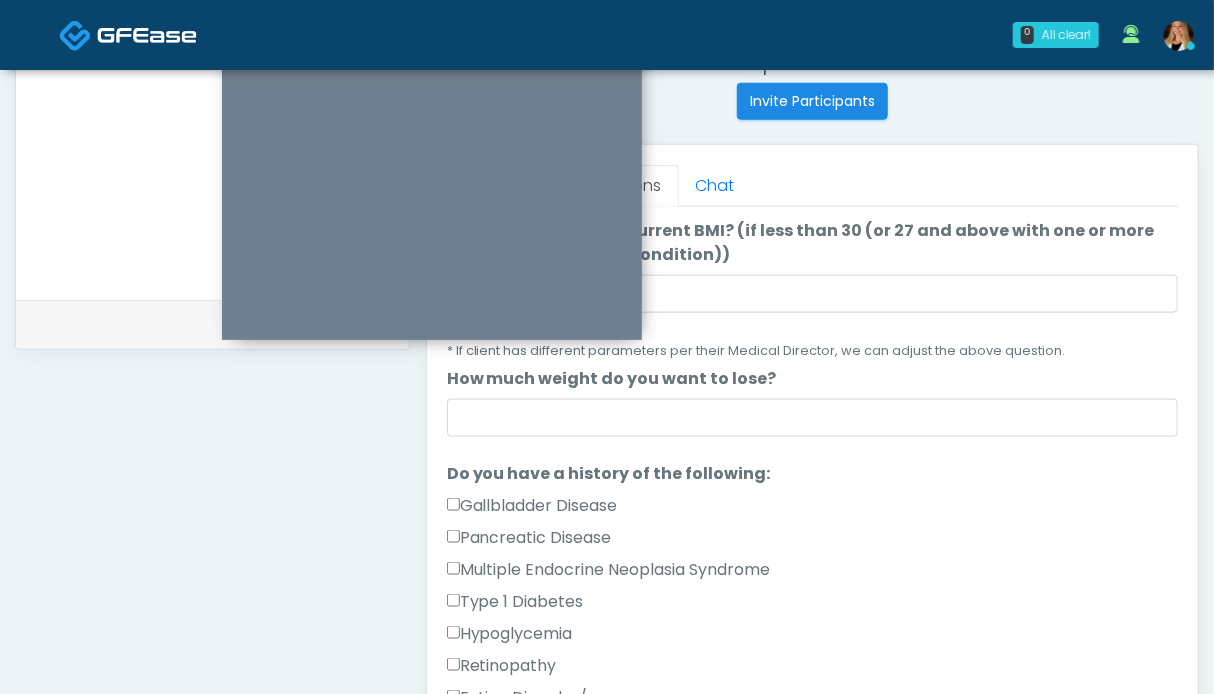scroll, scrollTop: 0, scrollLeft: 0, axis: both 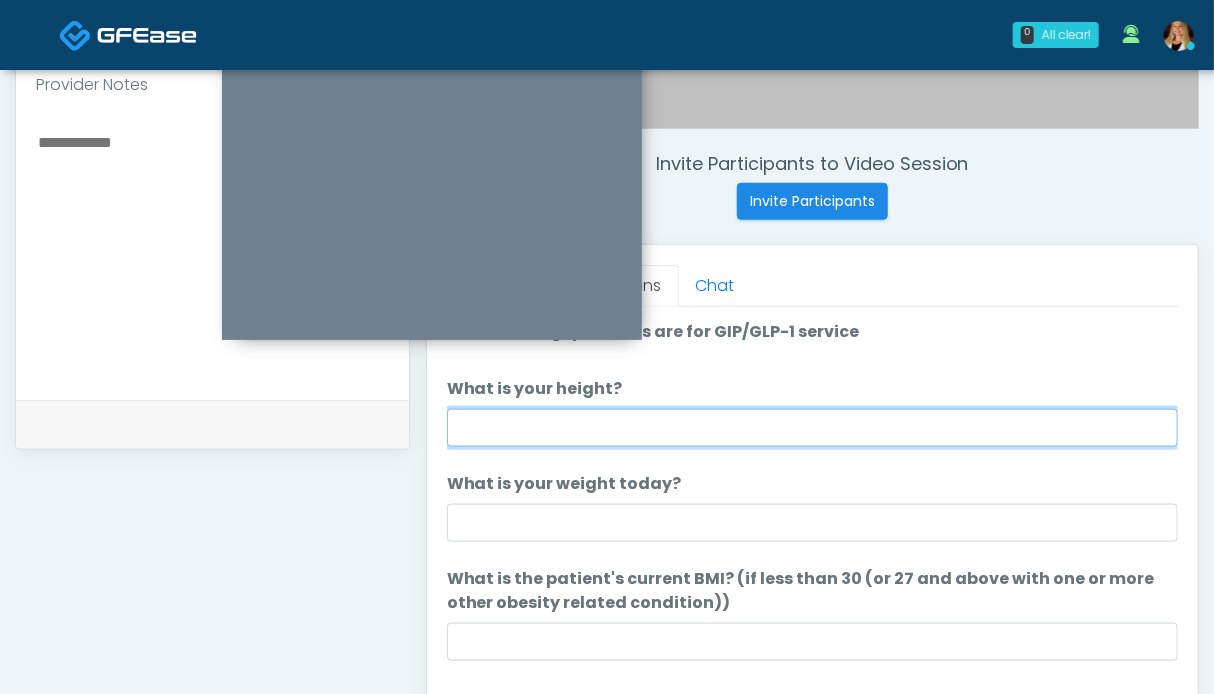 click on "What is your height?" at bounding box center [812, 428] 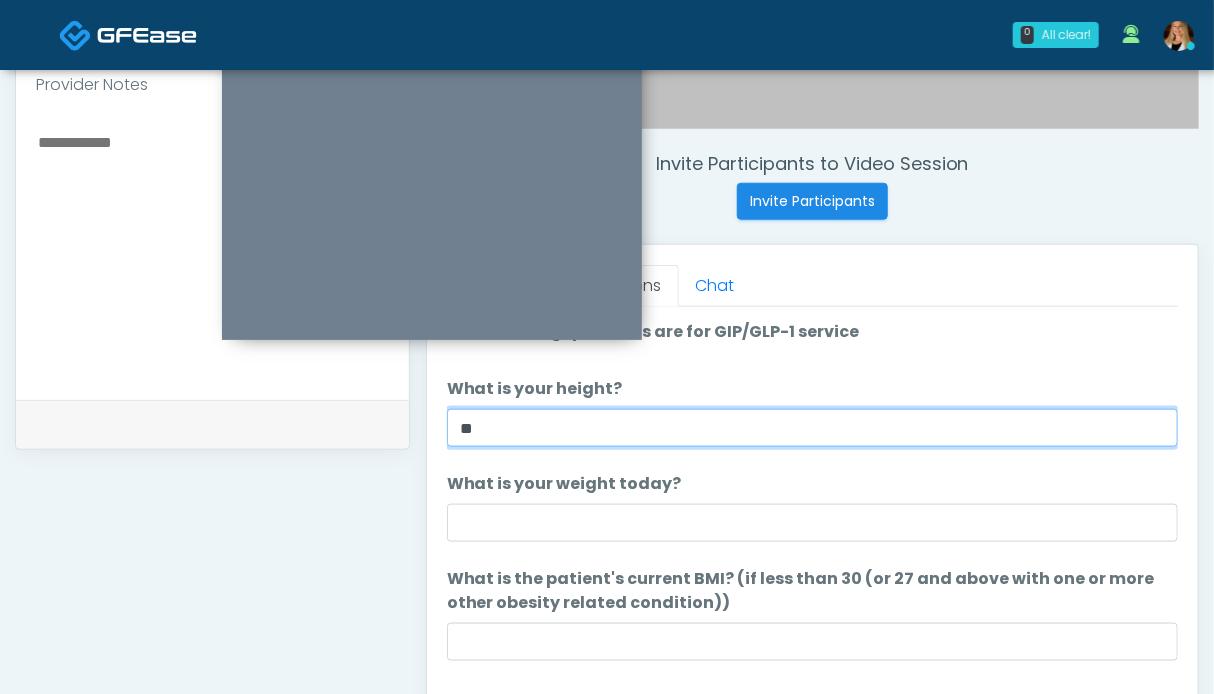 type on "**" 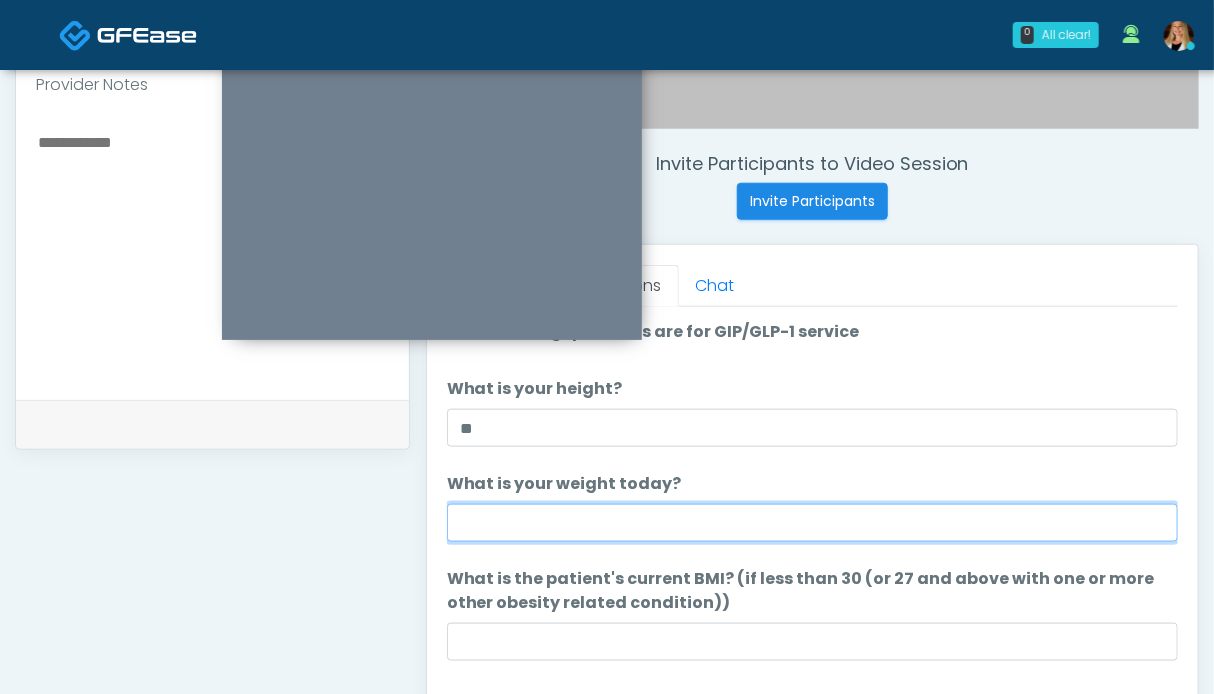 click on "What is your weight today?" at bounding box center (812, 523) 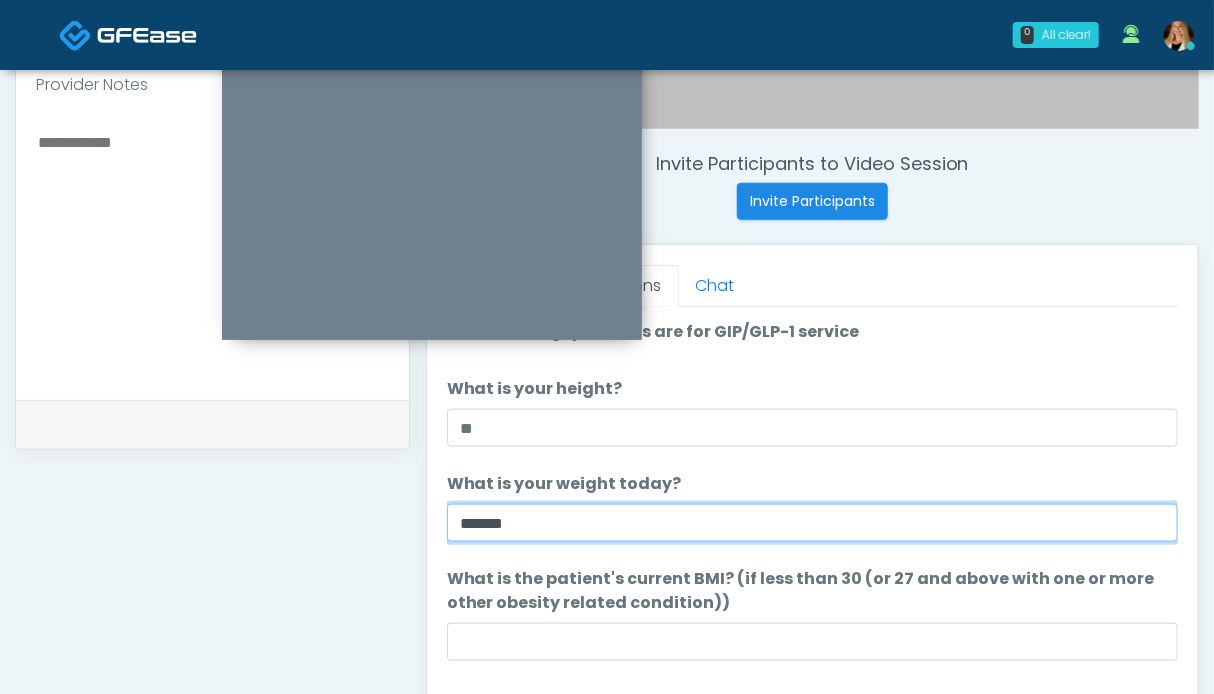type on "******" 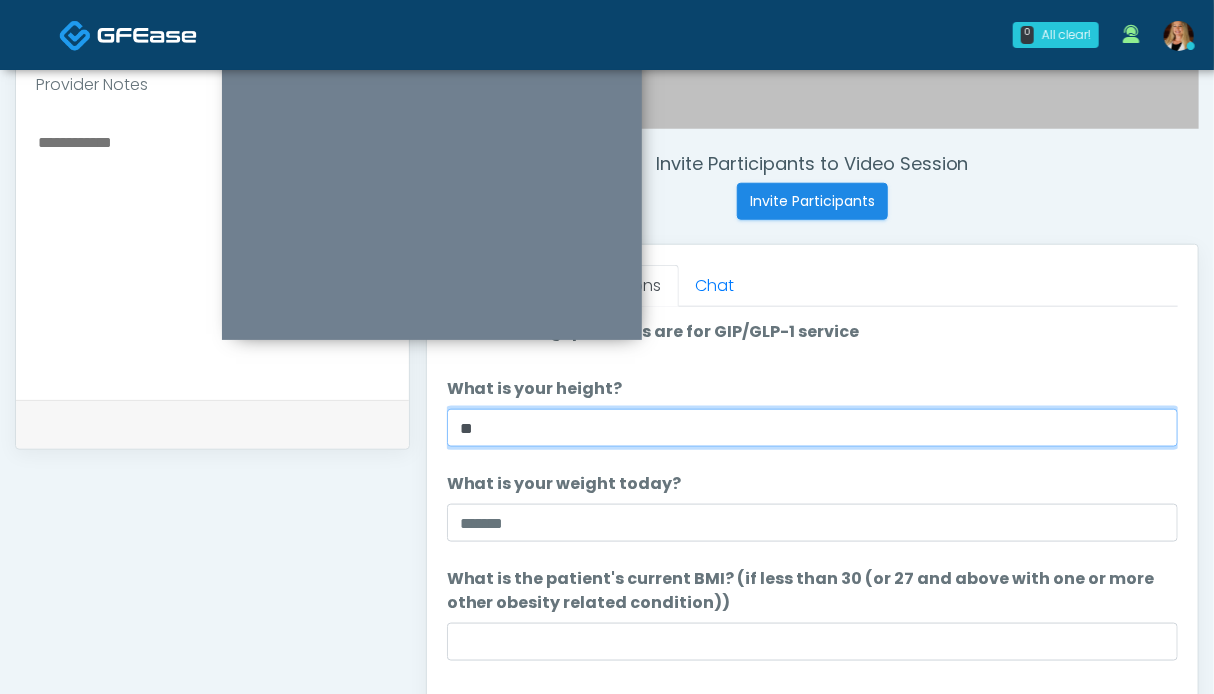click on "**" at bounding box center (812, 428) 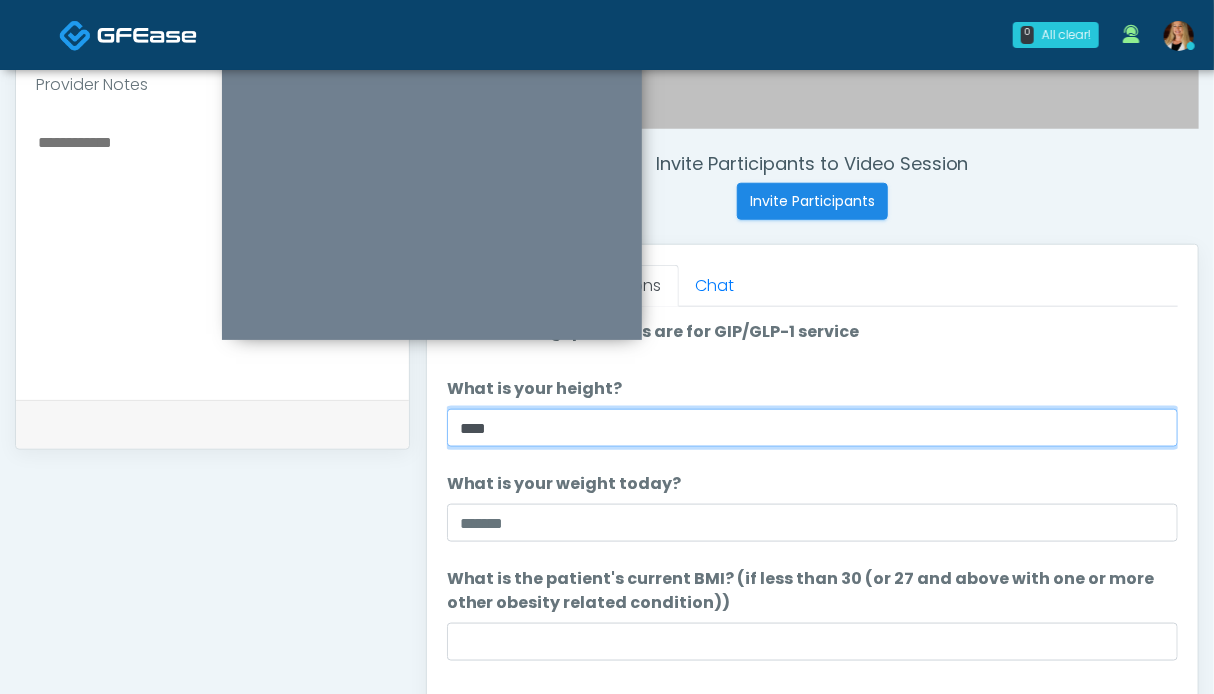 scroll 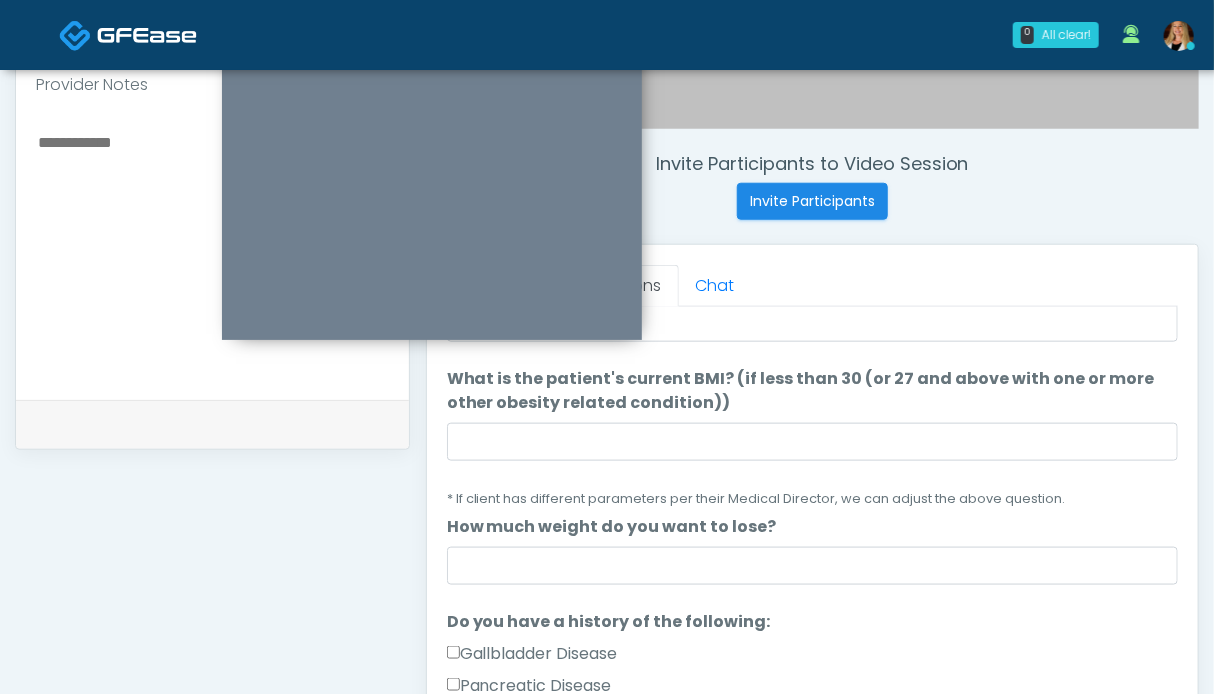 type on "***" 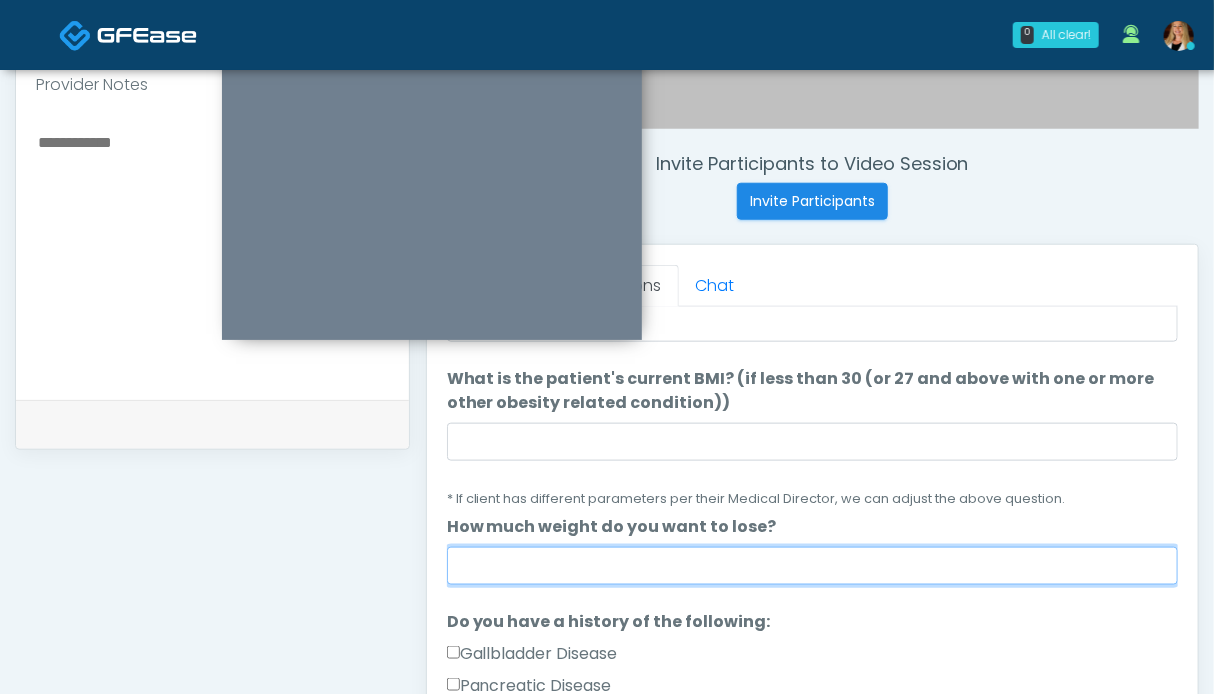 click on "How much weight do you want to lose?" at bounding box center (812, 566) 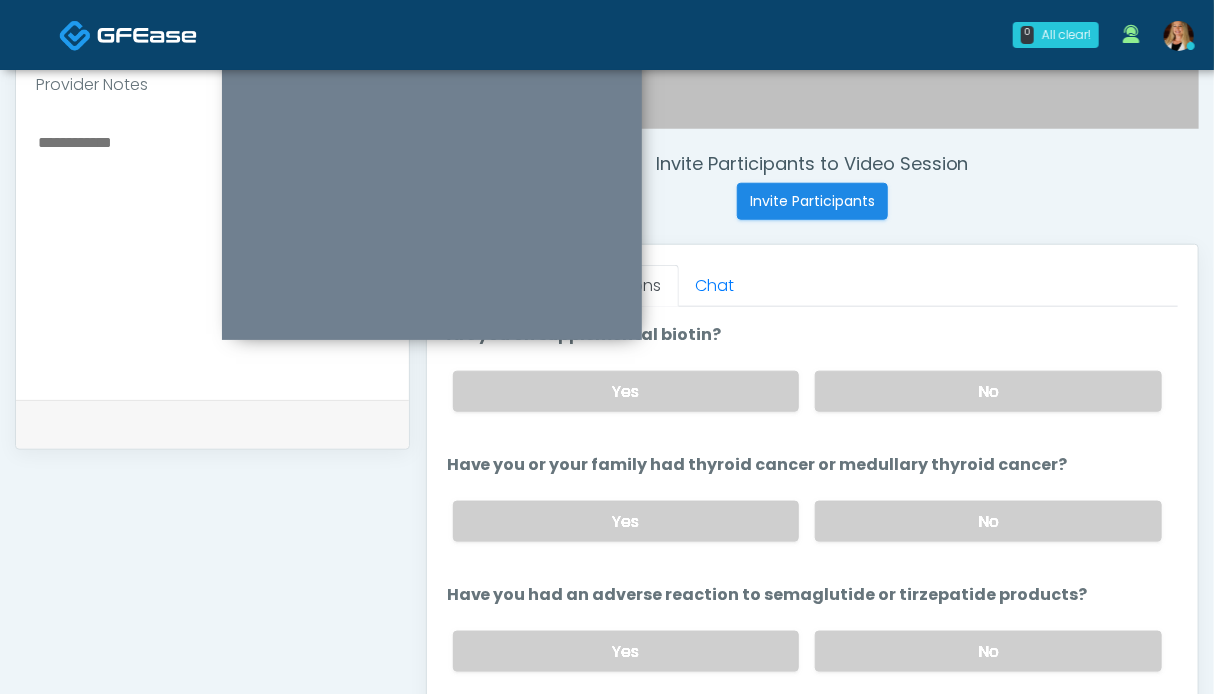 scroll, scrollTop: 1148, scrollLeft: 0, axis: vertical 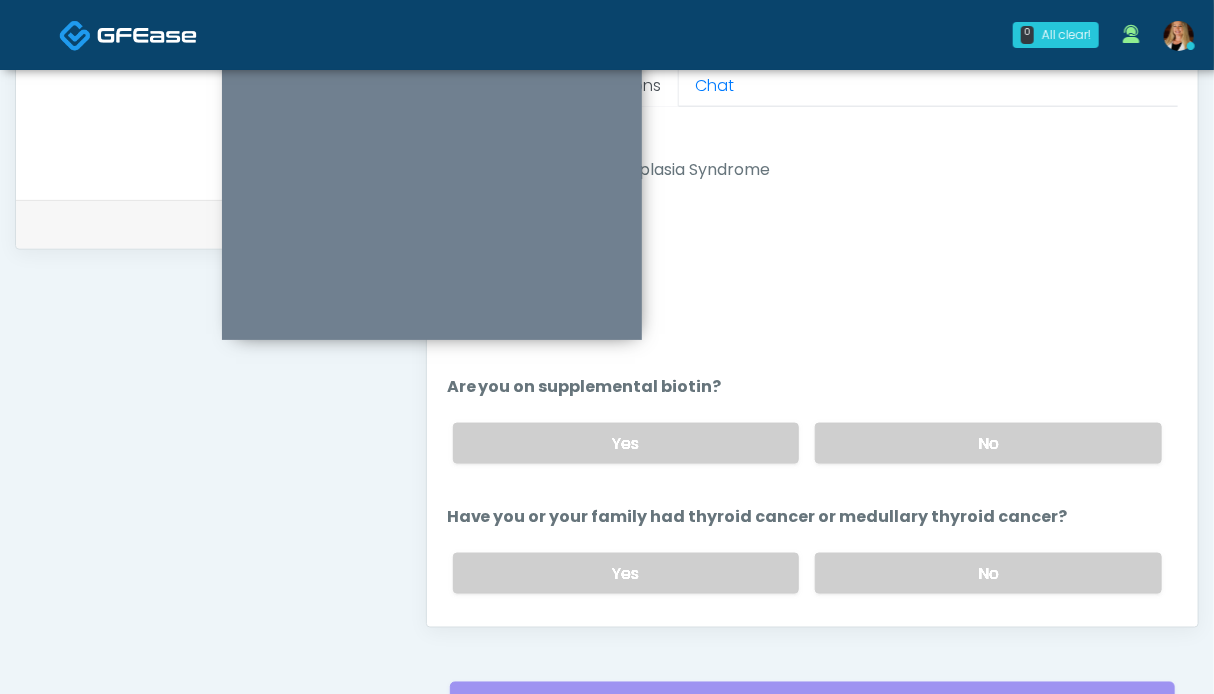 type on "******" 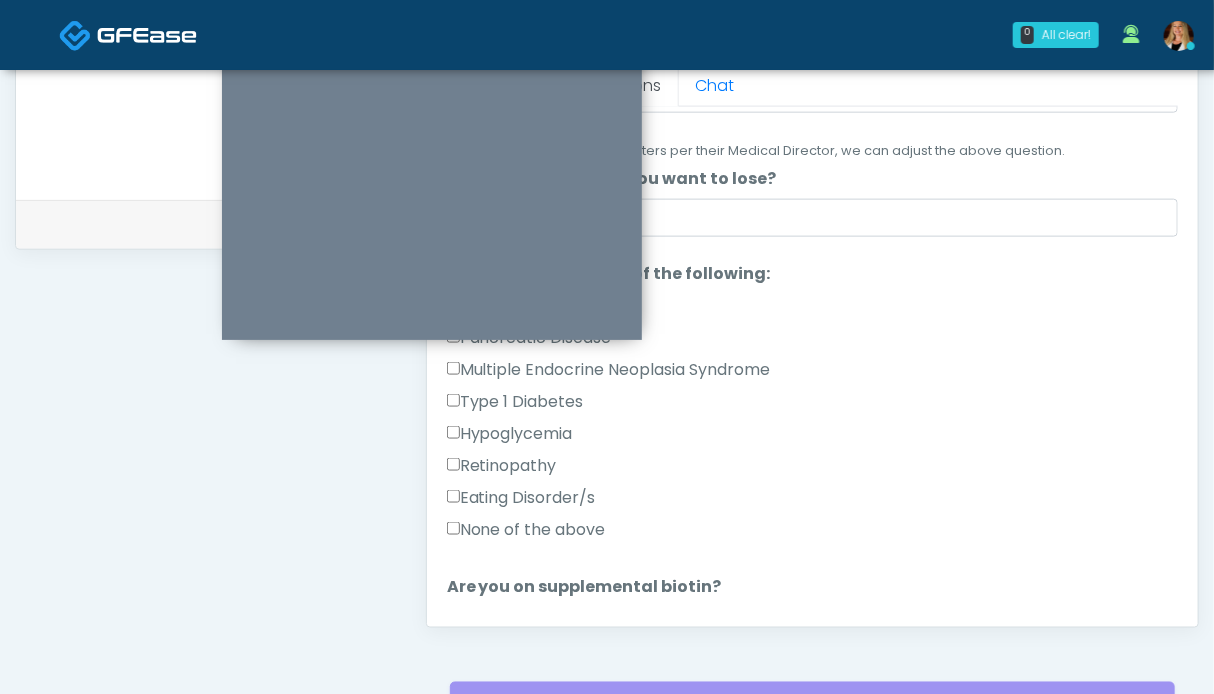 click on "None of the above" at bounding box center (526, 530) 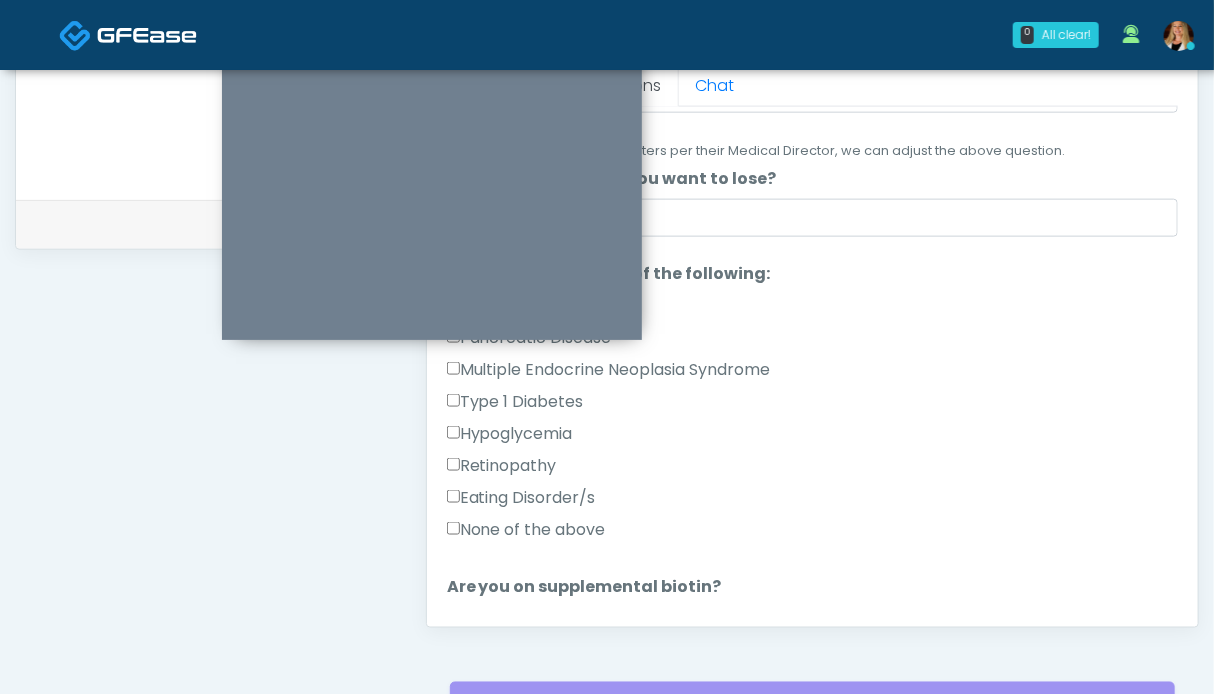 click on "Eating Disorder/s" at bounding box center [521, 498] 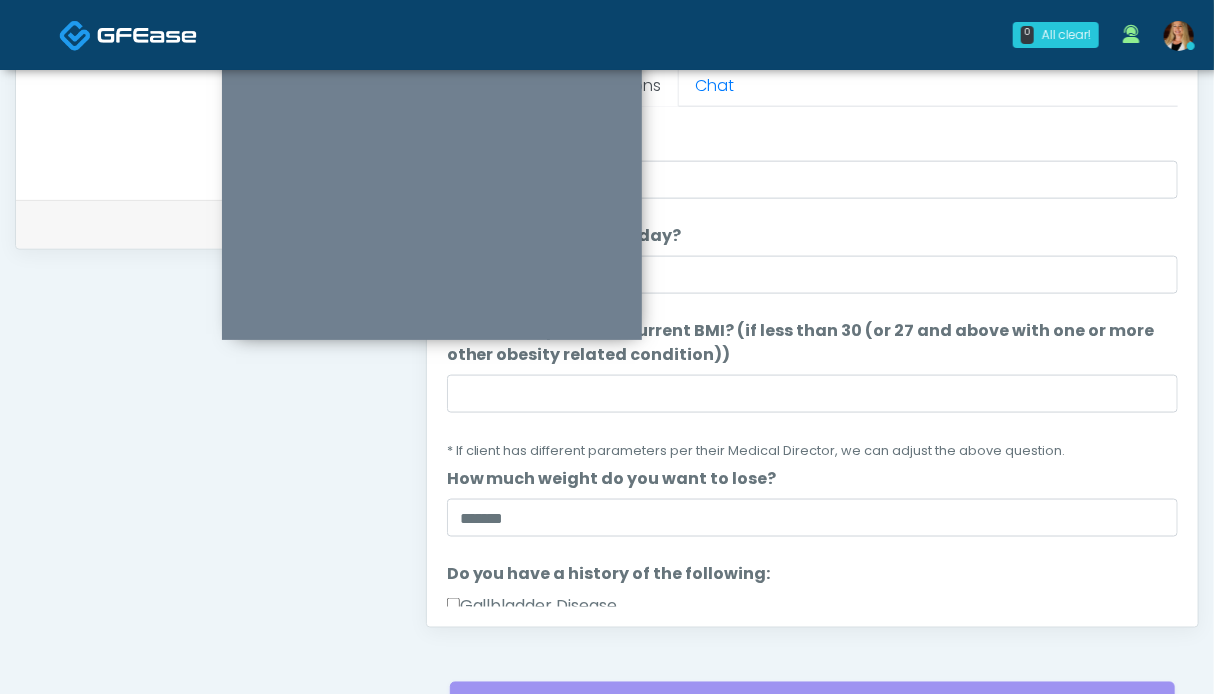 scroll, scrollTop: 0, scrollLeft: 0, axis: both 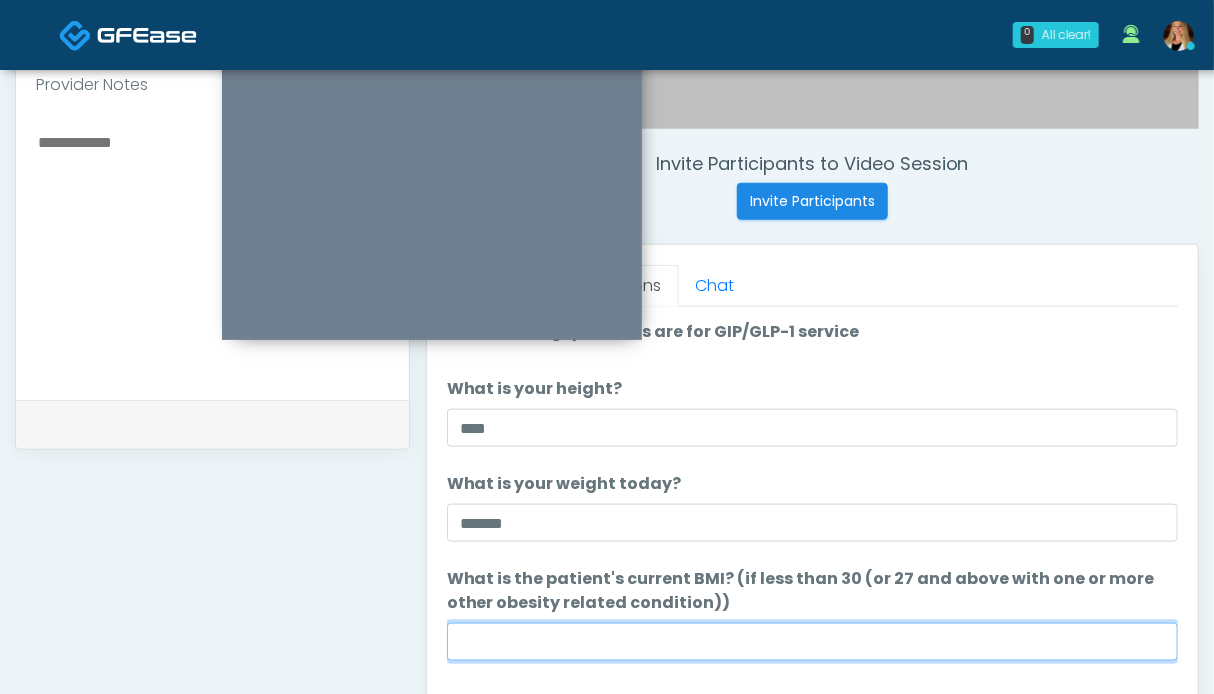 click on "What is the patient's current BMI? (if less than 30 (or 27 and above with one or more other obesity related condition))" at bounding box center [812, 642] 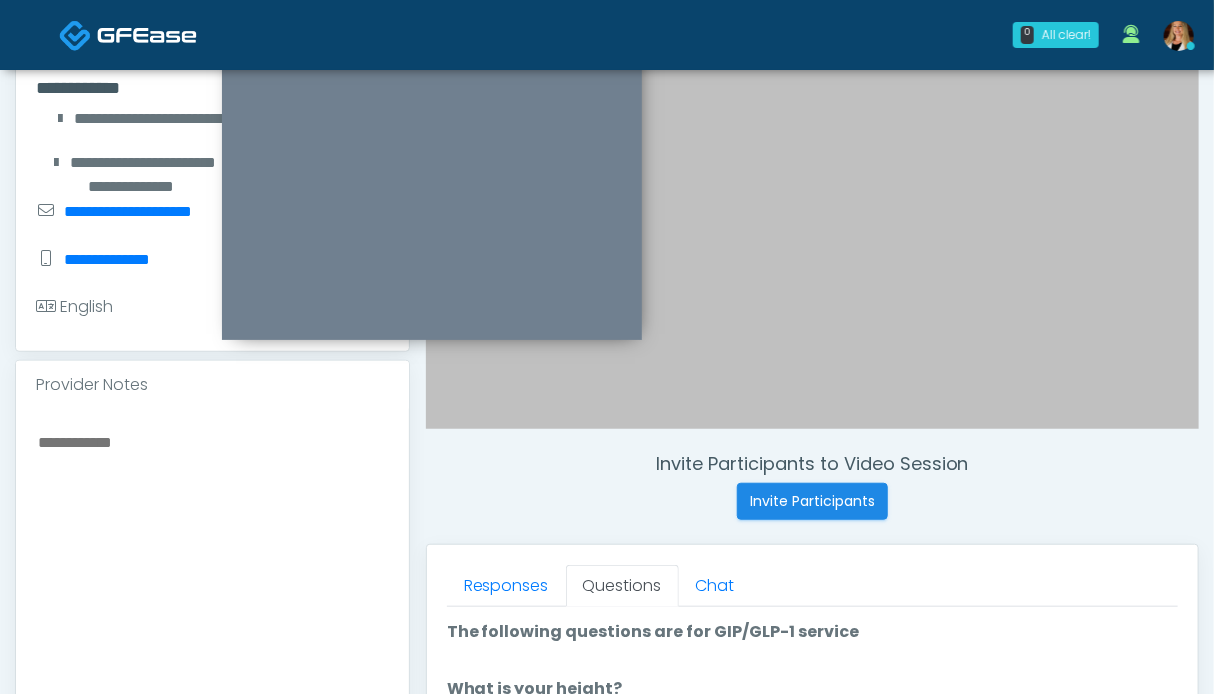 scroll, scrollTop: 799, scrollLeft: 0, axis: vertical 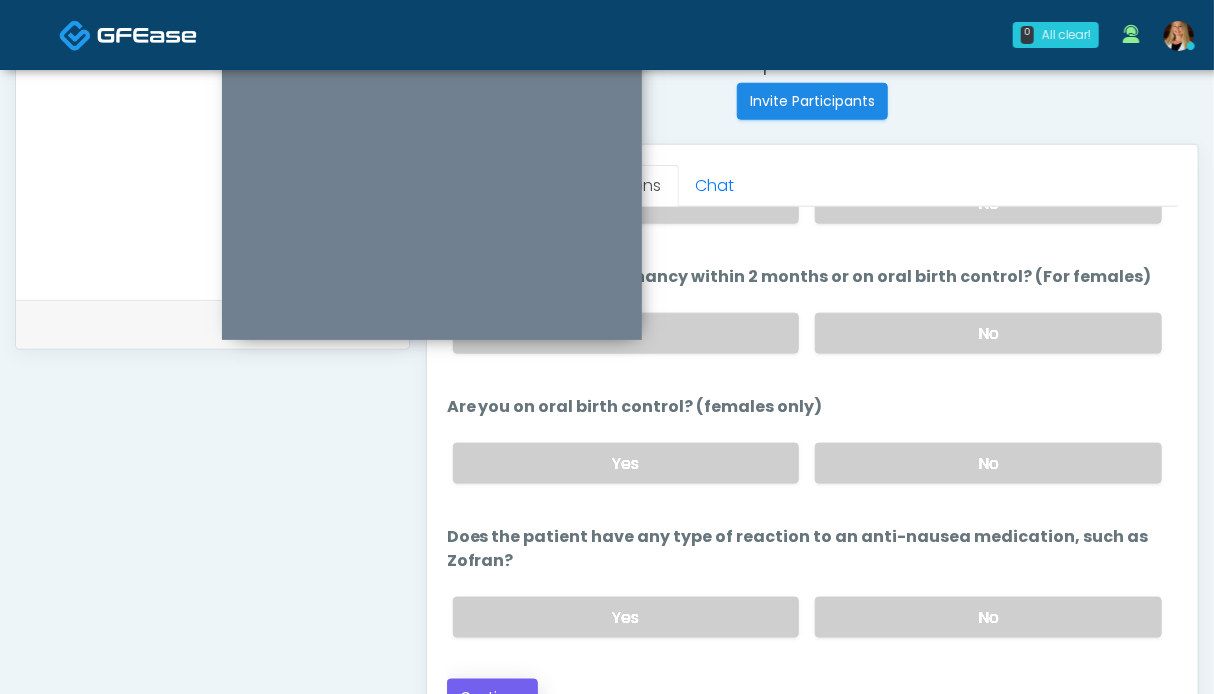 type on "****" 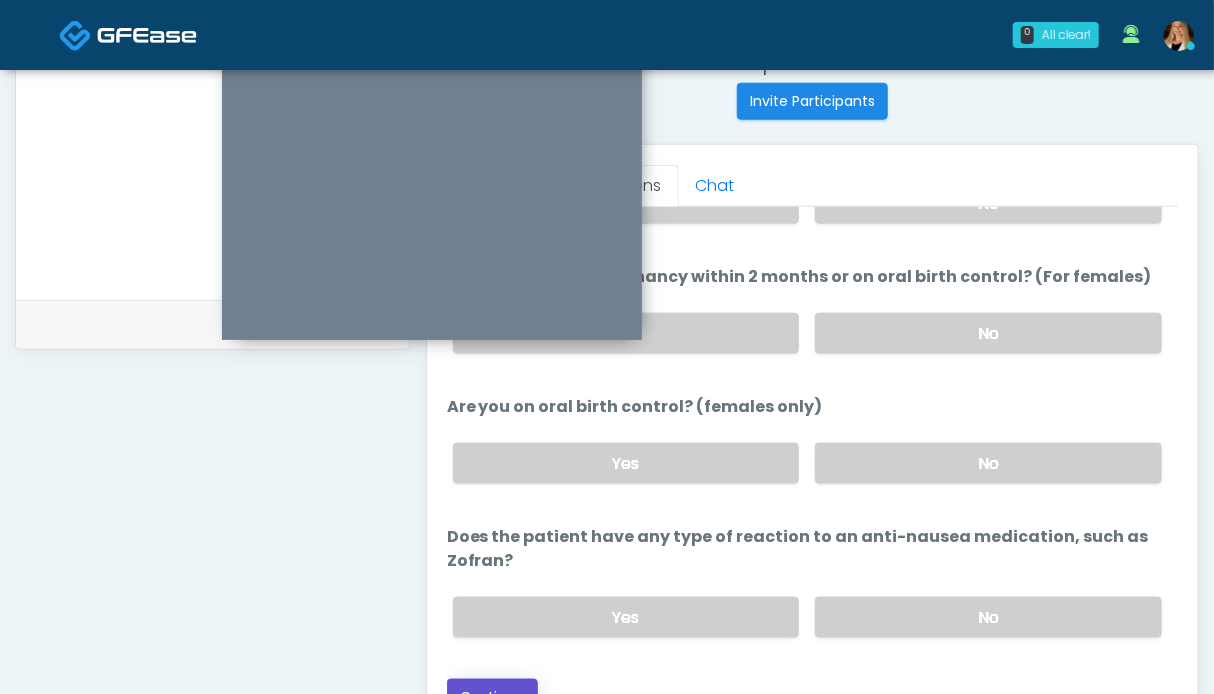 click on "Continue" at bounding box center (492, 697) 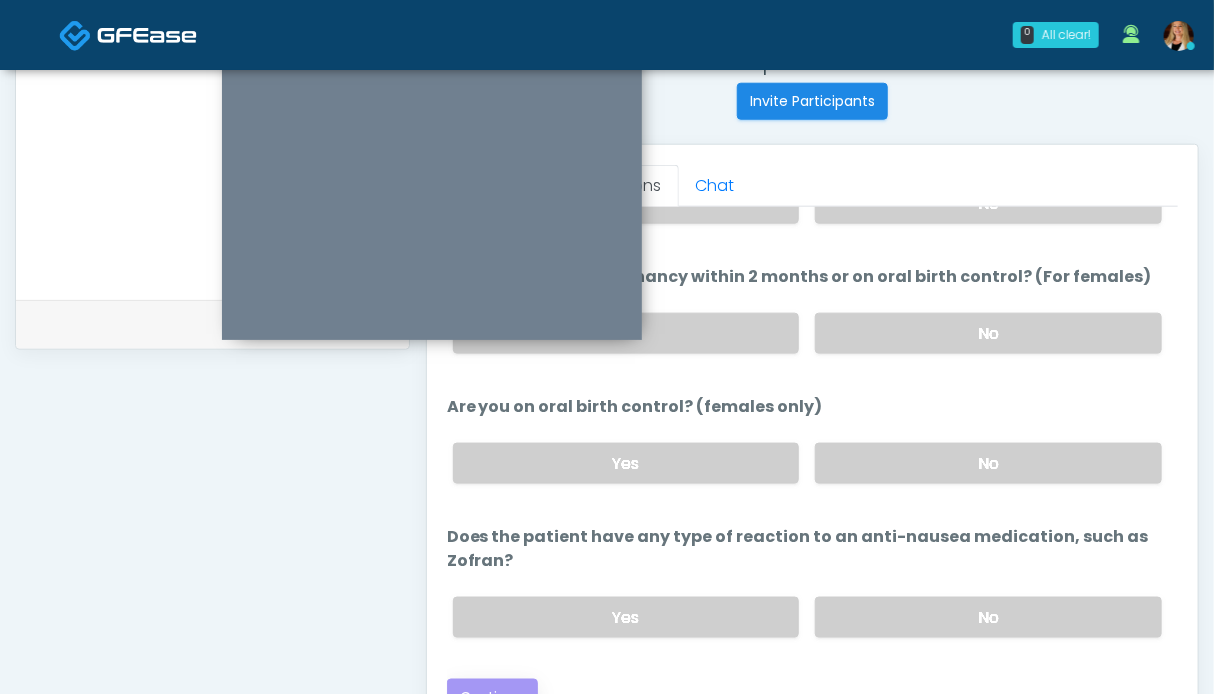 scroll, scrollTop: 1099, scrollLeft: 0, axis: vertical 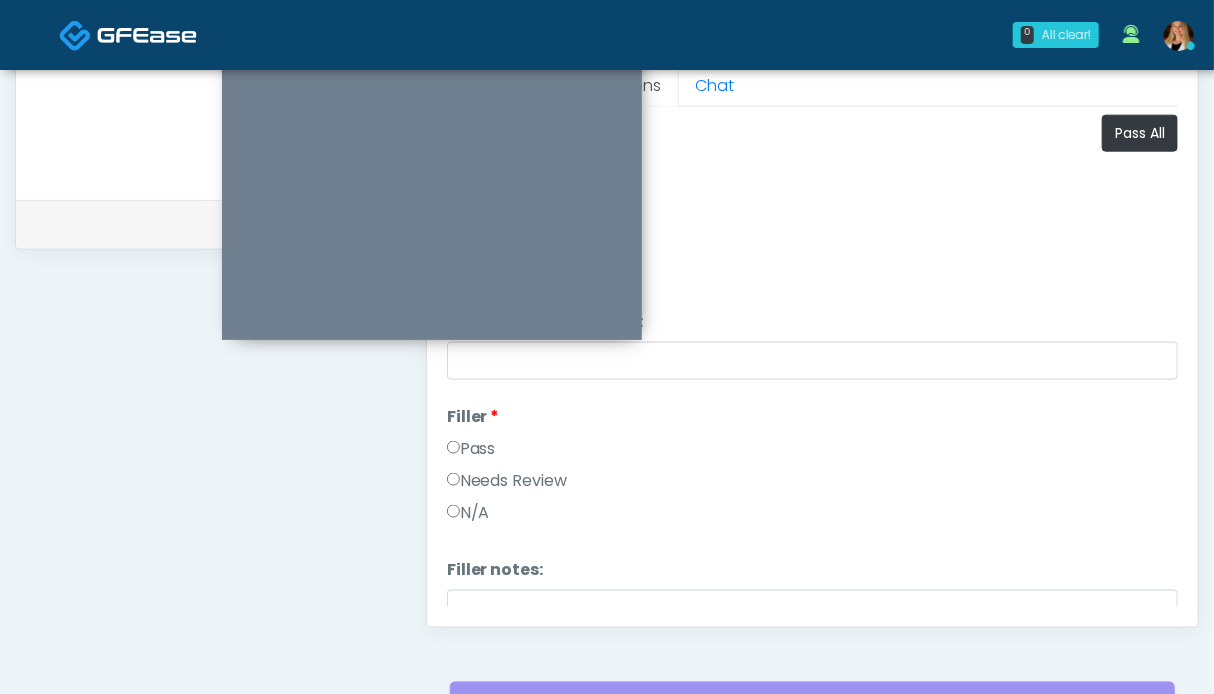 click on "Pass" at bounding box center [471, 449] 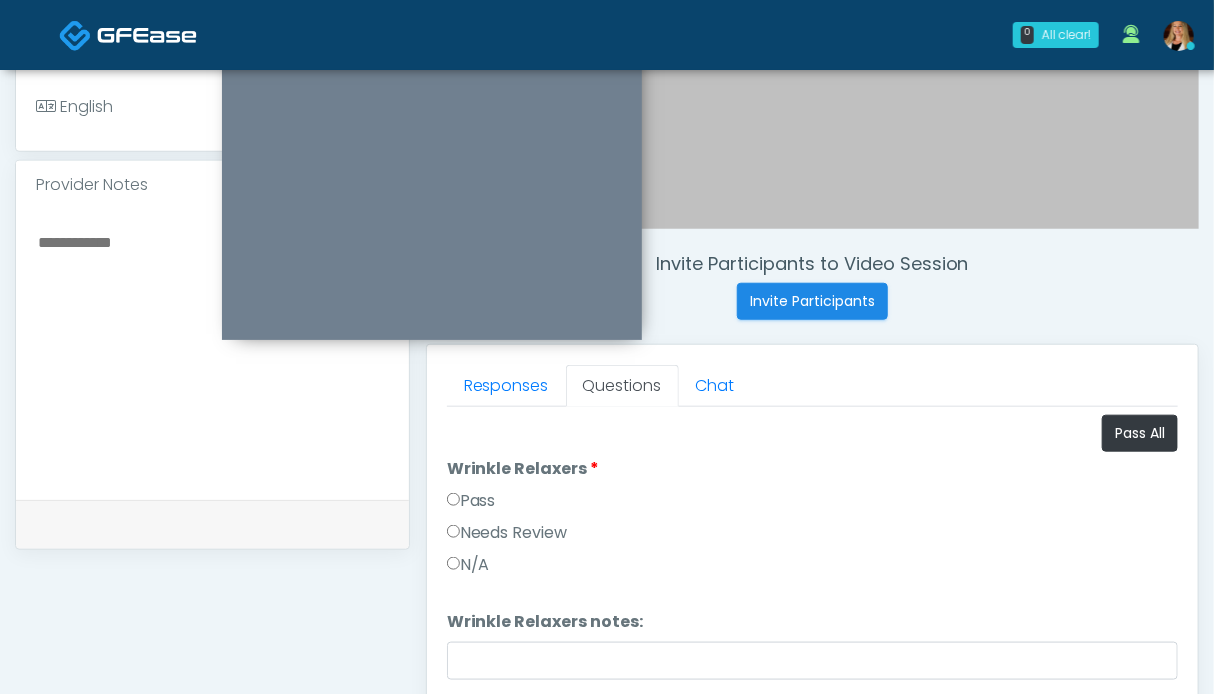 click on "Pass" at bounding box center [471, 501] 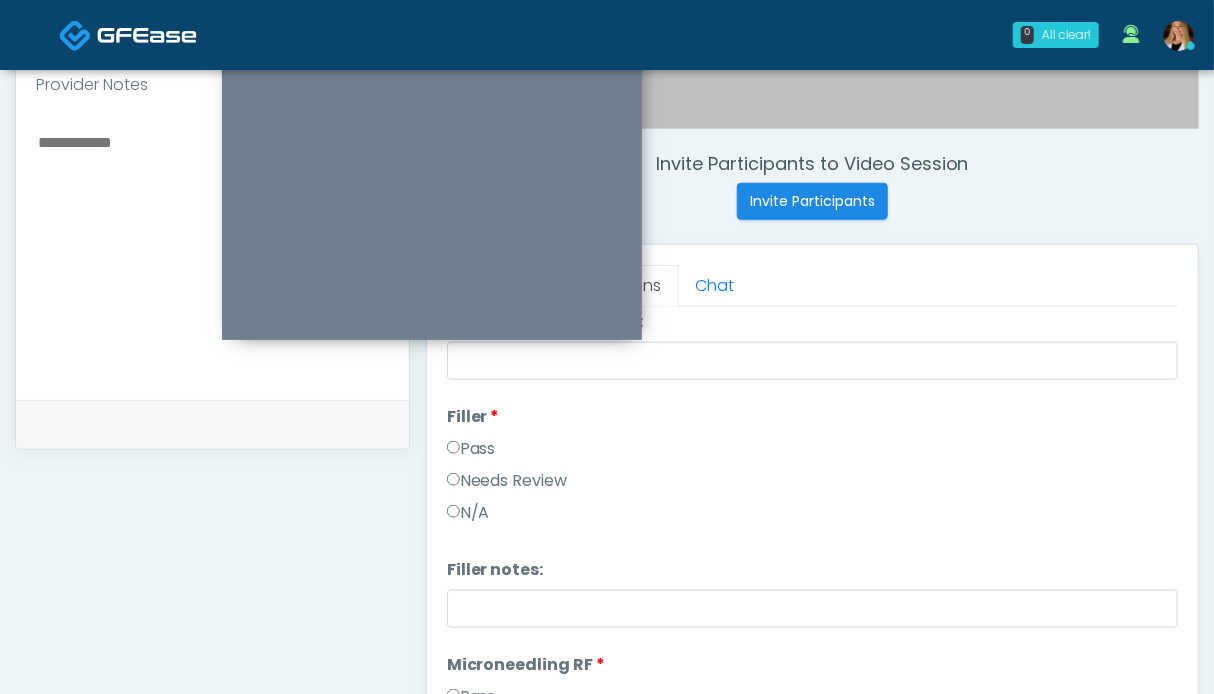 scroll, scrollTop: 400, scrollLeft: 0, axis: vertical 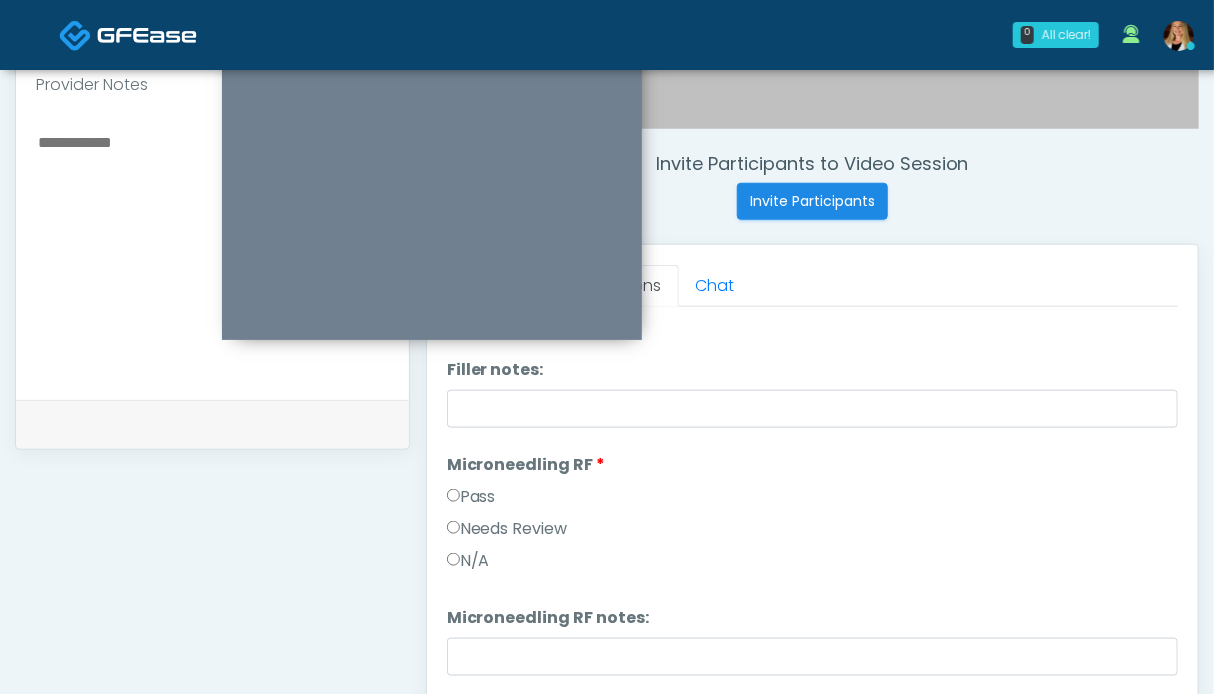click on "Pass" at bounding box center (471, 497) 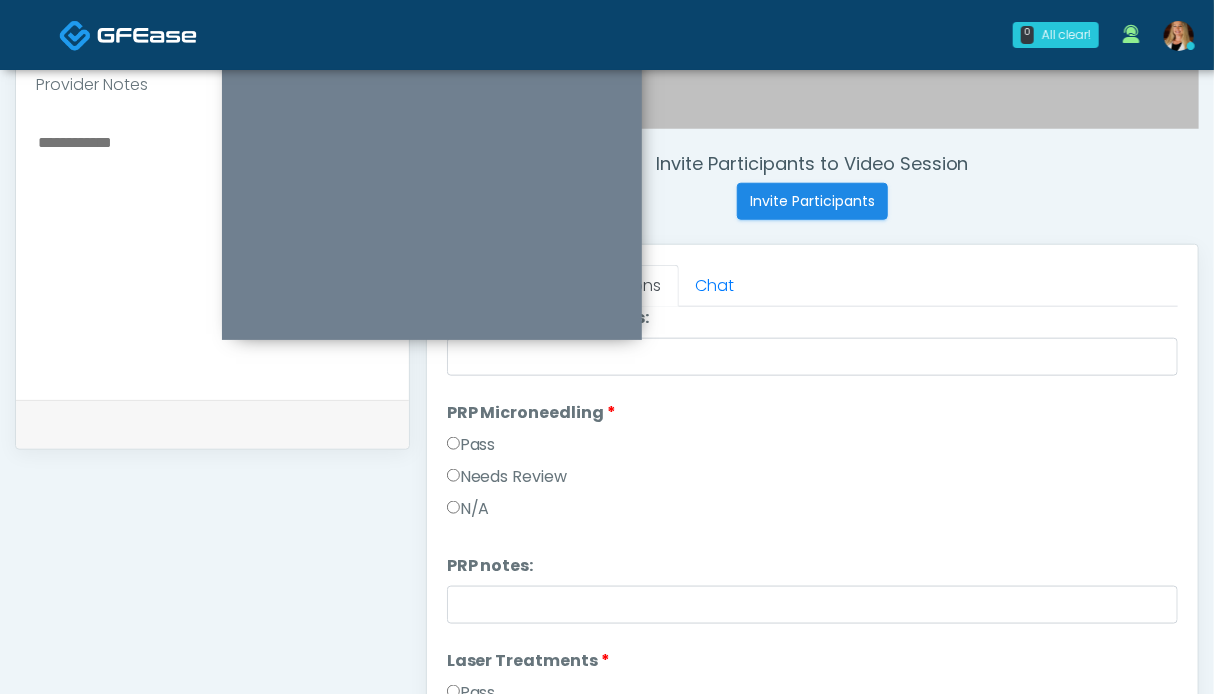 click on "Pass" at bounding box center (471, 445) 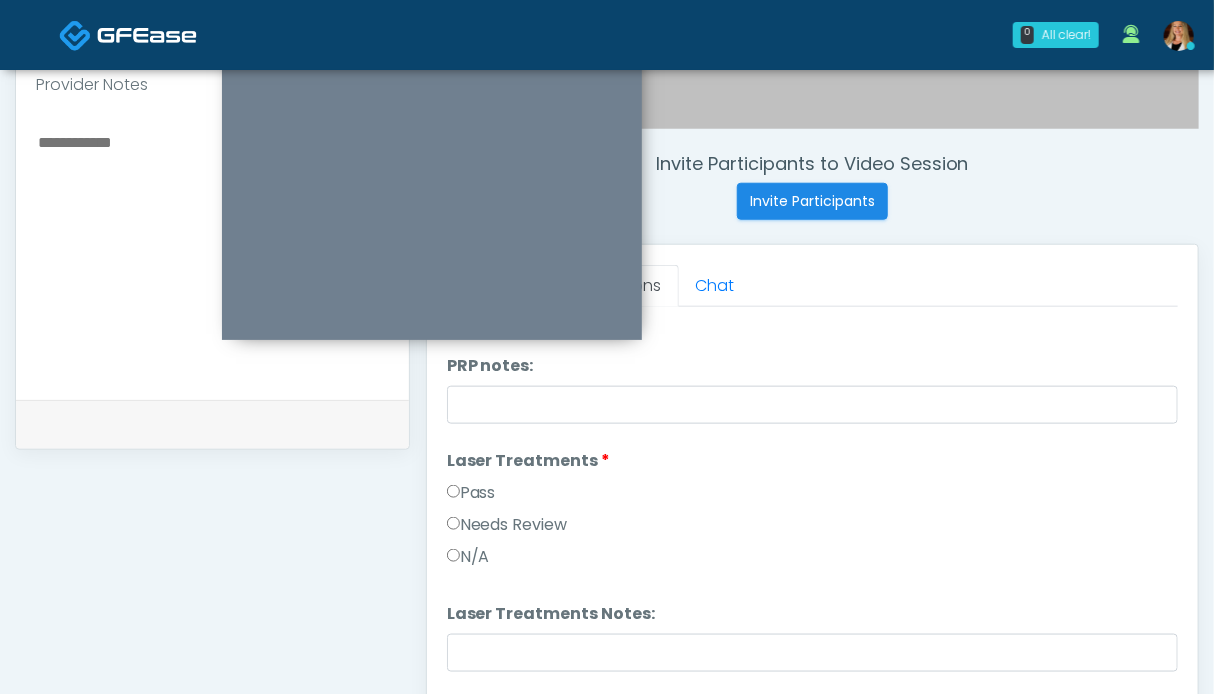 click on "Pass" at bounding box center [471, 493] 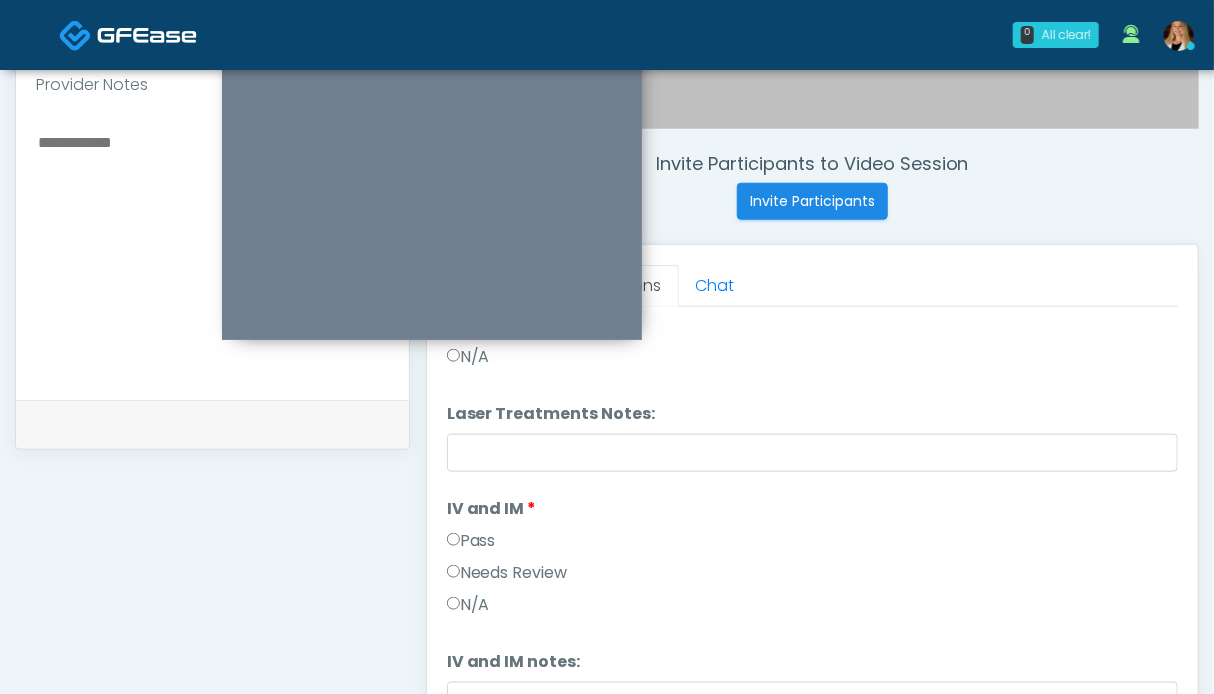 click on "Pass" at bounding box center (471, 541) 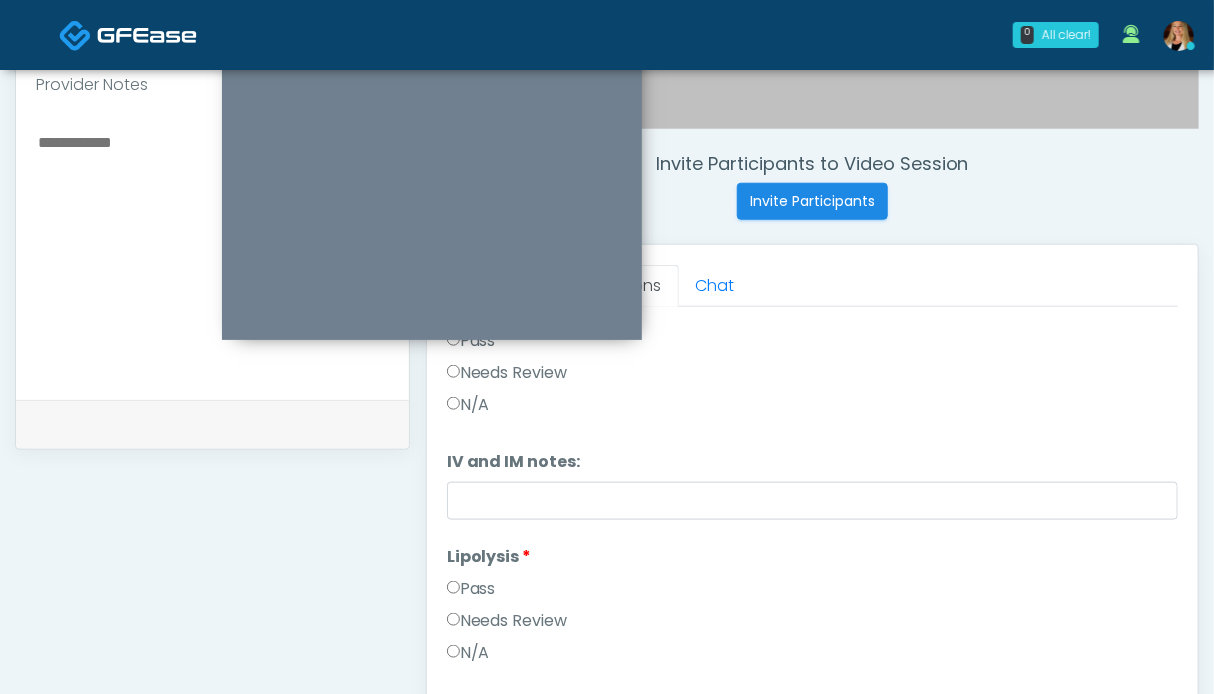 click on "Pass" at bounding box center (471, 589) 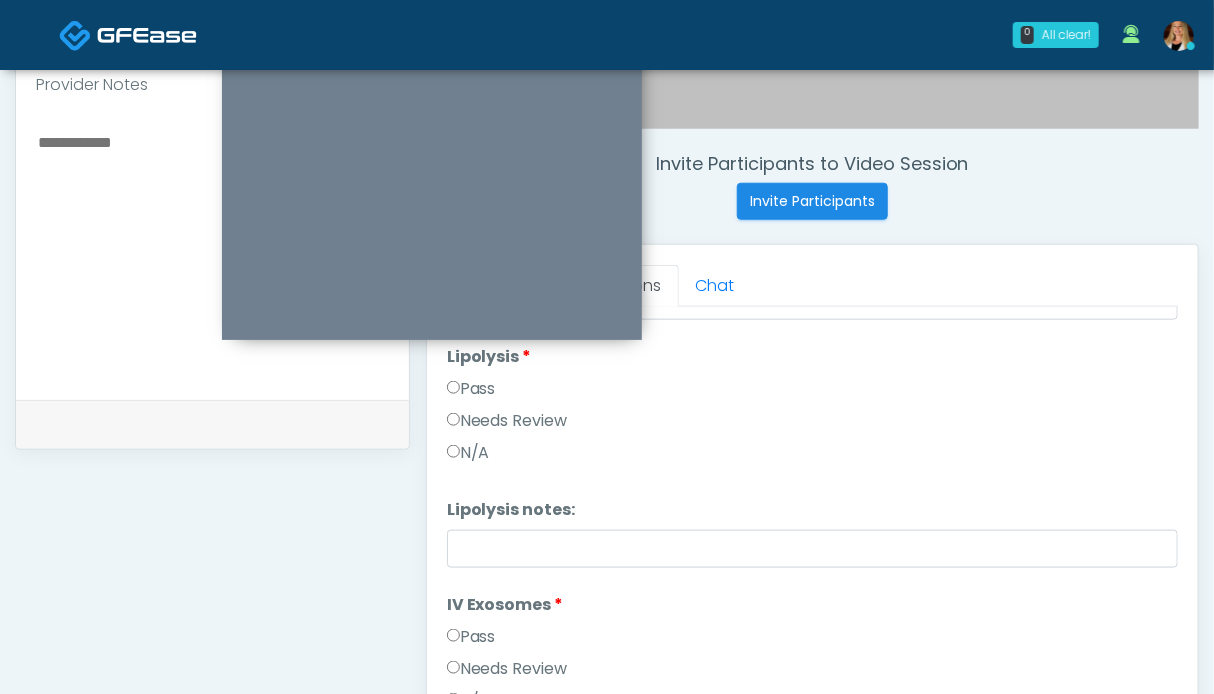 click on "Pass" at bounding box center (471, 637) 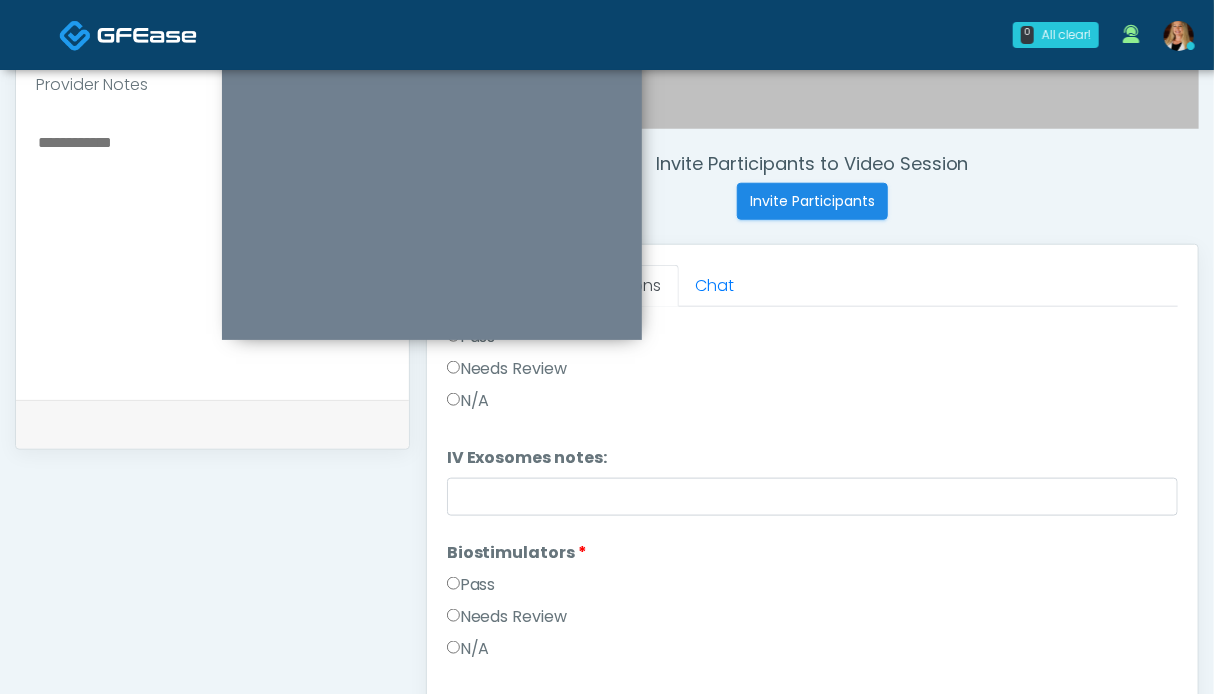 click on "Pass" at bounding box center (471, 585) 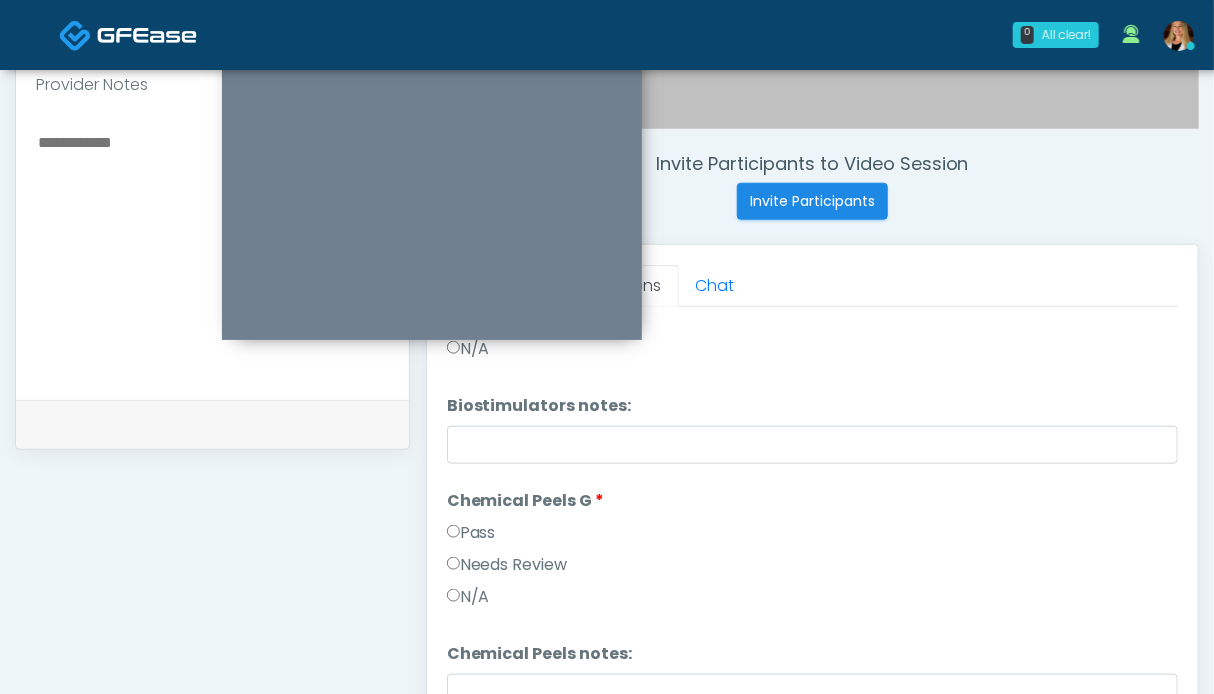 click on "Pass" at bounding box center [471, 533] 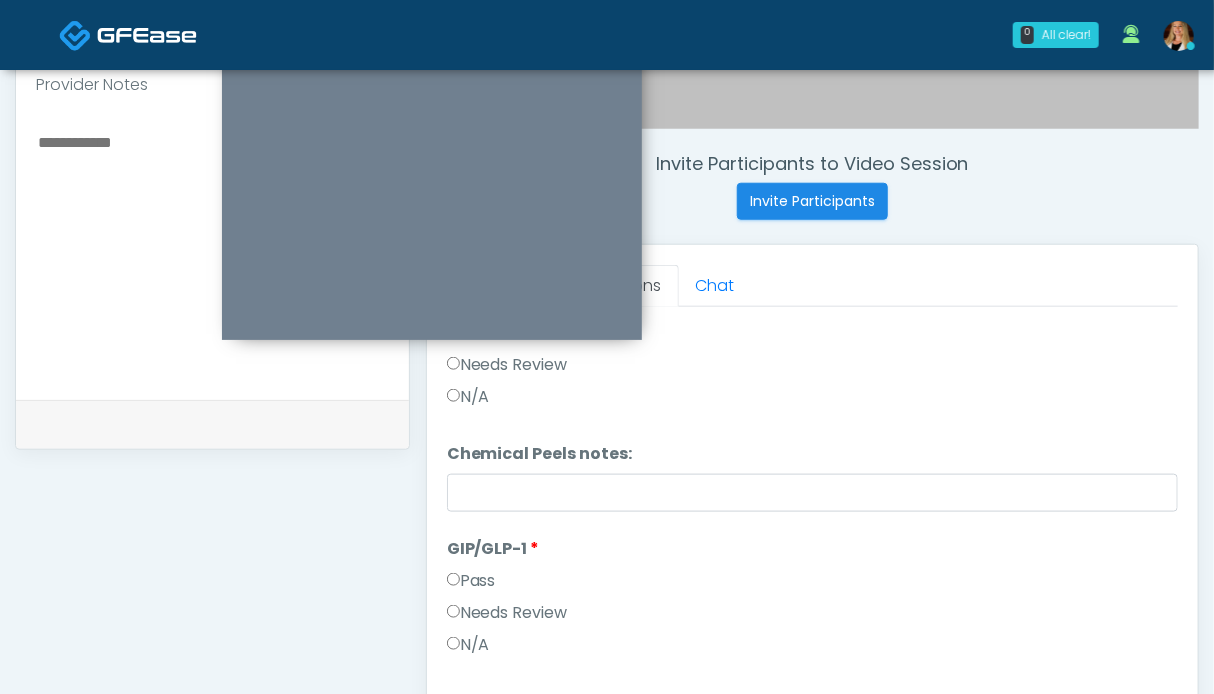 click on "Pass" at bounding box center [471, 581] 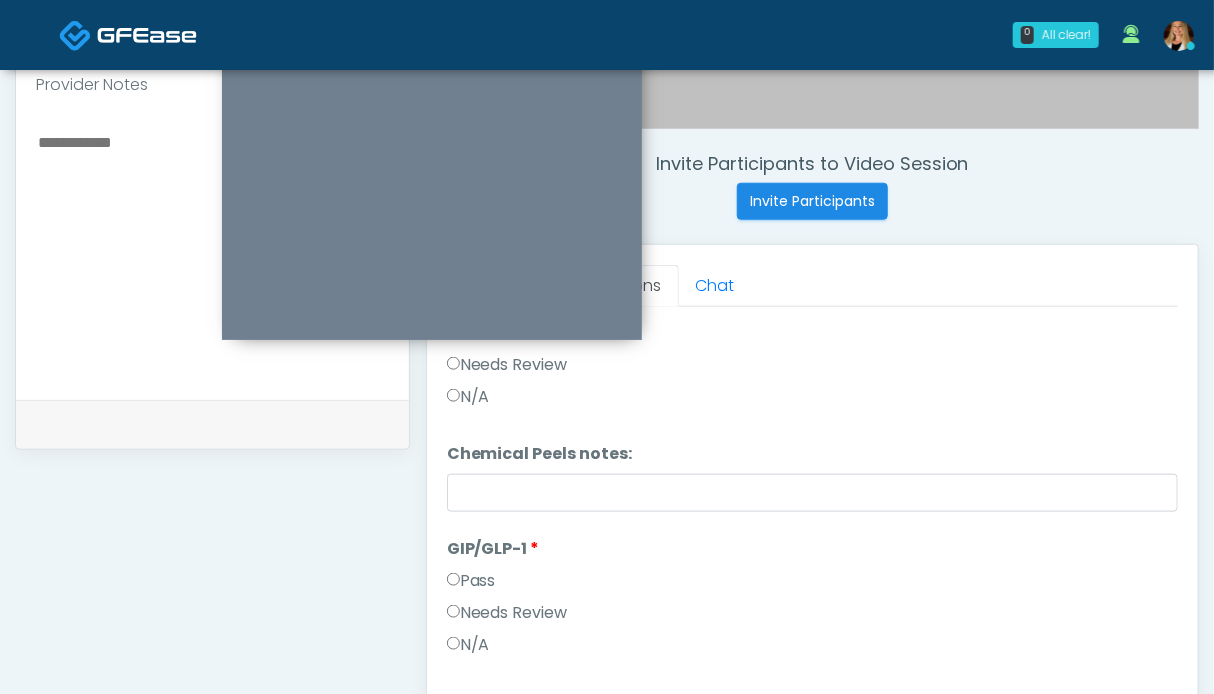 scroll, scrollTop: 2313, scrollLeft: 0, axis: vertical 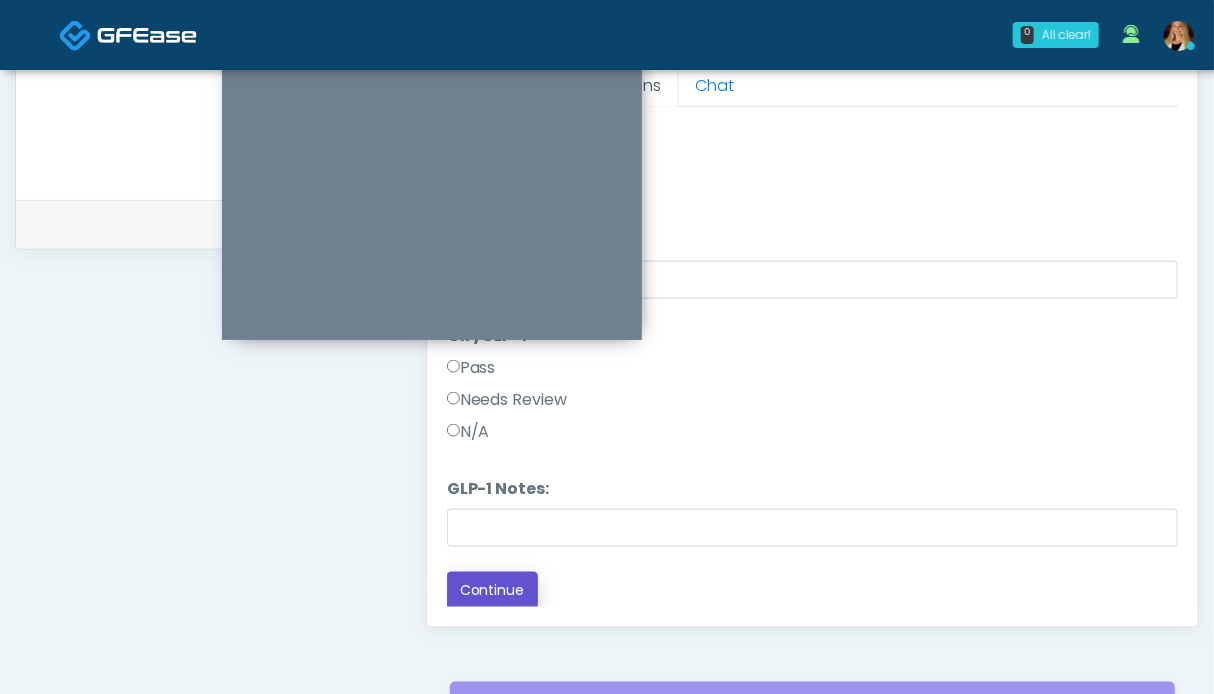 click on "Continue" at bounding box center [492, 590] 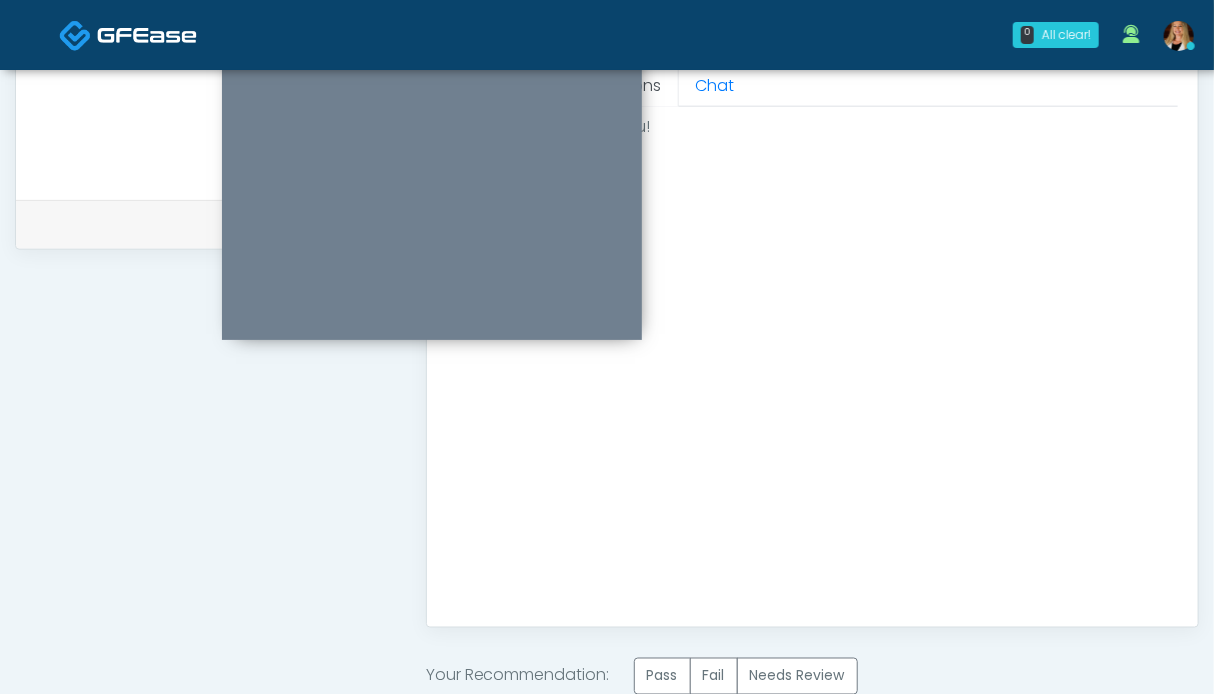 scroll, scrollTop: 0, scrollLeft: 0, axis: both 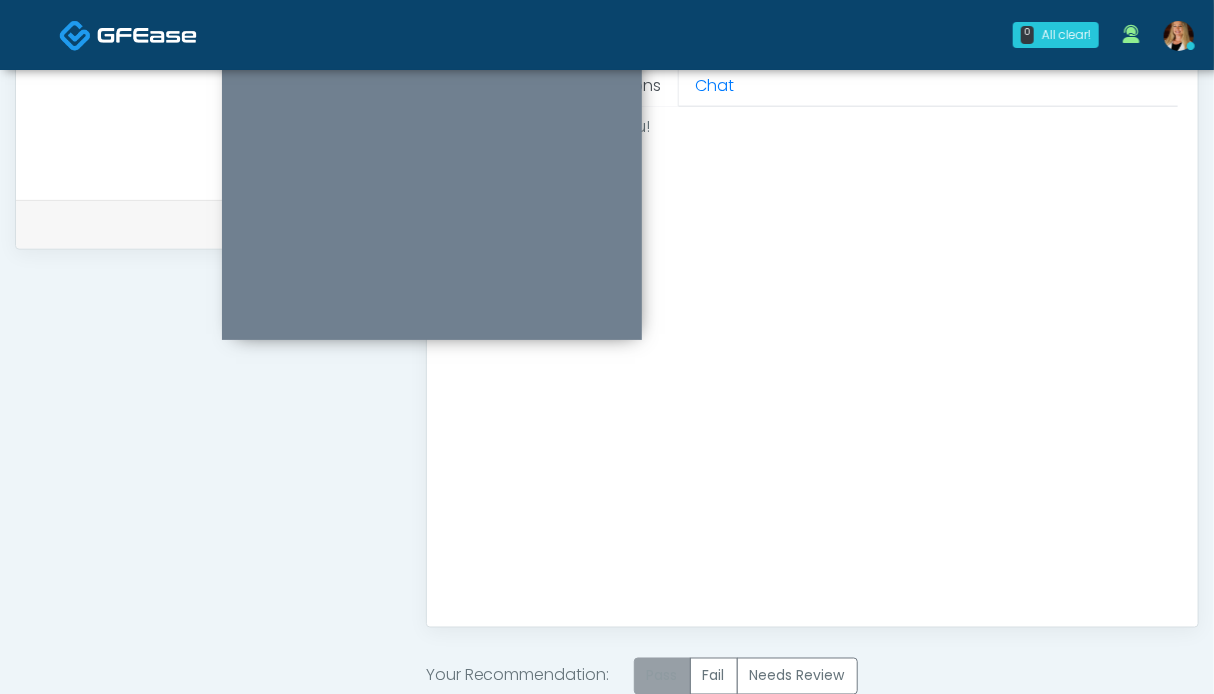 click on "Pass" at bounding box center [662, 676] 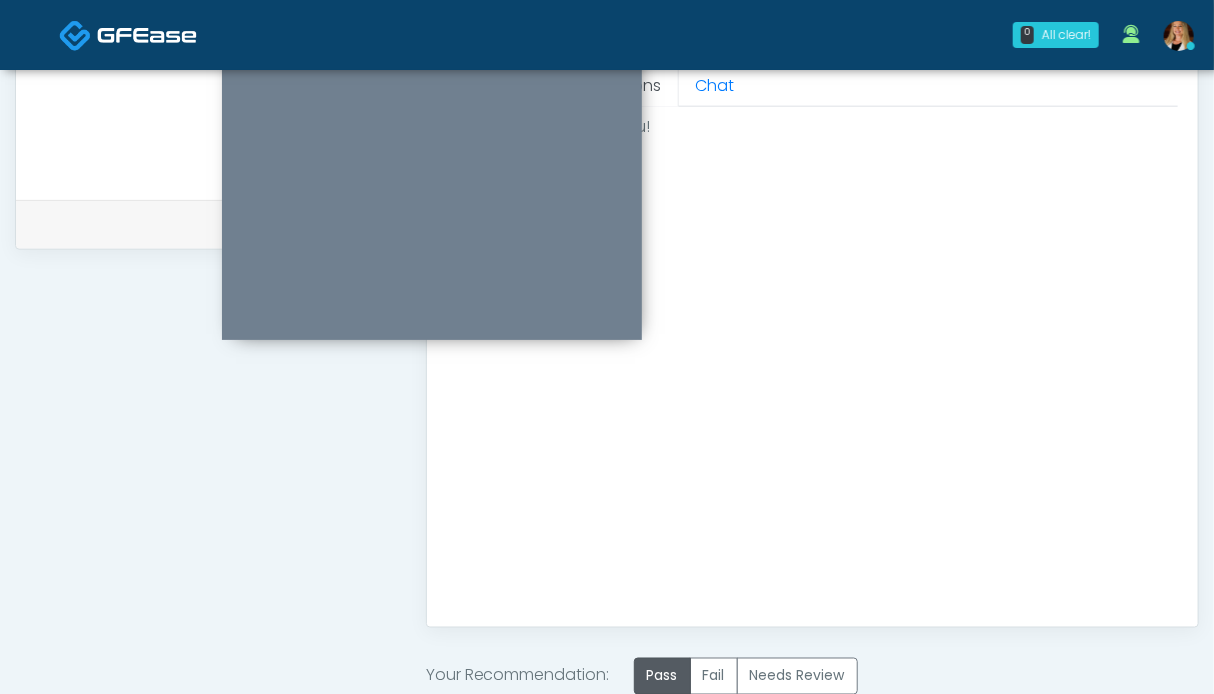 scroll, scrollTop: 1099, scrollLeft: 0, axis: vertical 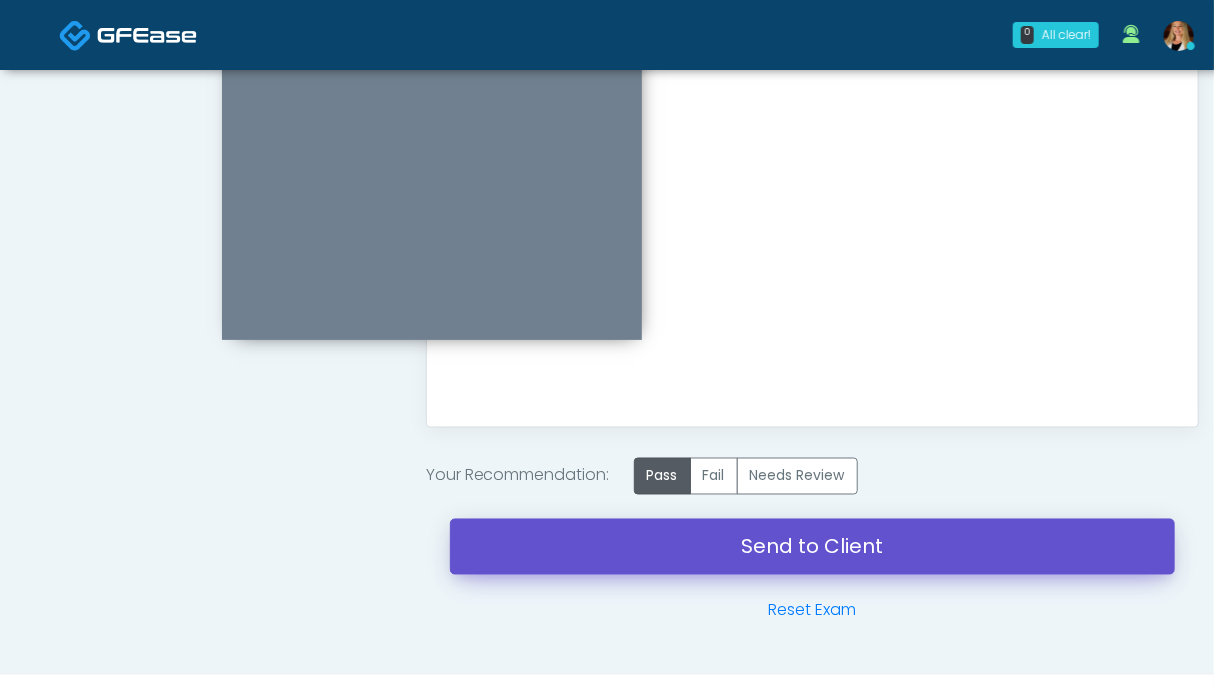 click on "Send to Client" at bounding box center (812, 547) 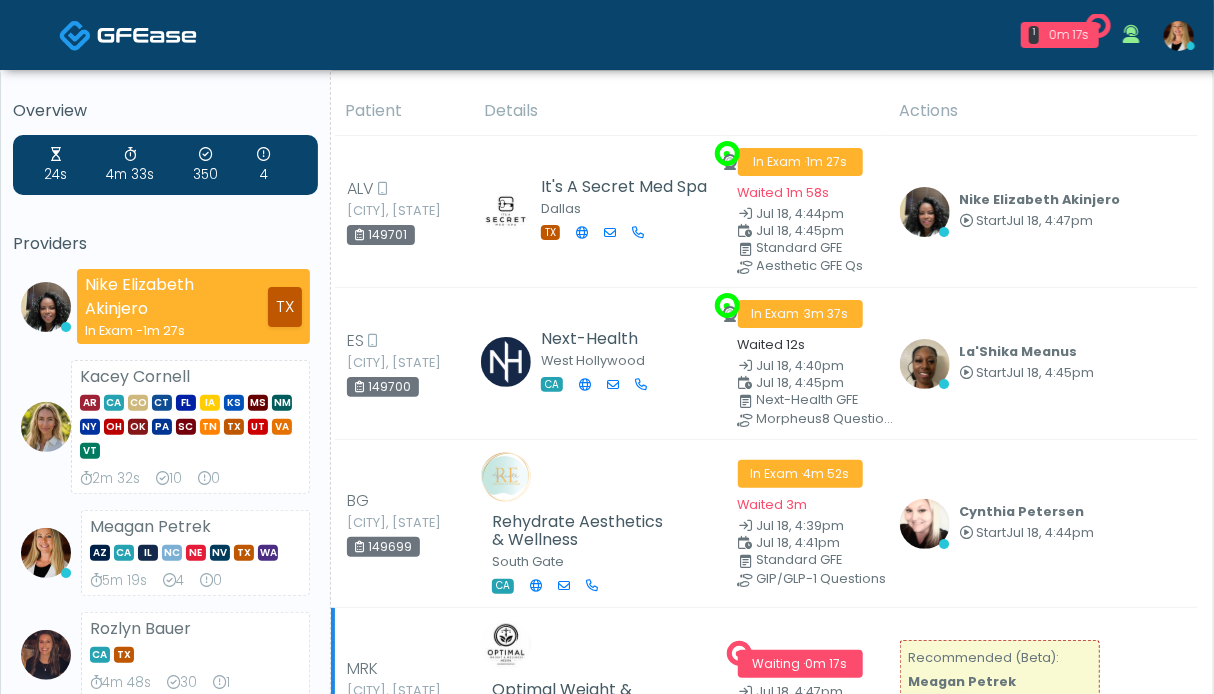 scroll, scrollTop: 200, scrollLeft: 0, axis: vertical 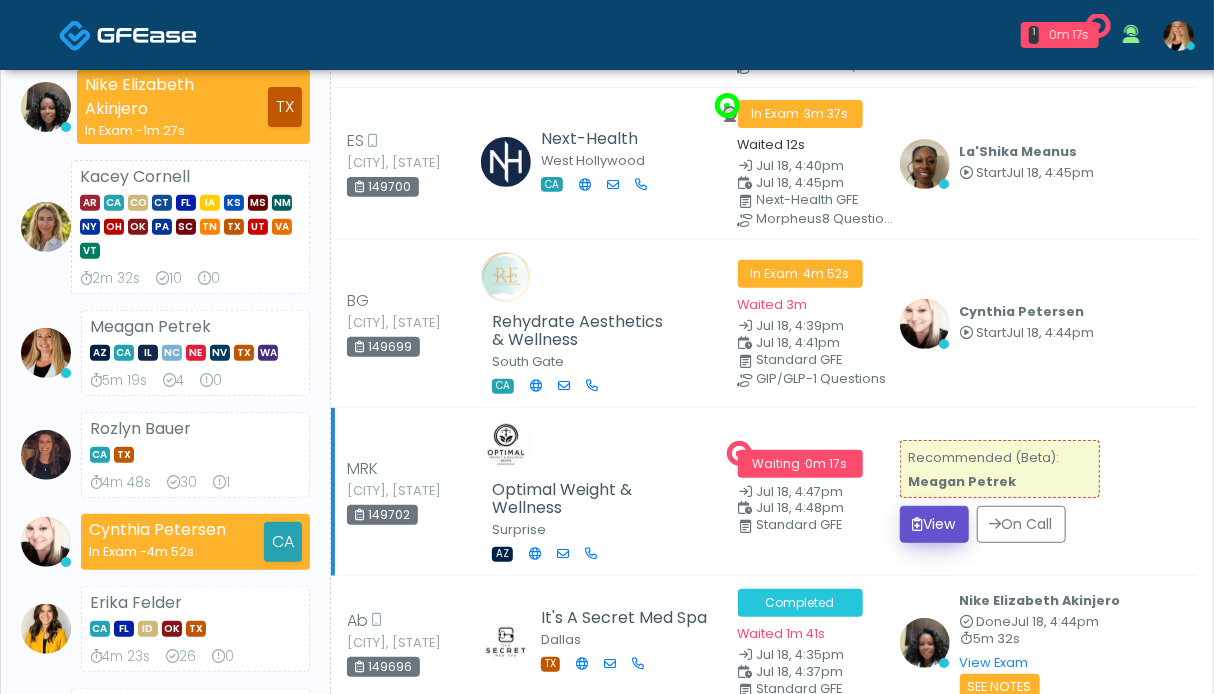 click on "View" at bounding box center [934, 524] 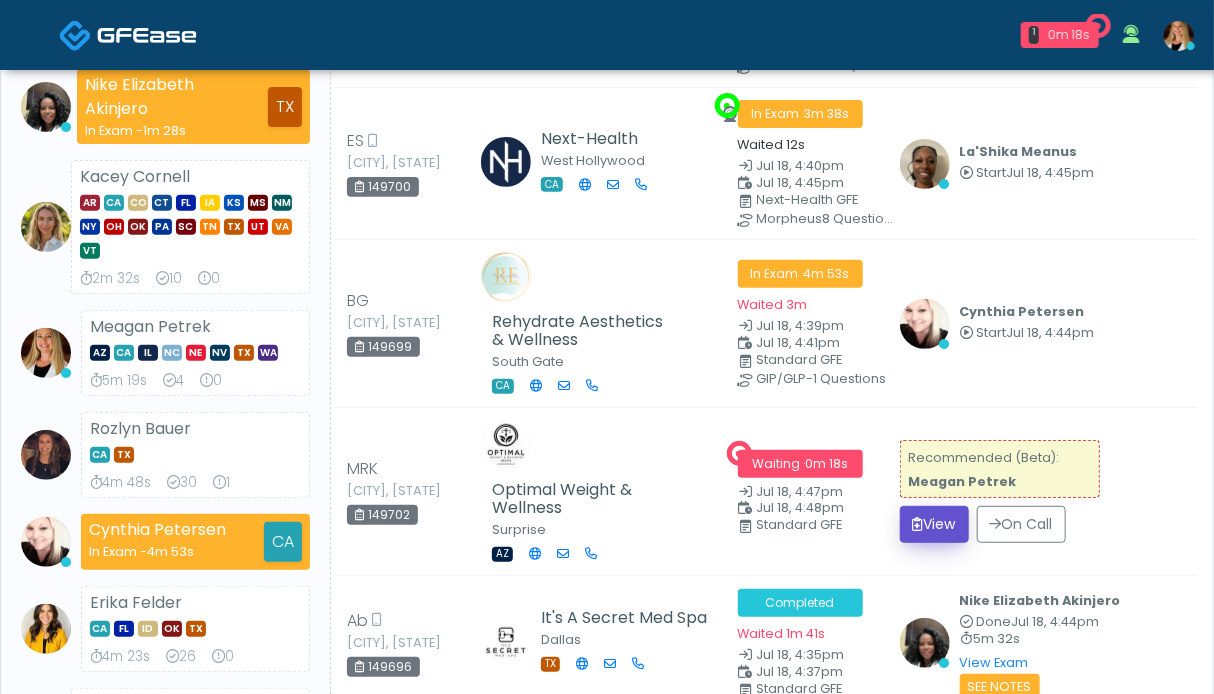scroll, scrollTop: 0, scrollLeft: 0, axis: both 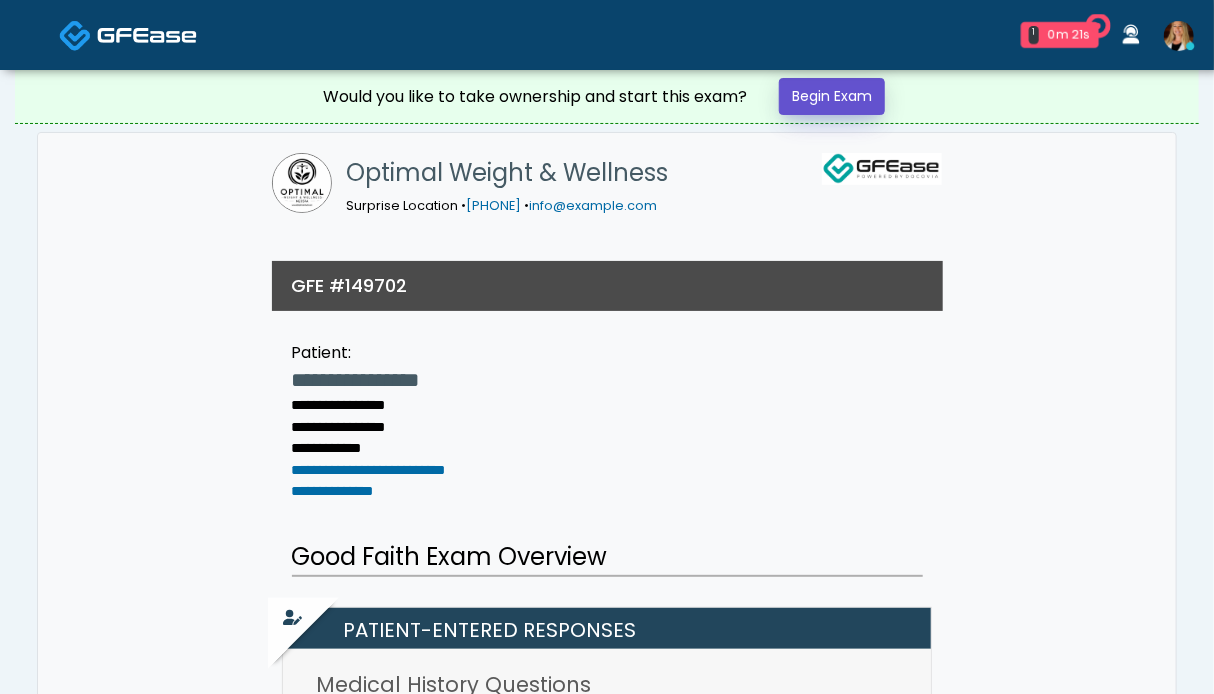 click on "Begin Exam" at bounding box center (832, 96) 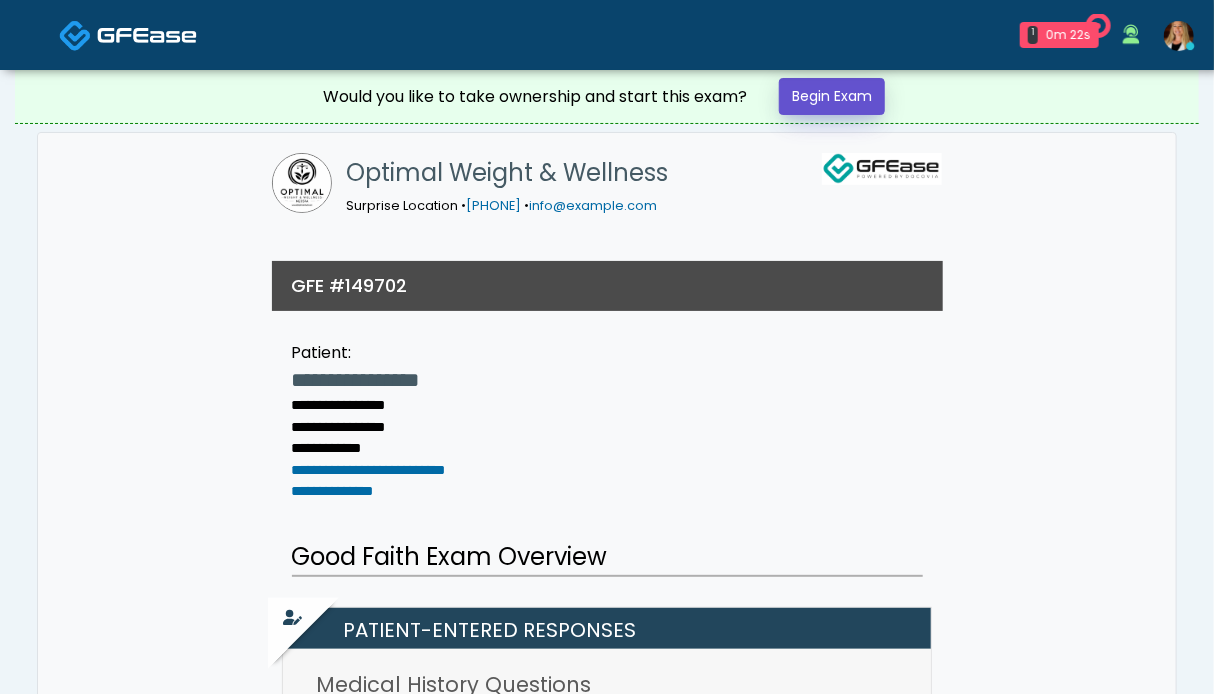 scroll, scrollTop: 0, scrollLeft: 0, axis: both 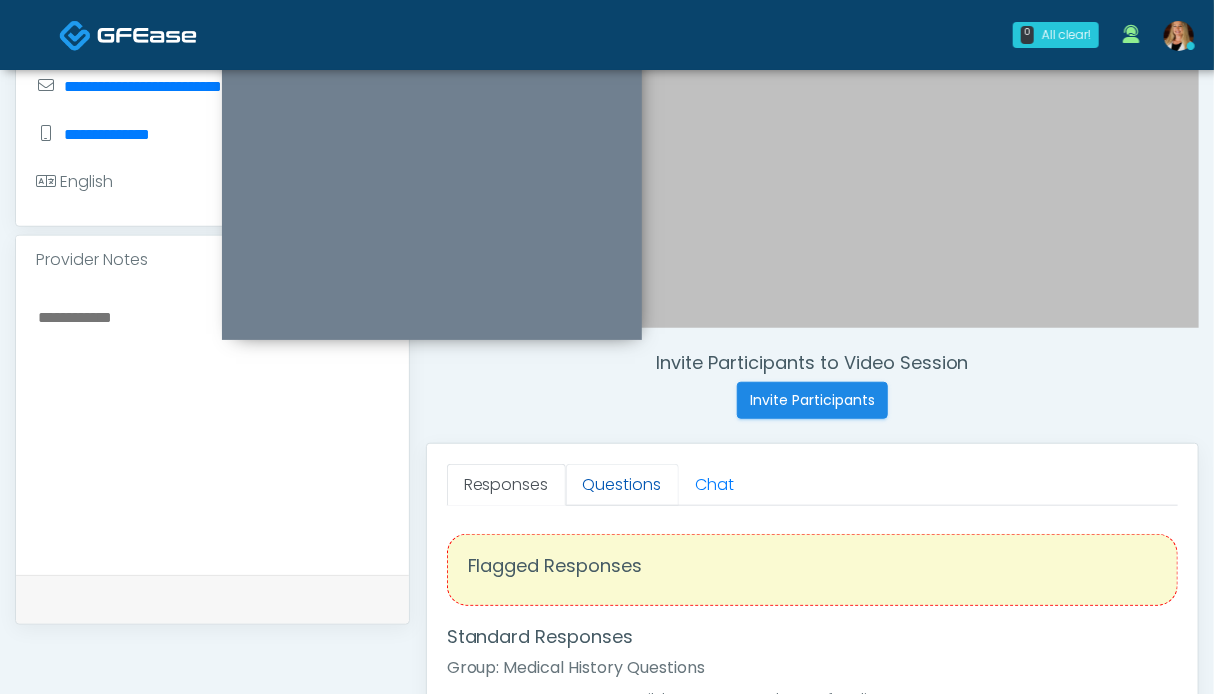 click on "Questions" at bounding box center (622, 485) 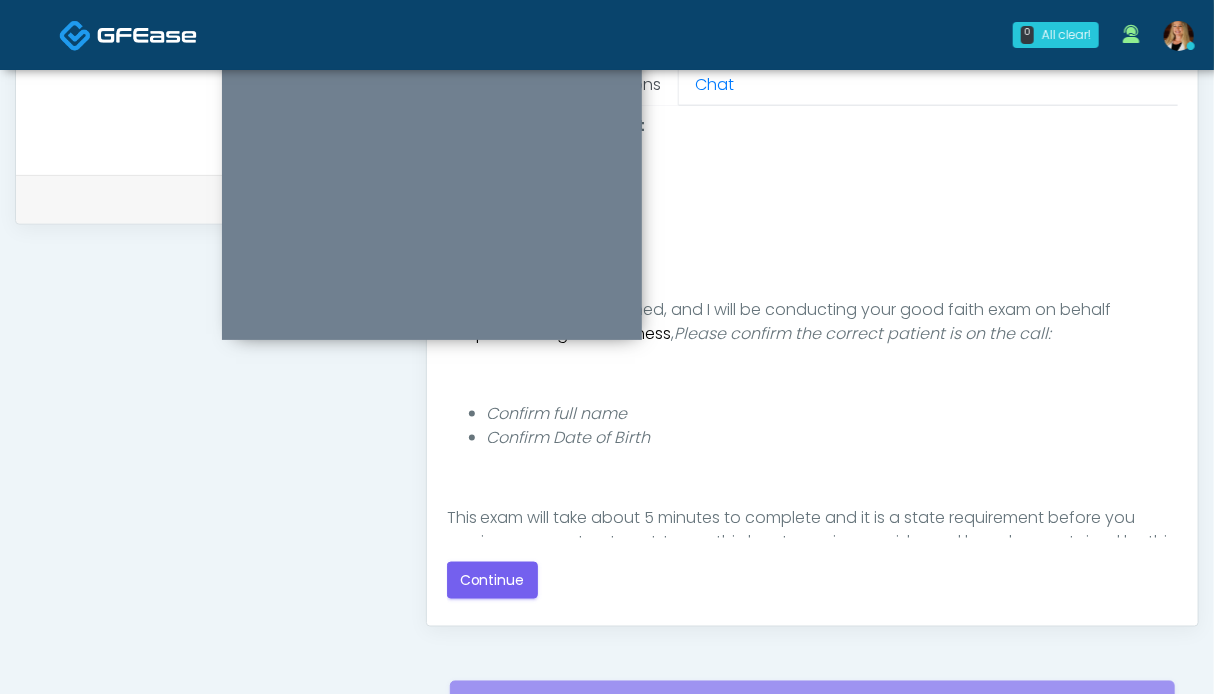 scroll, scrollTop: 1000, scrollLeft: 0, axis: vertical 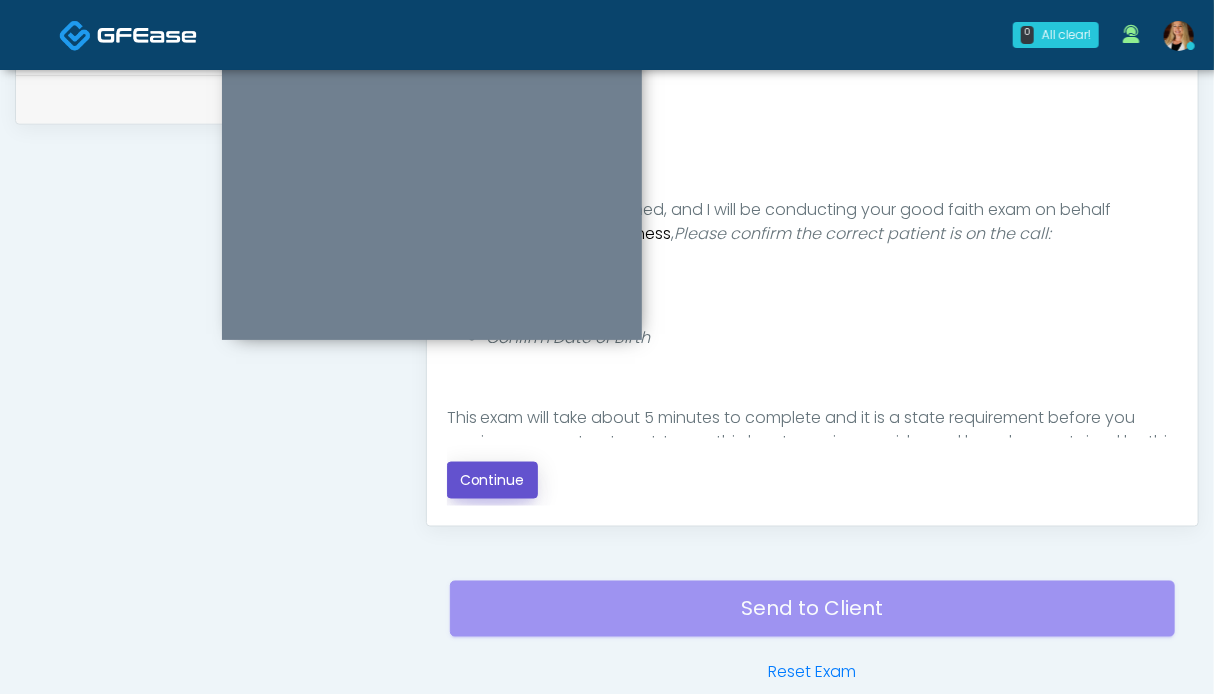 click on "Continue" at bounding box center [492, 480] 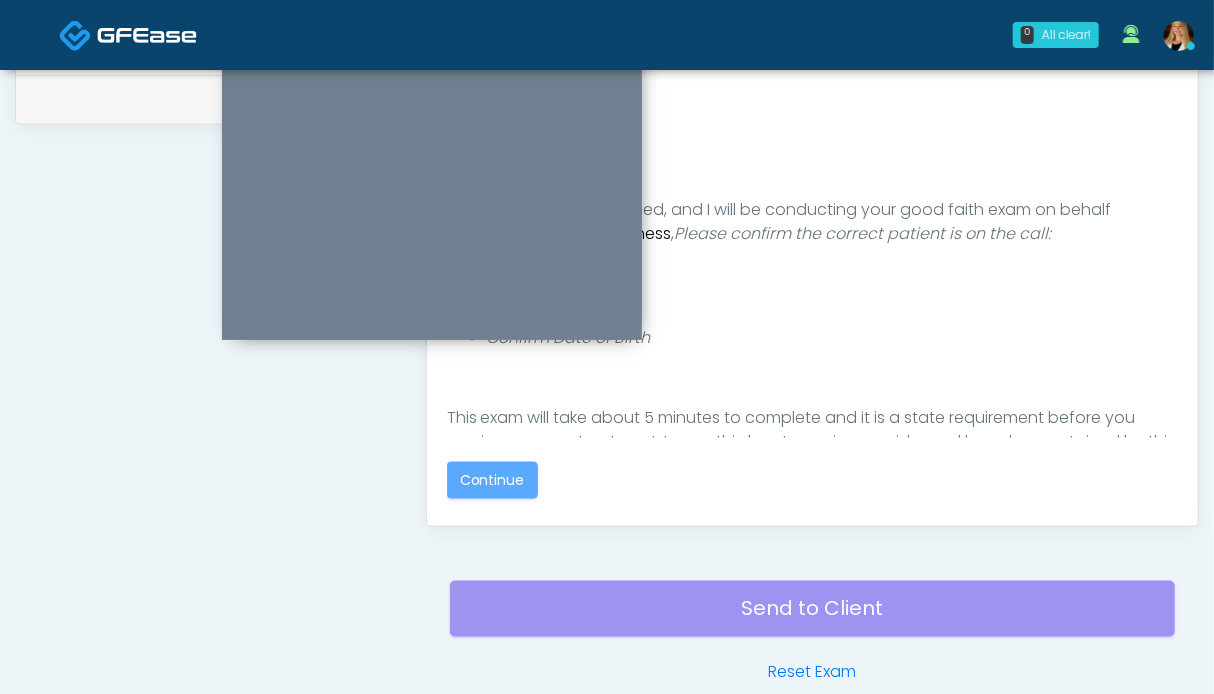 scroll, scrollTop: 999, scrollLeft: 0, axis: vertical 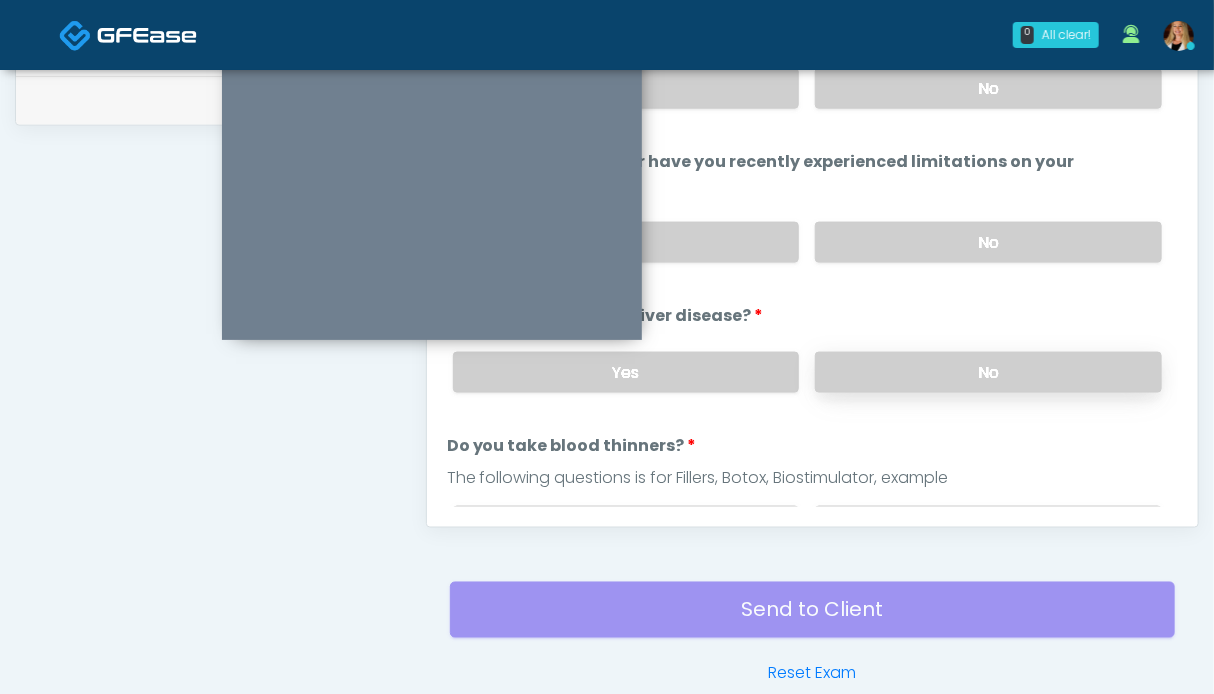 drag, startPoint x: 960, startPoint y: 369, endPoint x: 960, endPoint y: 357, distance: 12 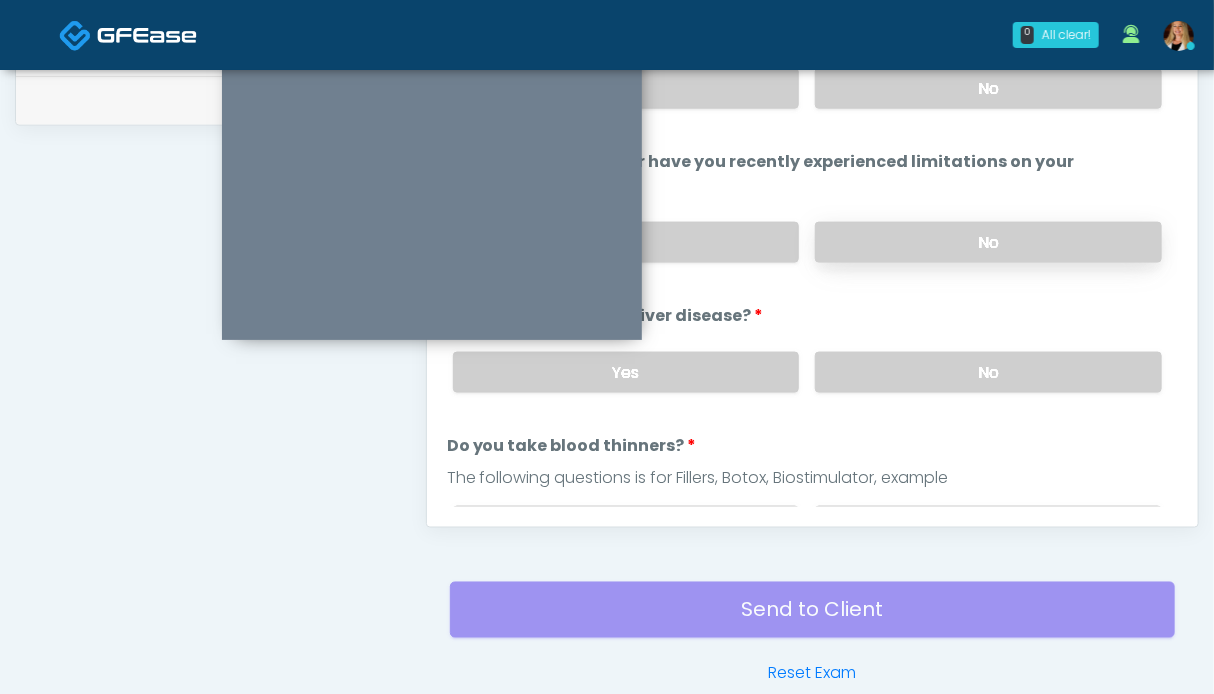 click on "No" at bounding box center [988, 242] 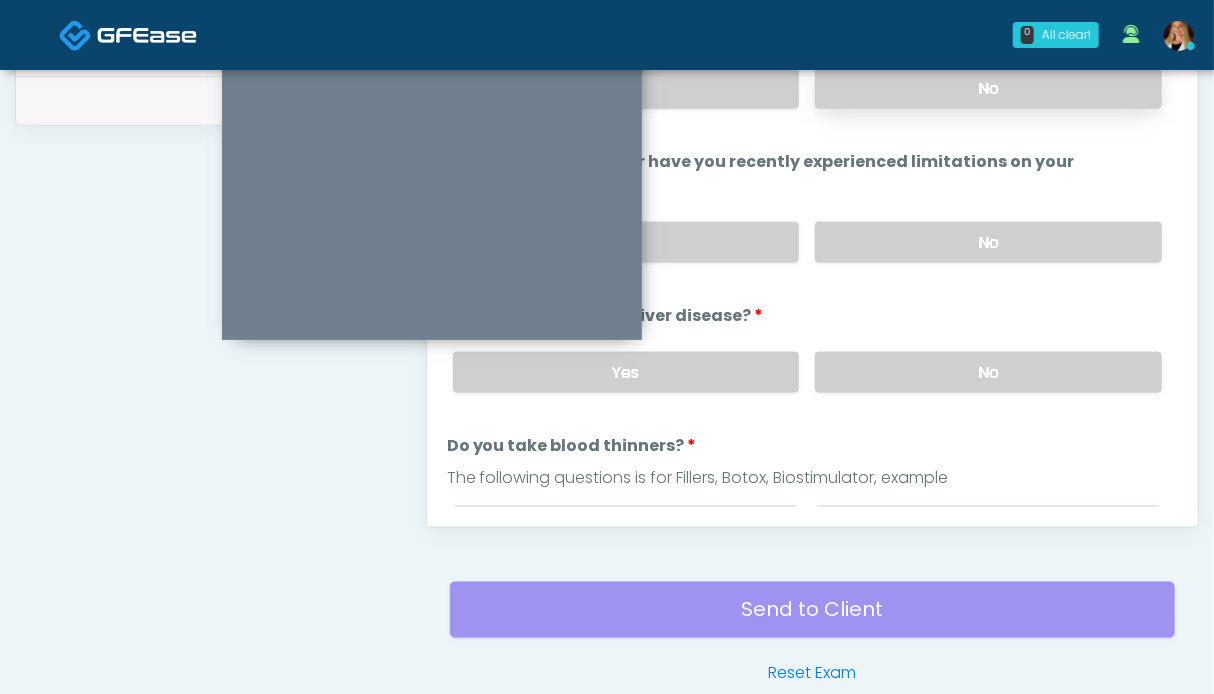 scroll, scrollTop: 699, scrollLeft: 0, axis: vertical 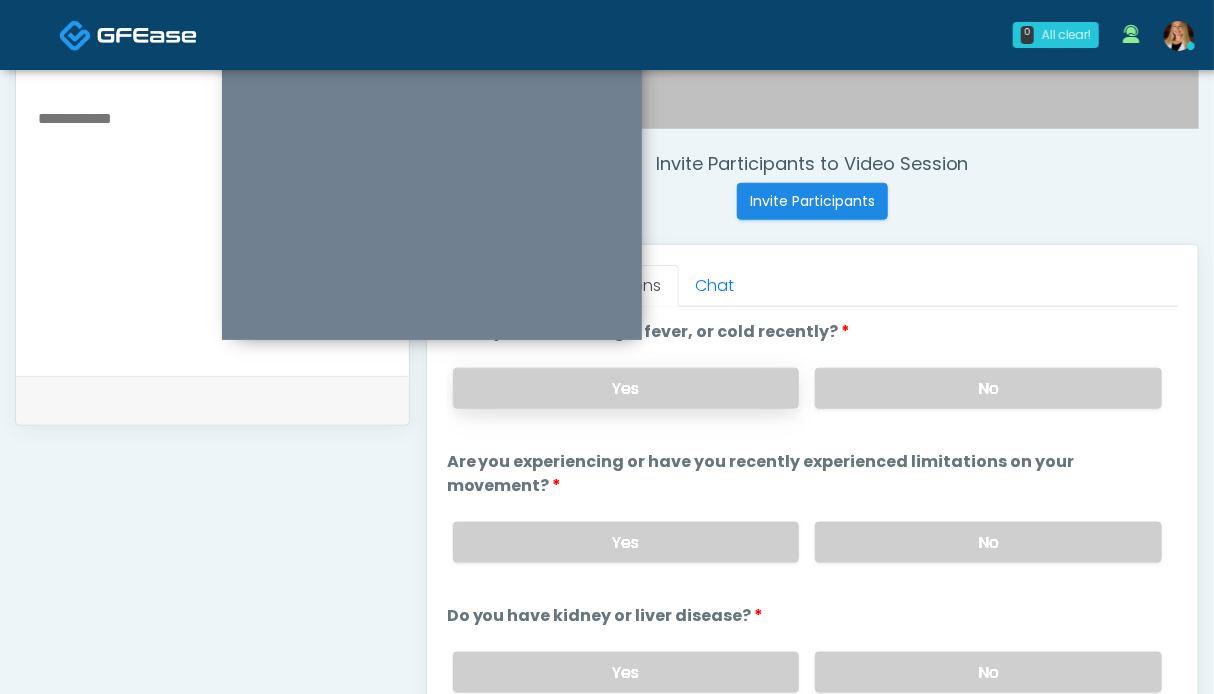 drag, startPoint x: 939, startPoint y: 376, endPoint x: 620, endPoint y: 377, distance: 319.00156 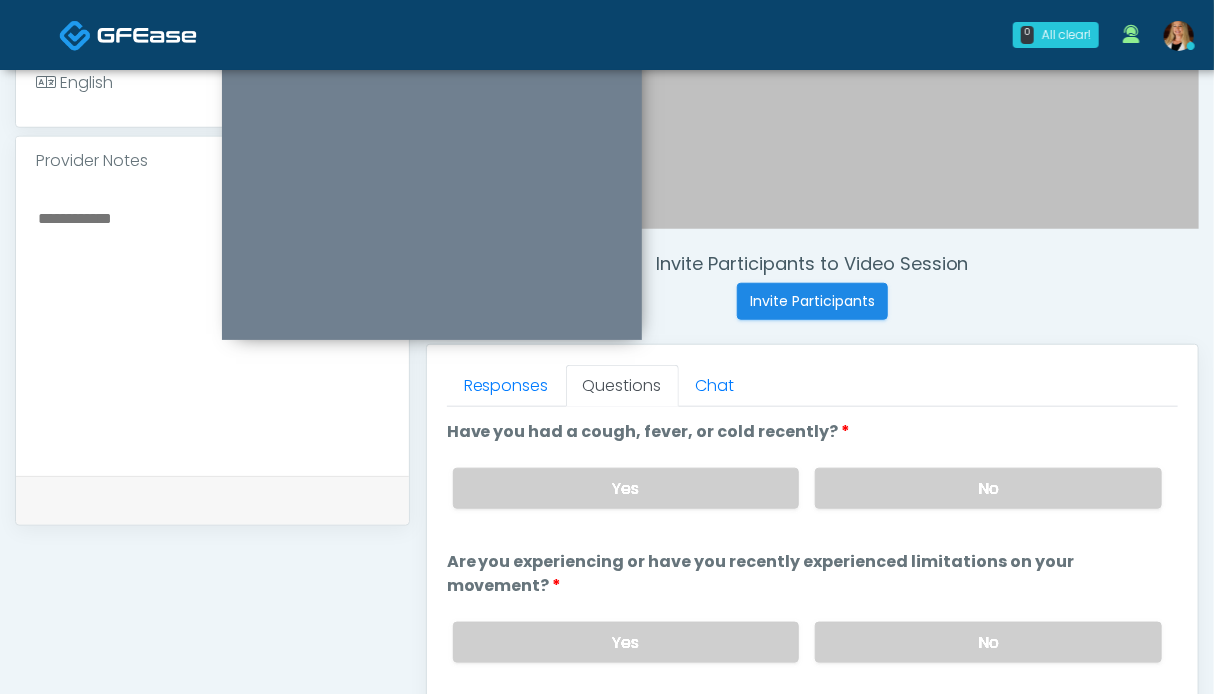 scroll, scrollTop: 699, scrollLeft: 0, axis: vertical 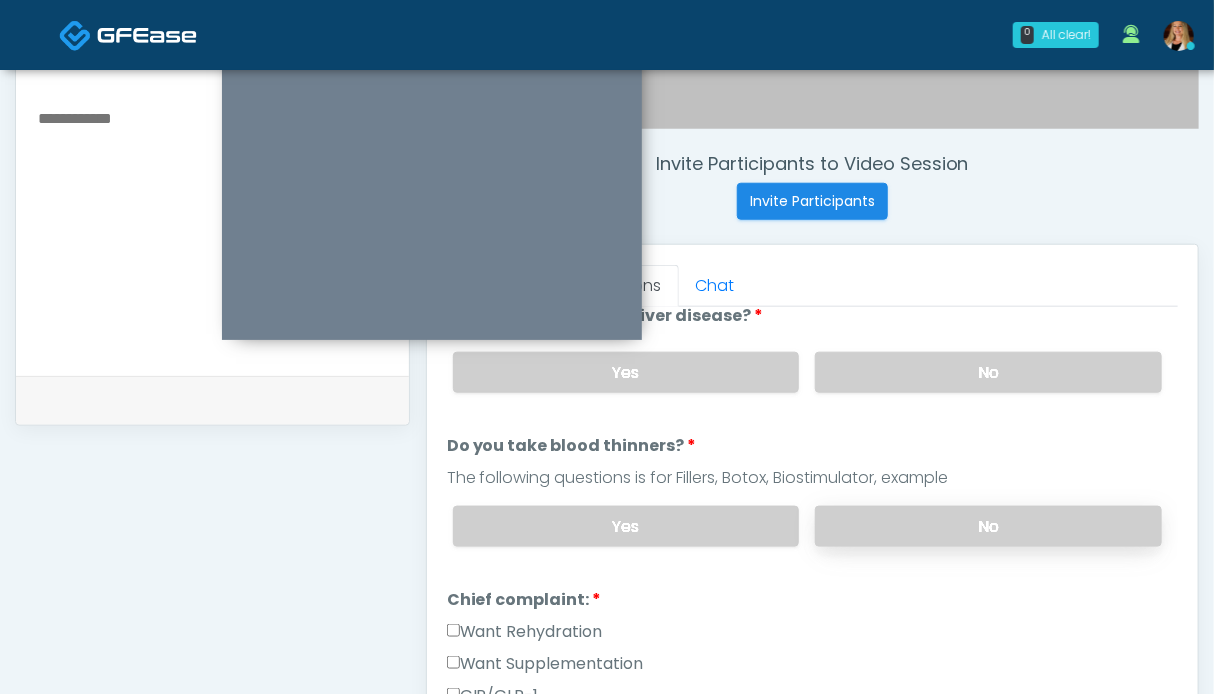 drag, startPoint x: 974, startPoint y: 516, endPoint x: 963, endPoint y: 513, distance: 11.401754 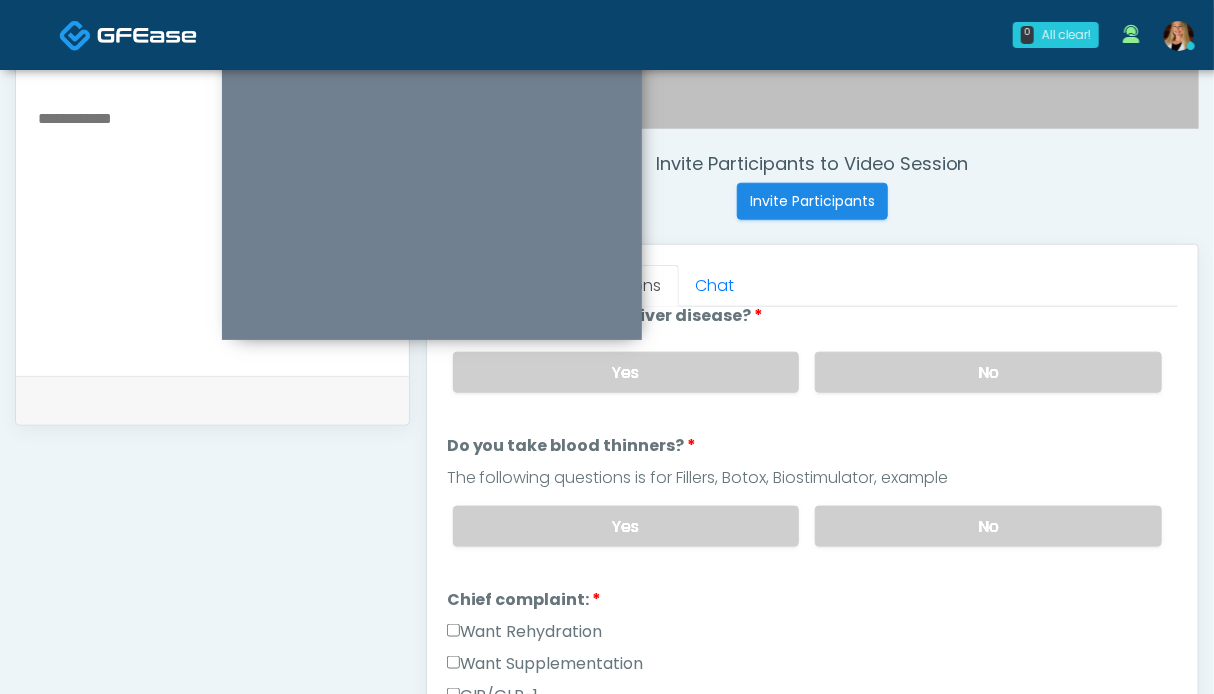 scroll, scrollTop: 400, scrollLeft: 0, axis: vertical 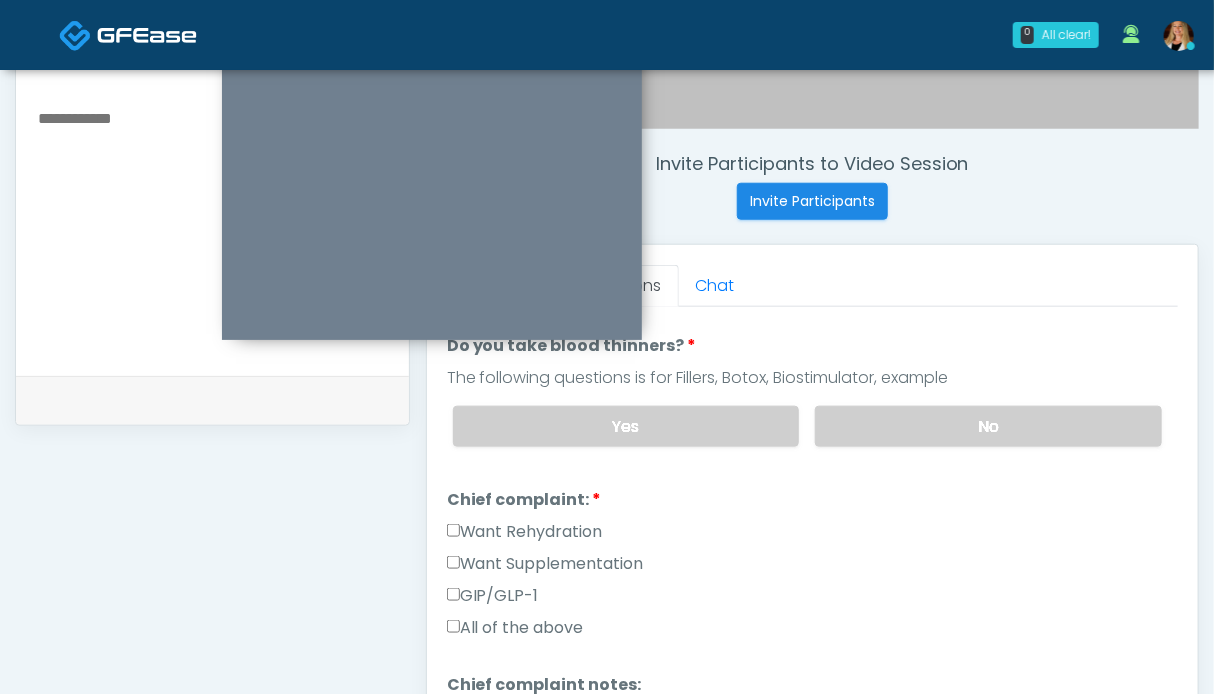 drag, startPoint x: 473, startPoint y: 585, endPoint x: 489, endPoint y: 561, distance: 28.84441 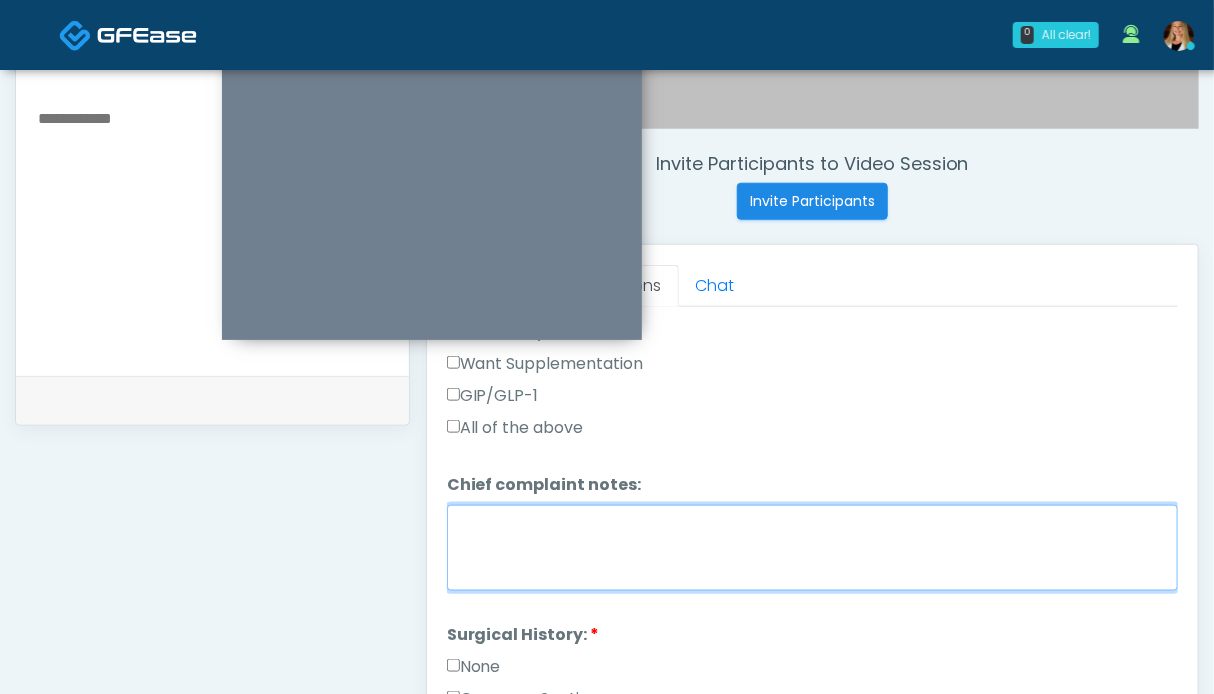 click on "Chief complaint notes:" at bounding box center [812, 548] 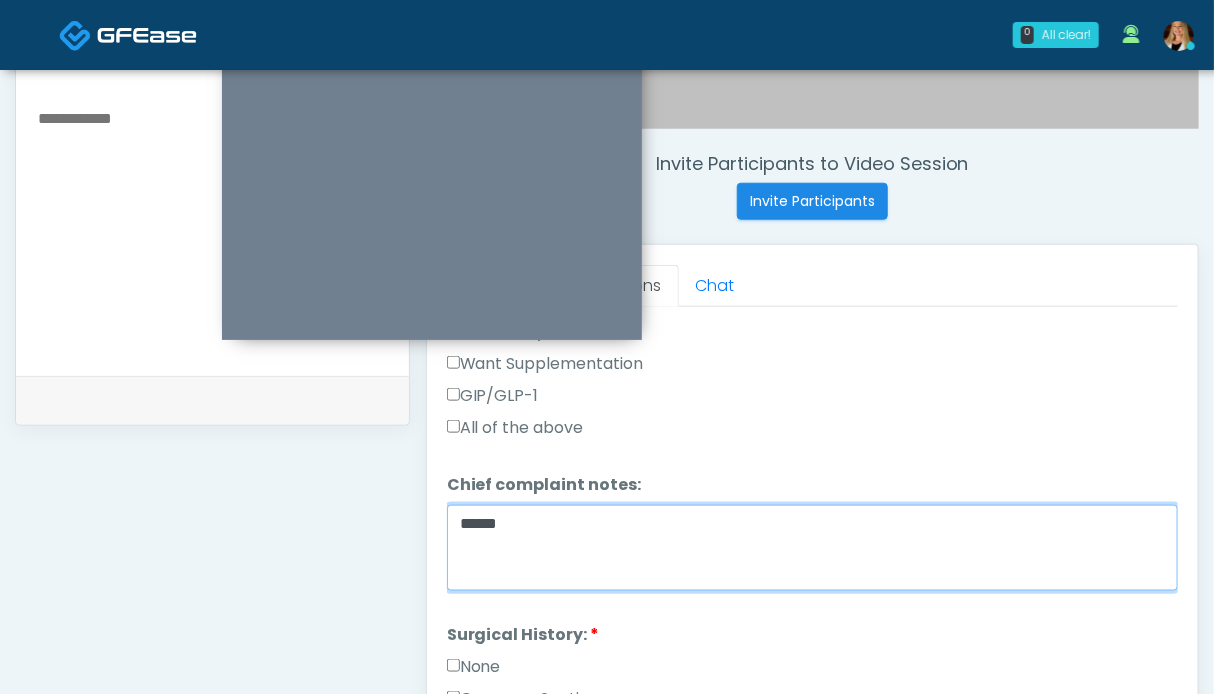 type on "*****" 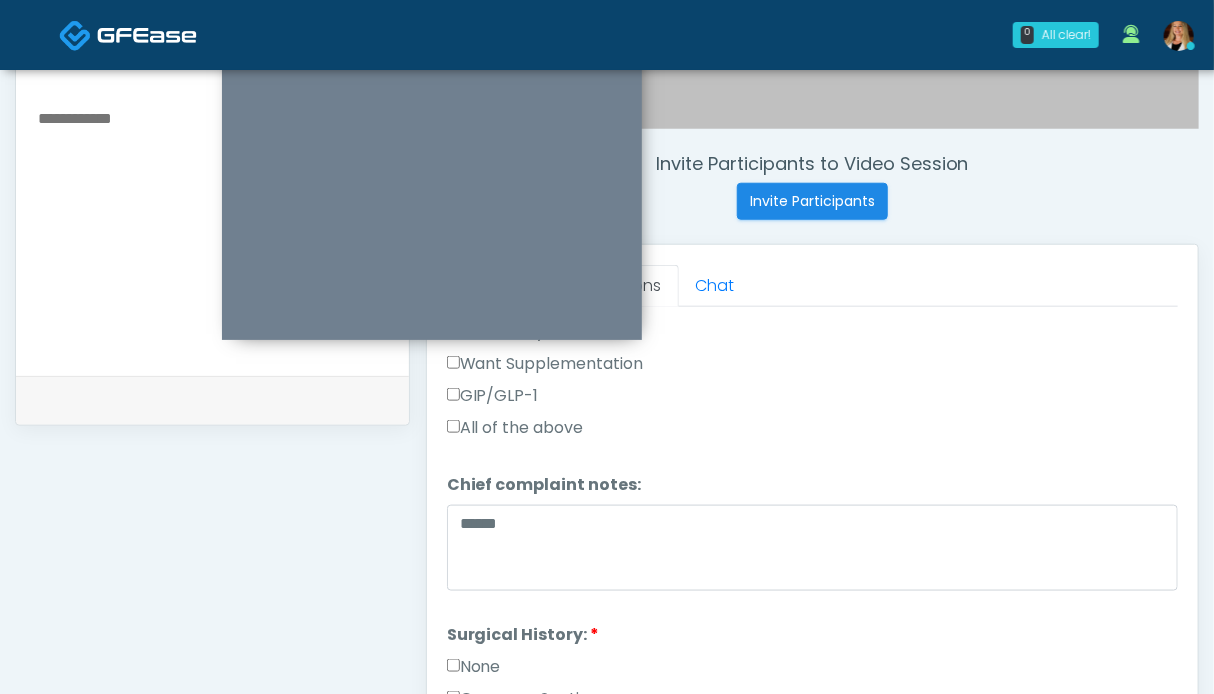 click on "None" at bounding box center (474, 667) 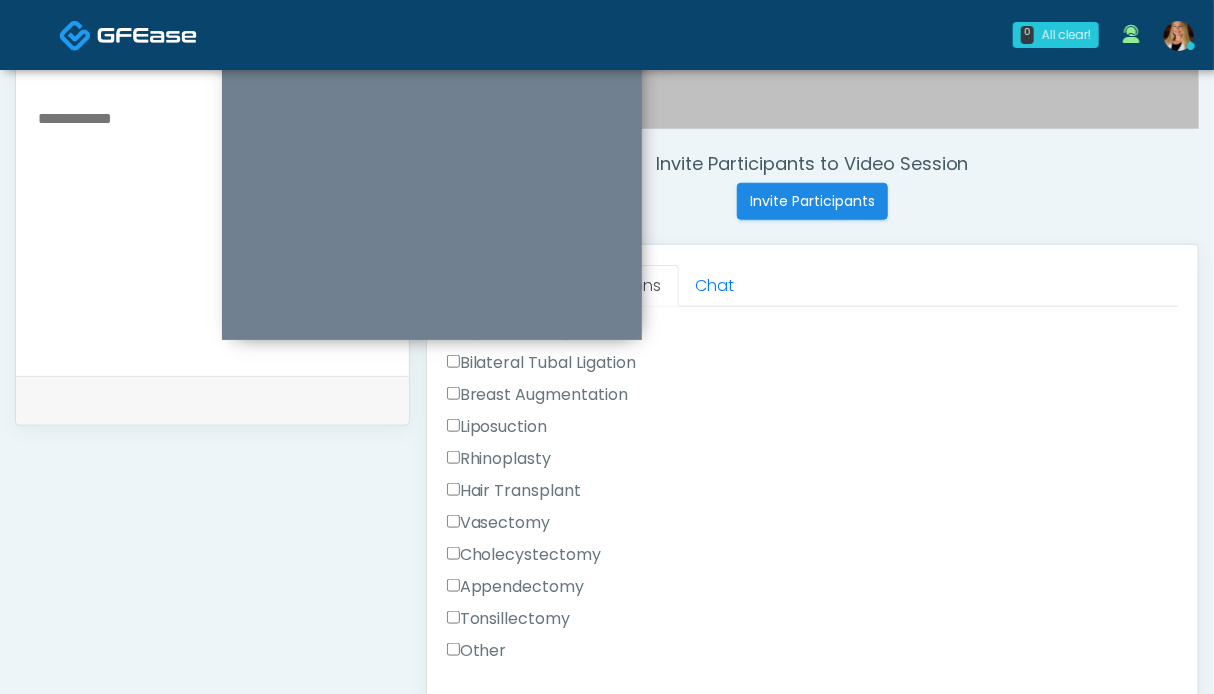 scroll, scrollTop: 1068, scrollLeft: 0, axis: vertical 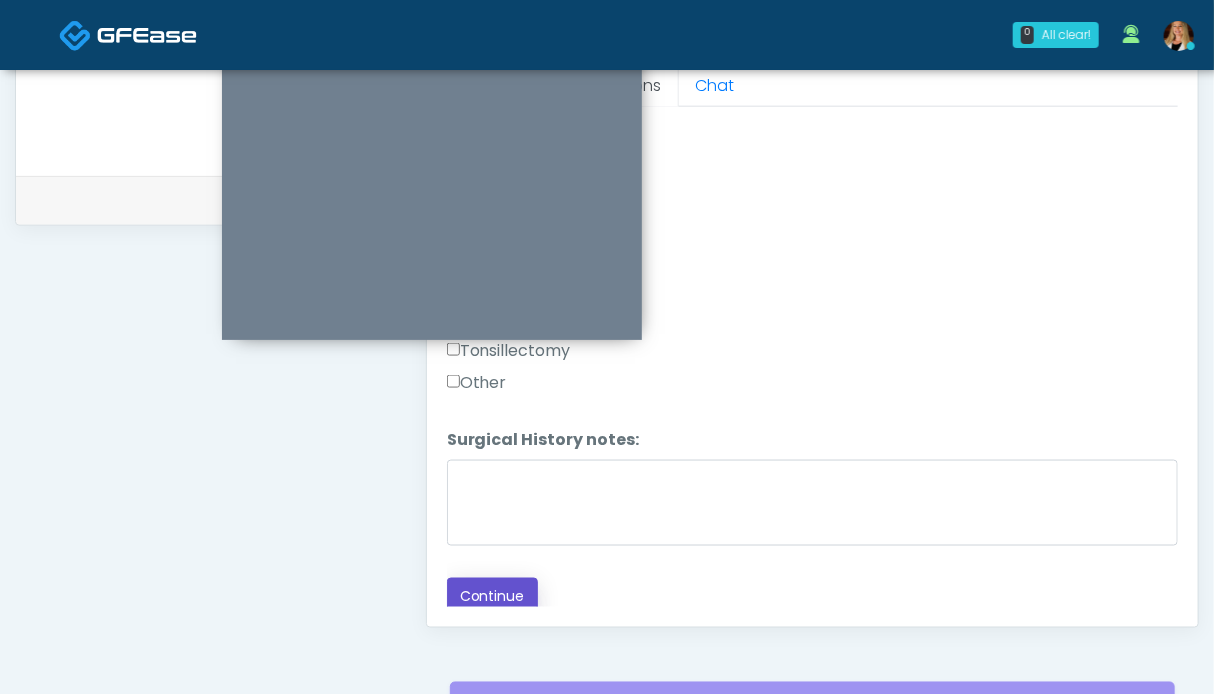 click on "Continue" at bounding box center (492, 596) 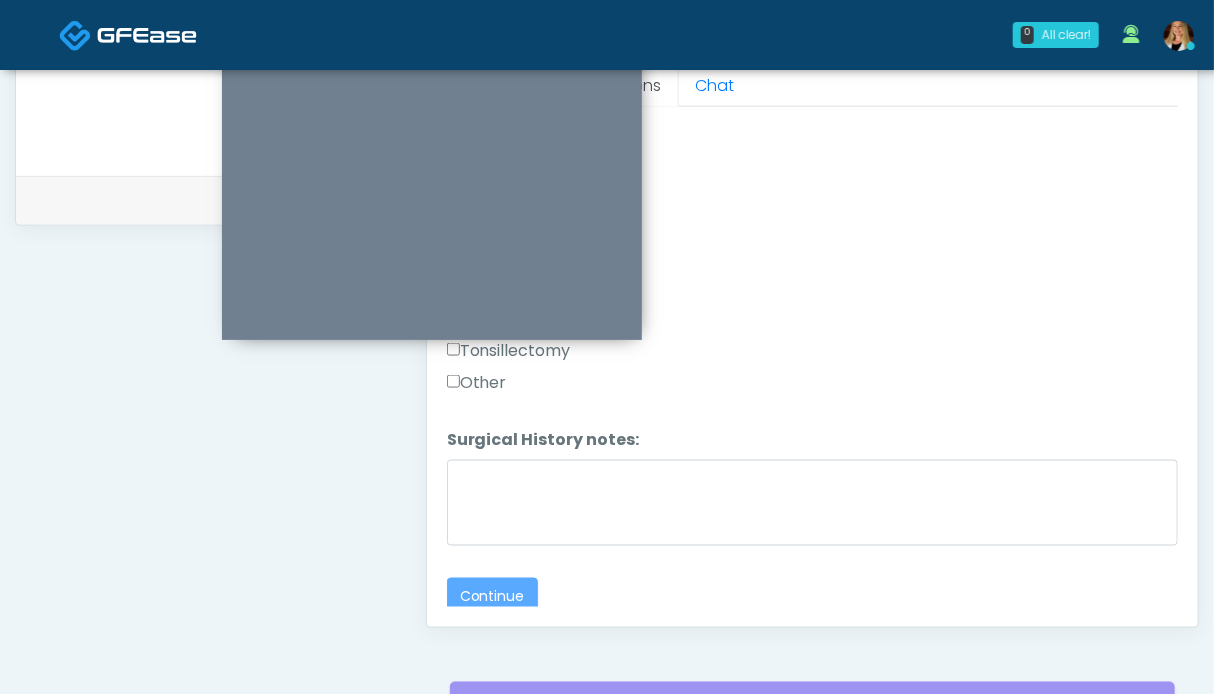 scroll, scrollTop: 1099, scrollLeft: 0, axis: vertical 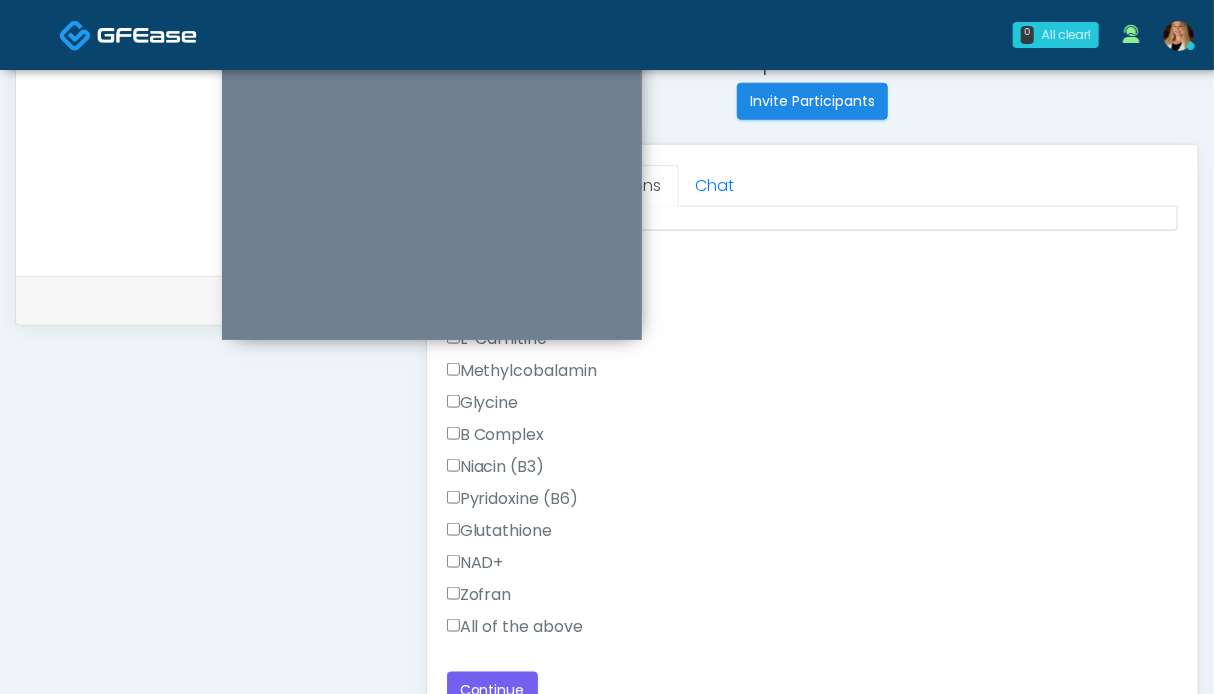 click on "All of the above" at bounding box center [515, 627] 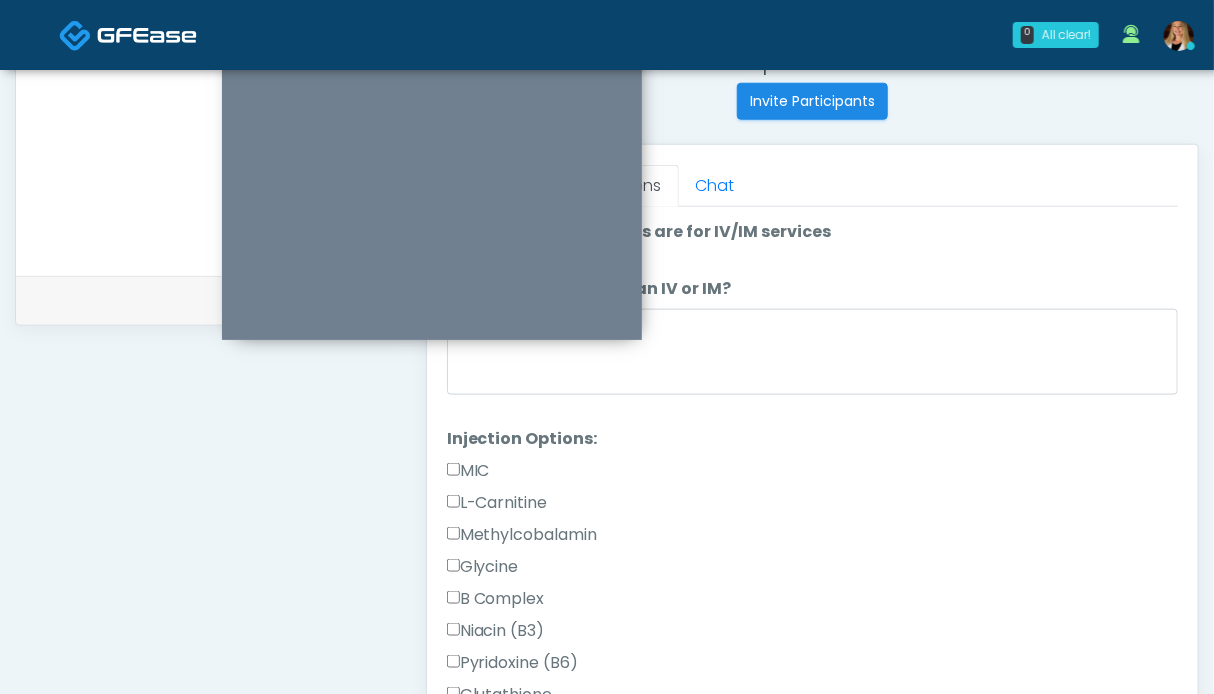 scroll, scrollTop: 164, scrollLeft: 0, axis: vertical 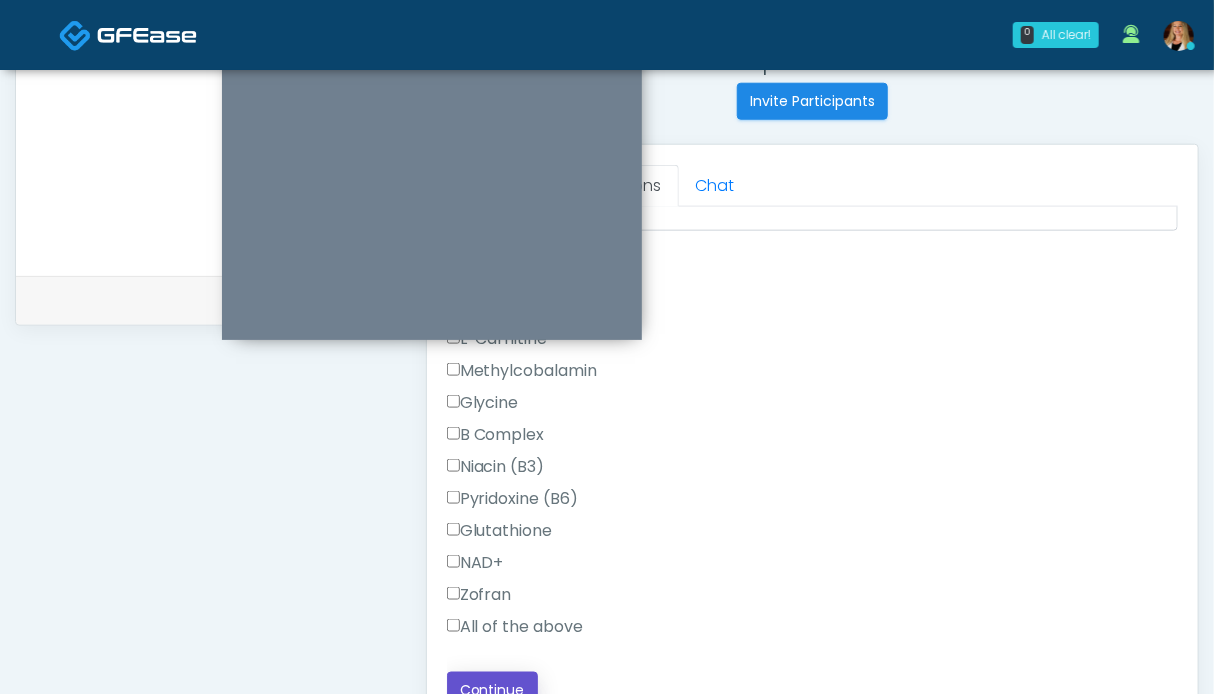 click on "Continue" at bounding box center (492, 690) 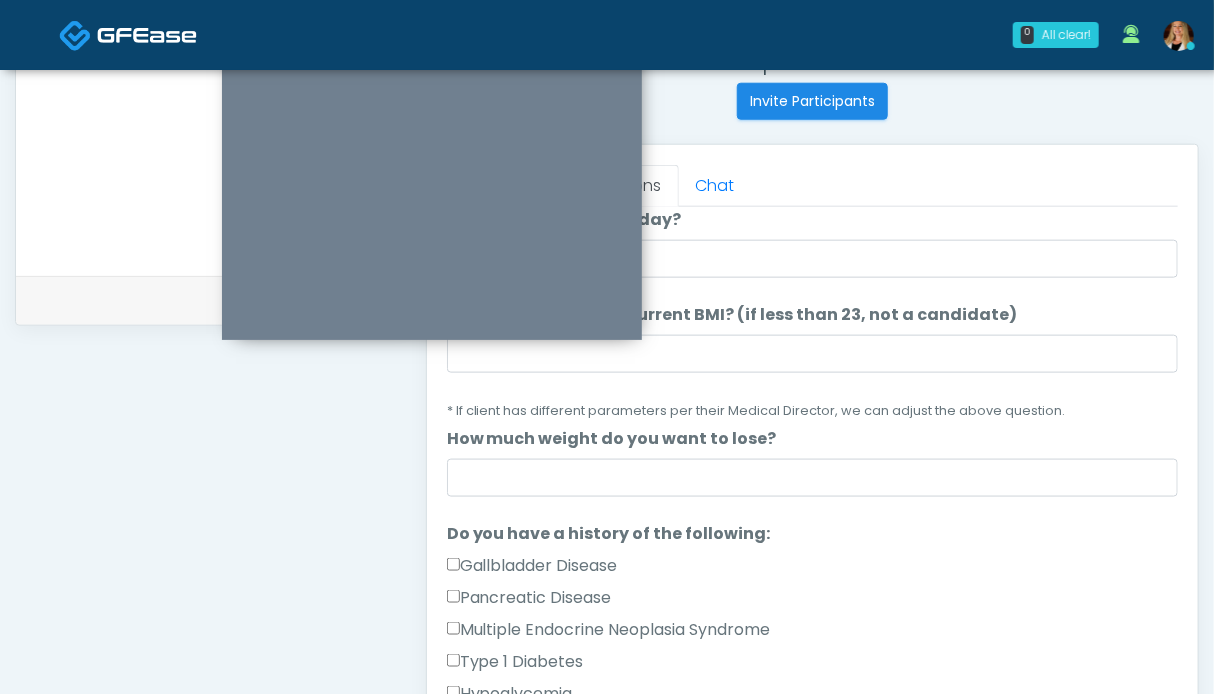 scroll, scrollTop: 1099, scrollLeft: 0, axis: vertical 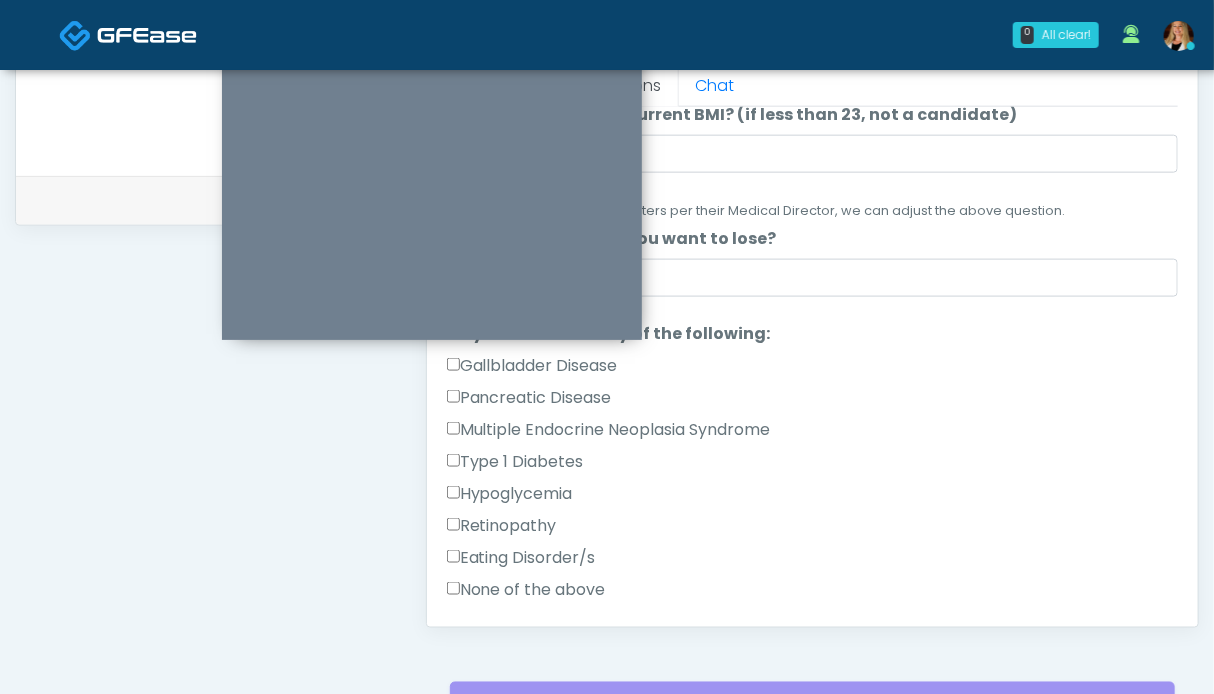 click on "None of the above" at bounding box center (526, 590) 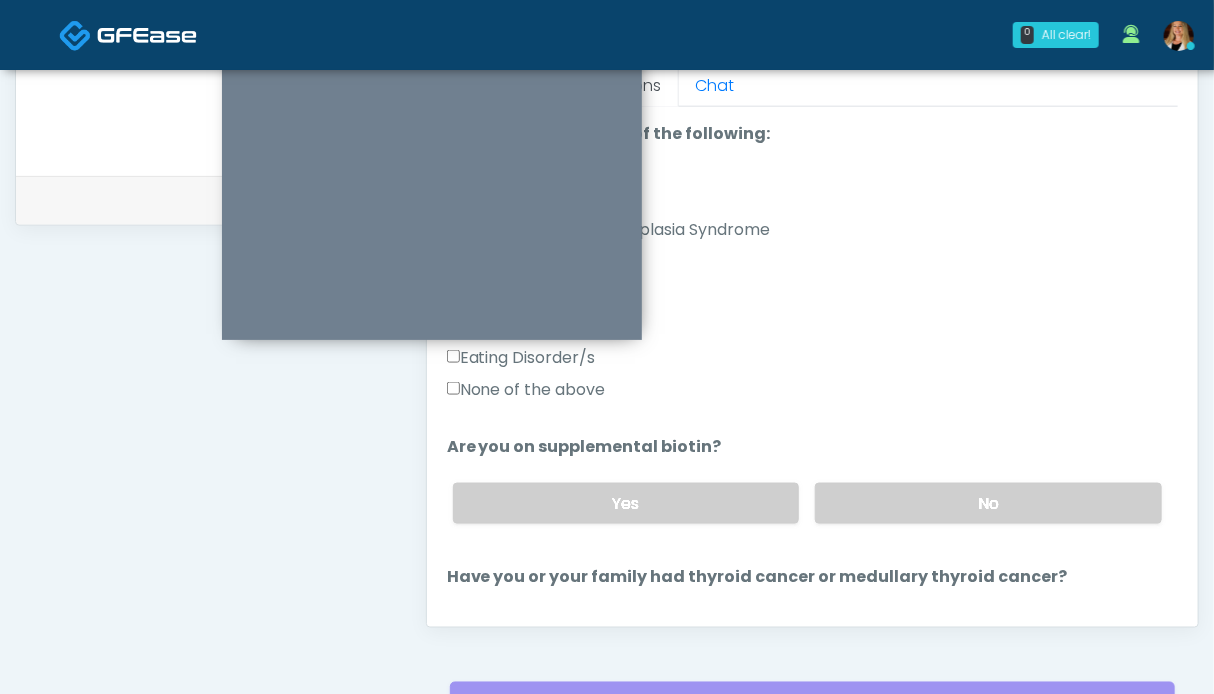 scroll, scrollTop: 564, scrollLeft: 0, axis: vertical 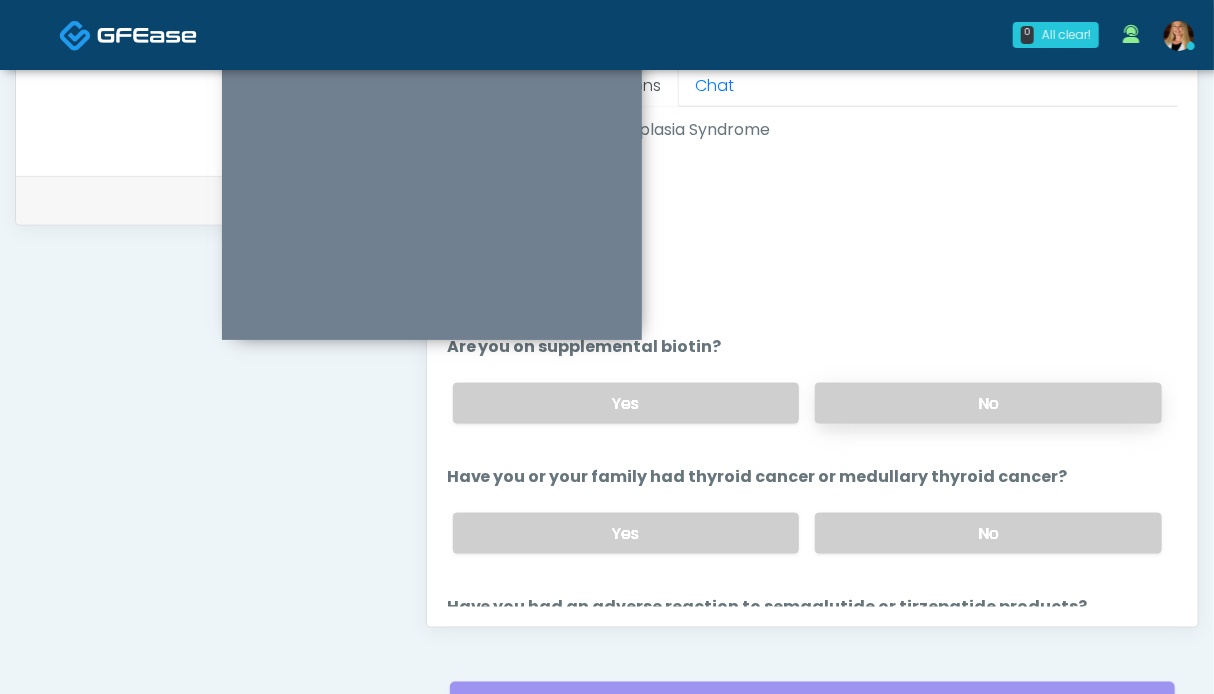 click on "No" at bounding box center [988, 403] 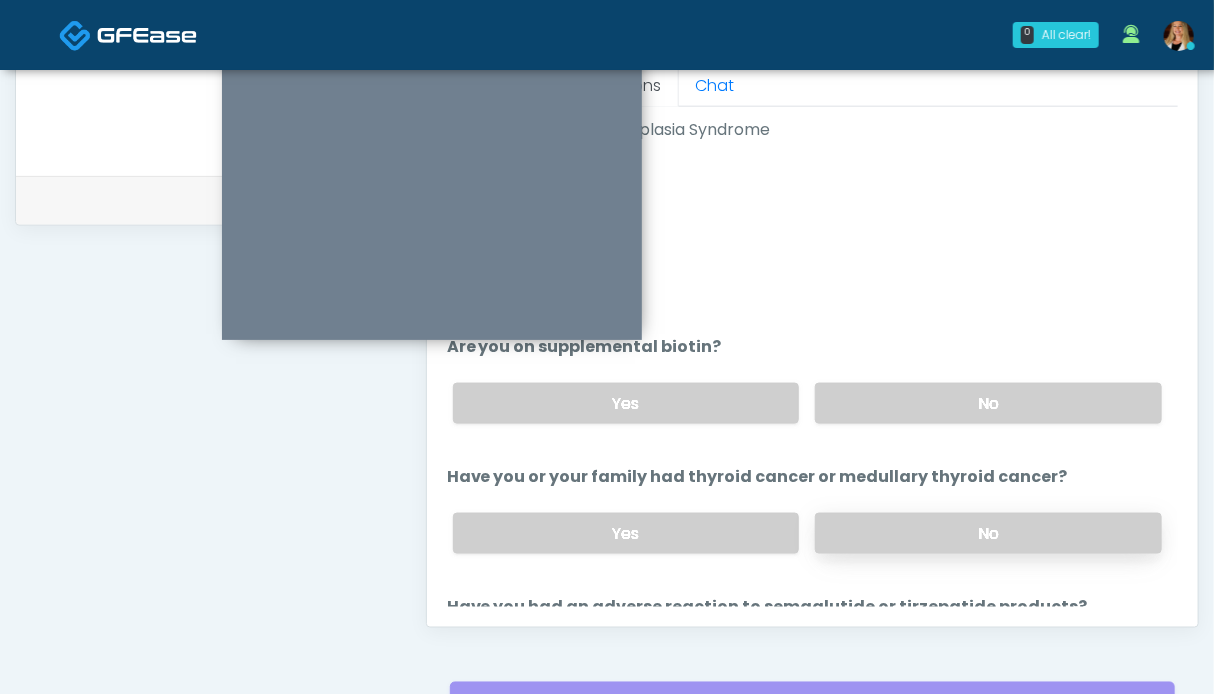 click on "No" at bounding box center (988, 533) 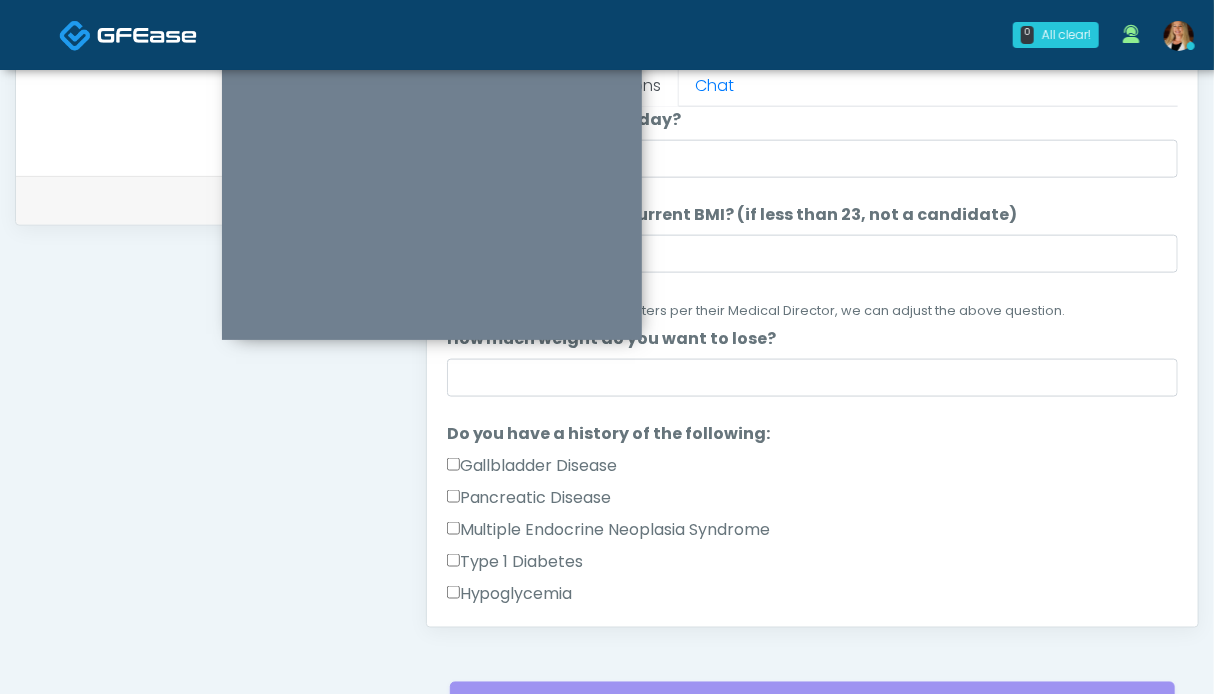 scroll, scrollTop: 64, scrollLeft: 0, axis: vertical 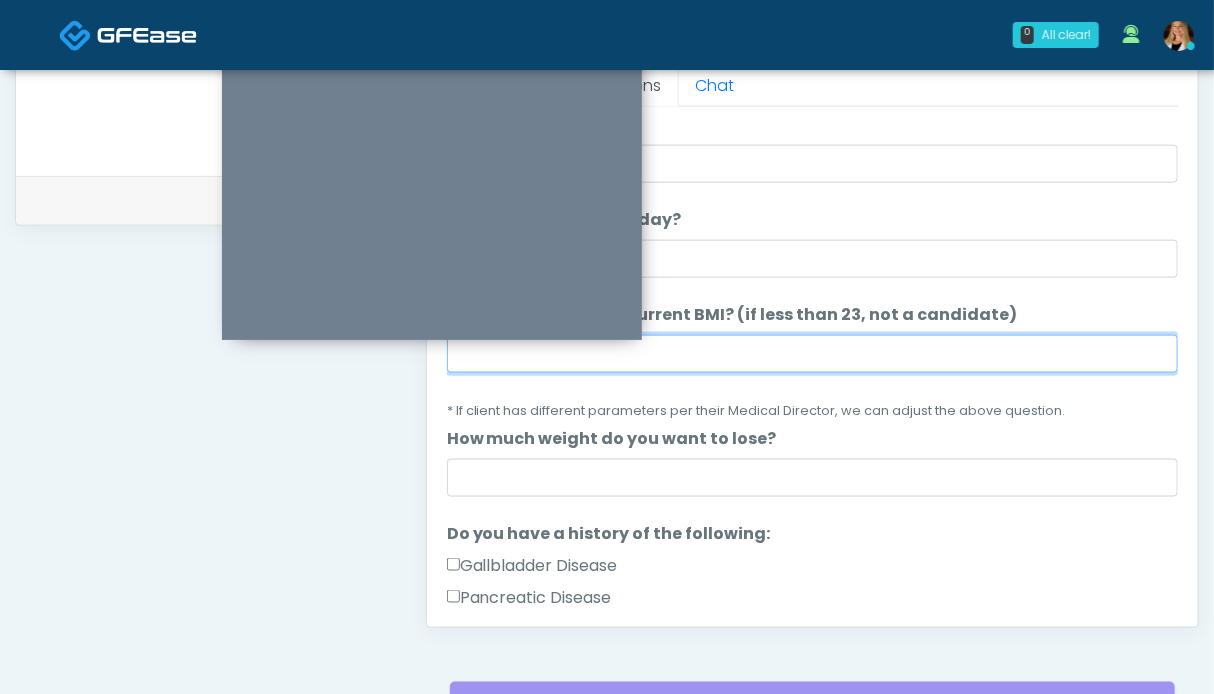 click on "What is the patient's current BMI? (if less than 23, not a candidate)" at bounding box center (812, 354) 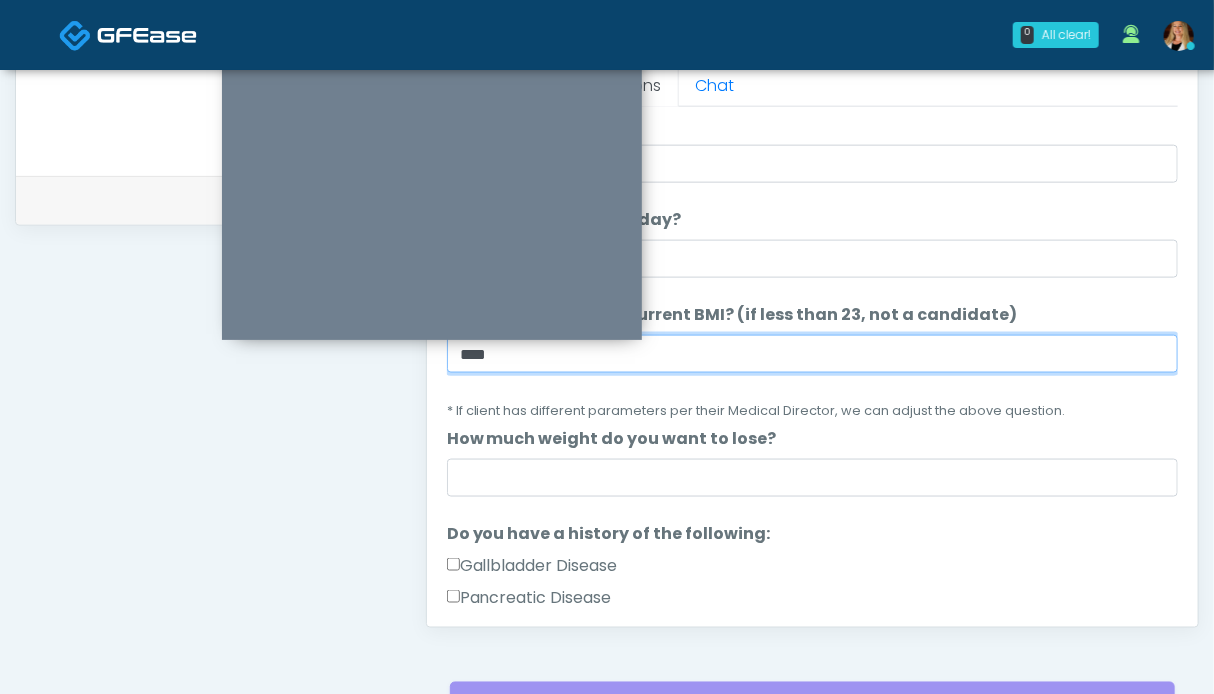 scroll, scrollTop: 0, scrollLeft: 0, axis: both 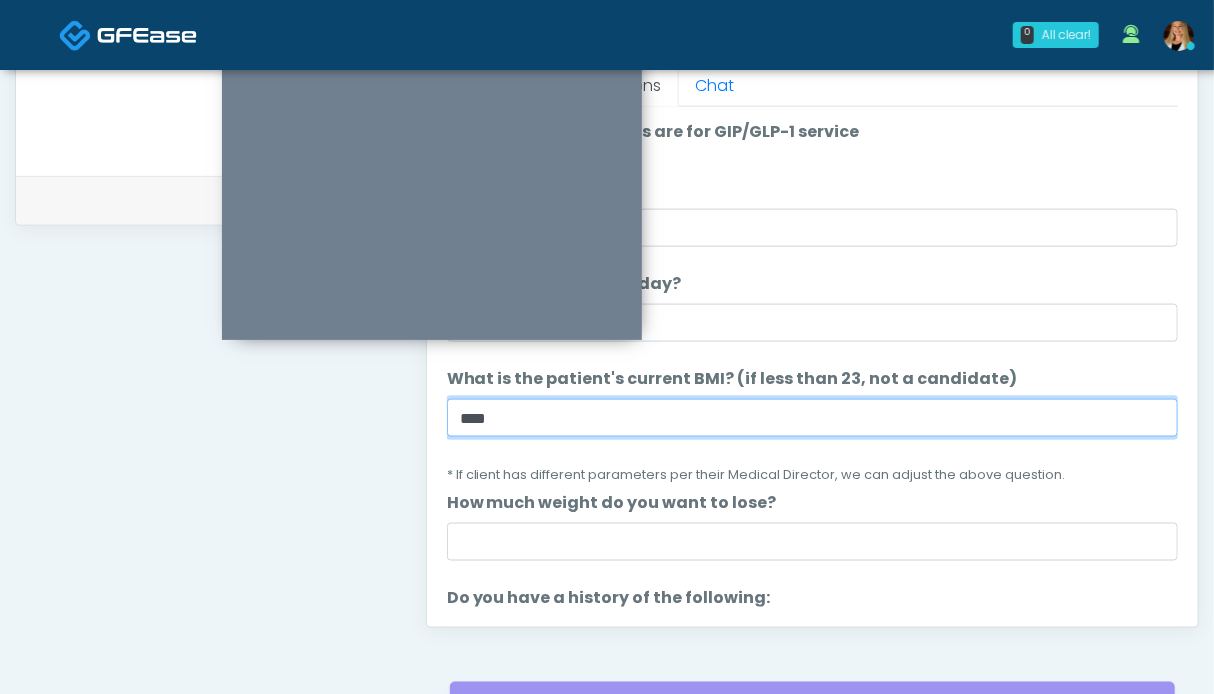 type on "****" 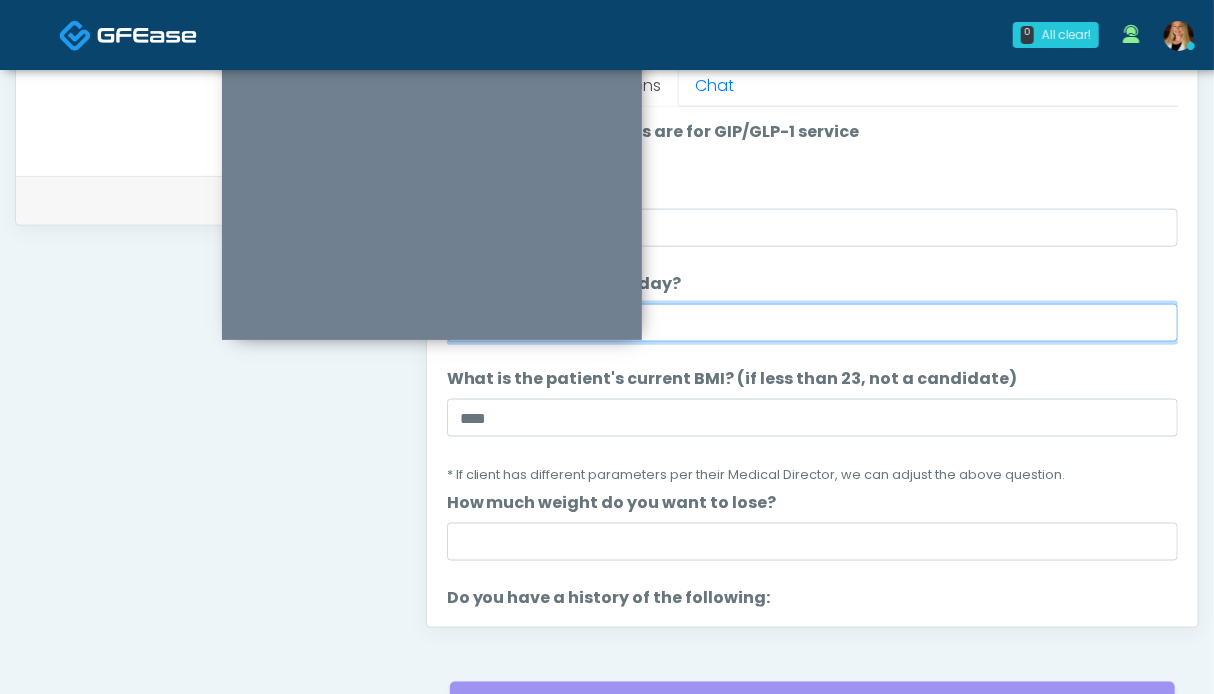 click on "What is your weight today?" at bounding box center (812, 323) 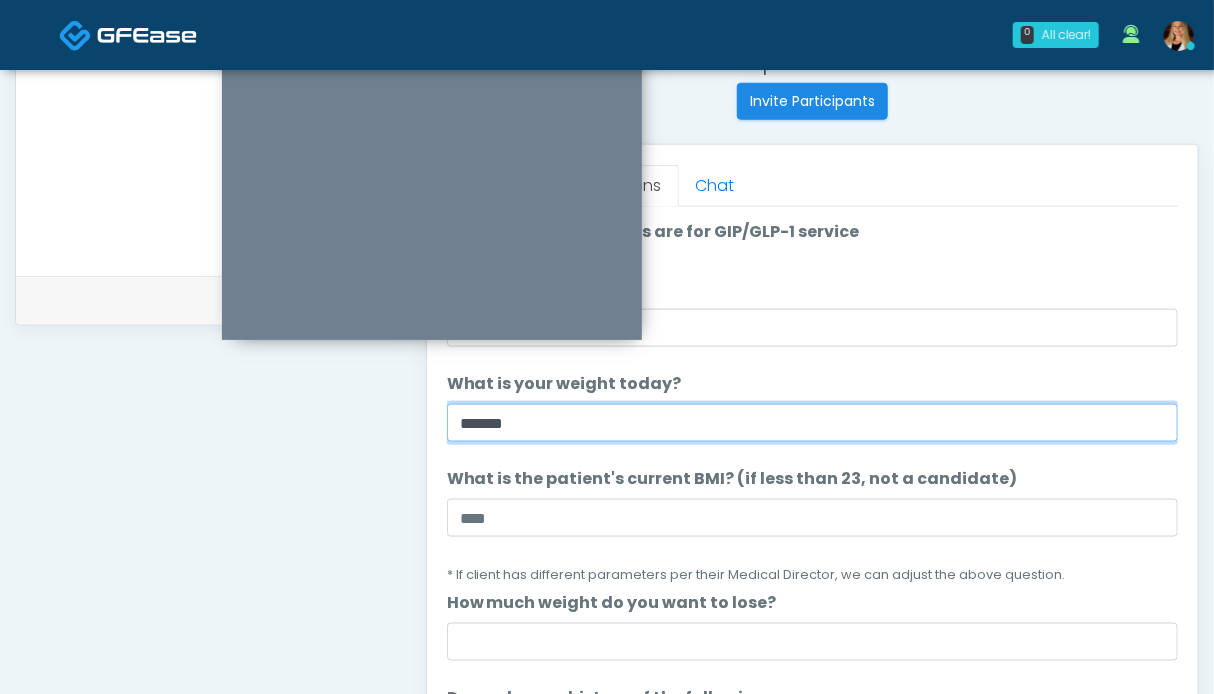 type on "******" 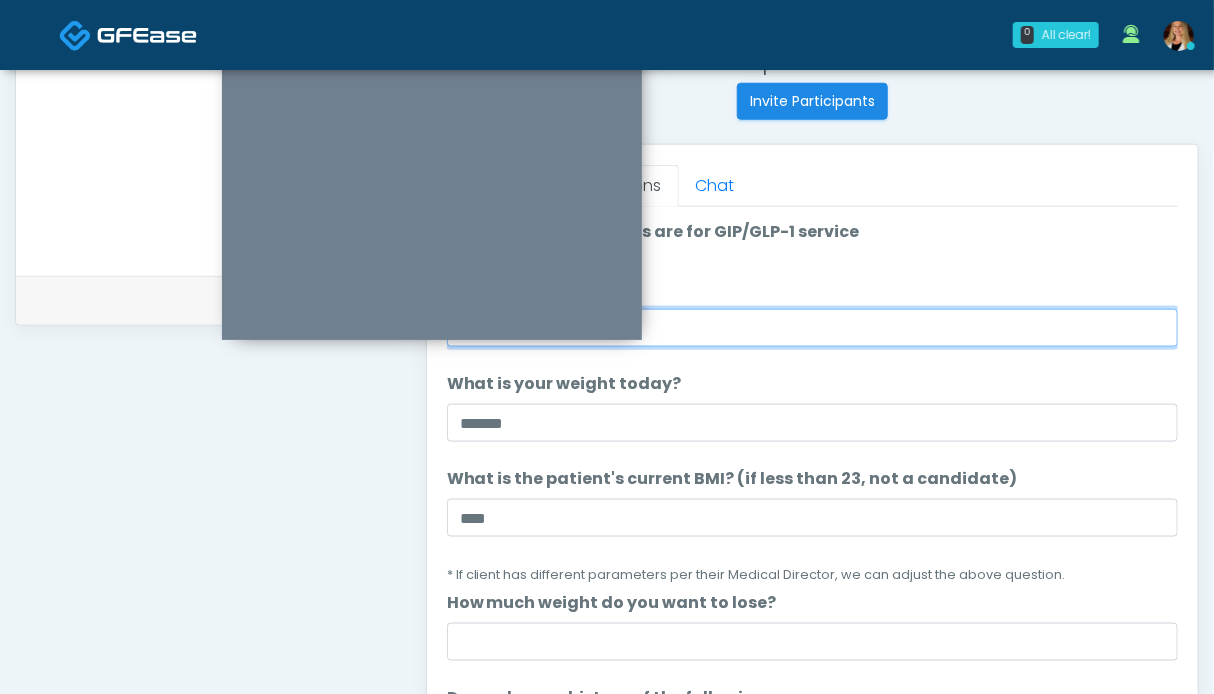 click on "What is your height?" at bounding box center (812, 328) 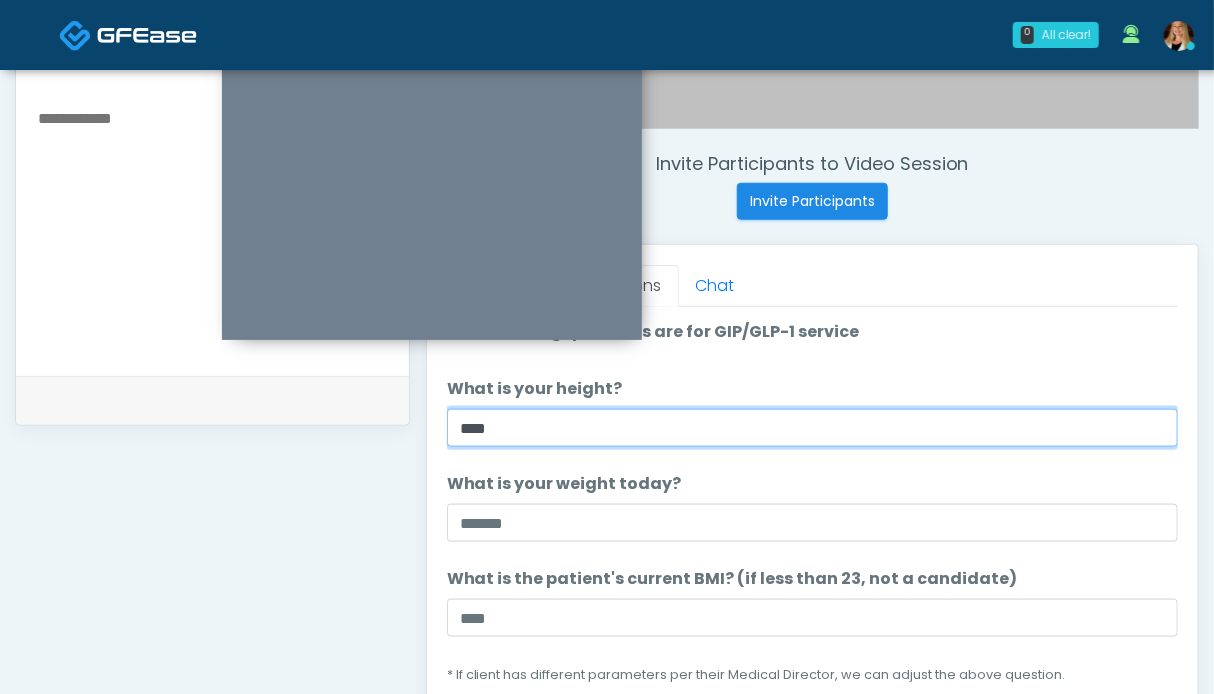 scroll, scrollTop: 200, scrollLeft: 0, axis: vertical 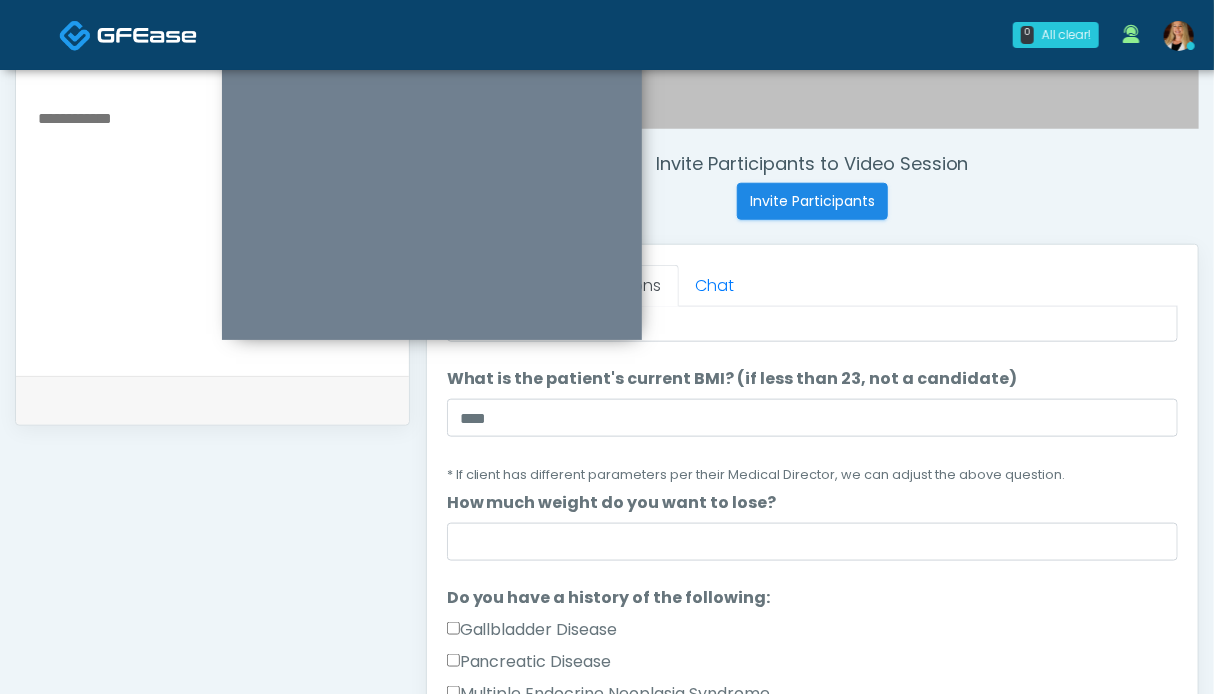 type on "****" 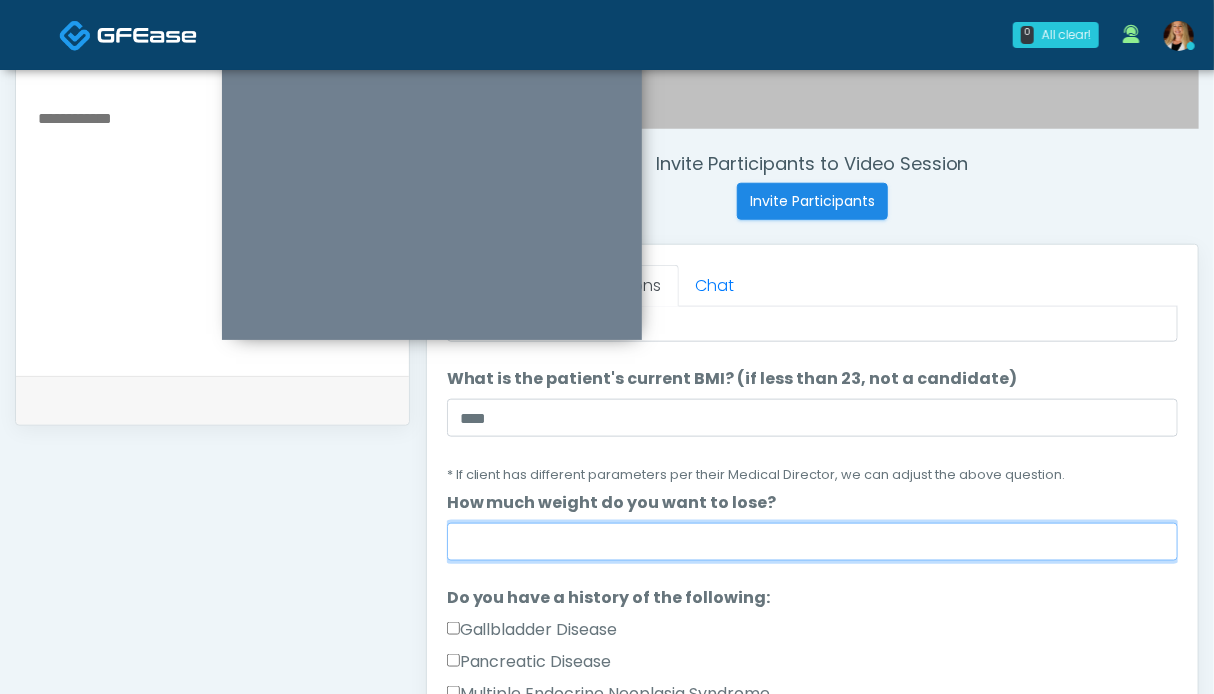 click on "How much weight do you want to lose?" at bounding box center (812, 542) 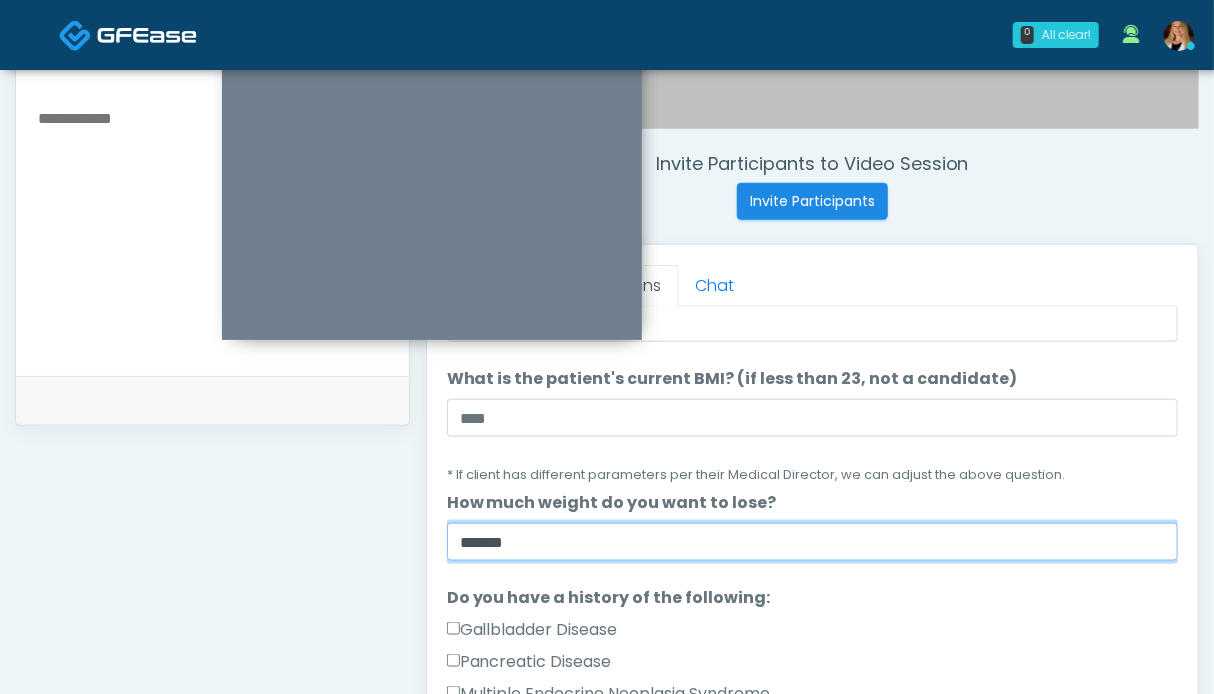 drag, startPoint x: 533, startPoint y: 541, endPoint x: 368, endPoint y: 547, distance: 165.10905 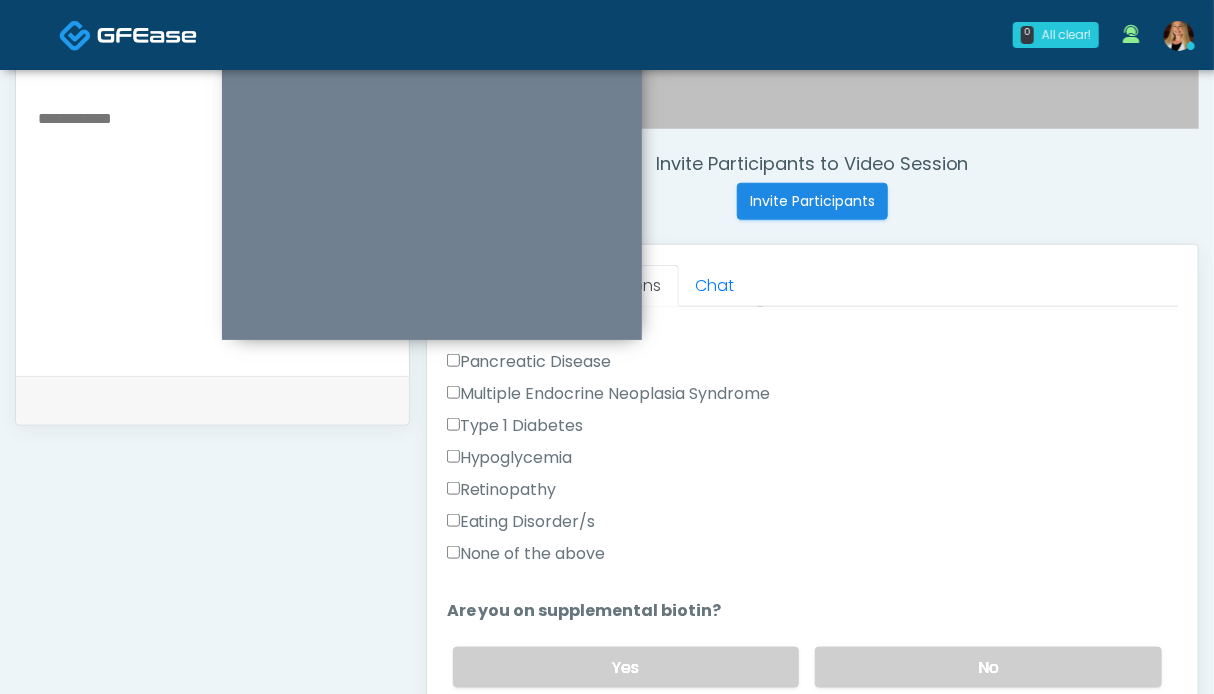 scroll, scrollTop: 800, scrollLeft: 0, axis: vertical 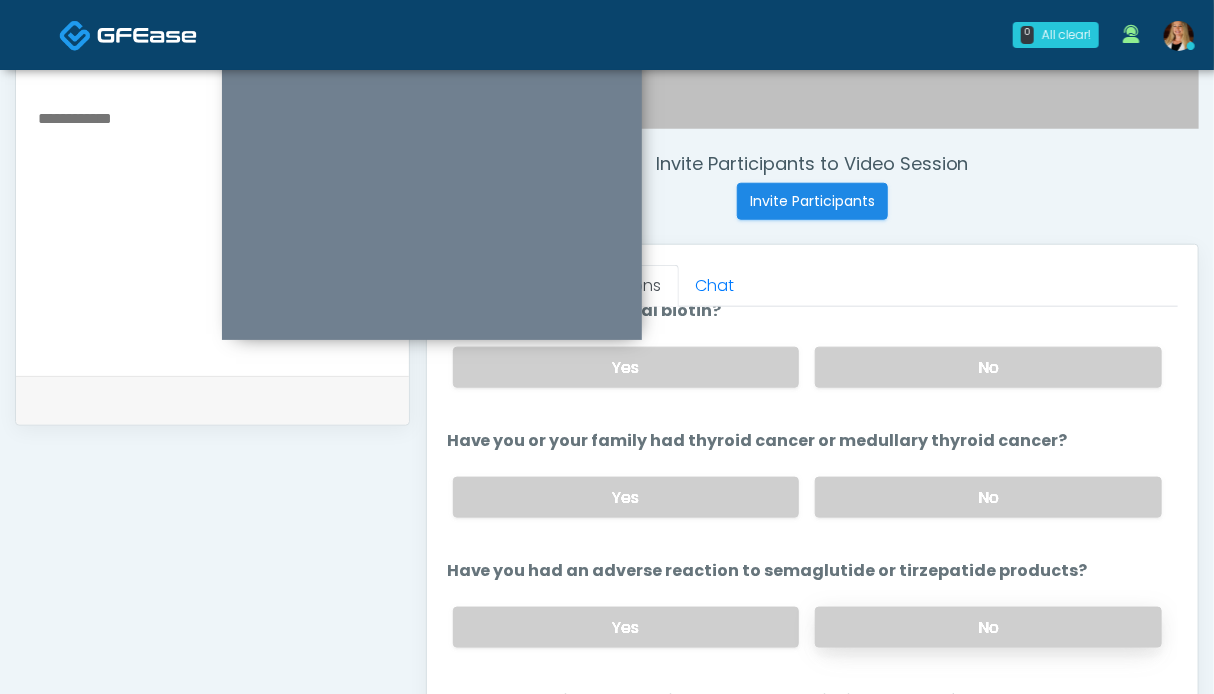 type on "******" 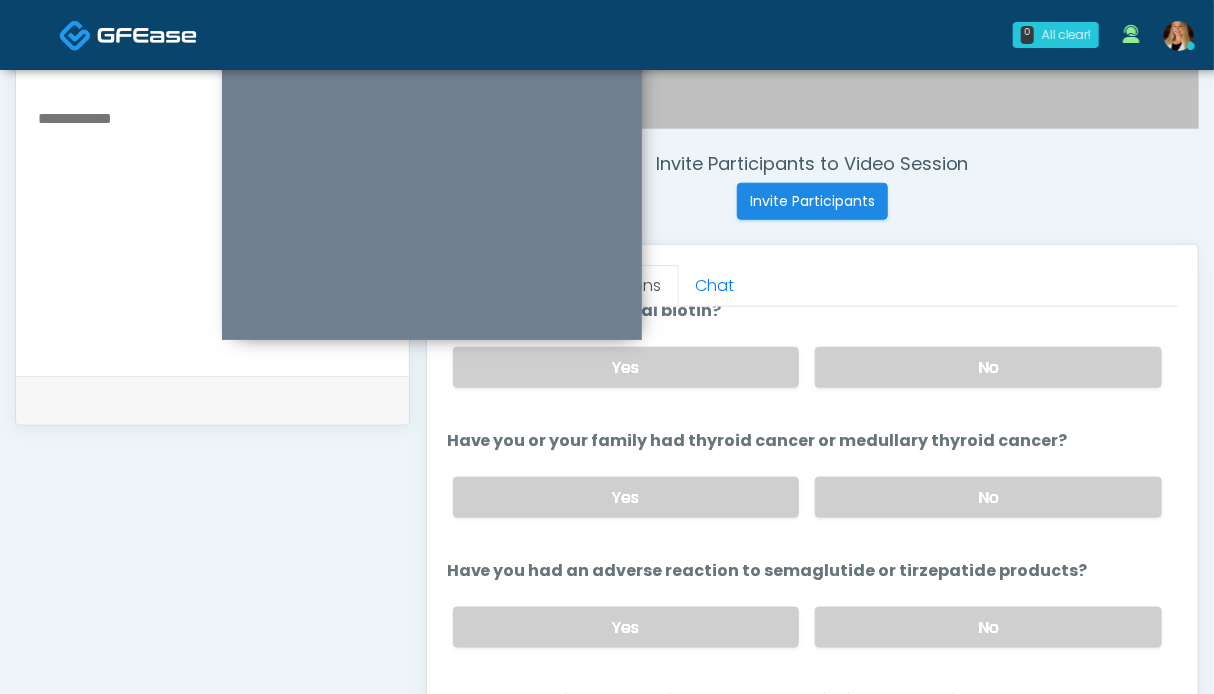 scroll, scrollTop: 1000, scrollLeft: 0, axis: vertical 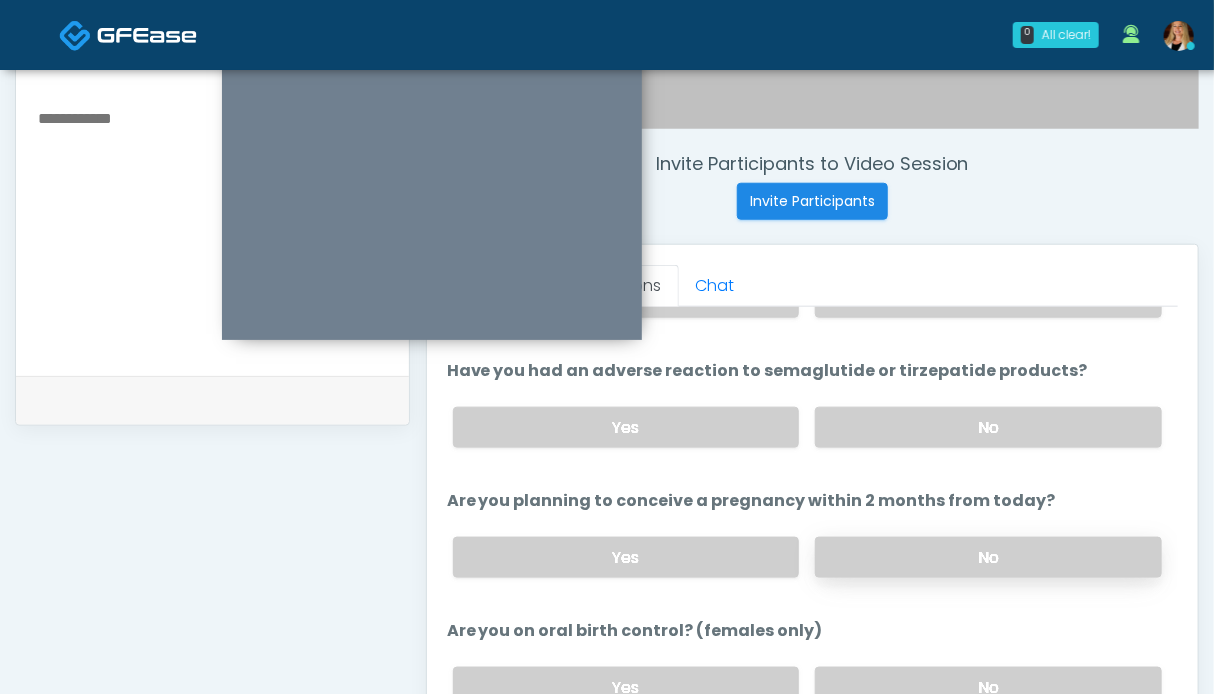 click on "No" at bounding box center [988, 557] 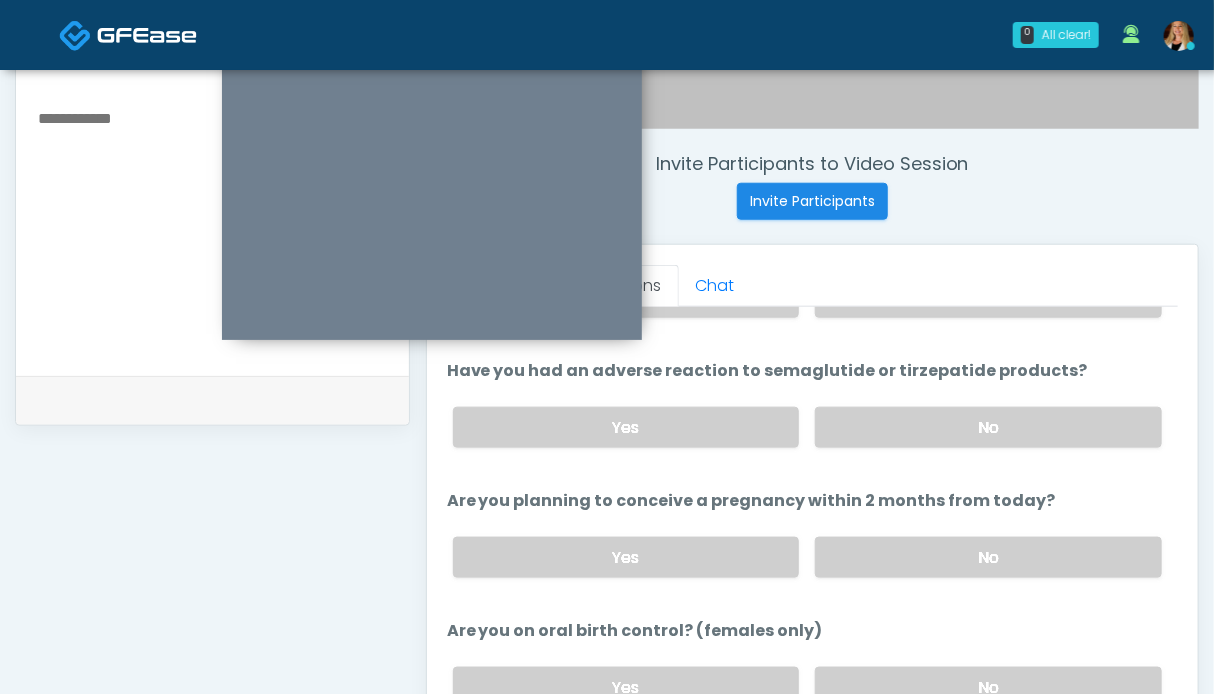 scroll, scrollTop: 1124, scrollLeft: 0, axis: vertical 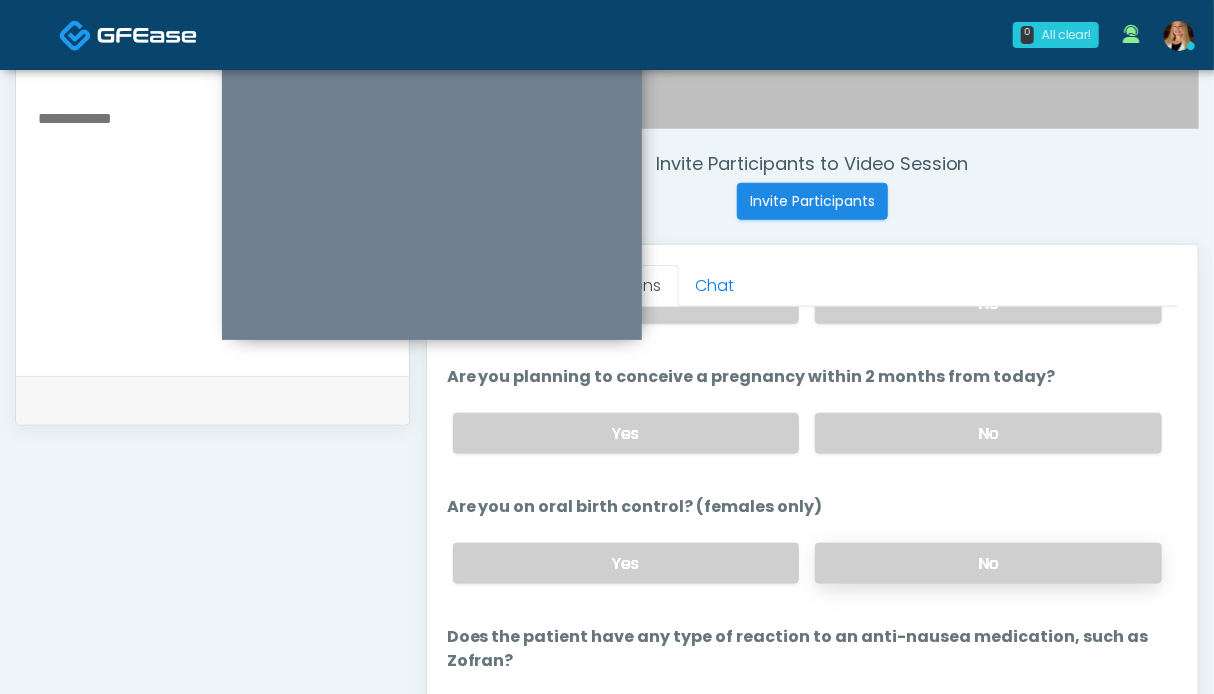 click on "No" at bounding box center [988, 563] 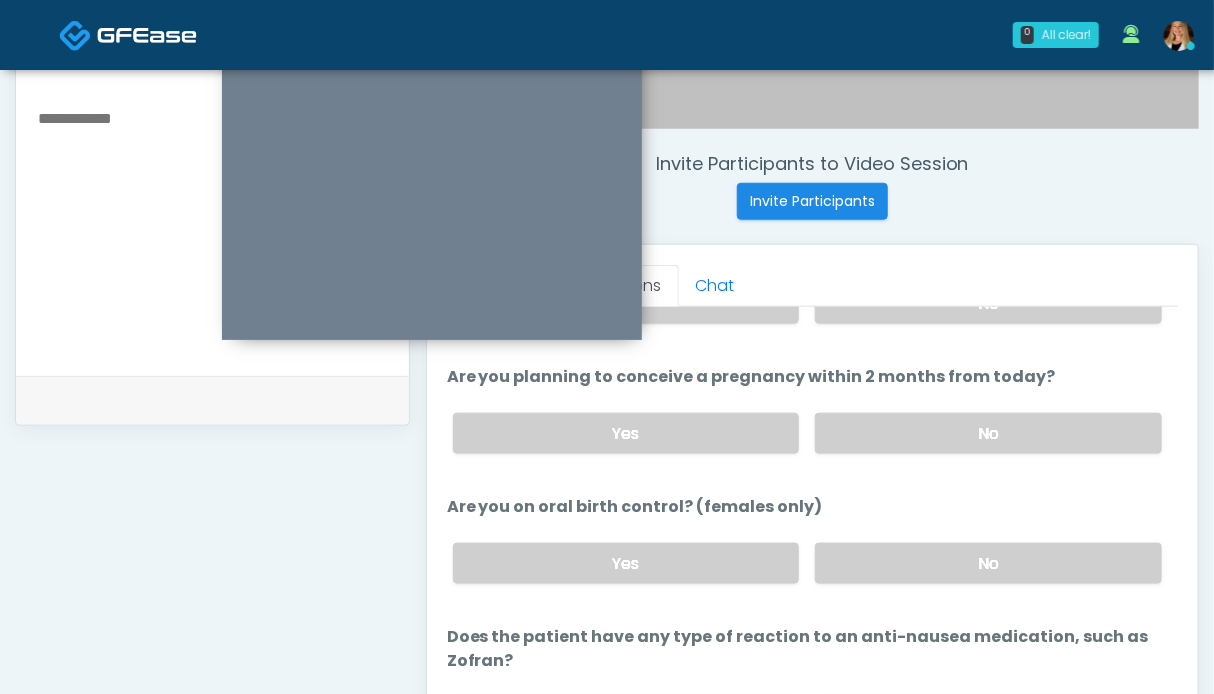 scroll, scrollTop: 899, scrollLeft: 0, axis: vertical 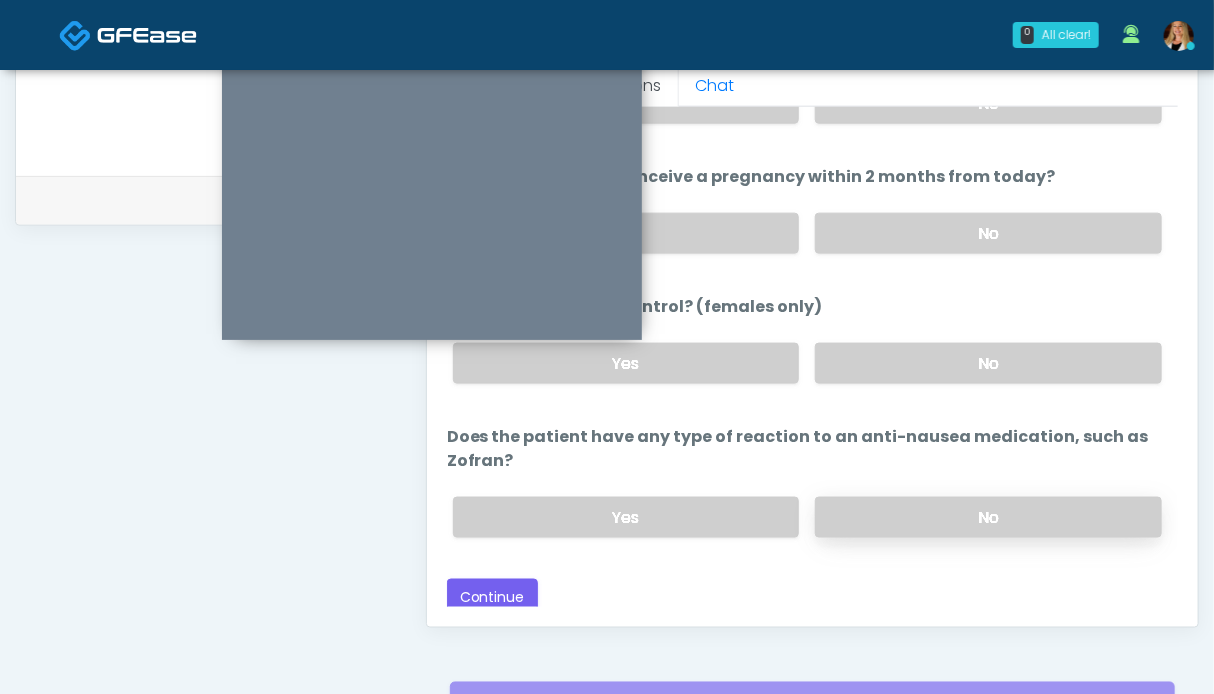 click on "No" at bounding box center [988, 517] 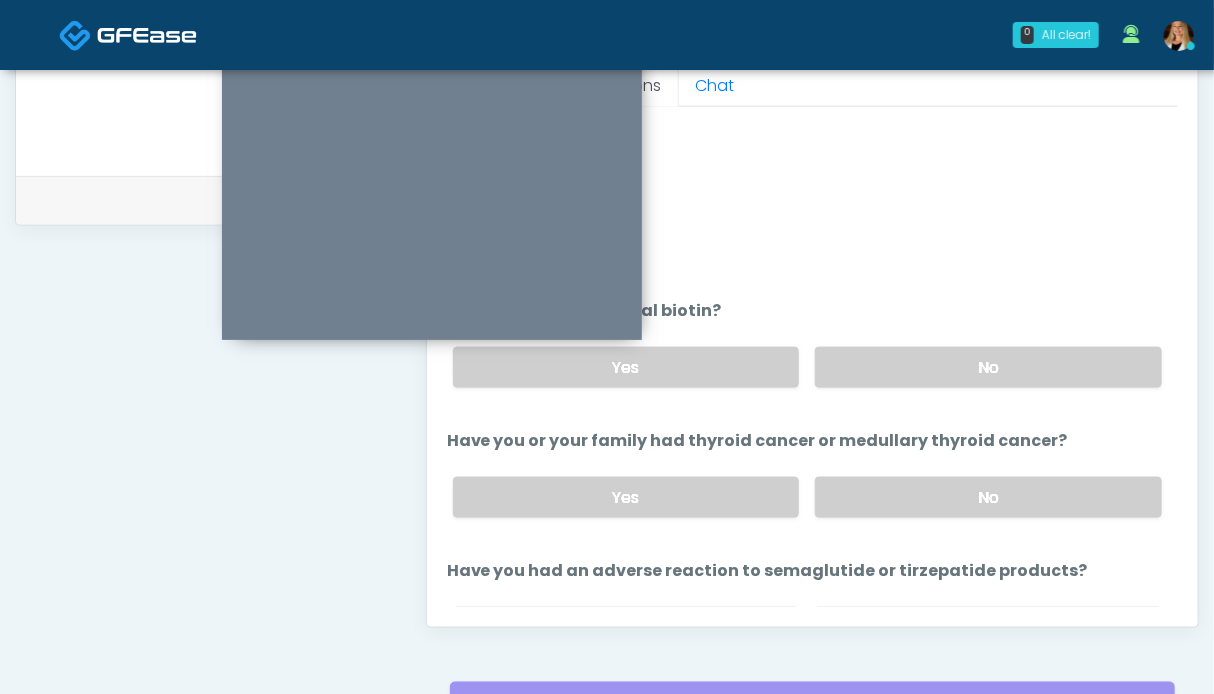 scroll, scrollTop: 1100, scrollLeft: 0, axis: vertical 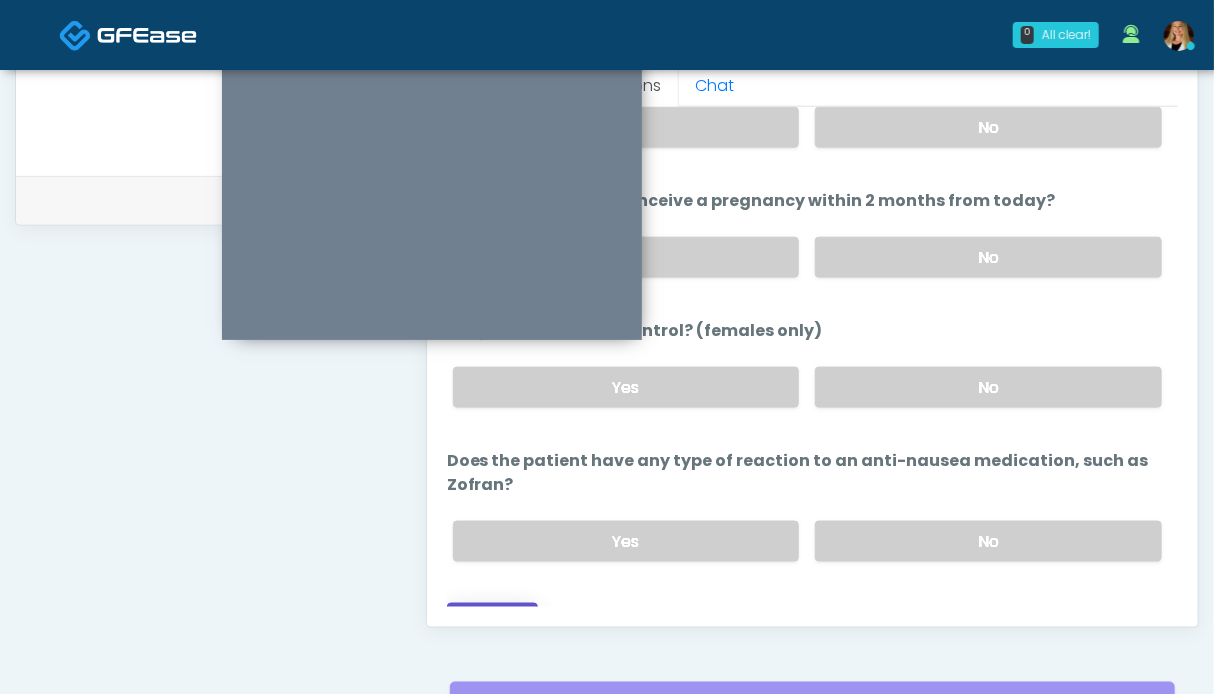 click on "Continue" at bounding box center [492, 621] 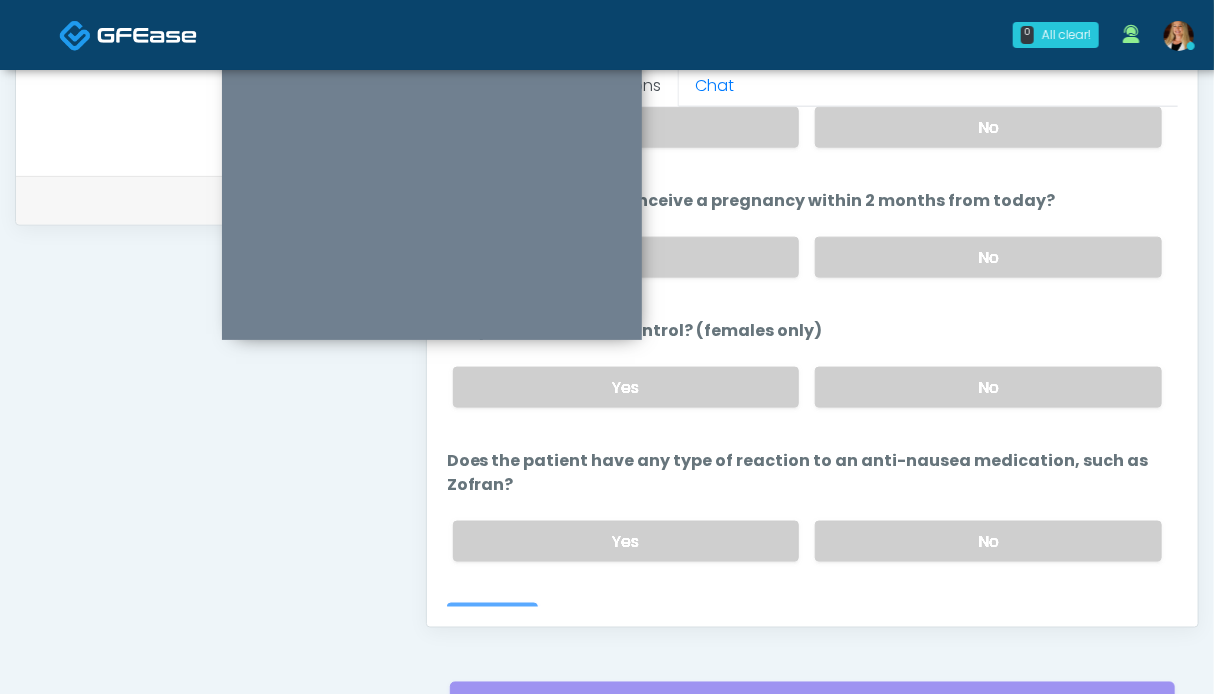scroll, scrollTop: 82, scrollLeft: 0, axis: vertical 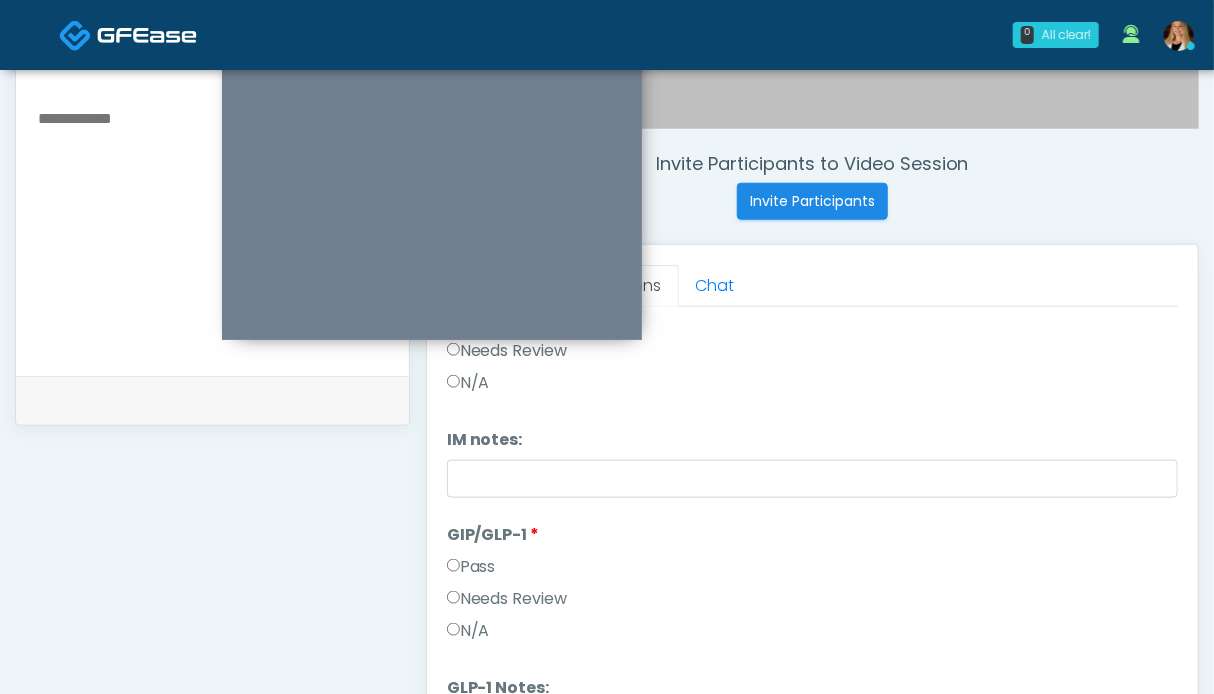 click on "Pass" at bounding box center [471, 567] 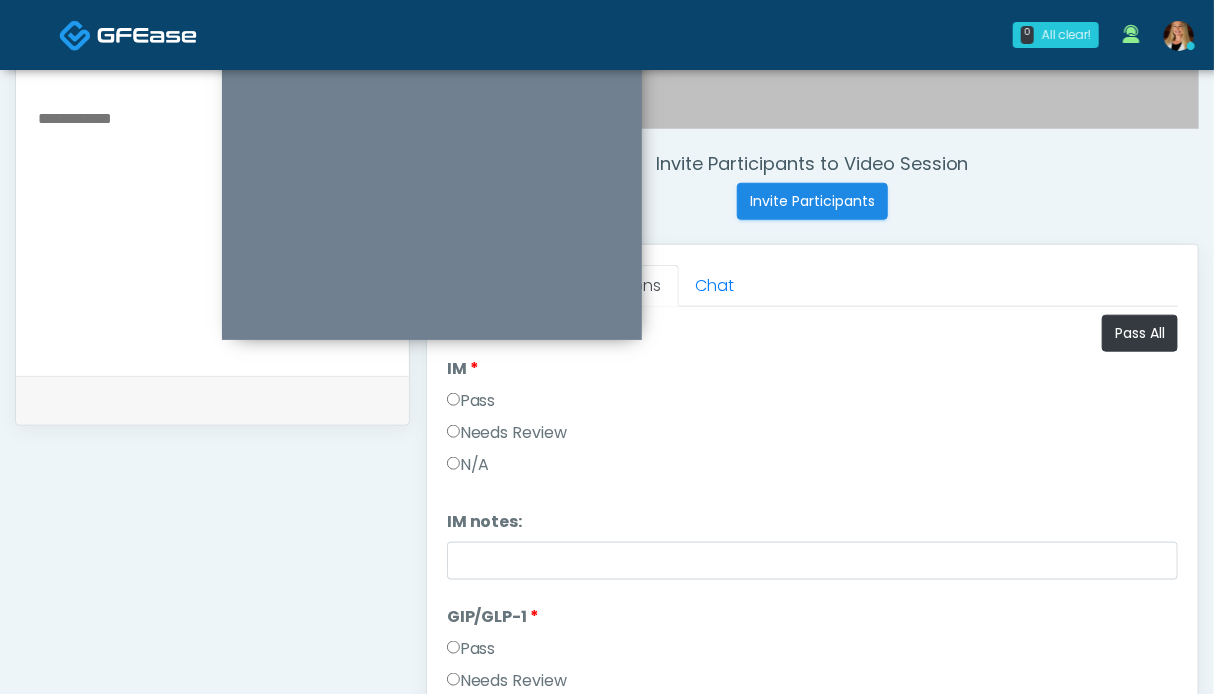 click on "Pass" at bounding box center (471, 401) 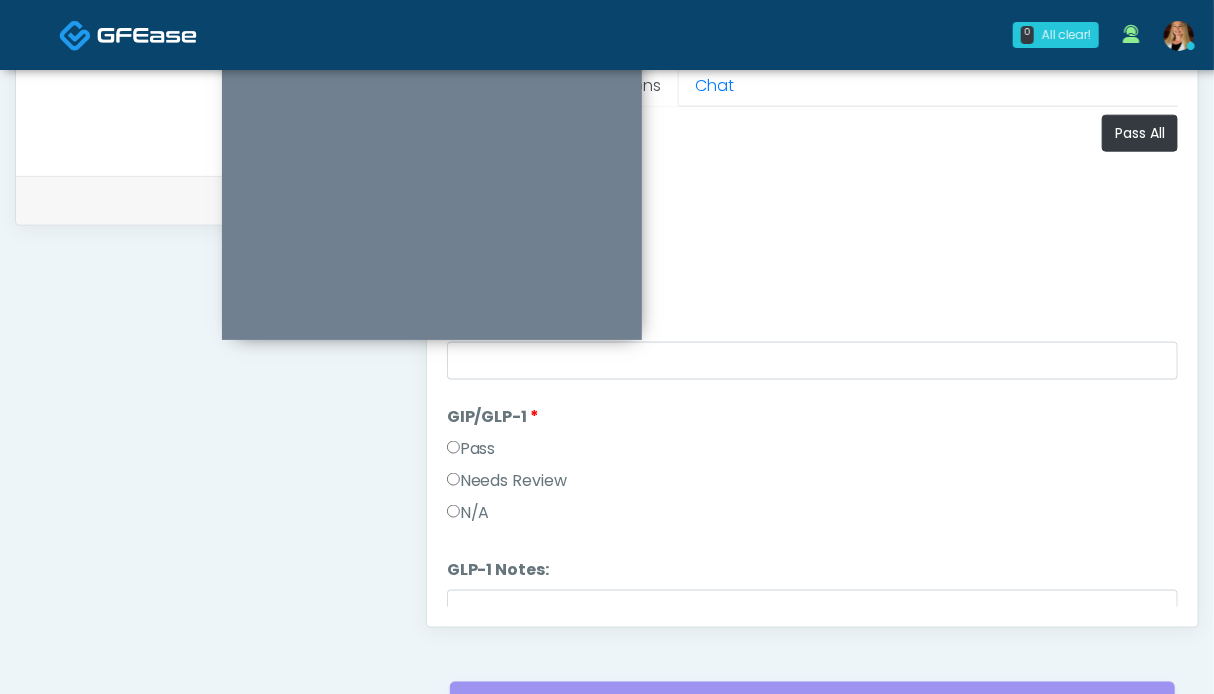 scroll, scrollTop: 81, scrollLeft: 0, axis: vertical 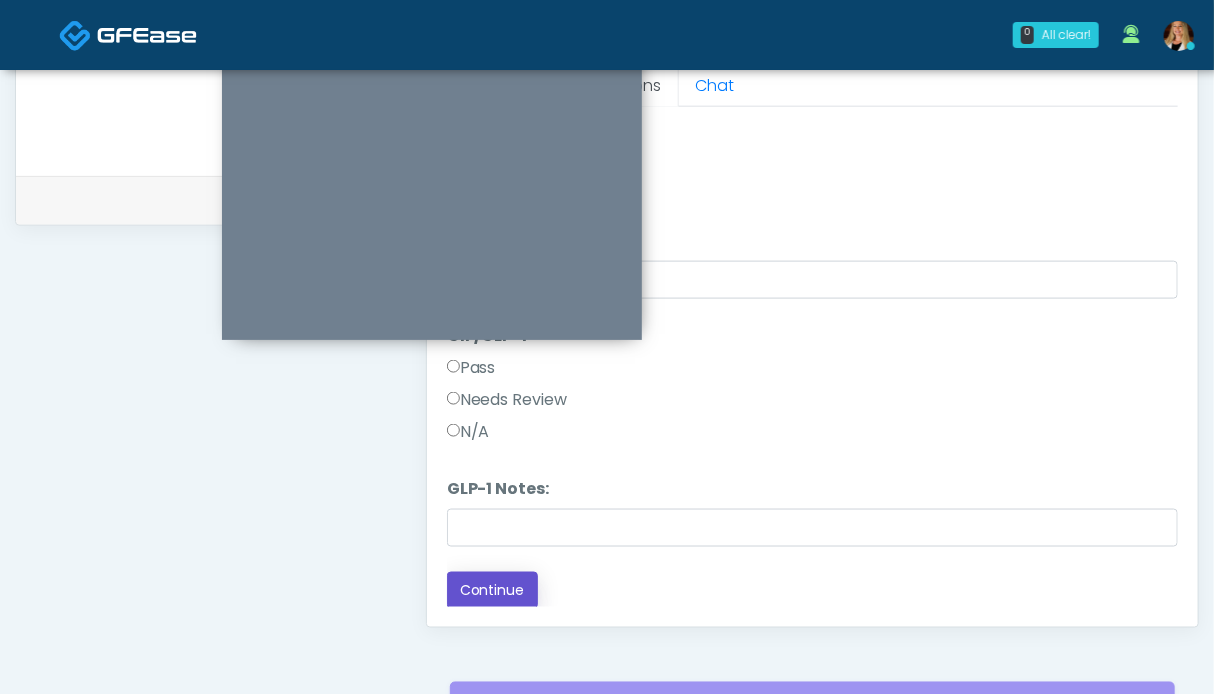 click on "Continue" at bounding box center (492, 590) 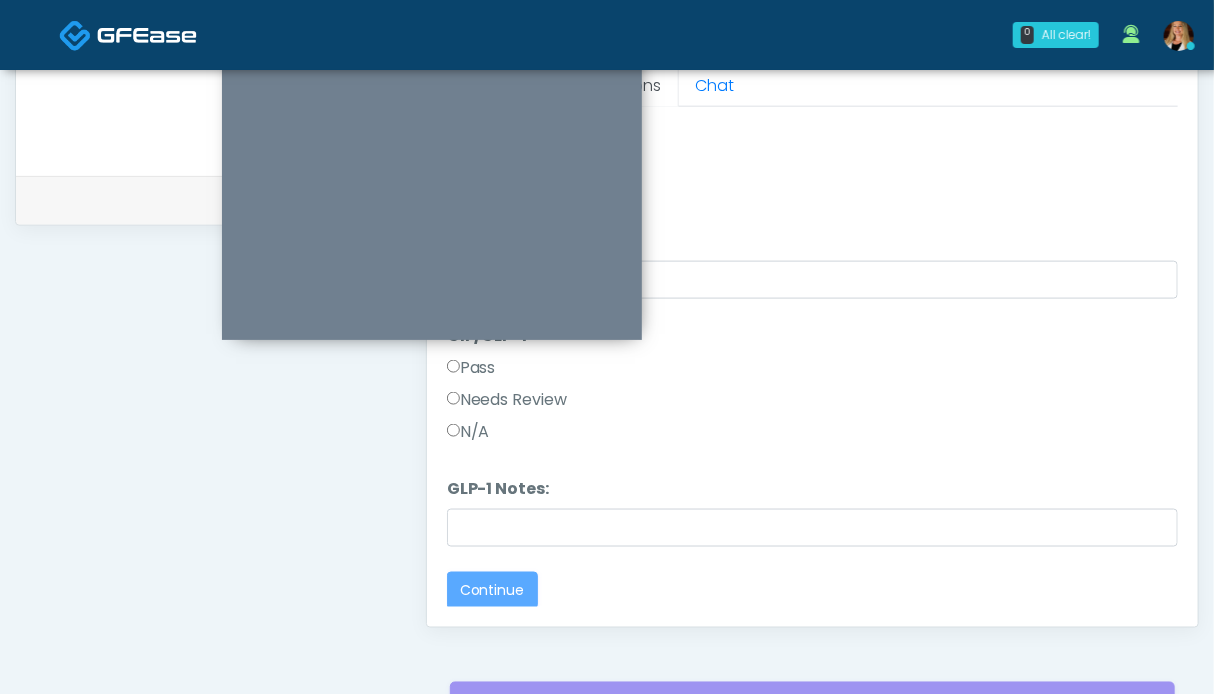 scroll, scrollTop: 0, scrollLeft: 0, axis: both 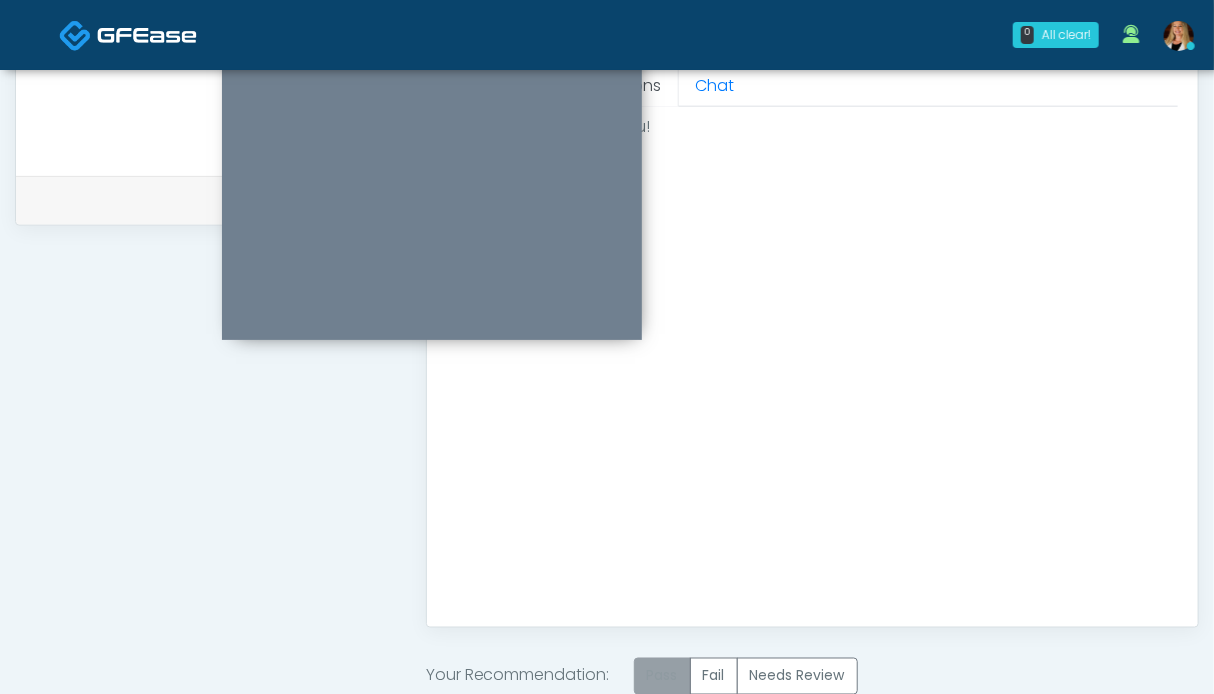 click on "Pass" at bounding box center [662, 676] 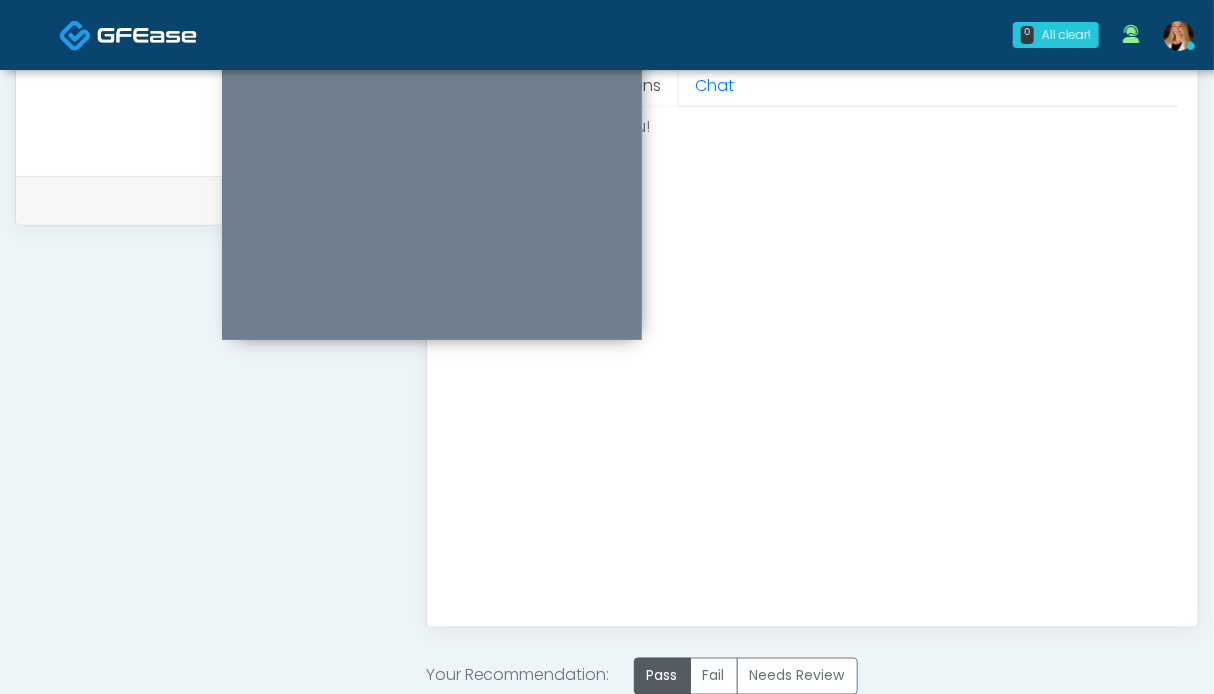 scroll, scrollTop: 1099, scrollLeft: 0, axis: vertical 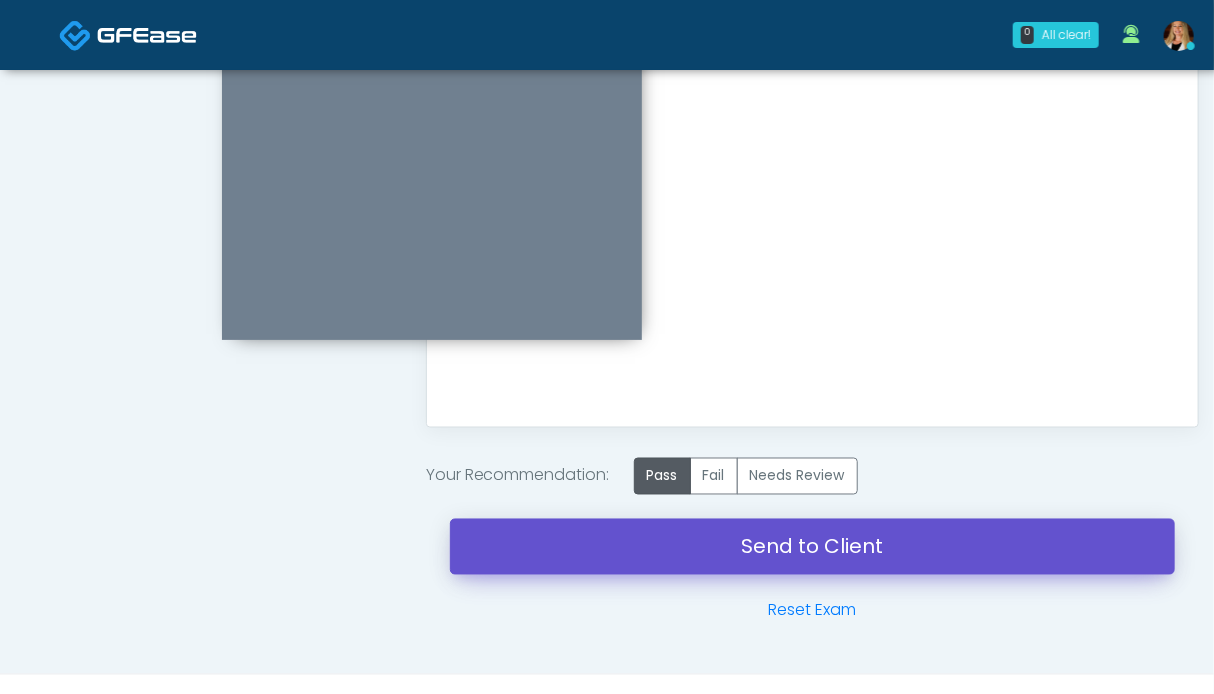 click on "Send to Client" at bounding box center [812, 547] 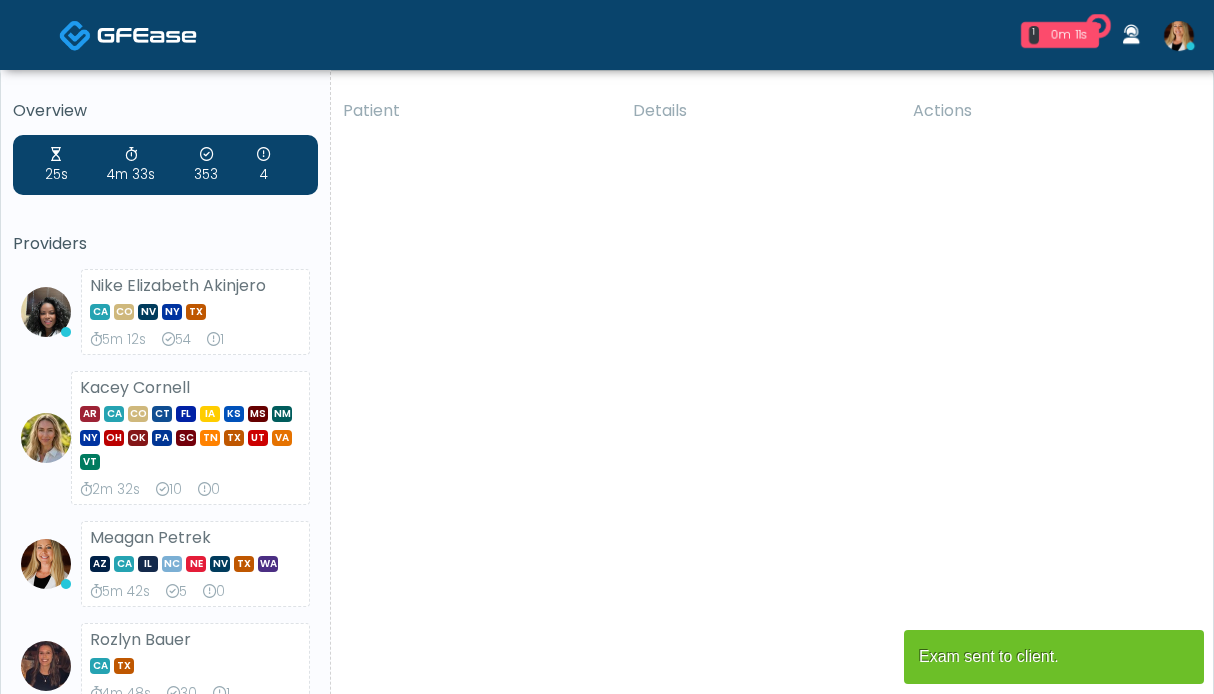 scroll, scrollTop: 0, scrollLeft: 0, axis: both 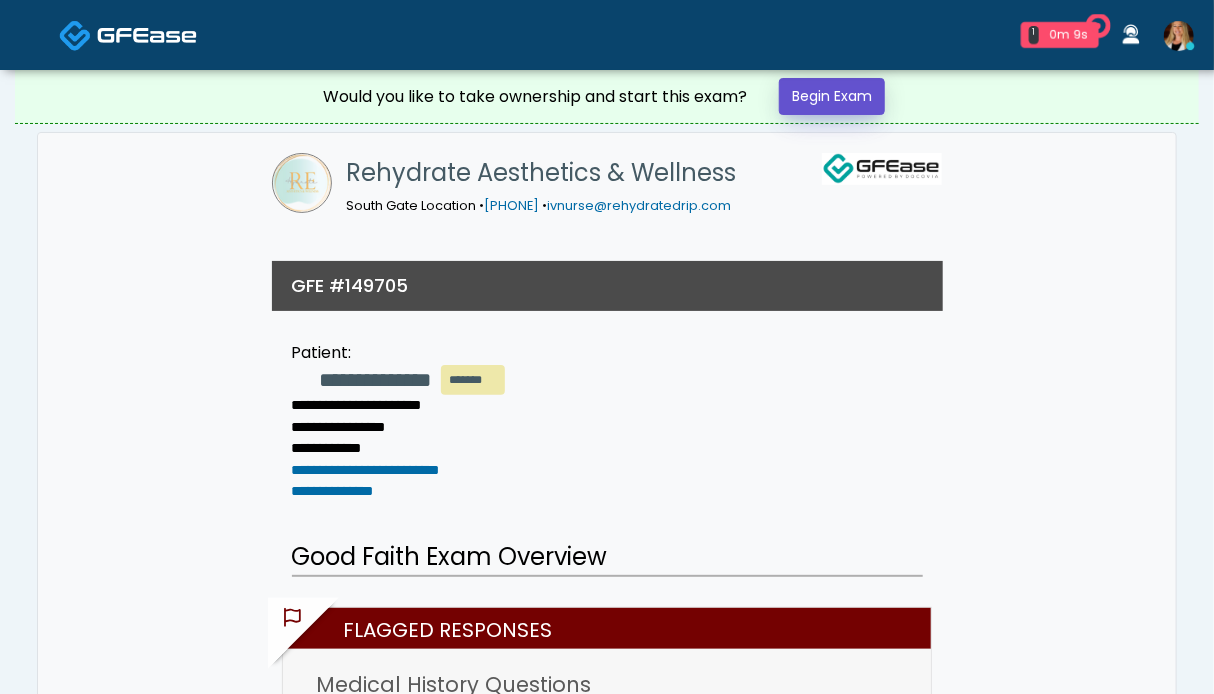 click on "Begin Exam" at bounding box center [832, 96] 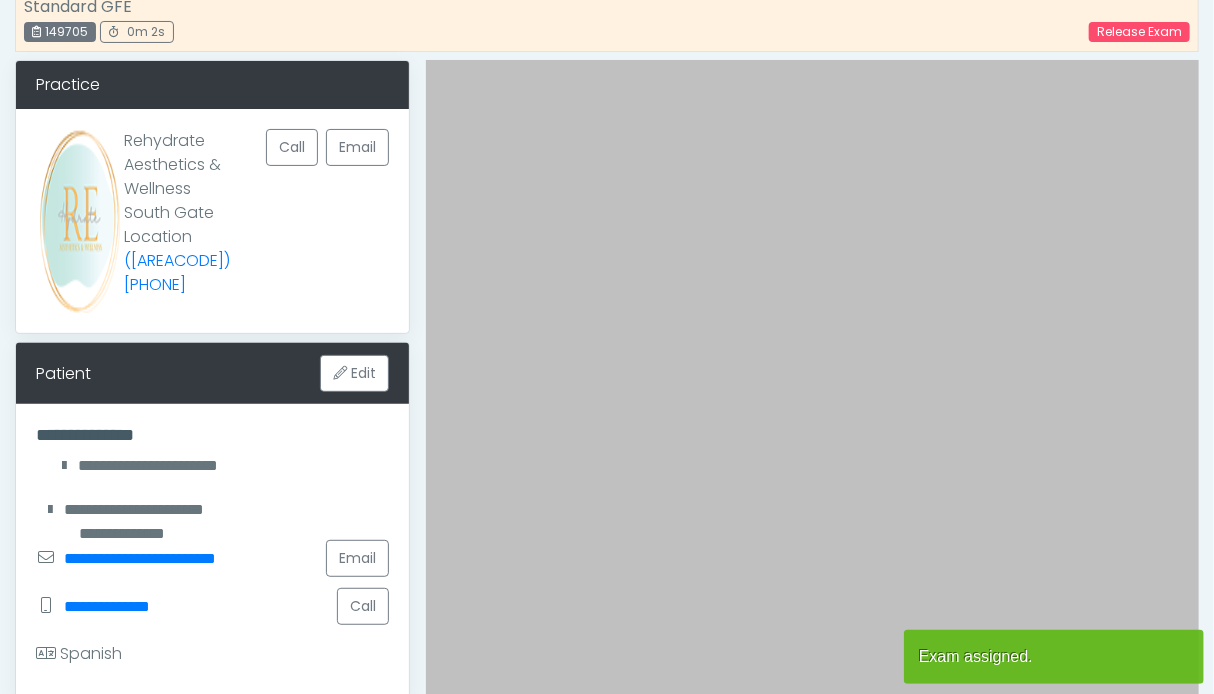 scroll, scrollTop: 600, scrollLeft: 0, axis: vertical 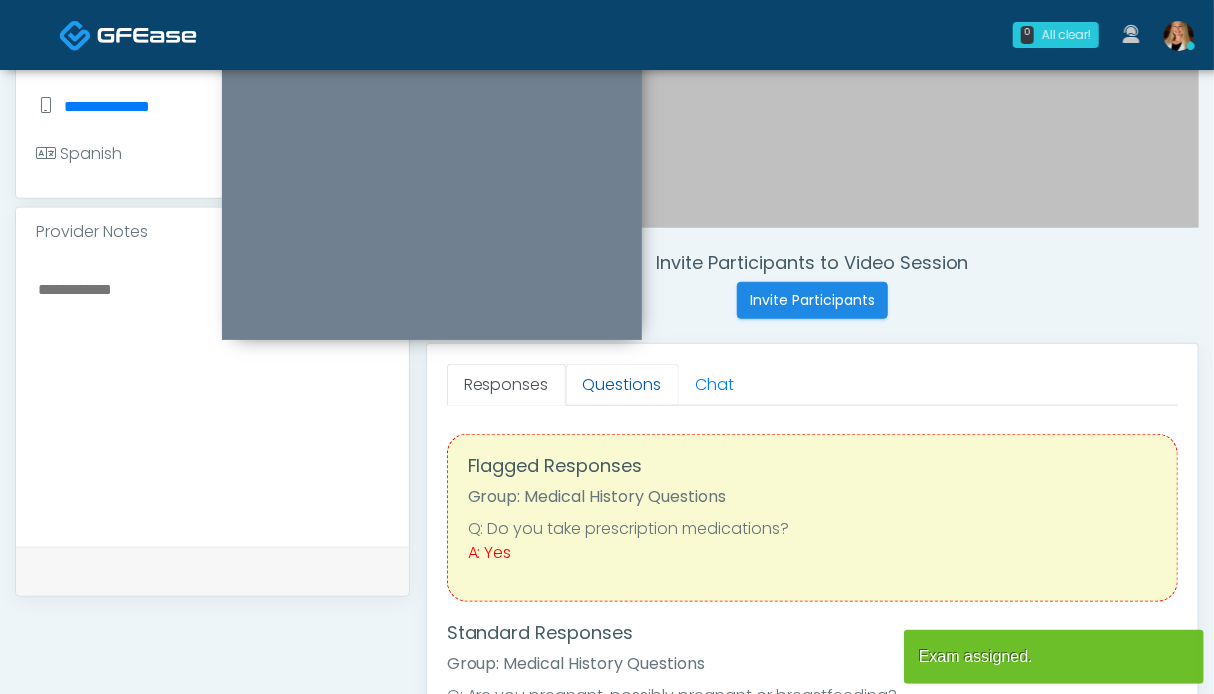 click on "Questions" at bounding box center (622, 385) 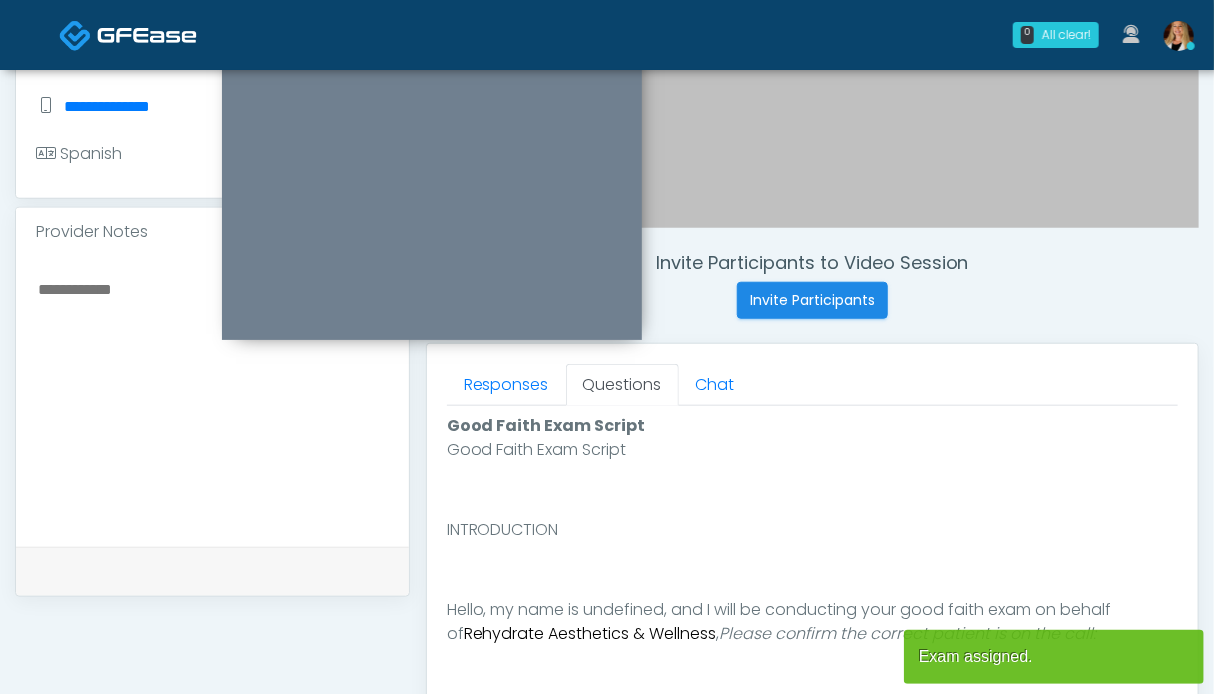 scroll, scrollTop: 0, scrollLeft: 0, axis: both 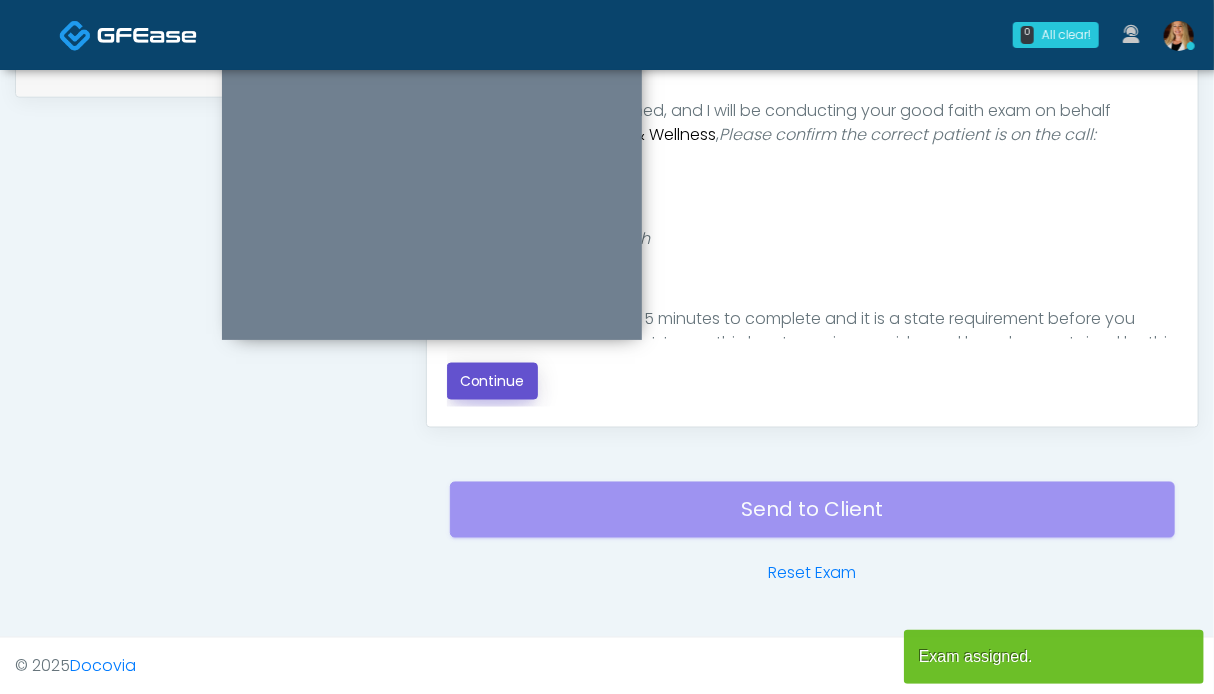 click on "Continue" at bounding box center (492, 381) 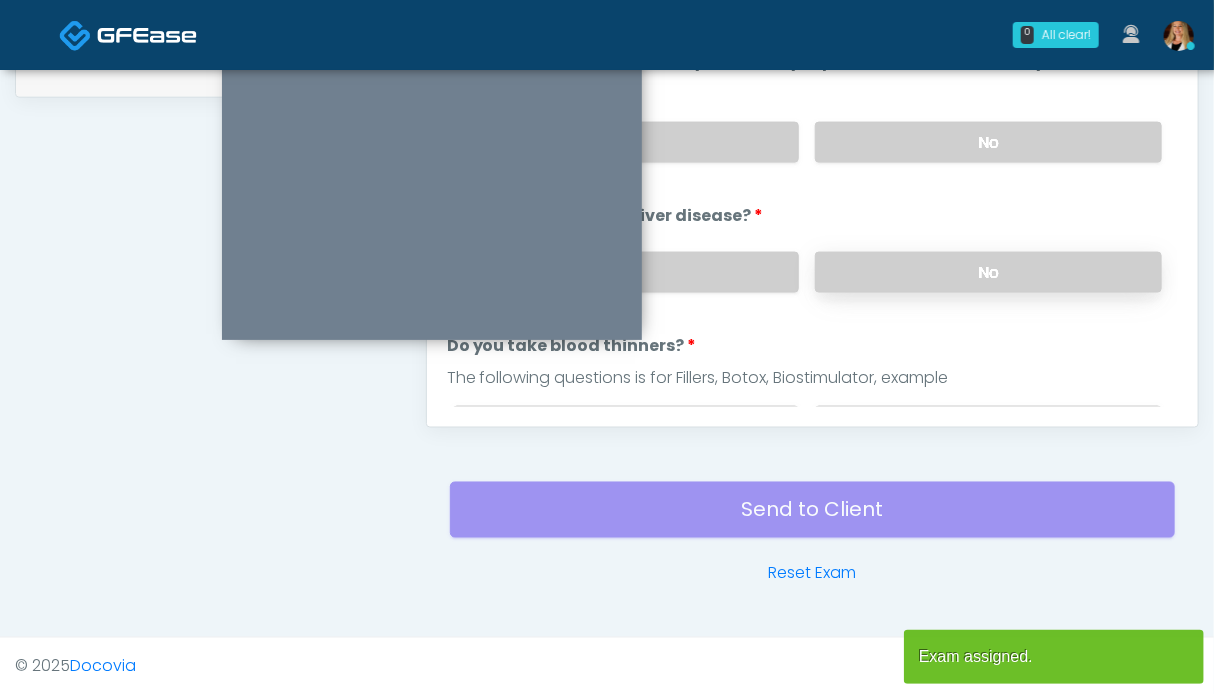 click on "No" at bounding box center (988, 272) 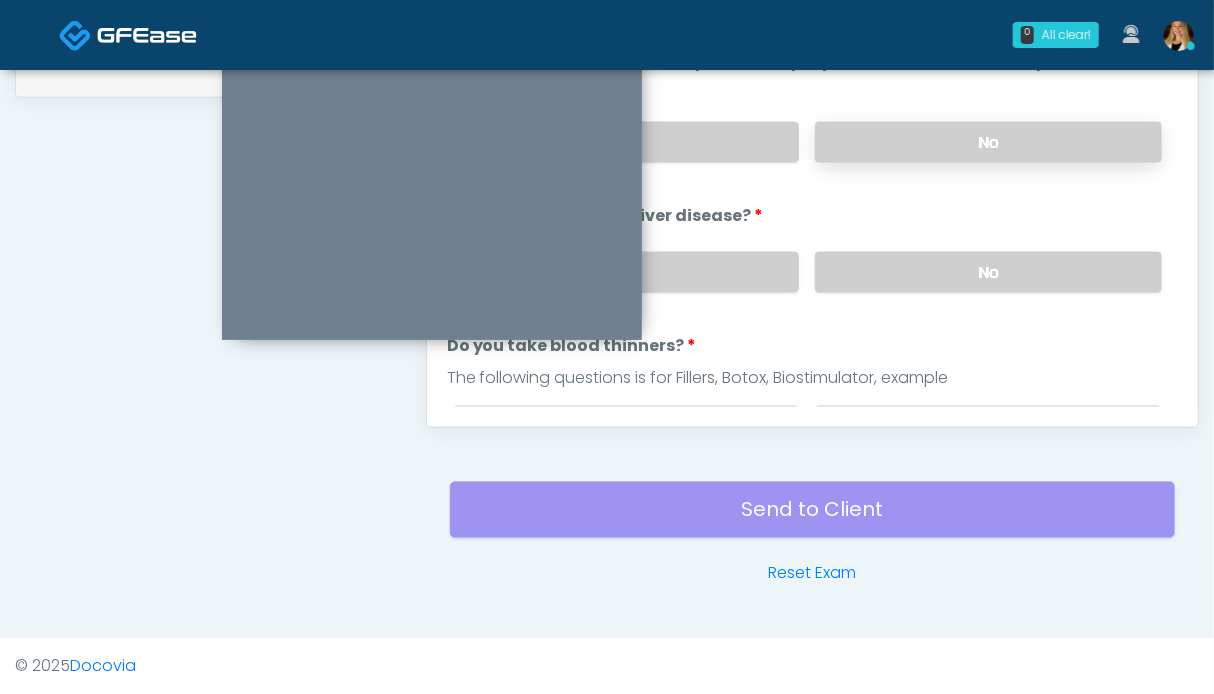 click on "No" at bounding box center (988, 142) 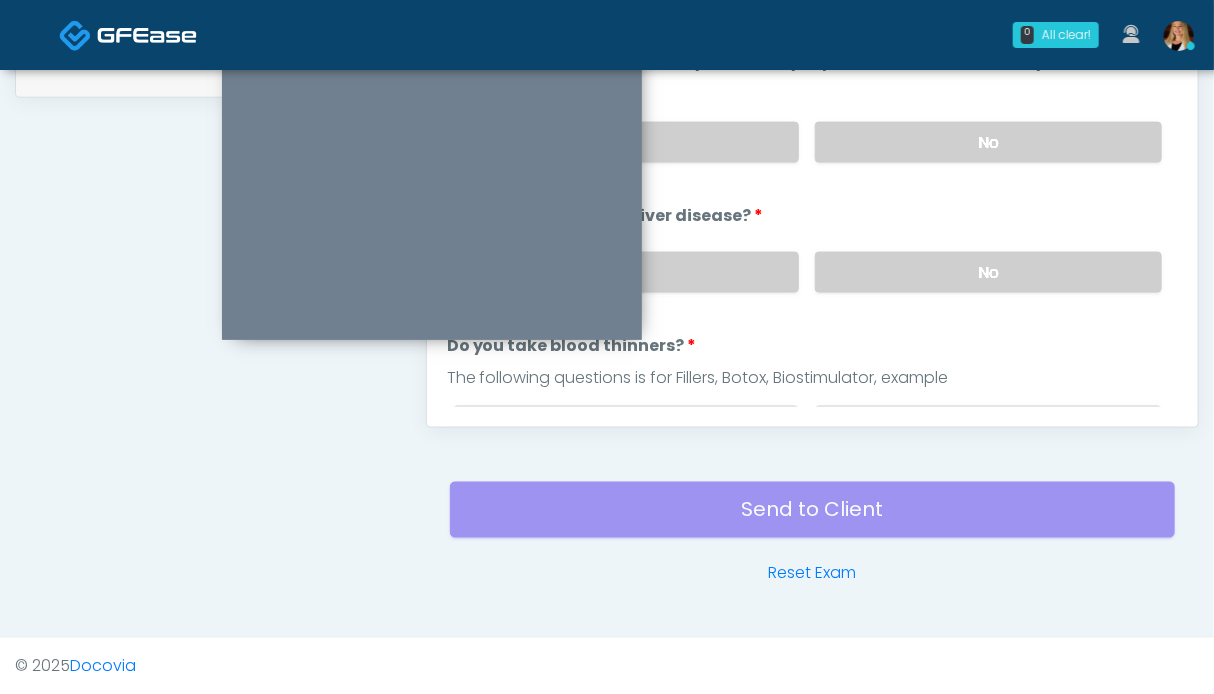 scroll, scrollTop: 899, scrollLeft: 0, axis: vertical 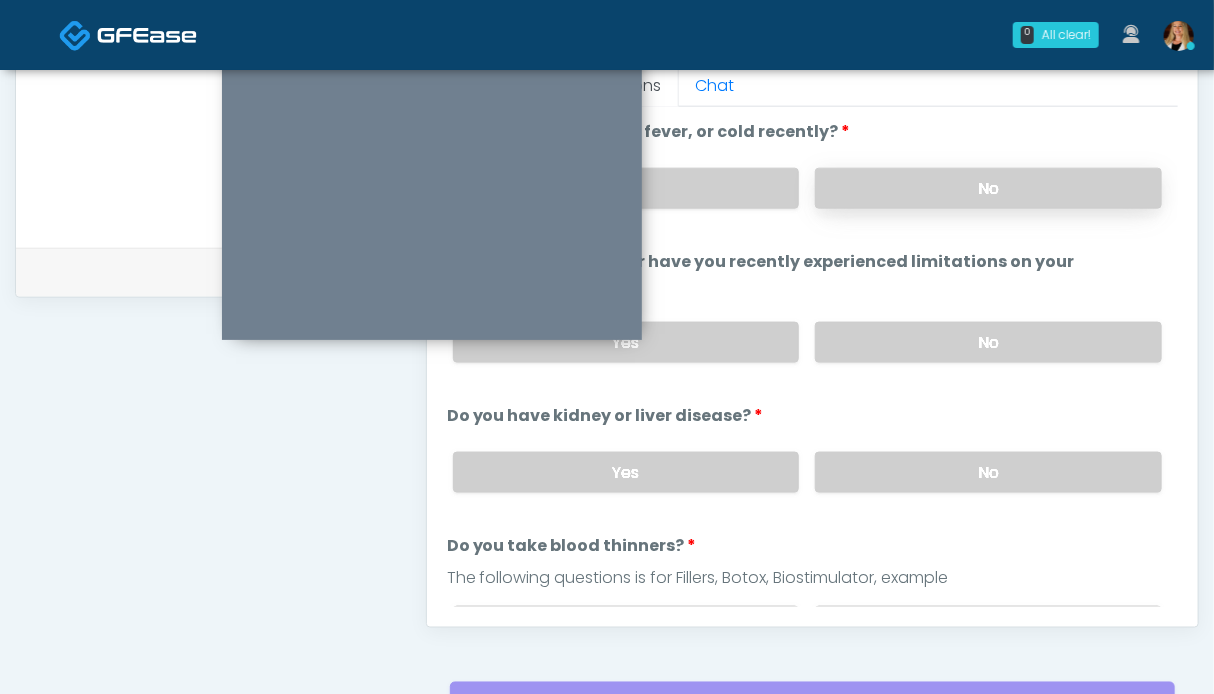 click on "No" at bounding box center (988, 188) 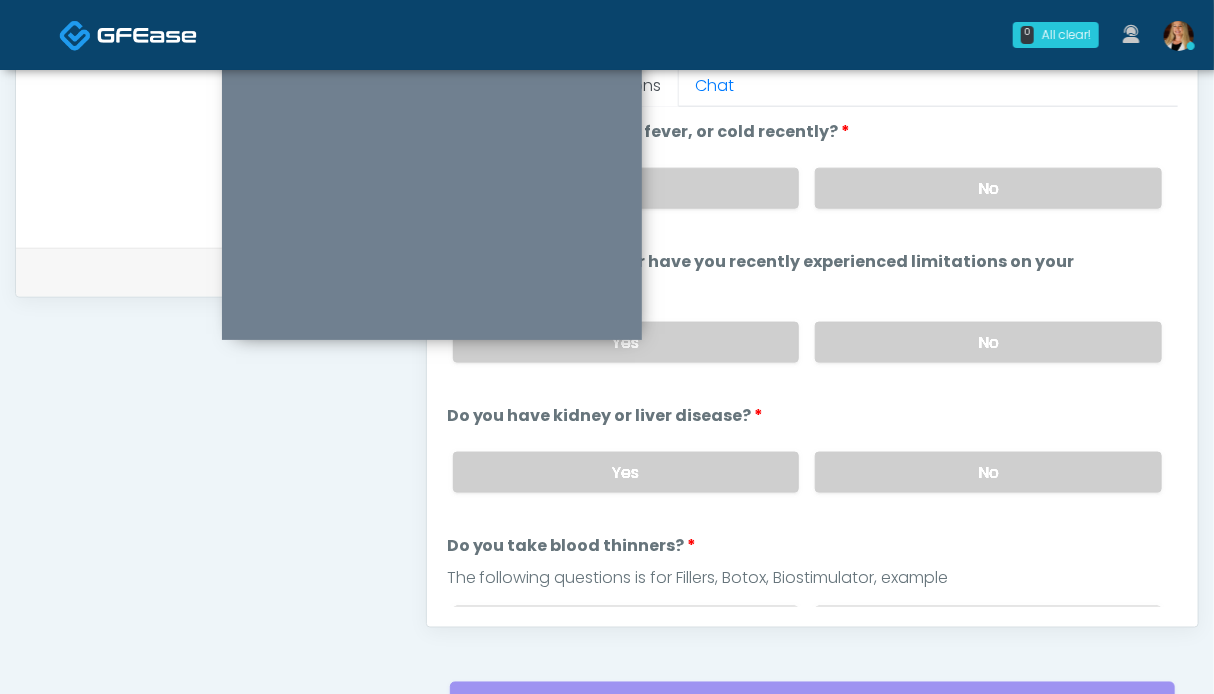 scroll, scrollTop: 200, scrollLeft: 0, axis: vertical 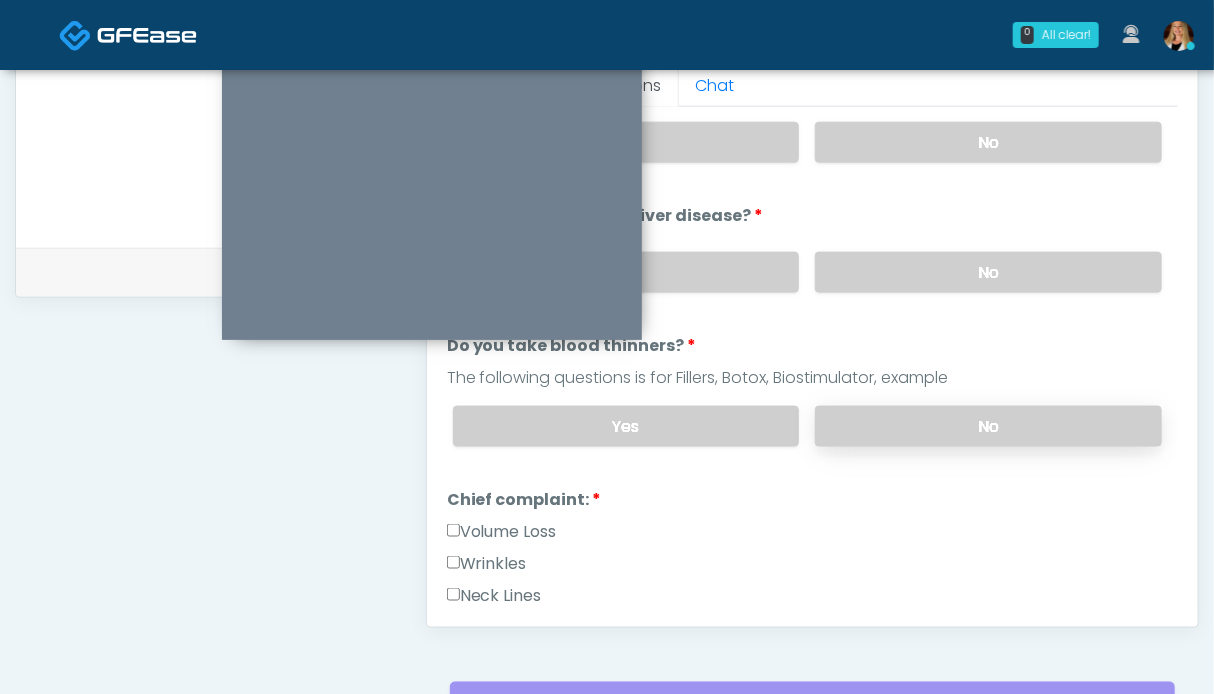 click on "No" at bounding box center [988, 426] 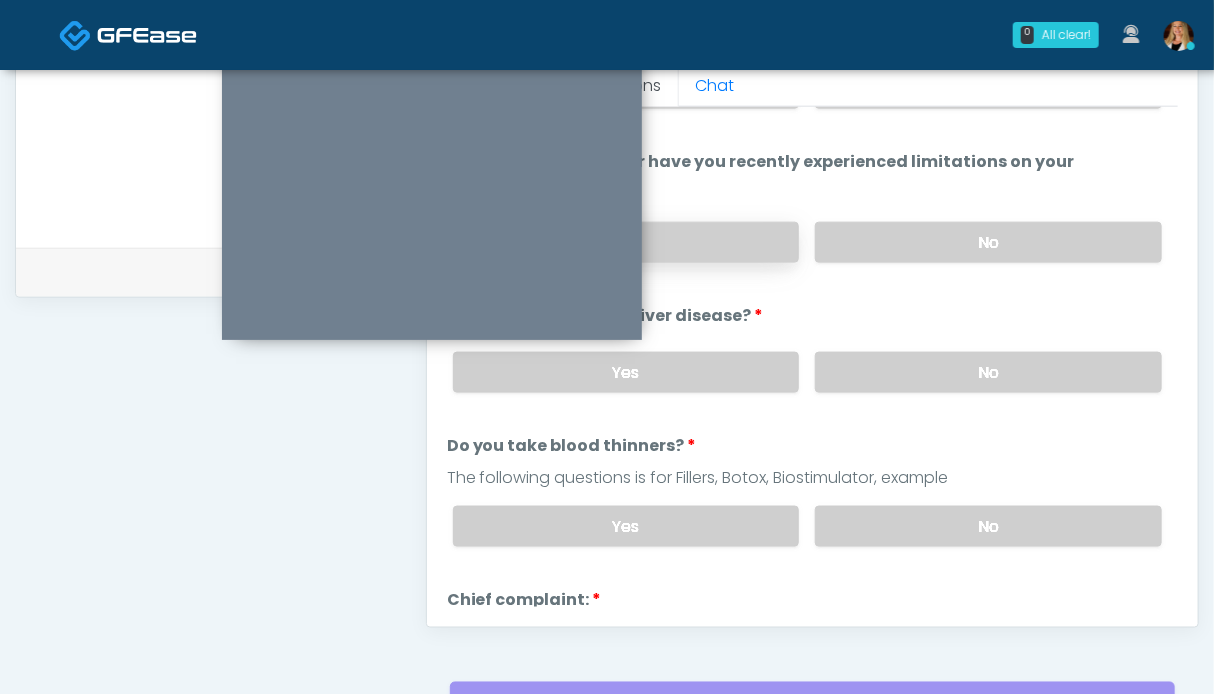 scroll, scrollTop: 0, scrollLeft: 0, axis: both 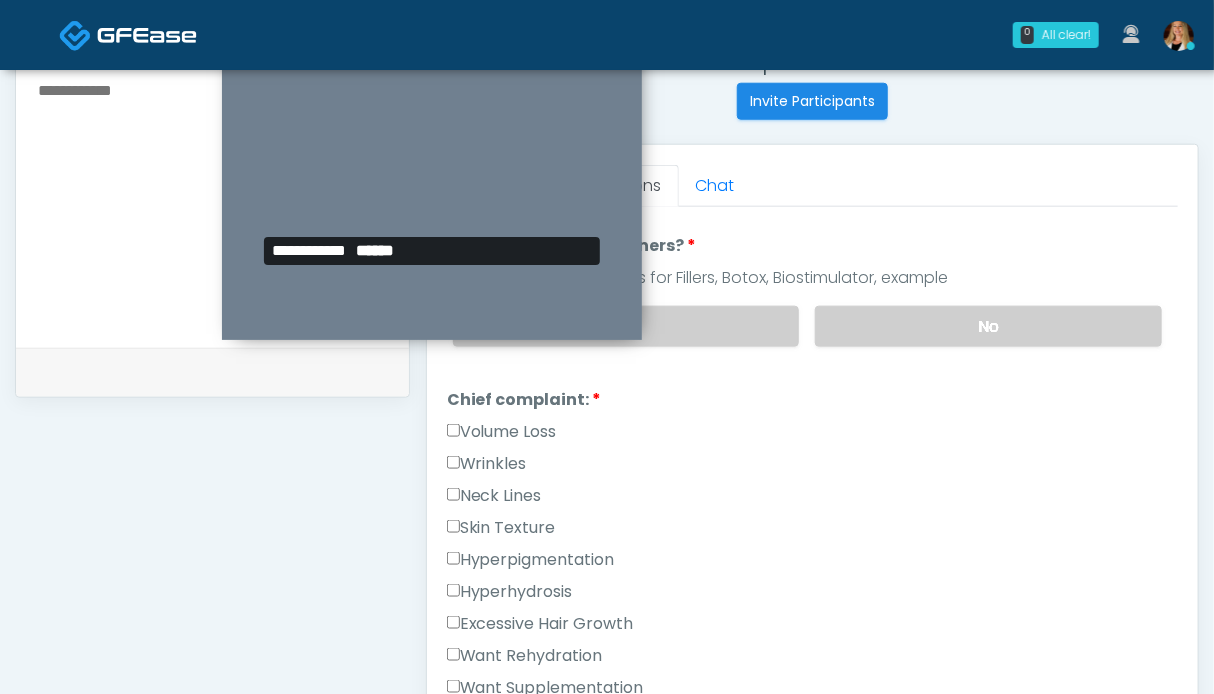 click on "Want Rehydration" at bounding box center [525, 656] 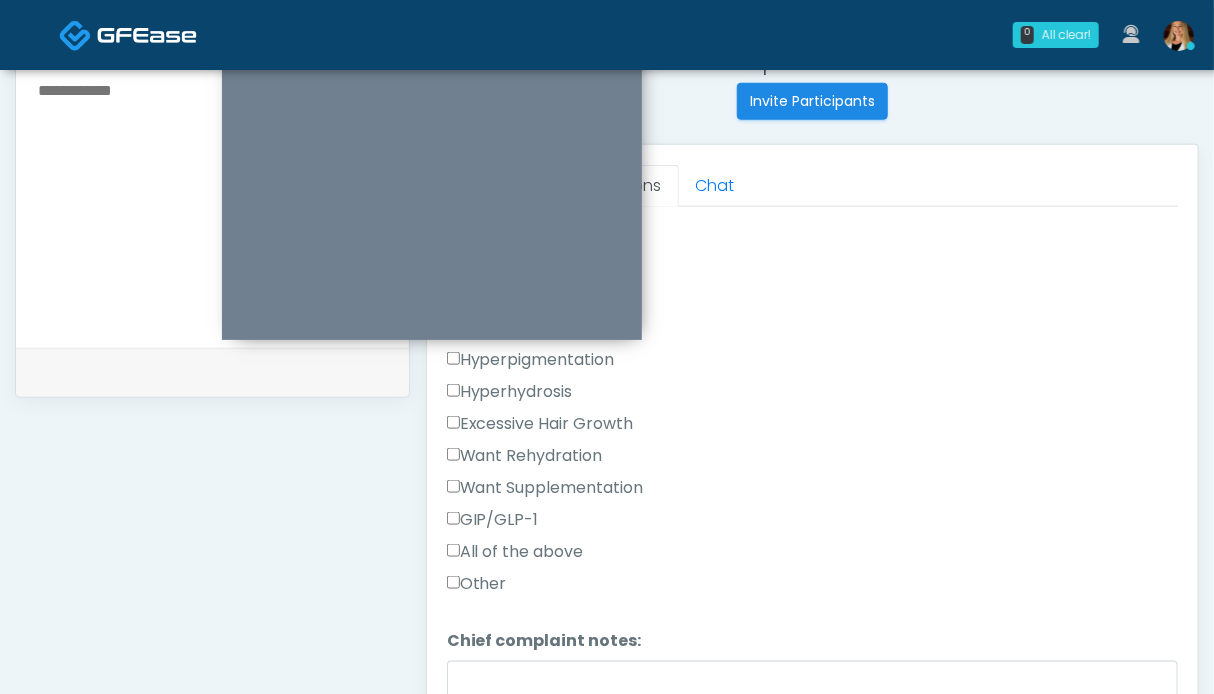 scroll, scrollTop: 800, scrollLeft: 0, axis: vertical 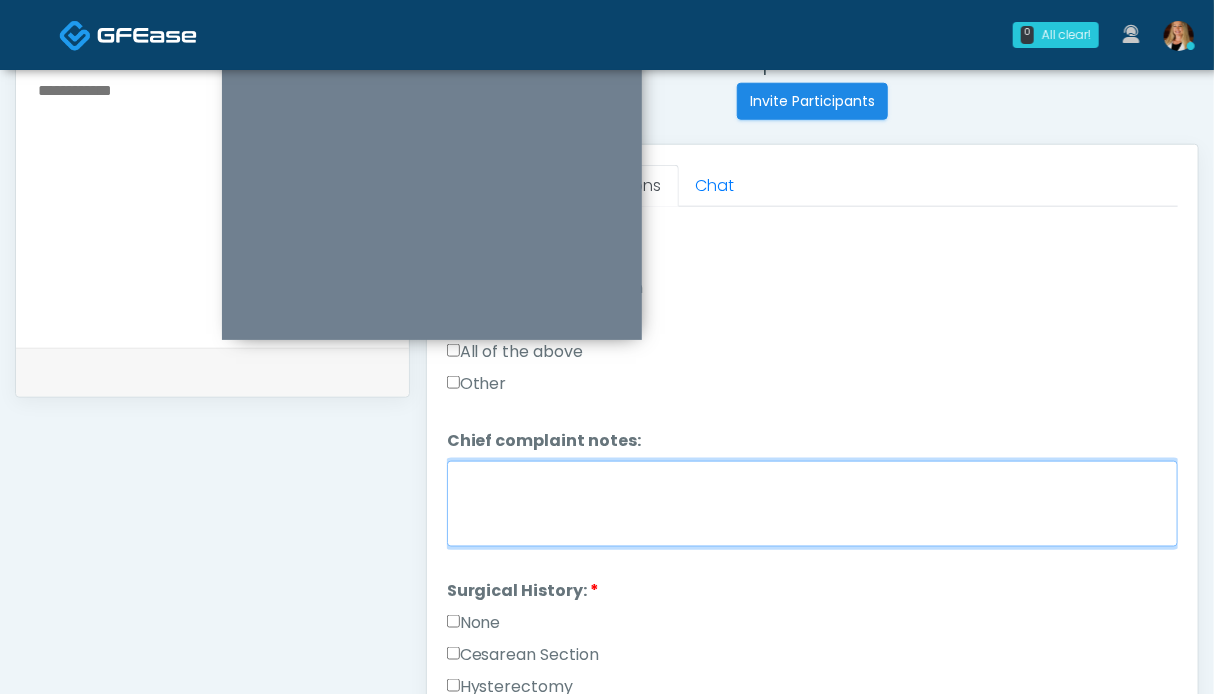 click on "Chief complaint notes:" at bounding box center [812, 504] 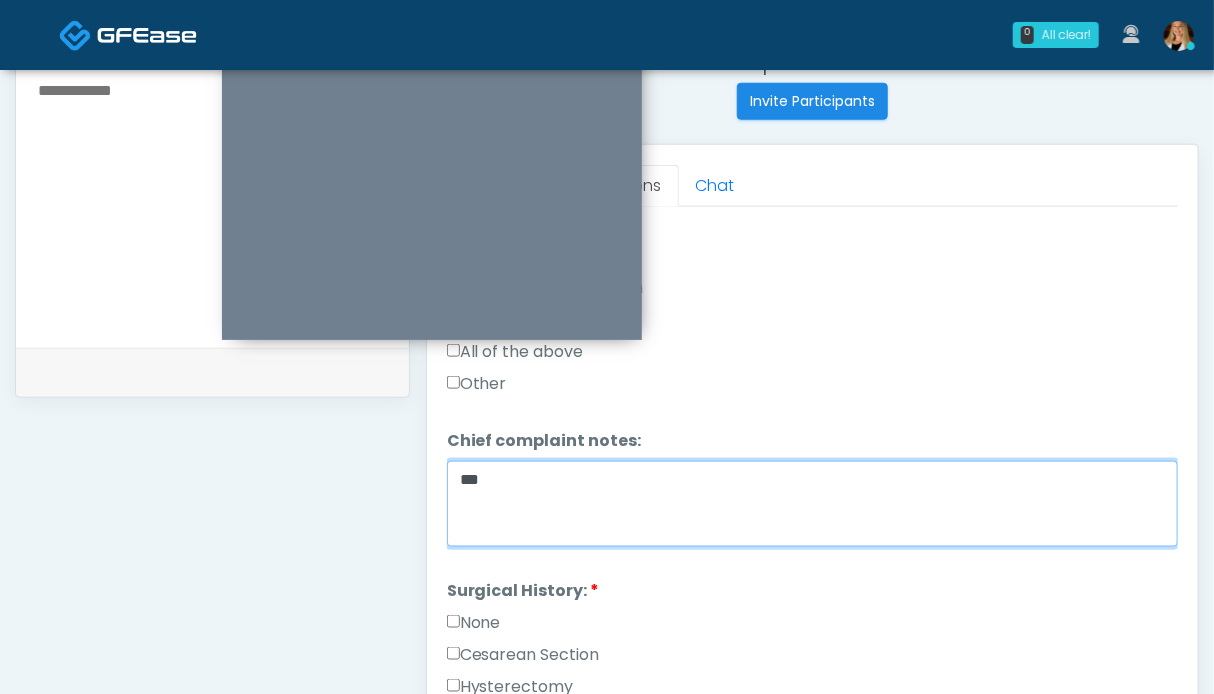 type on "**" 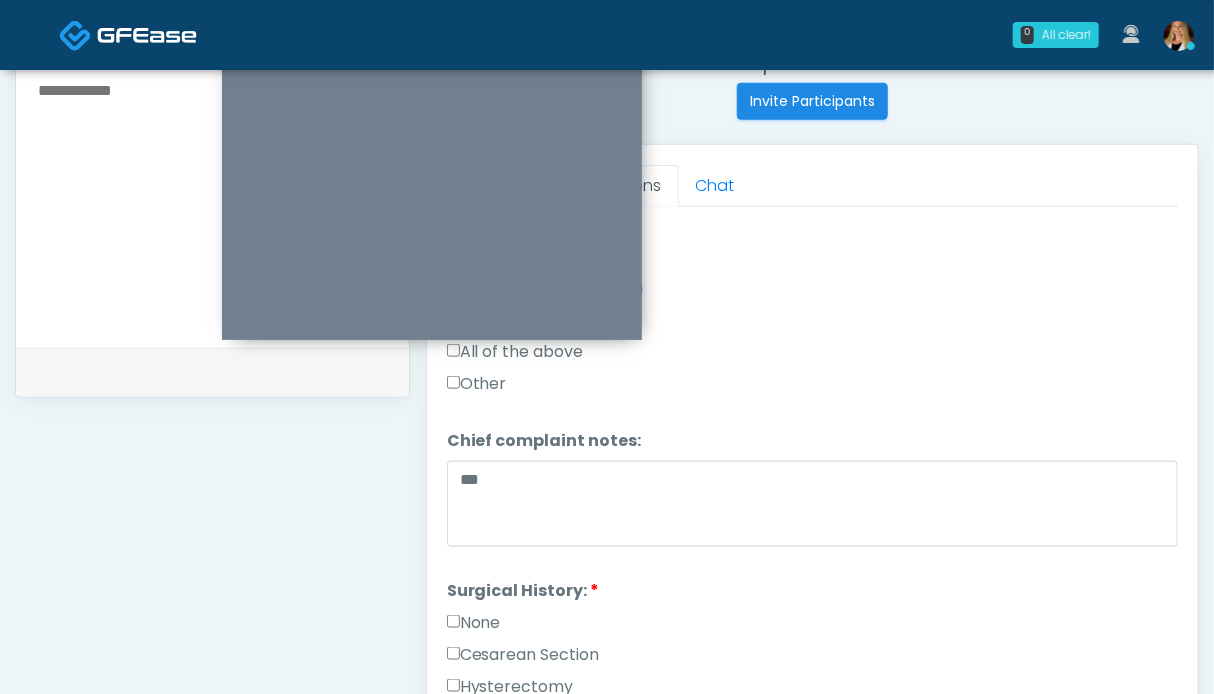 click on "None" at bounding box center [474, 623] 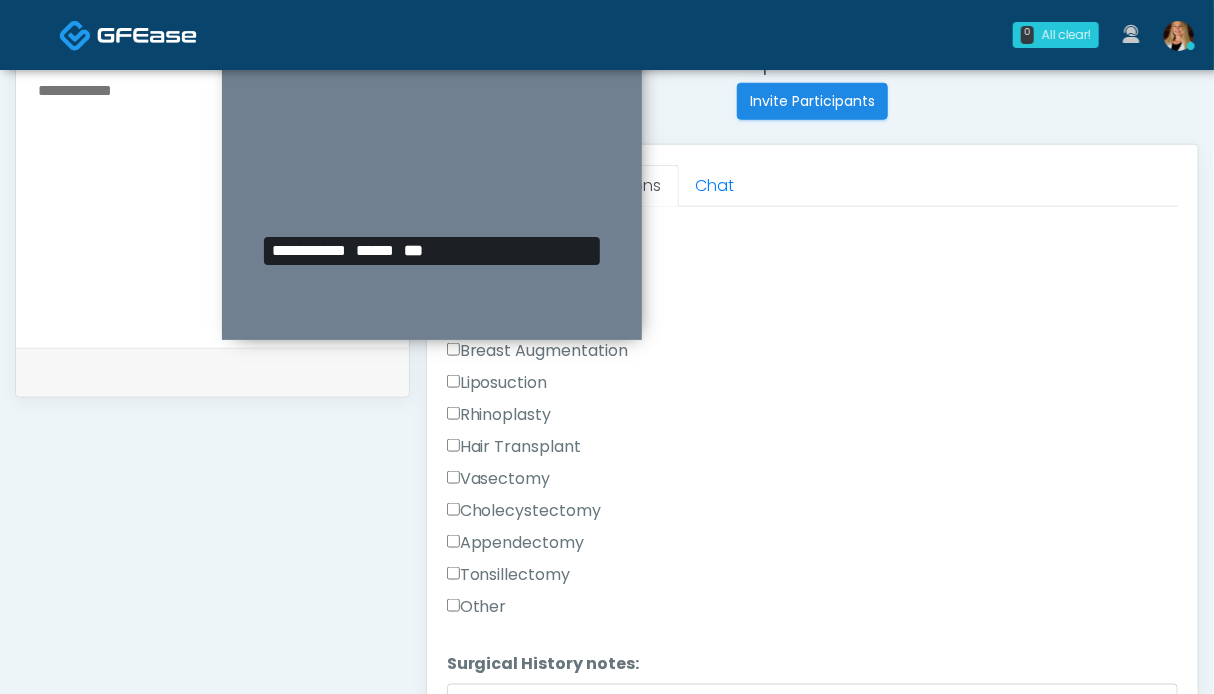 scroll, scrollTop: 1324, scrollLeft: 0, axis: vertical 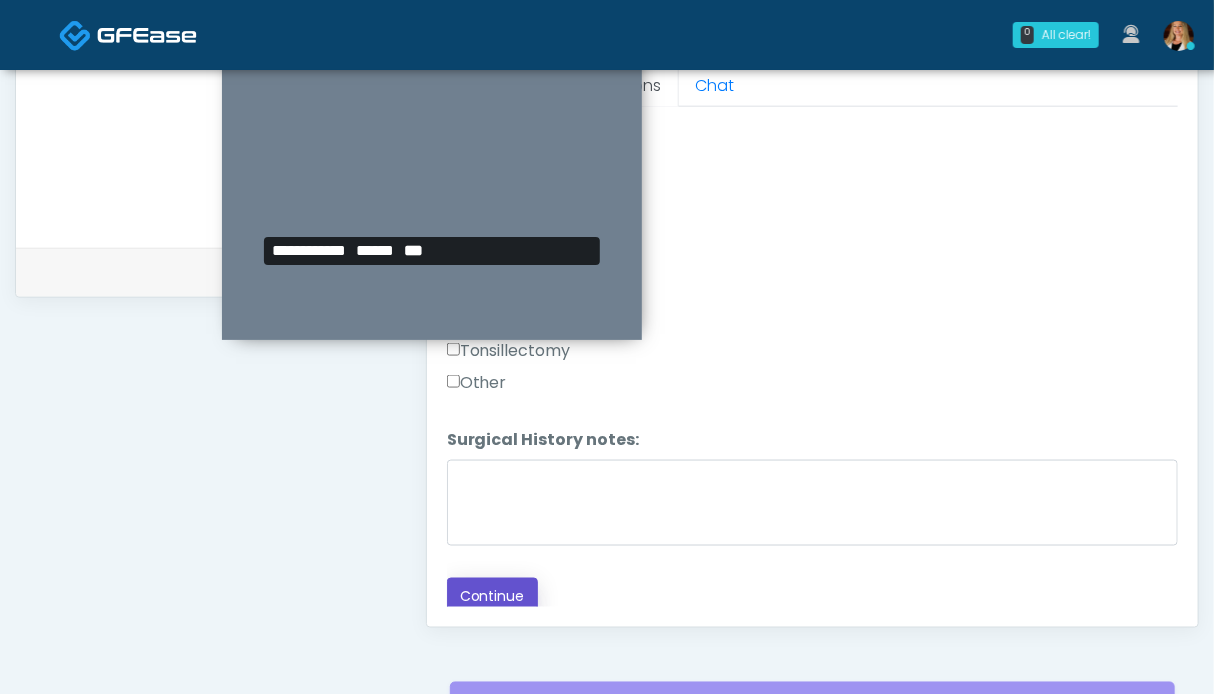 click on "Continue" at bounding box center (492, 596) 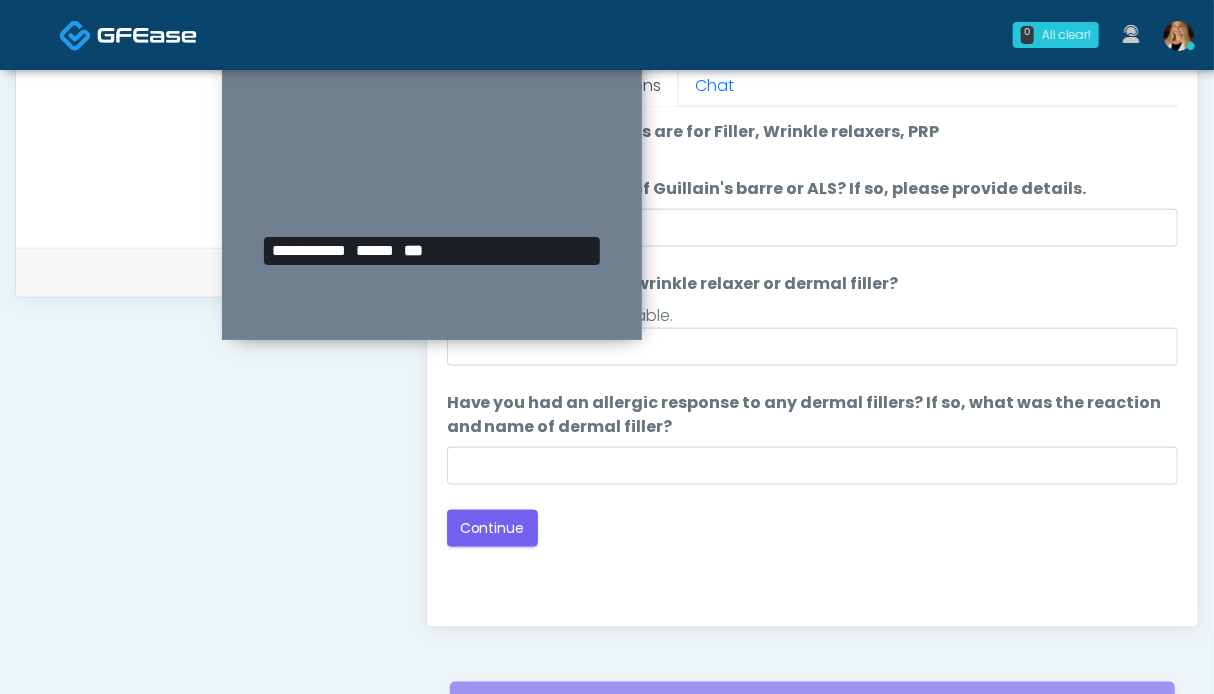 scroll, scrollTop: 1099, scrollLeft: 0, axis: vertical 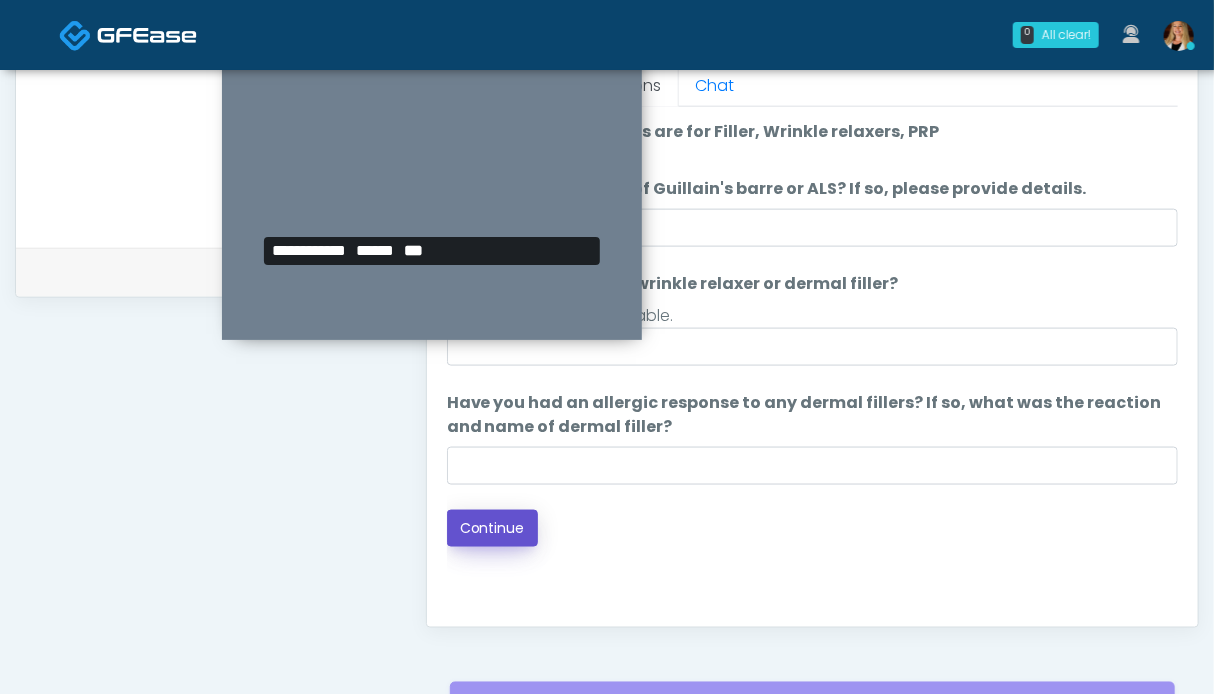 click on "Continue" at bounding box center [492, 528] 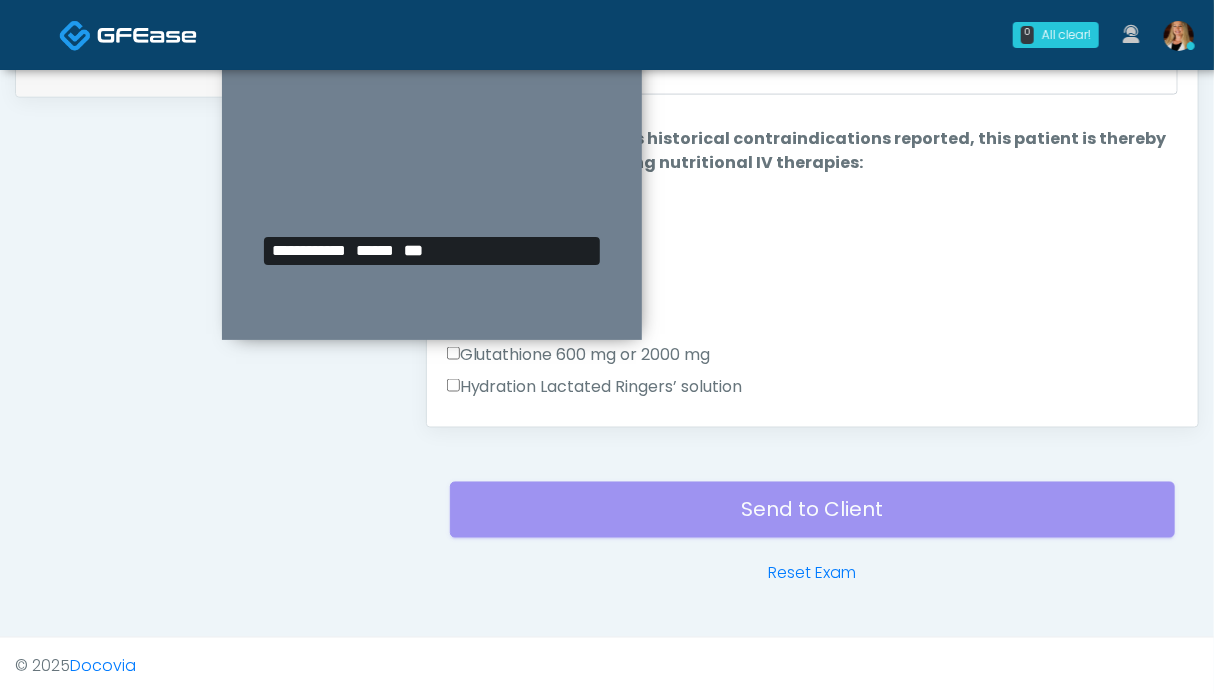 scroll, scrollTop: 899, scrollLeft: 0, axis: vertical 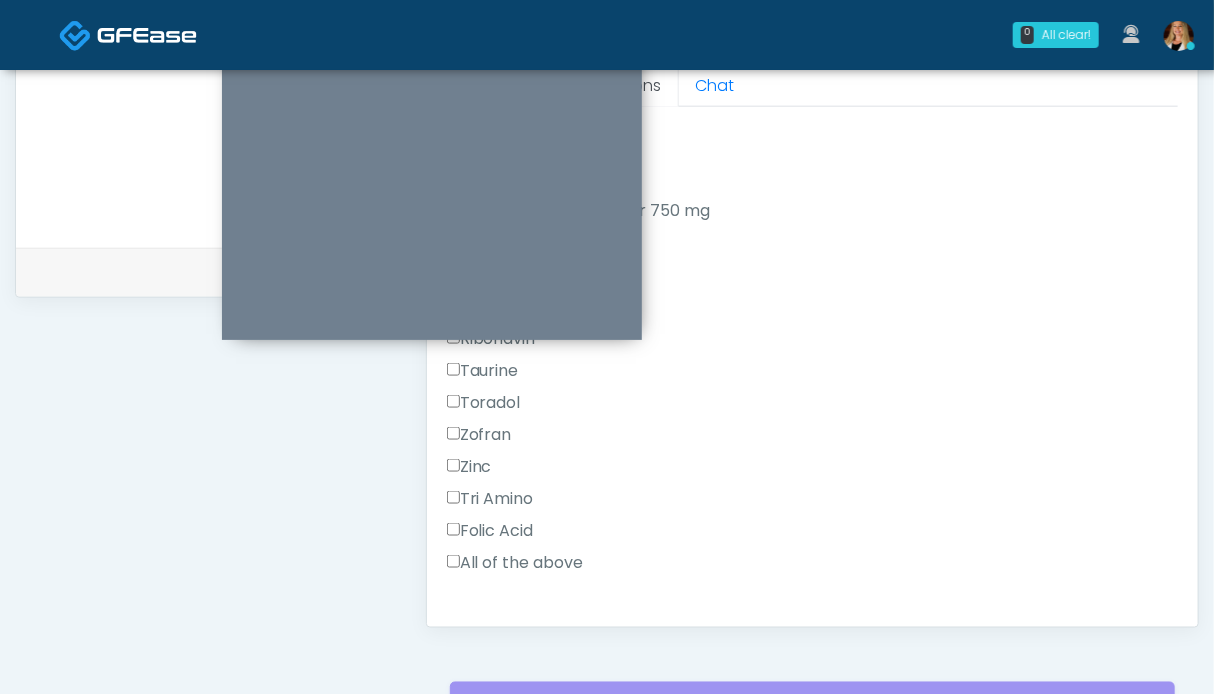 click on "All of the above" at bounding box center (515, 563) 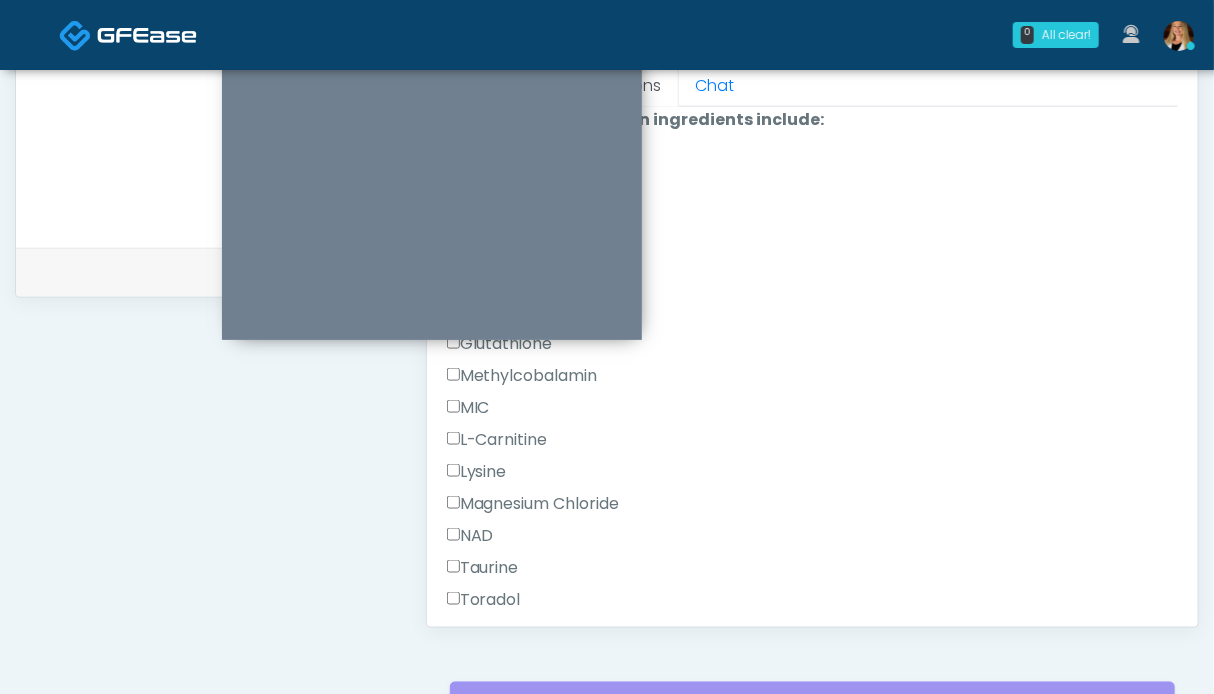 scroll, scrollTop: 1365, scrollLeft: 0, axis: vertical 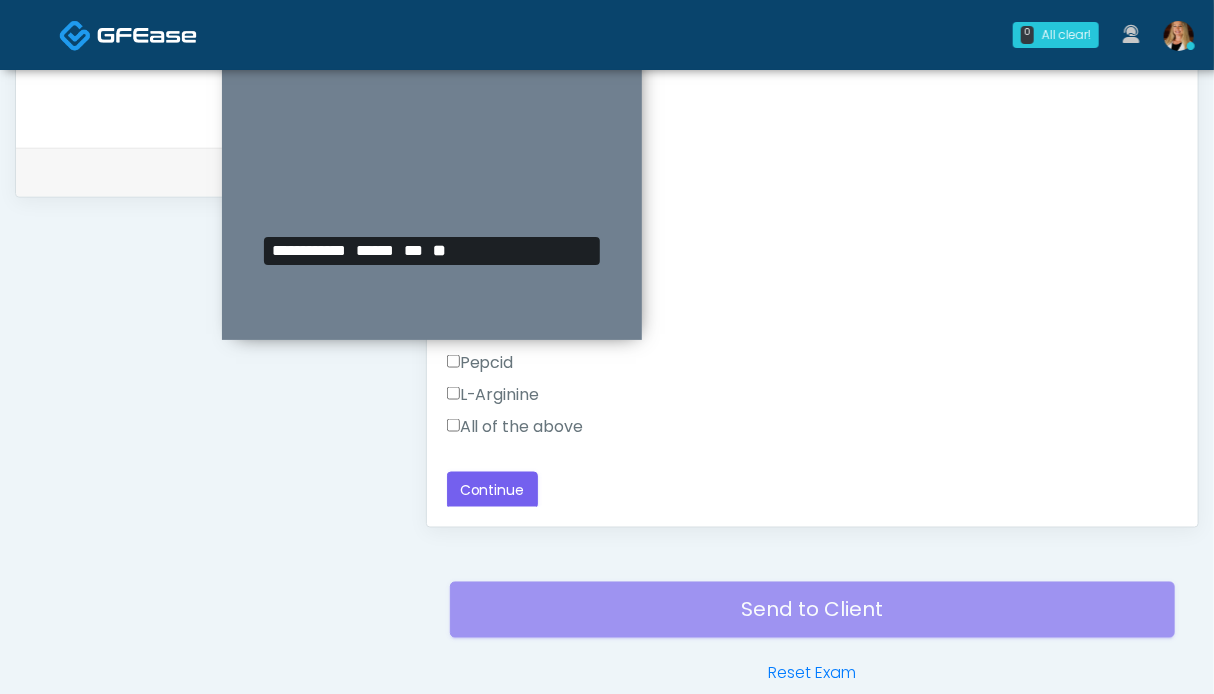 click on "All of the above" at bounding box center (515, 427) 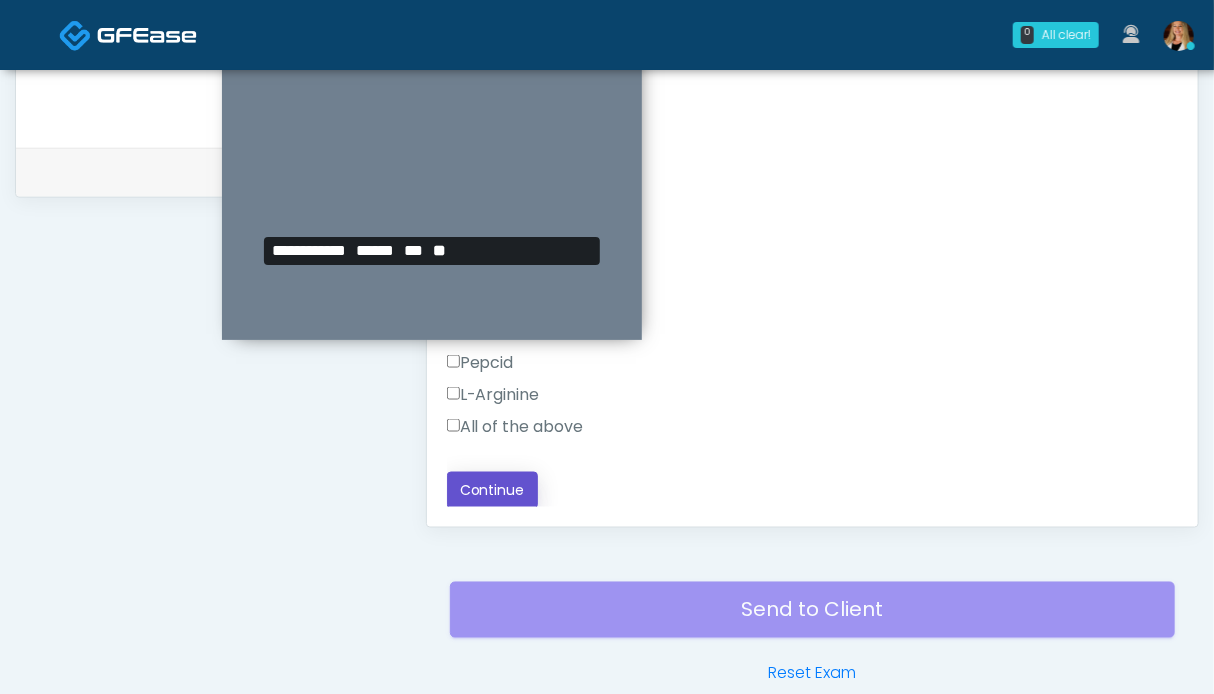 click on "Continue" at bounding box center [492, 490] 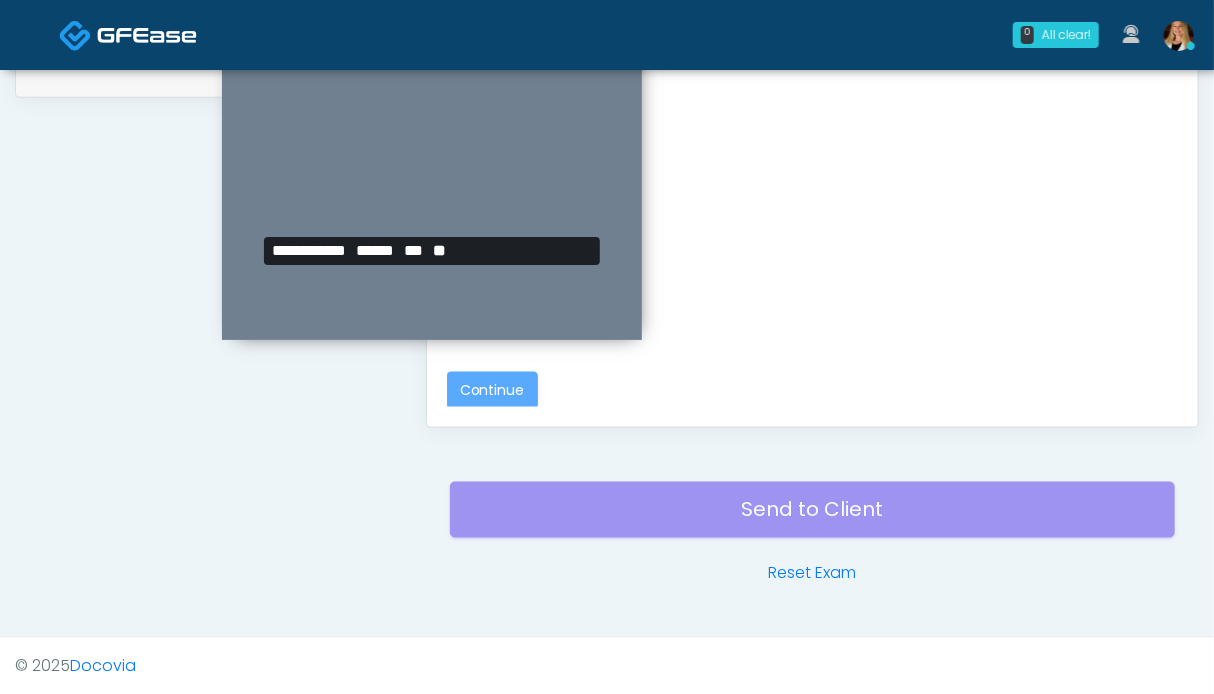scroll, scrollTop: 999, scrollLeft: 0, axis: vertical 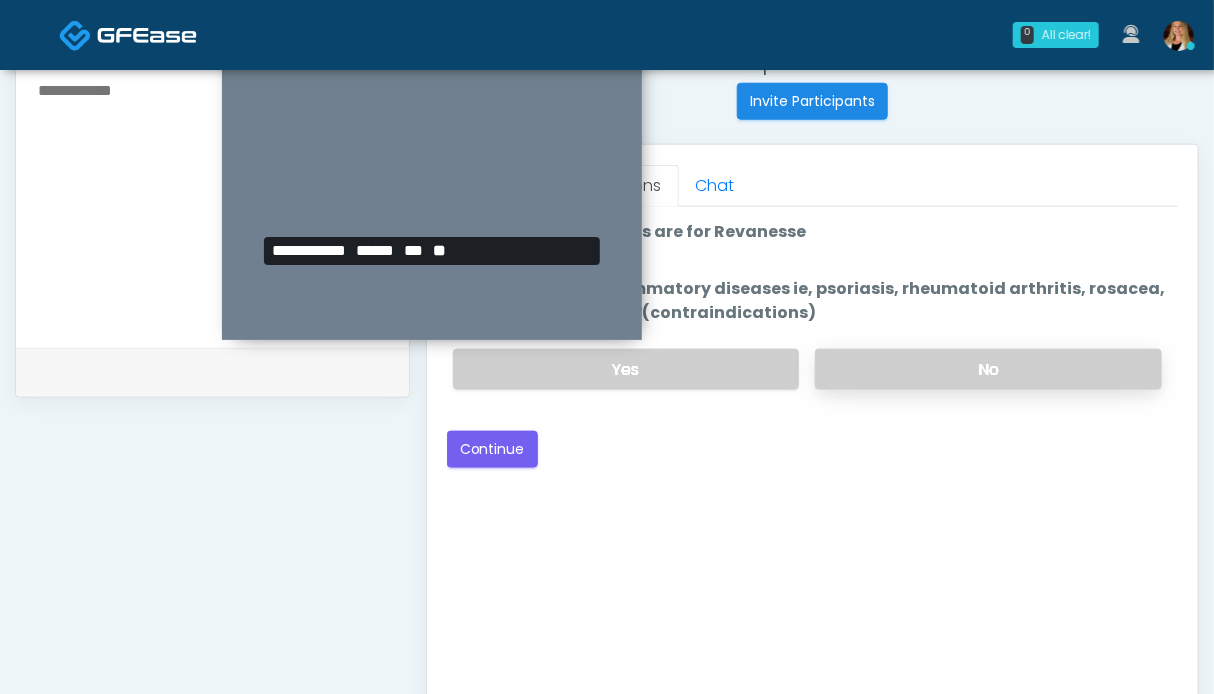 click on "No" at bounding box center (988, 369) 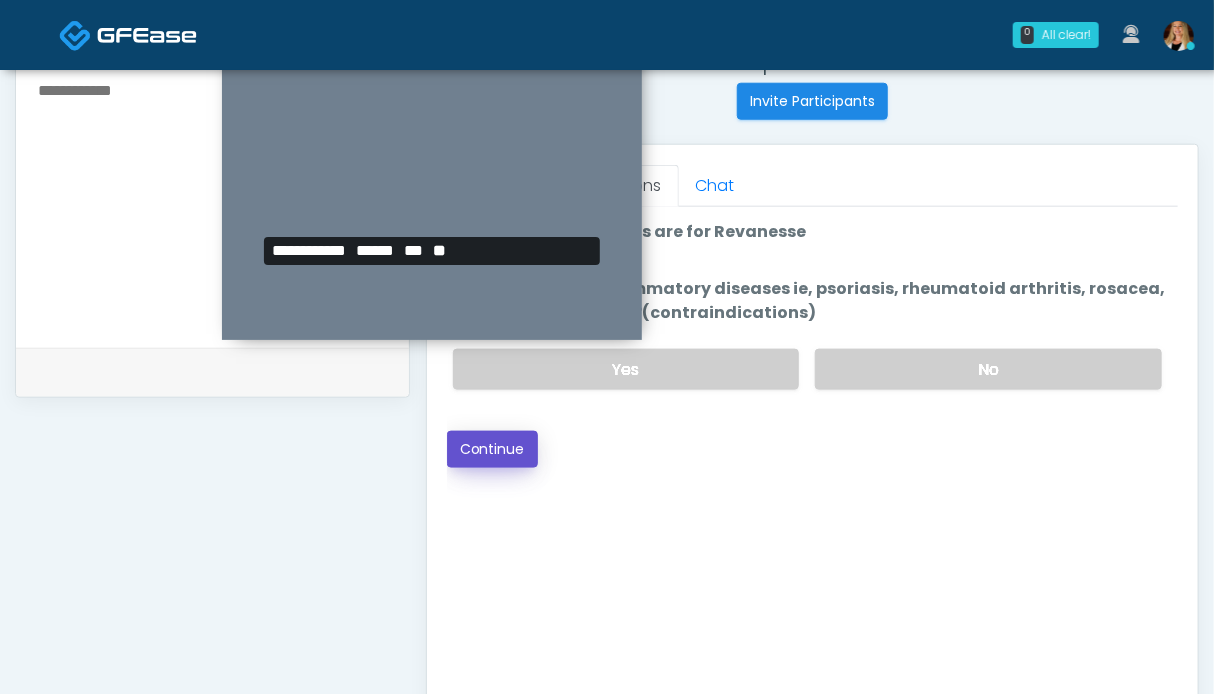 click on "Continue" at bounding box center [492, 449] 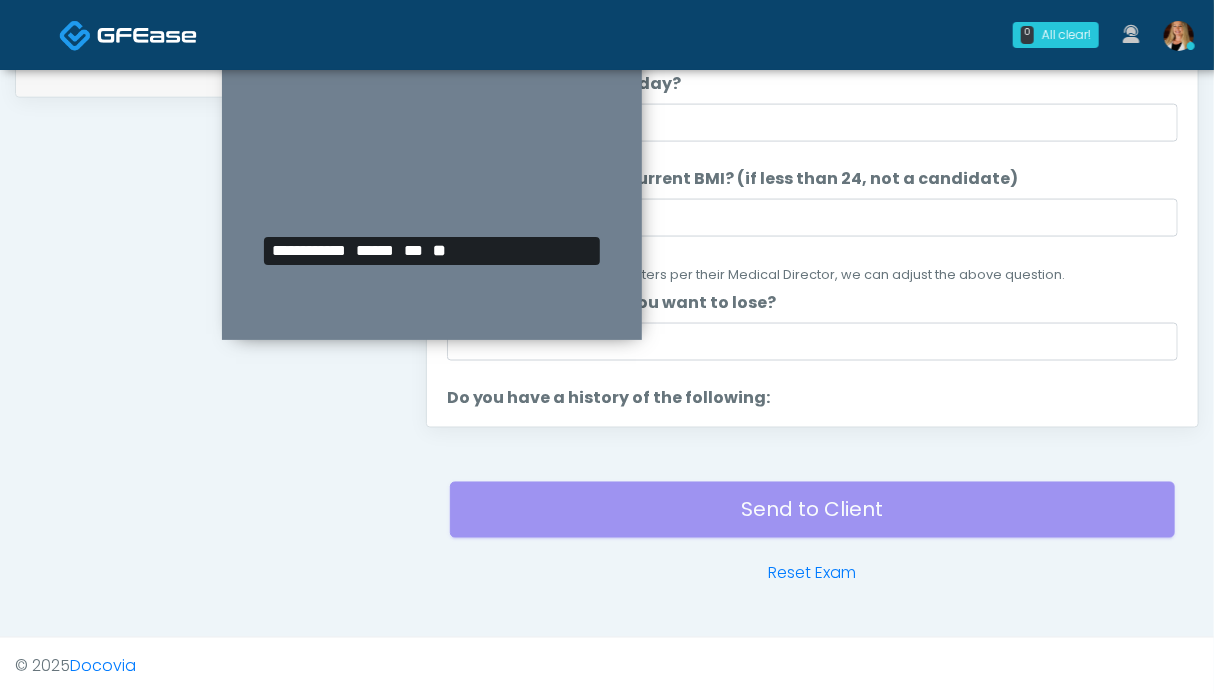 scroll, scrollTop: 699, scrollLeft: 0, axis: vertical 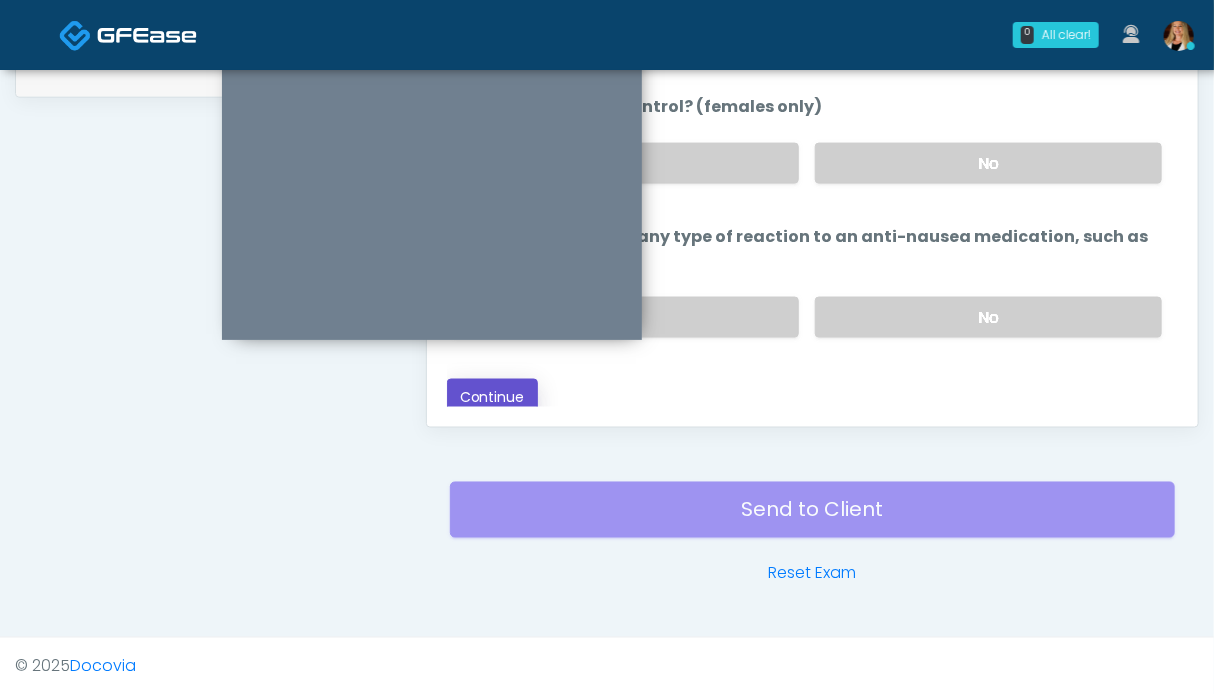 click on "Continue" at bounding box center [492, 397] 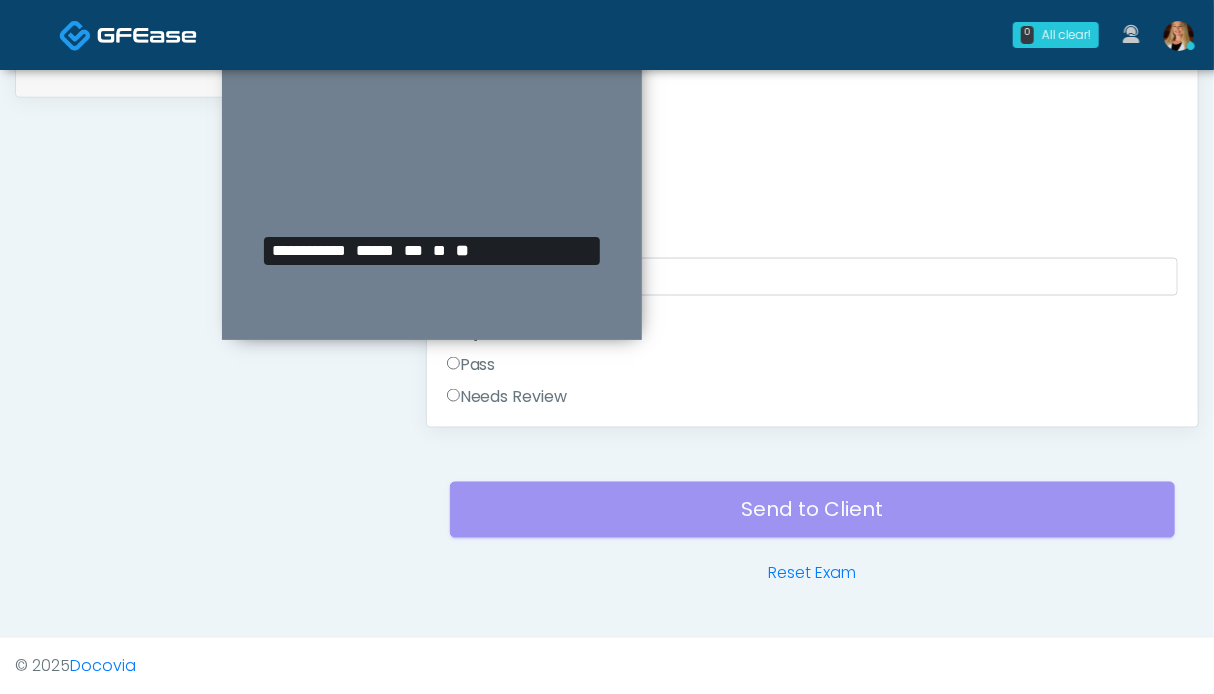 click on "Pass" at bounding box center [471, 365] 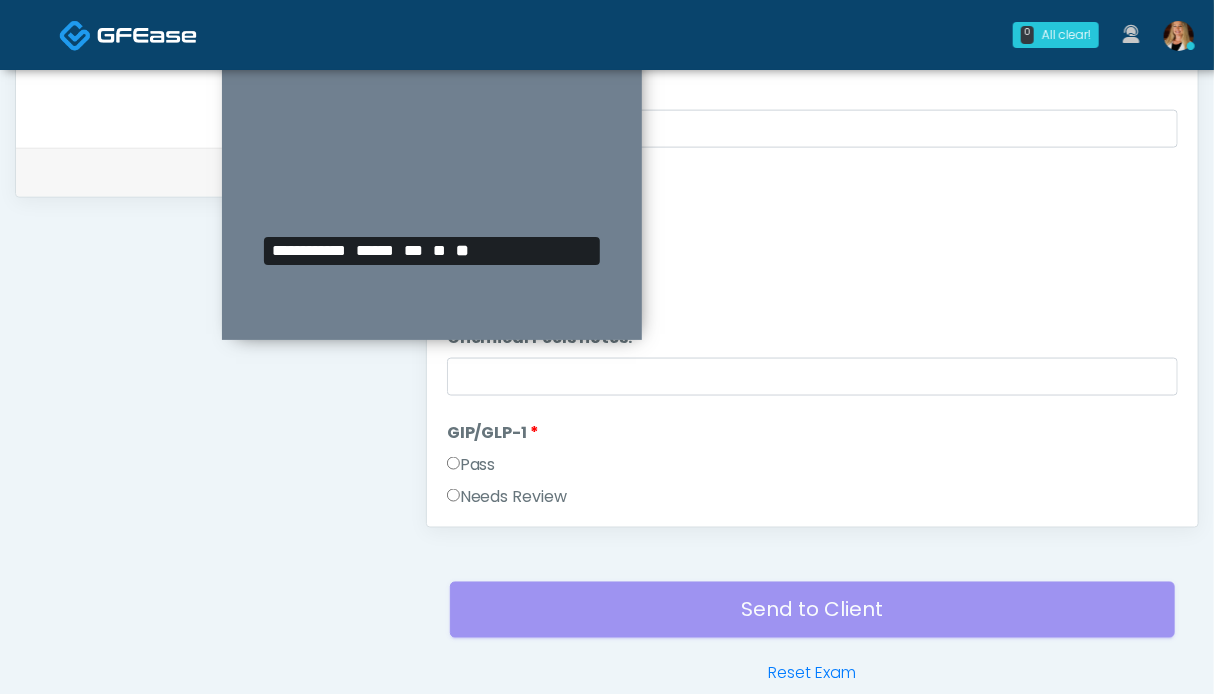 scroll, scrollTop: 899, scrollLeft: 0, axis: vertical 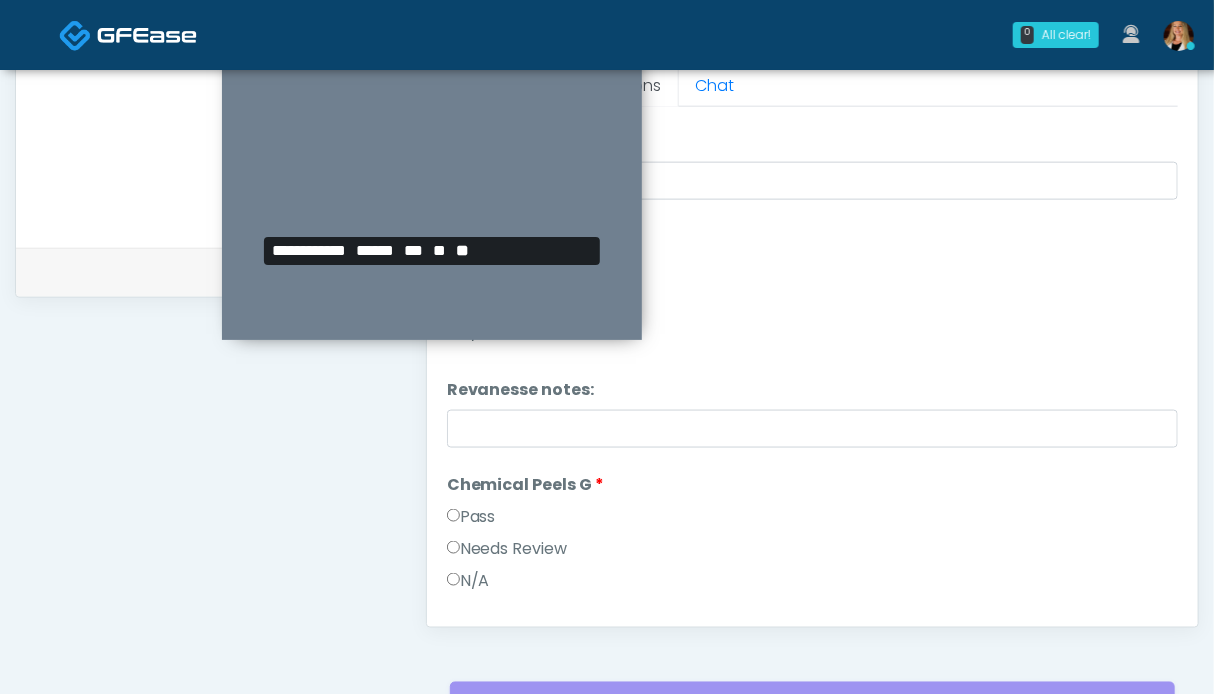 click on "Pass" at bounding box center [471, 517] 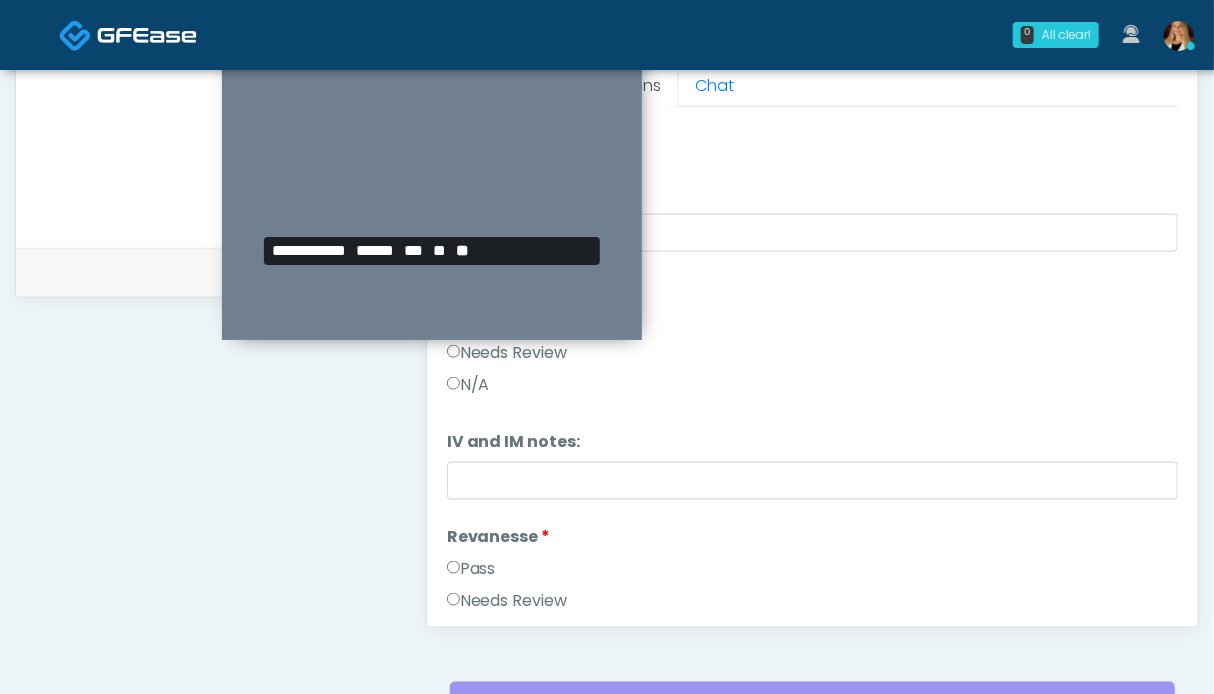 click on "Pass" at bounding box center [471, 569] 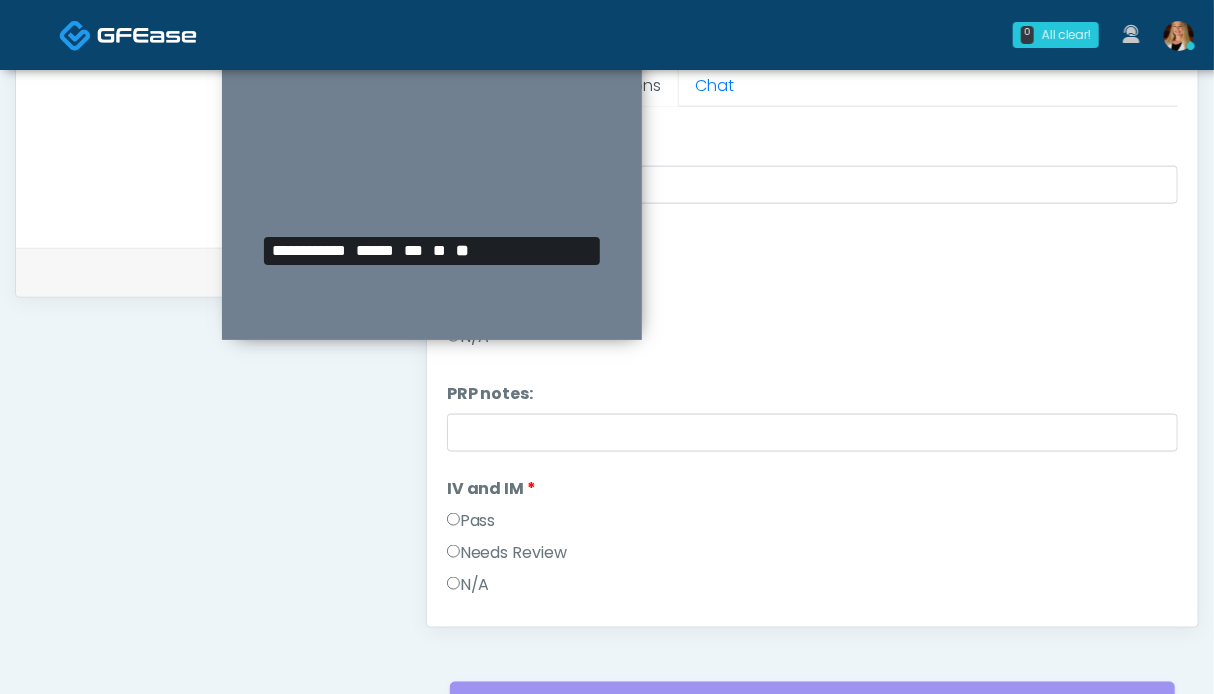 click on "Pass" at bounding box center [471, 521] 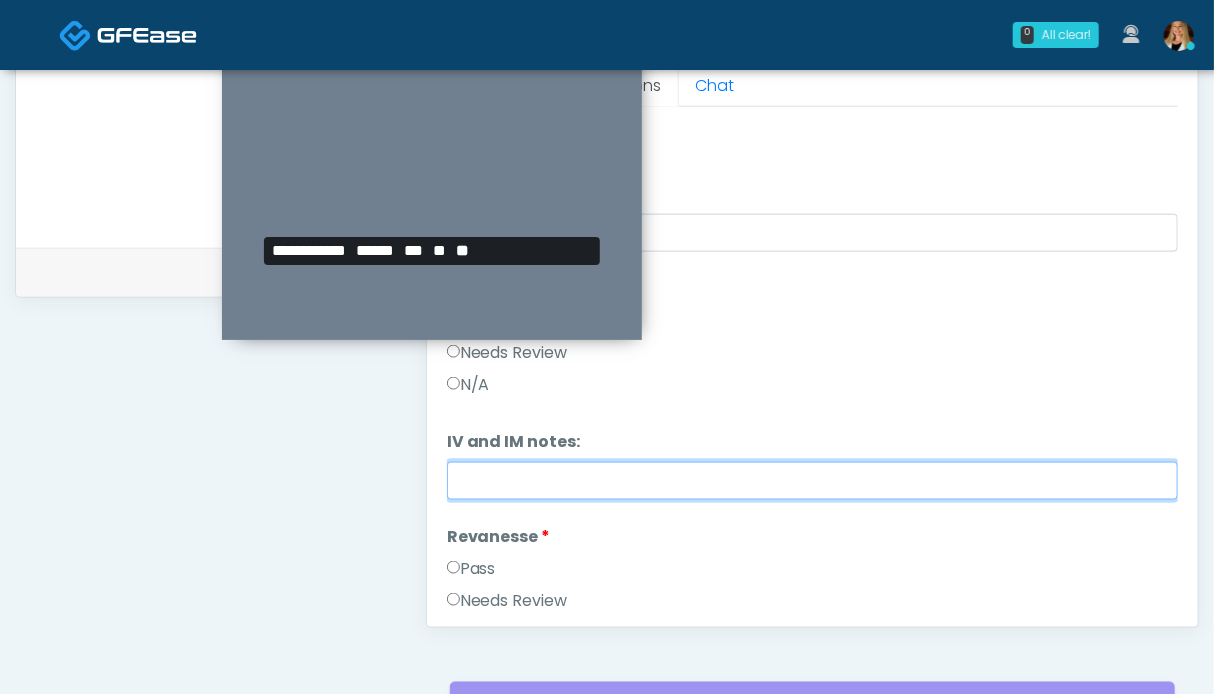 click on "IV and IM notes:" at bounding box center (812, 481) 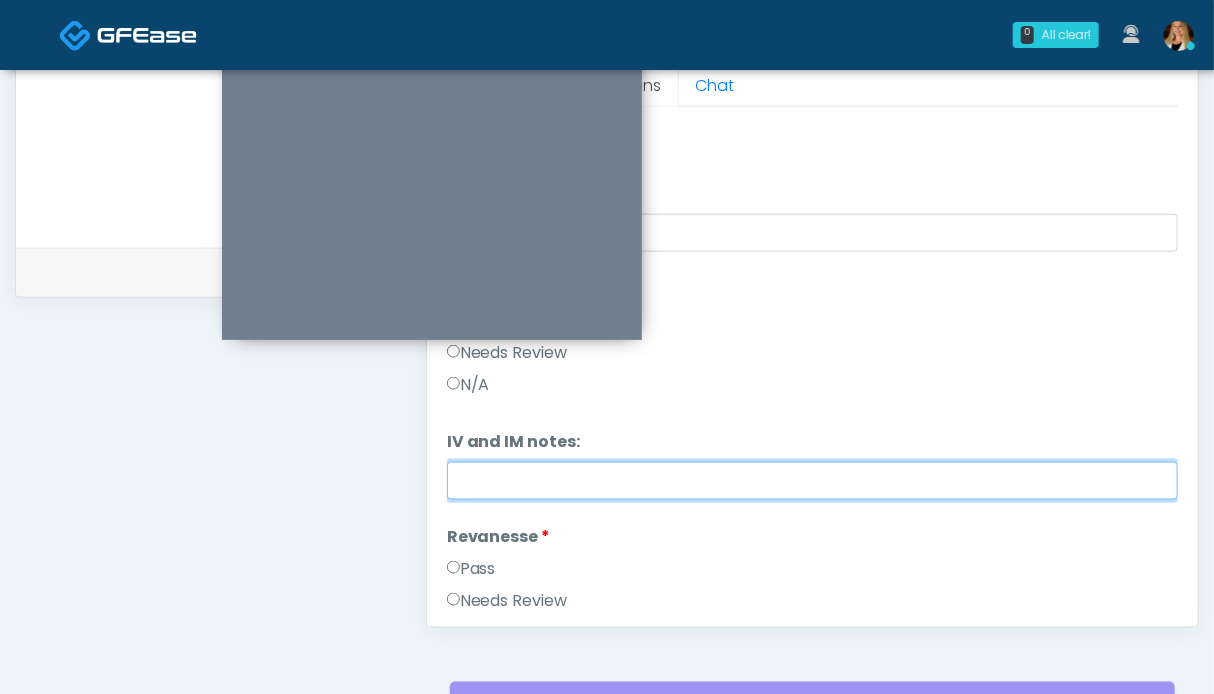 type on "**********" 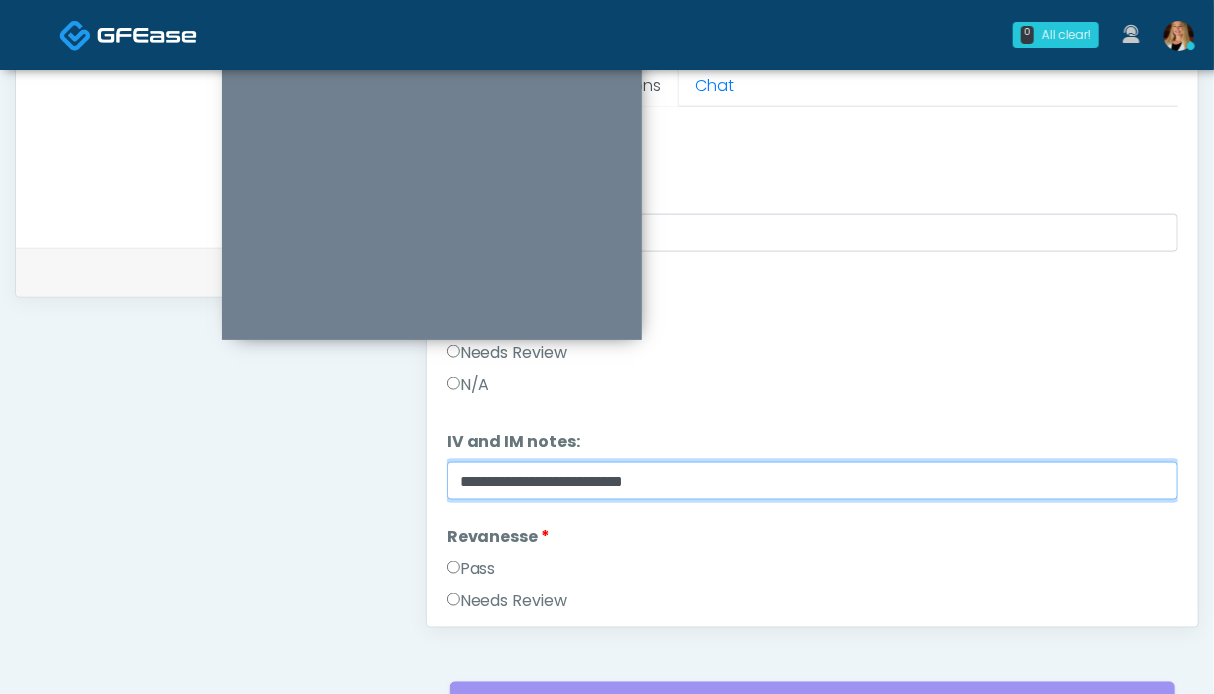 scroll, scrollTop: 524, scrollLeft: 0, axis: vertical 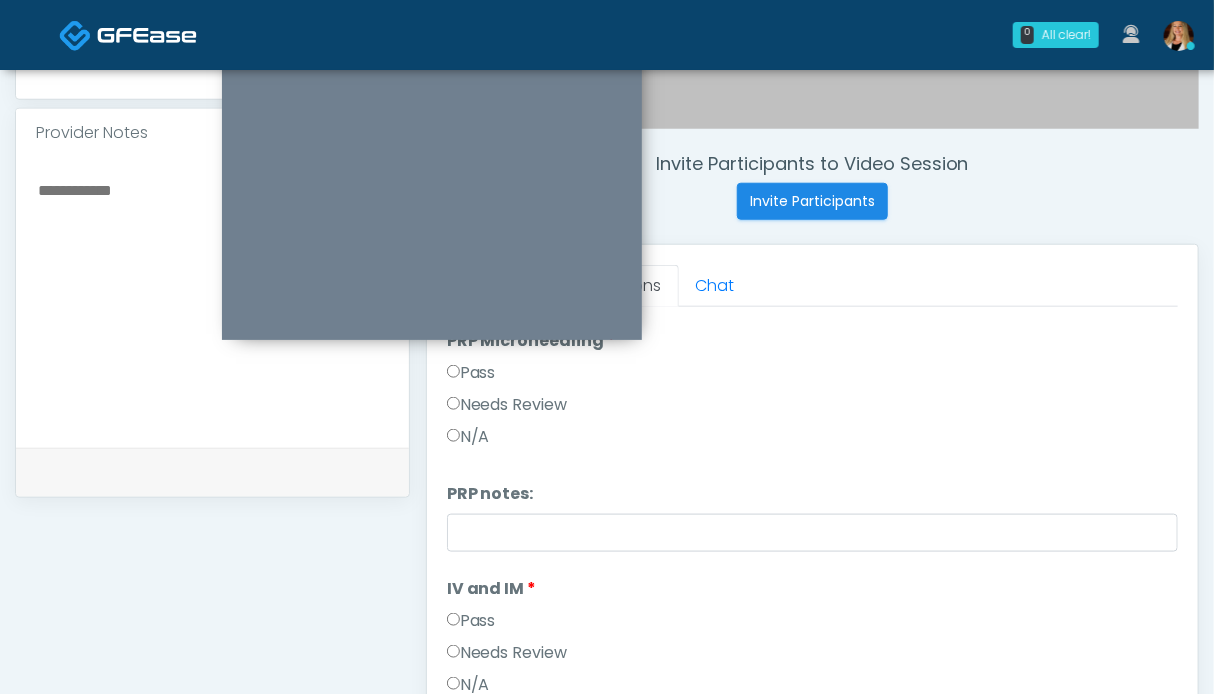 click at bounding box center (212, 299) 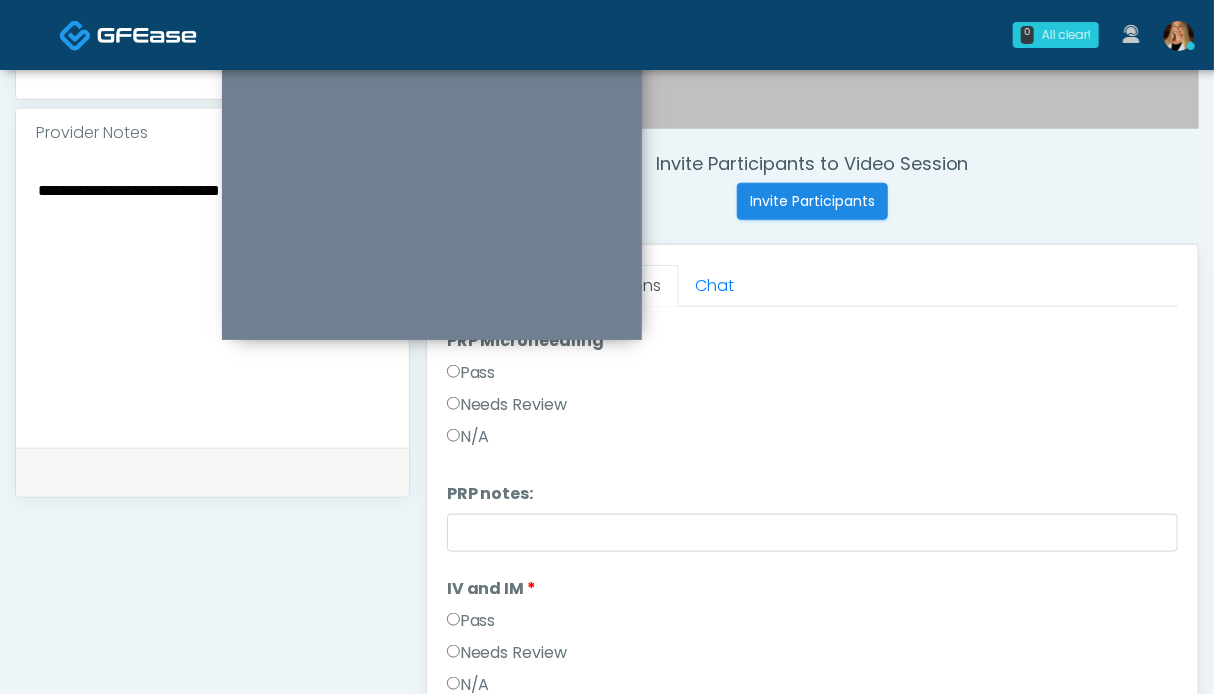 type on "**********" 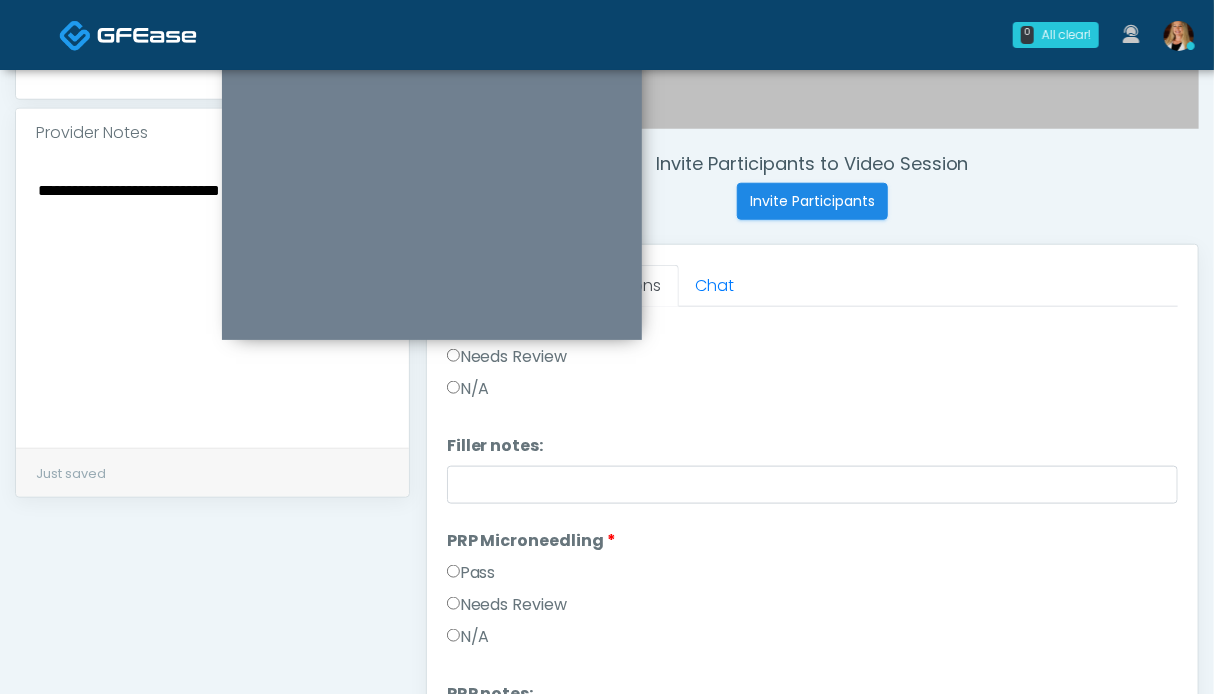 scroll, scrollTop: 124, scrollLeft: 0, axis: vertical 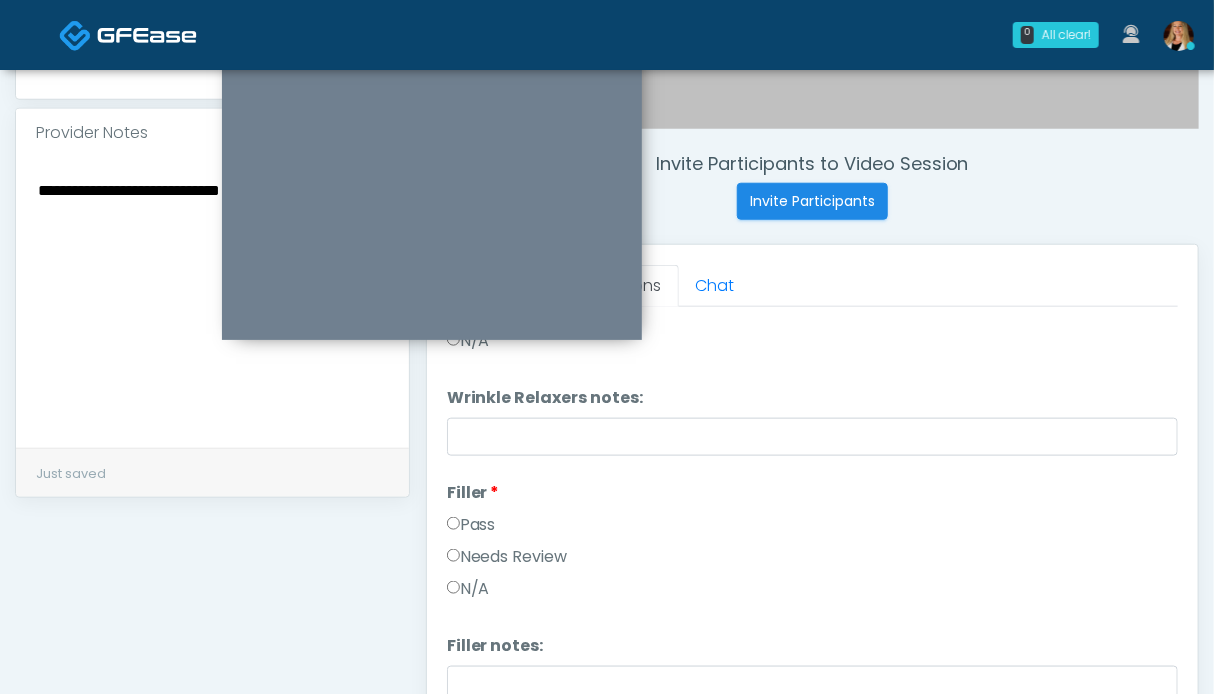 click on "Pass" at bounding box center [471, 525] 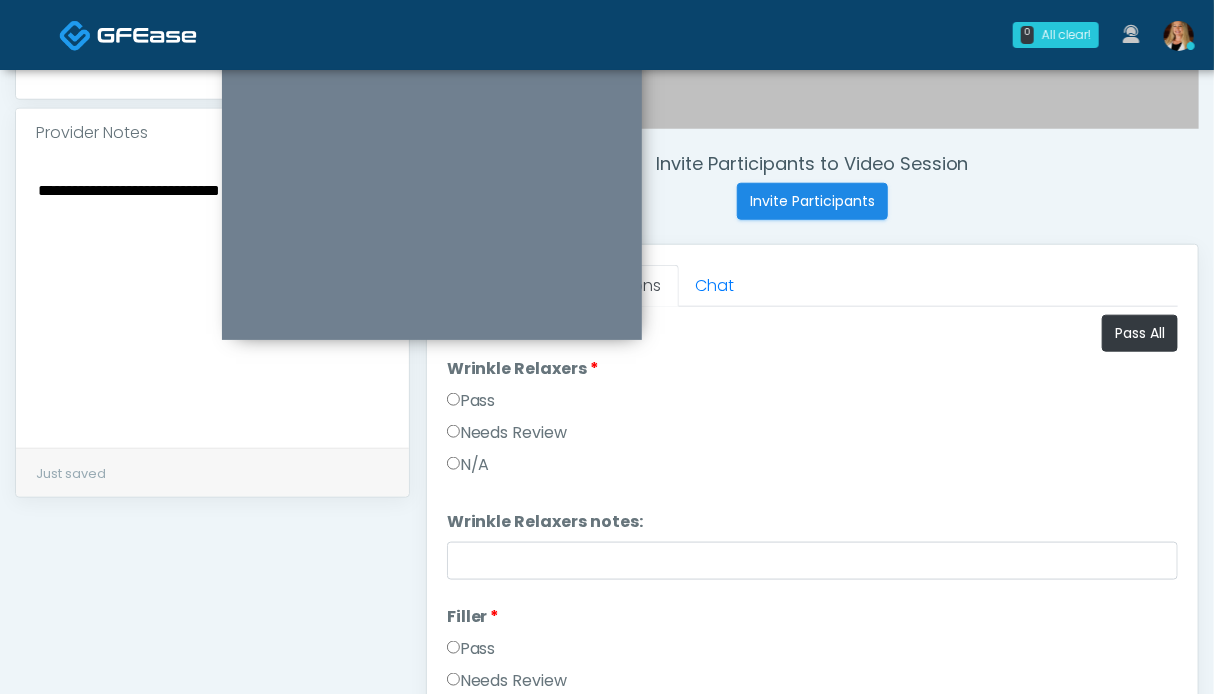 click on "Pass" at bounding box center [471, 401] 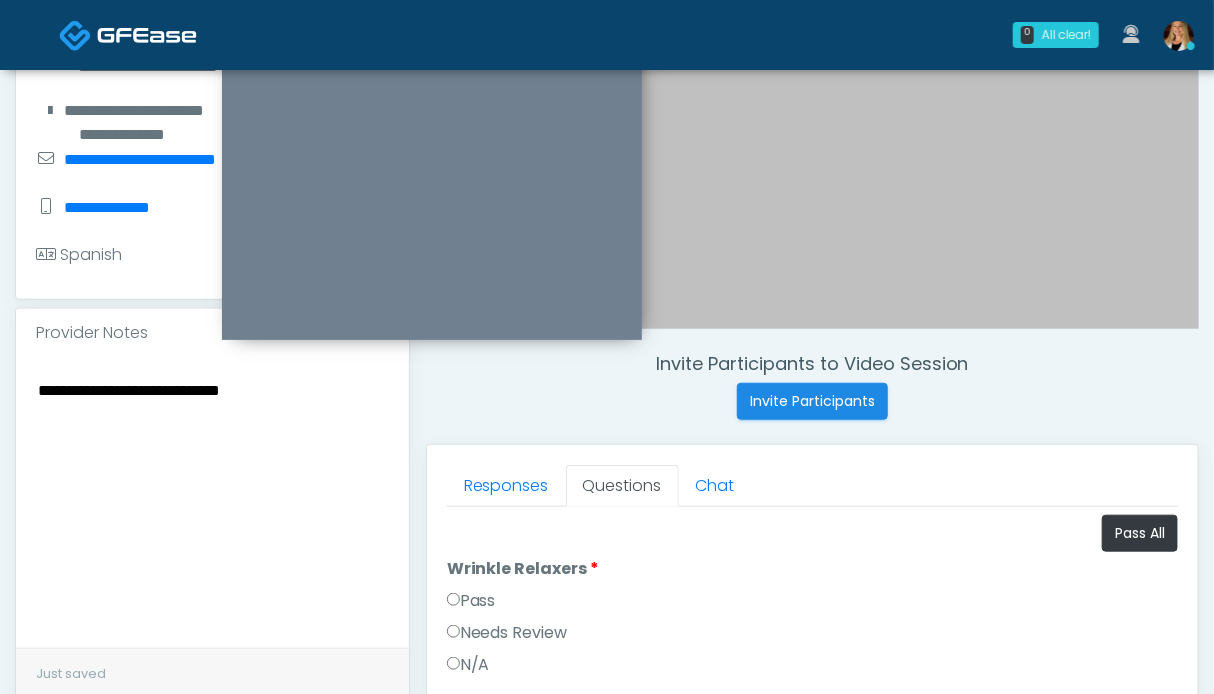 scroll, scrollTop: 699, scrollLeft: 0, axis: vertical 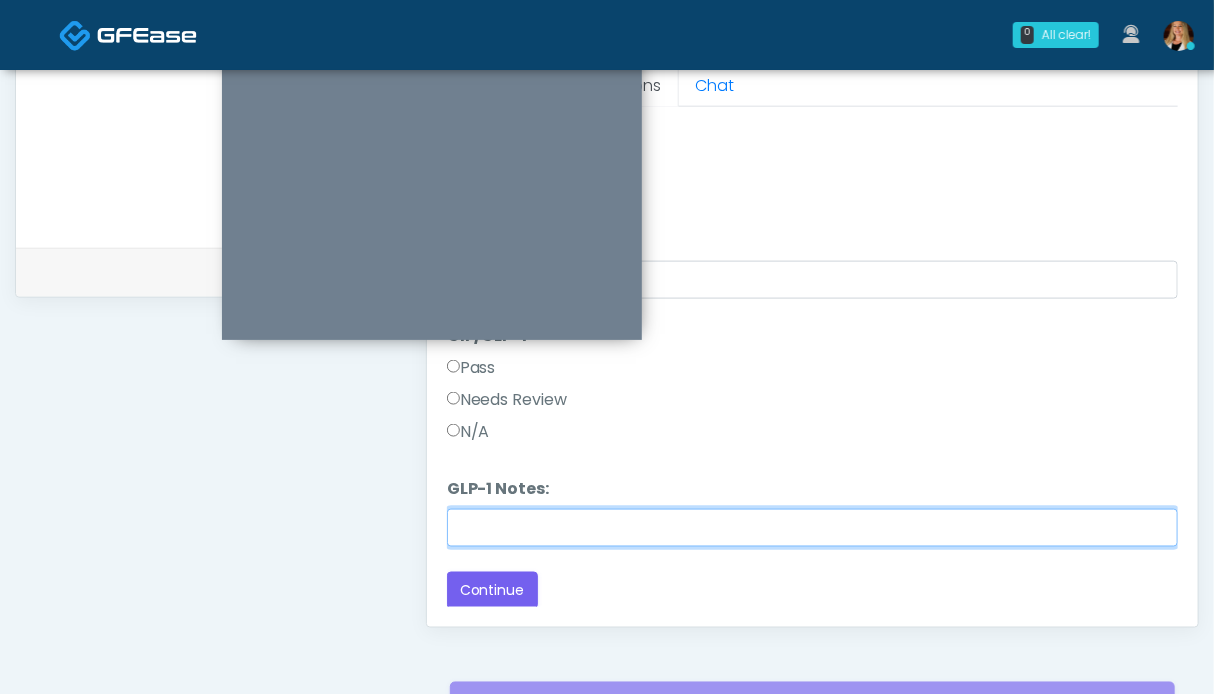click on "GLP-1 Notes:" at bounding box center (812, 528) 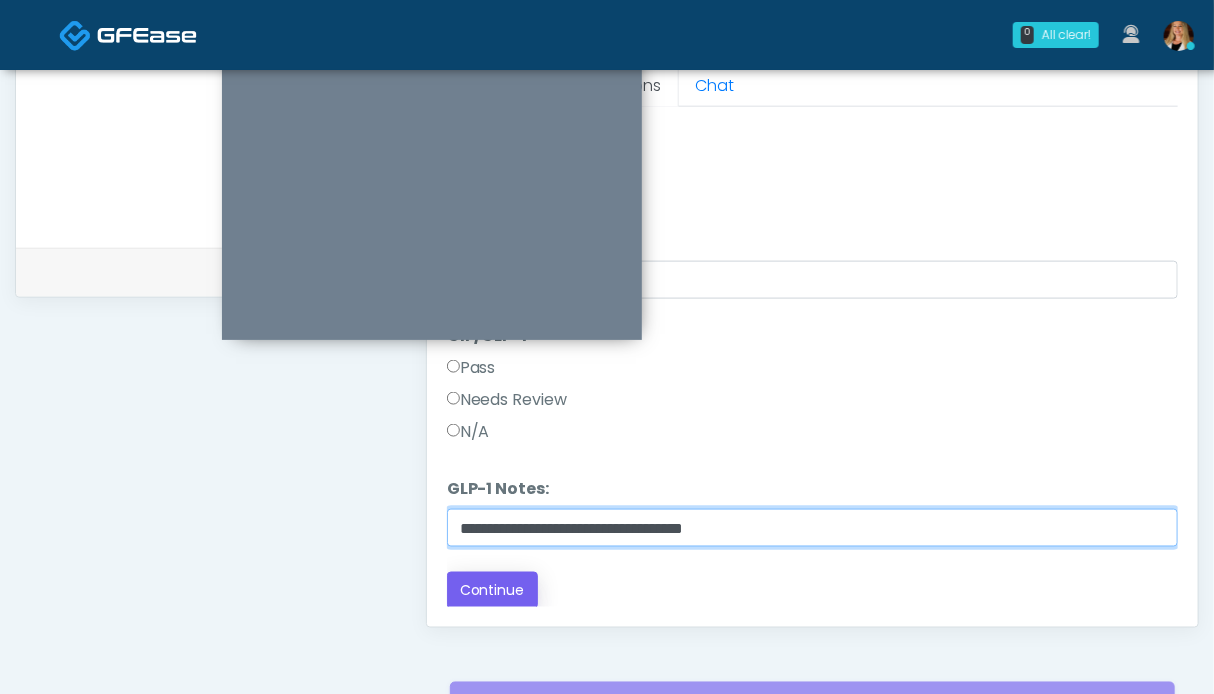 type on "**********" 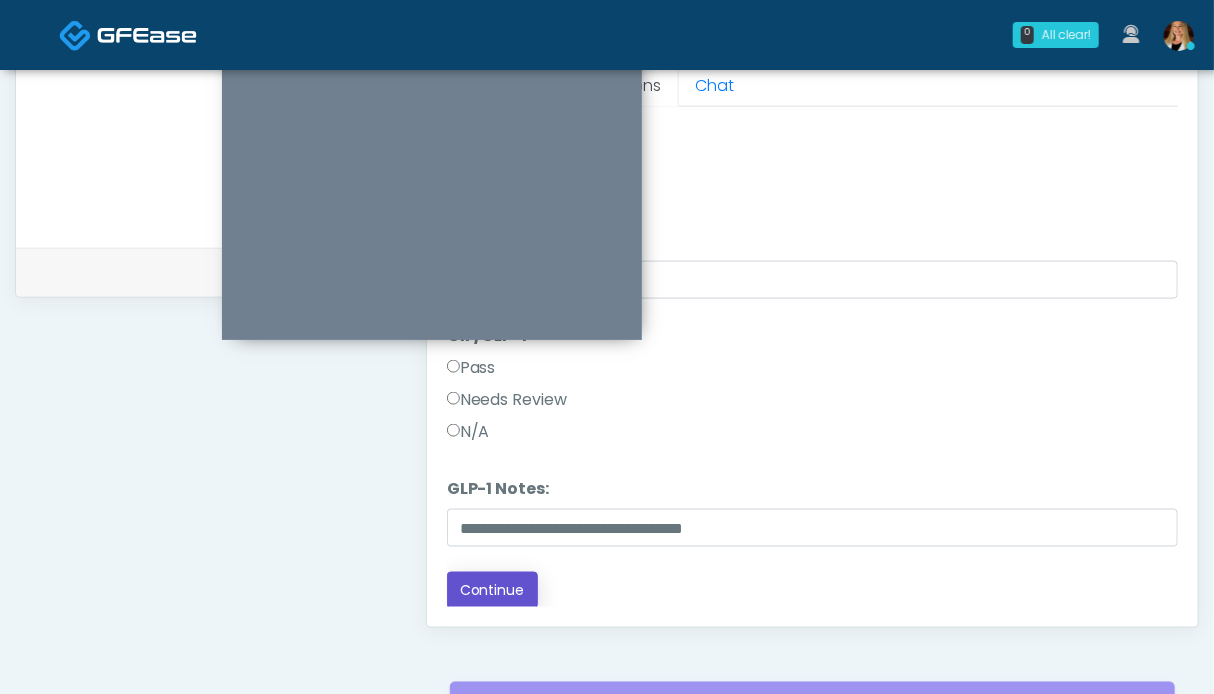 click on "Continue" at bounding box center (492, 590) 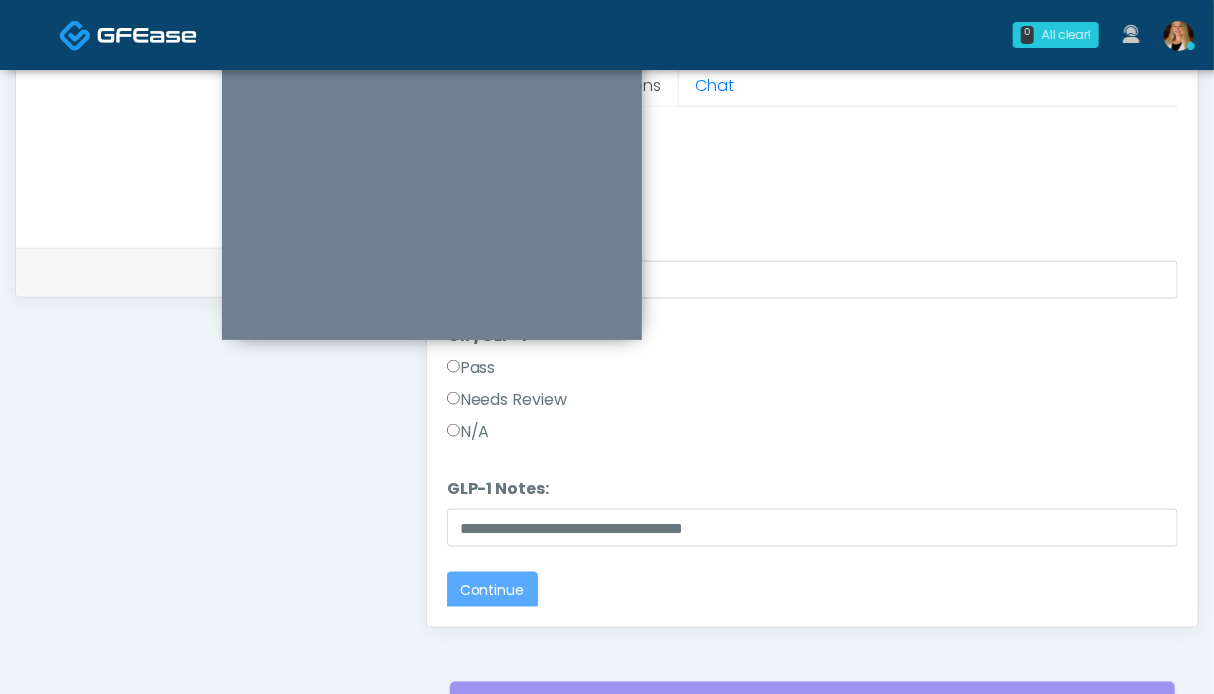 scroll, scrollTop: 0, scrollLeft: 0, axis: both 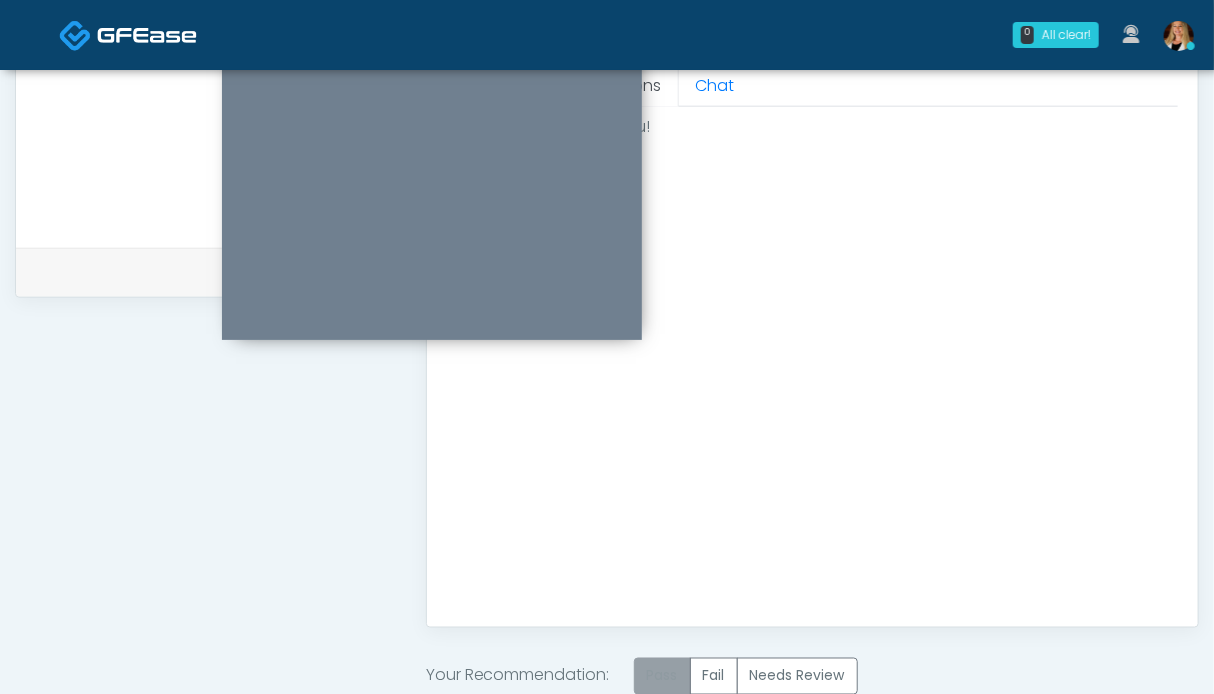 click on "Pass" at bounding box center [662, 676] 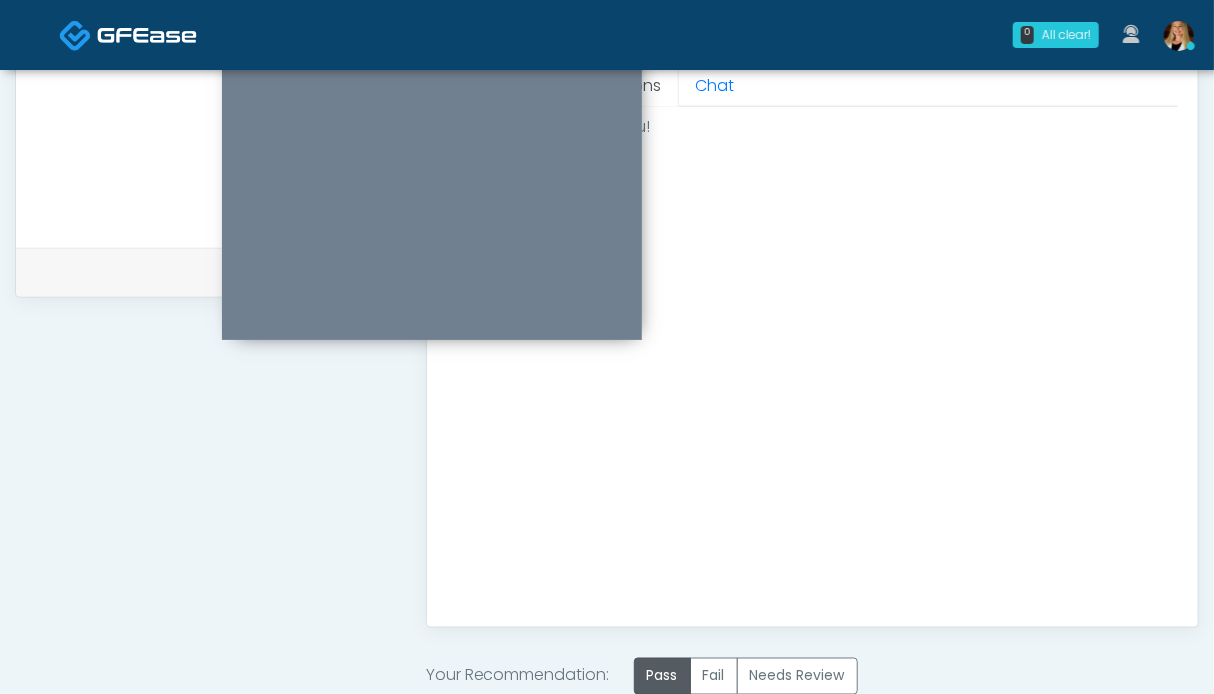 scroll, scrollTop: 1099, scrollLeft: 0, axis: vertical 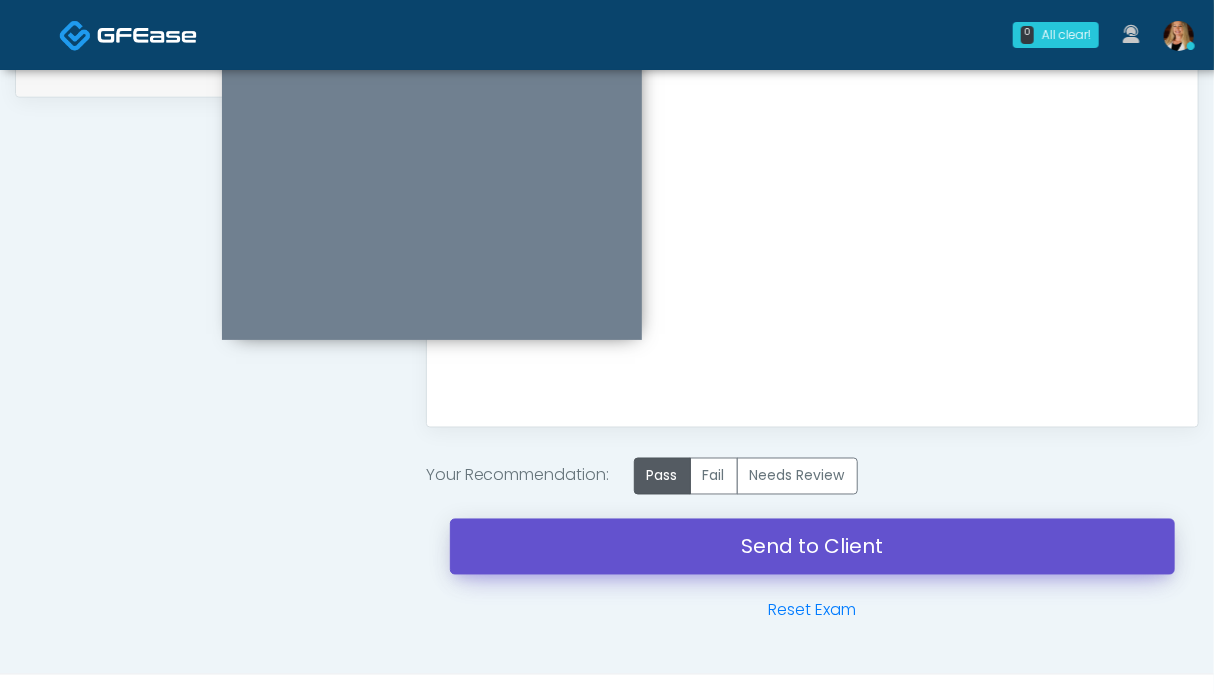 click on "Send to Client" at bounding box center (812, 547) 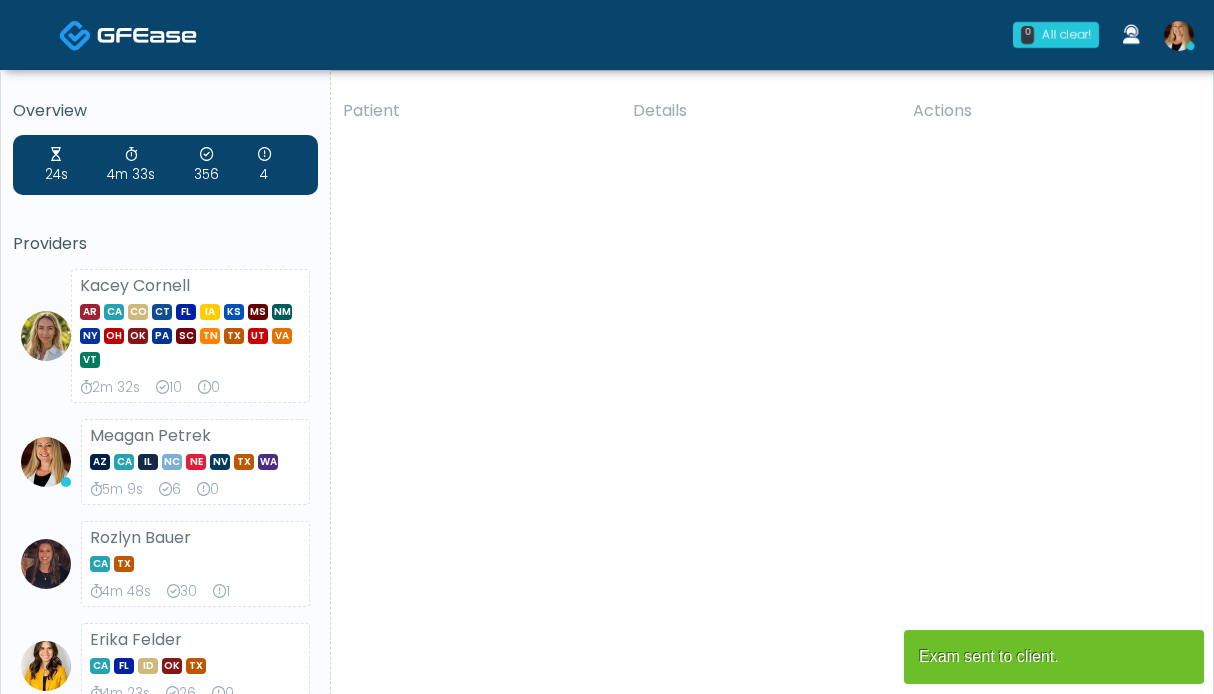 scroll, scrollTop: 0, scrollLeft: 0, axis: both 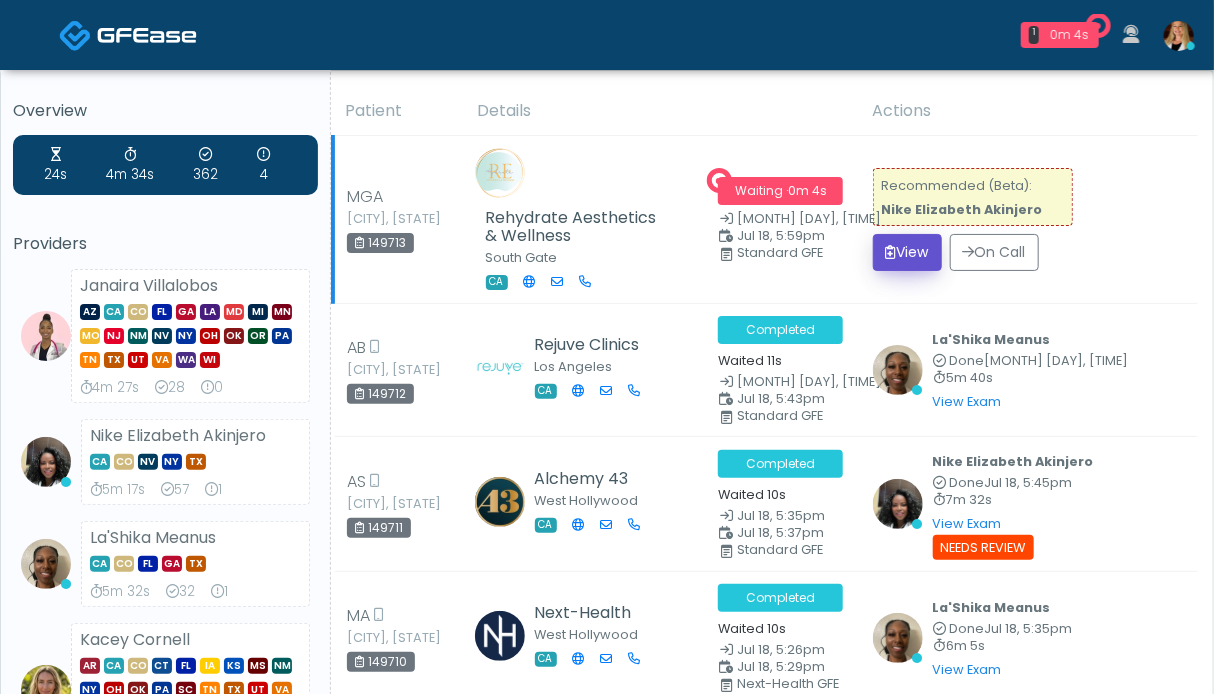 click on "View" at bounding box center [907, 252] 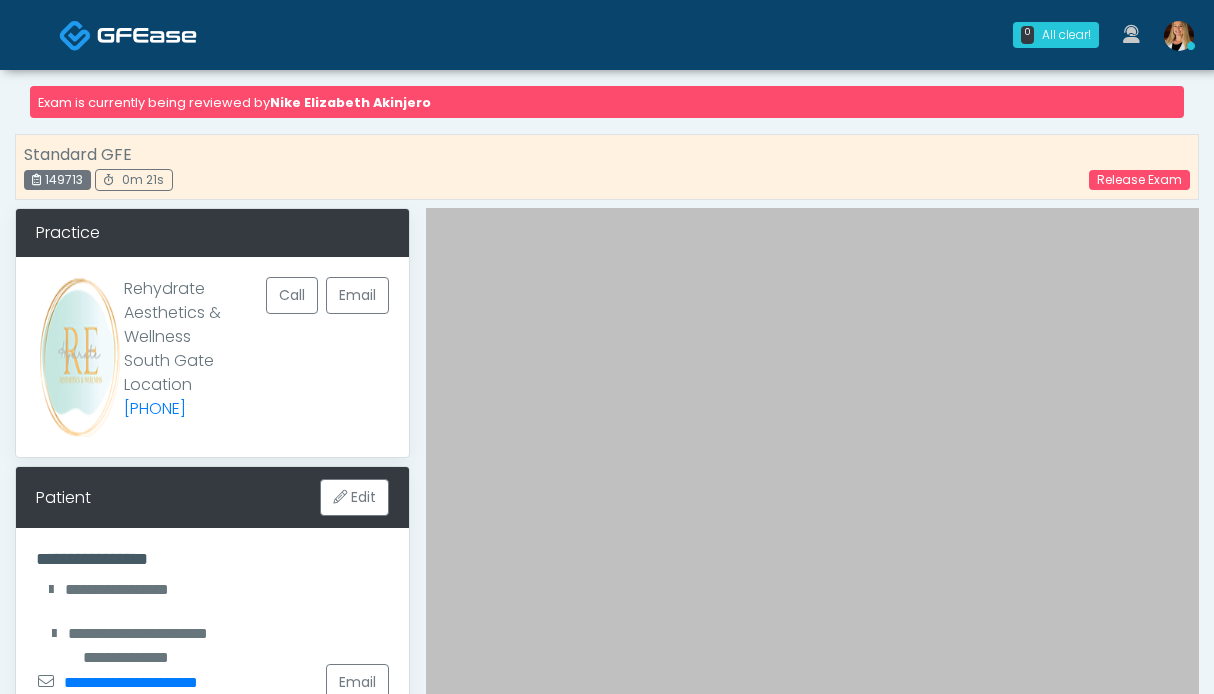 scroll, scrollTop: 0, scrollLeft: 0, axis: both 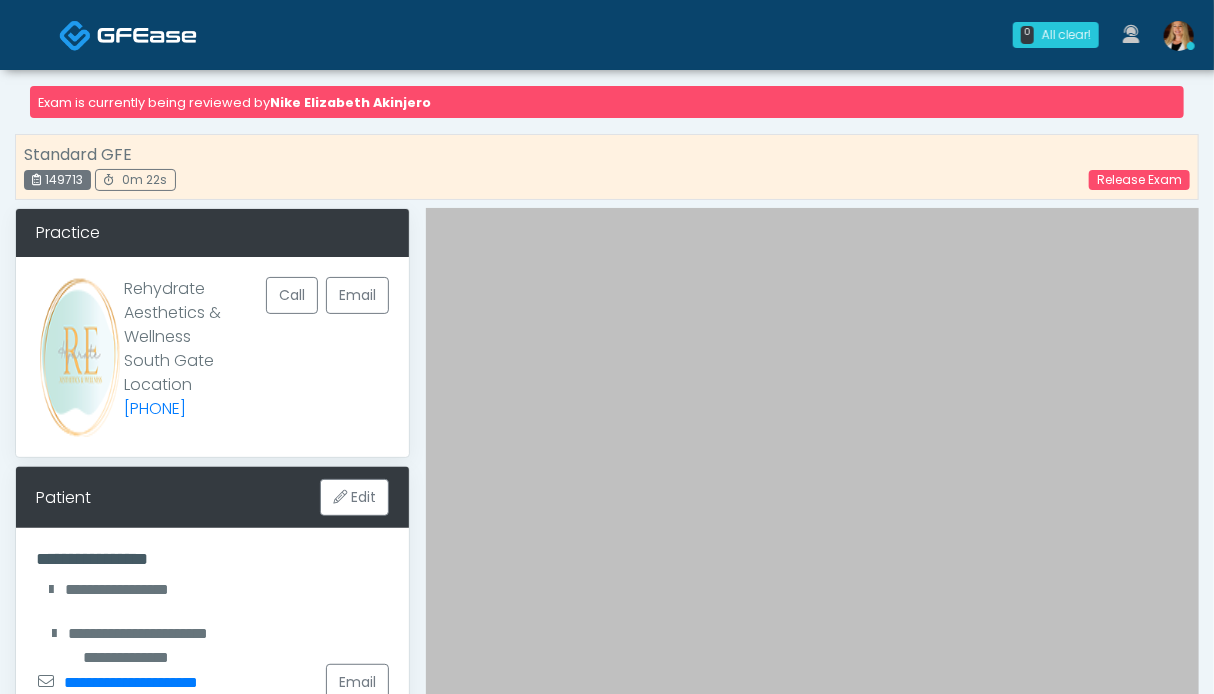 click at bounding box center (147, 35) 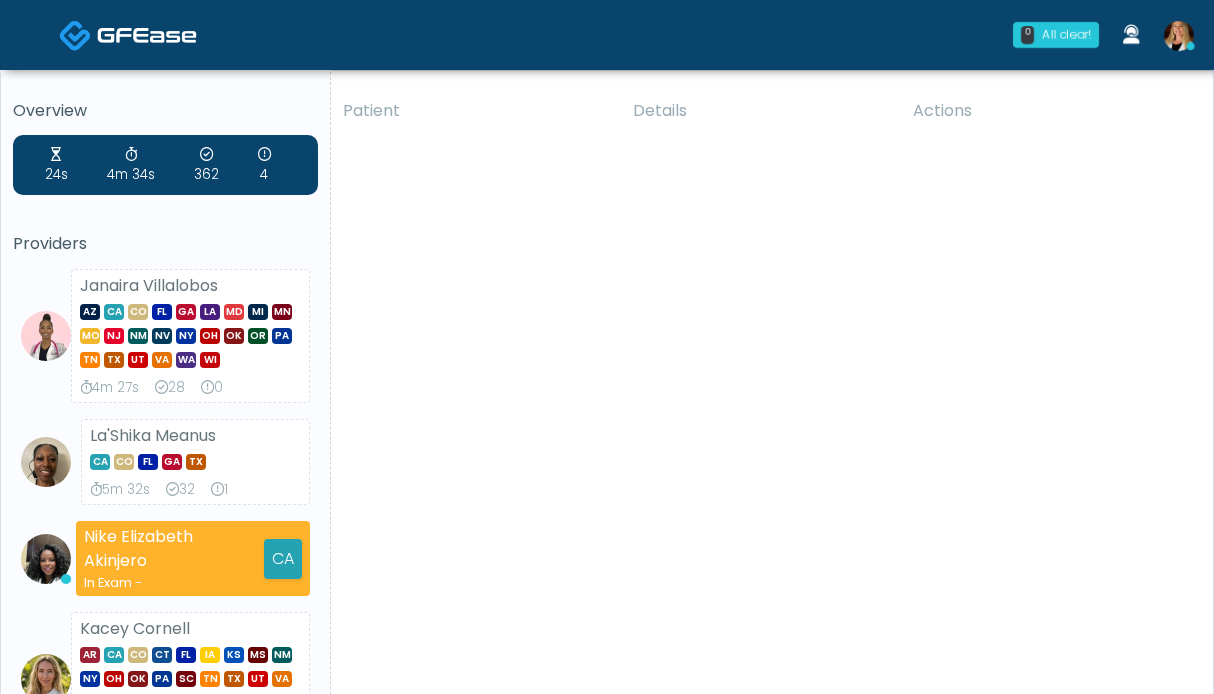 scroll, scrollTop: 0, scrollLeft: 0, axis: both 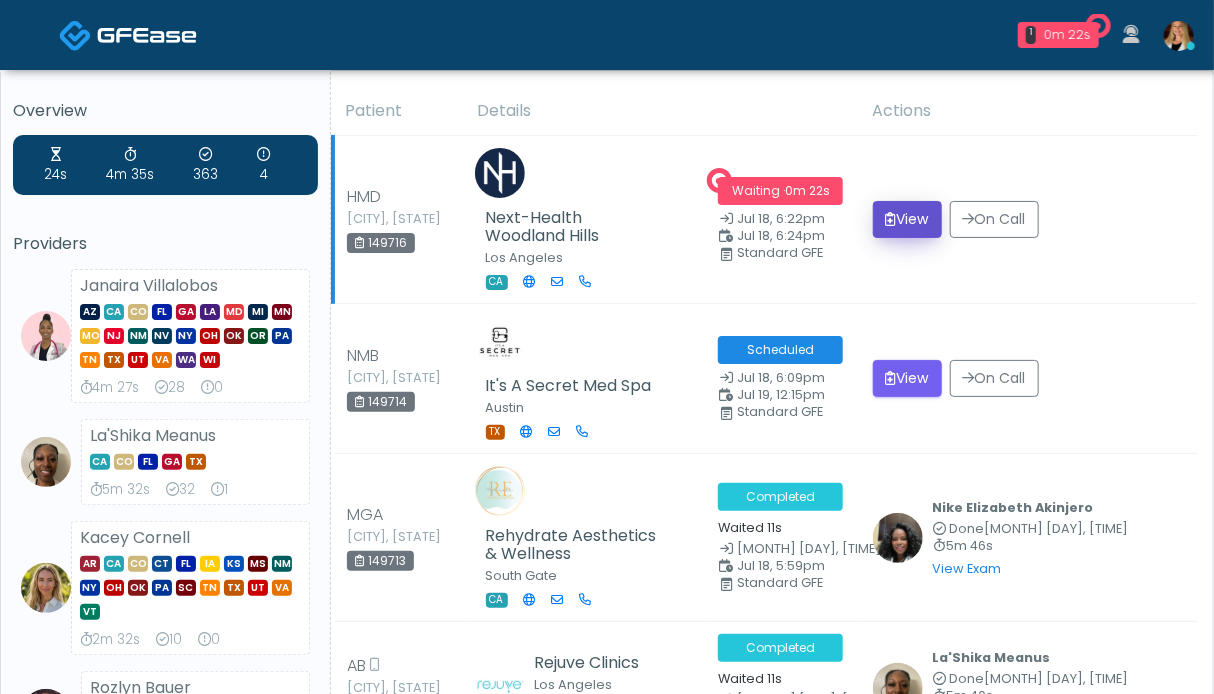 click on "View" at bounding box center (907, 219) 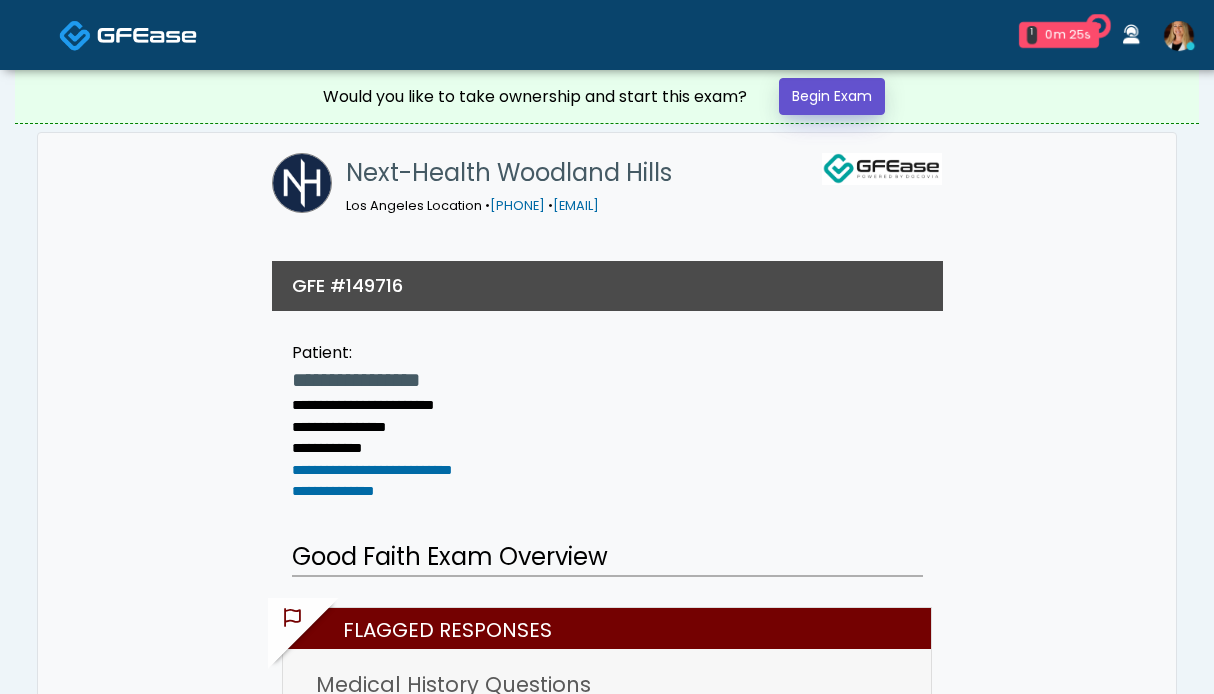 click on "Begin Exam" at bounding box center [832, 96] 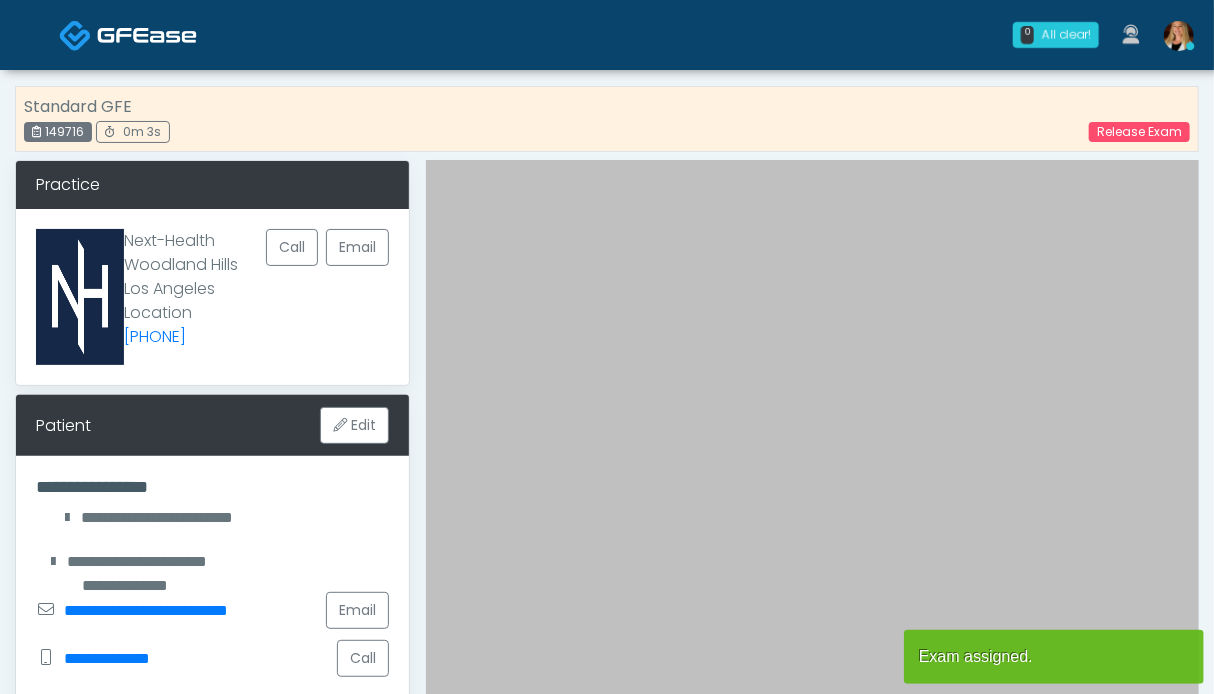 scroll, scrollTop: 600, scrollLeft: 0, axis: vertical 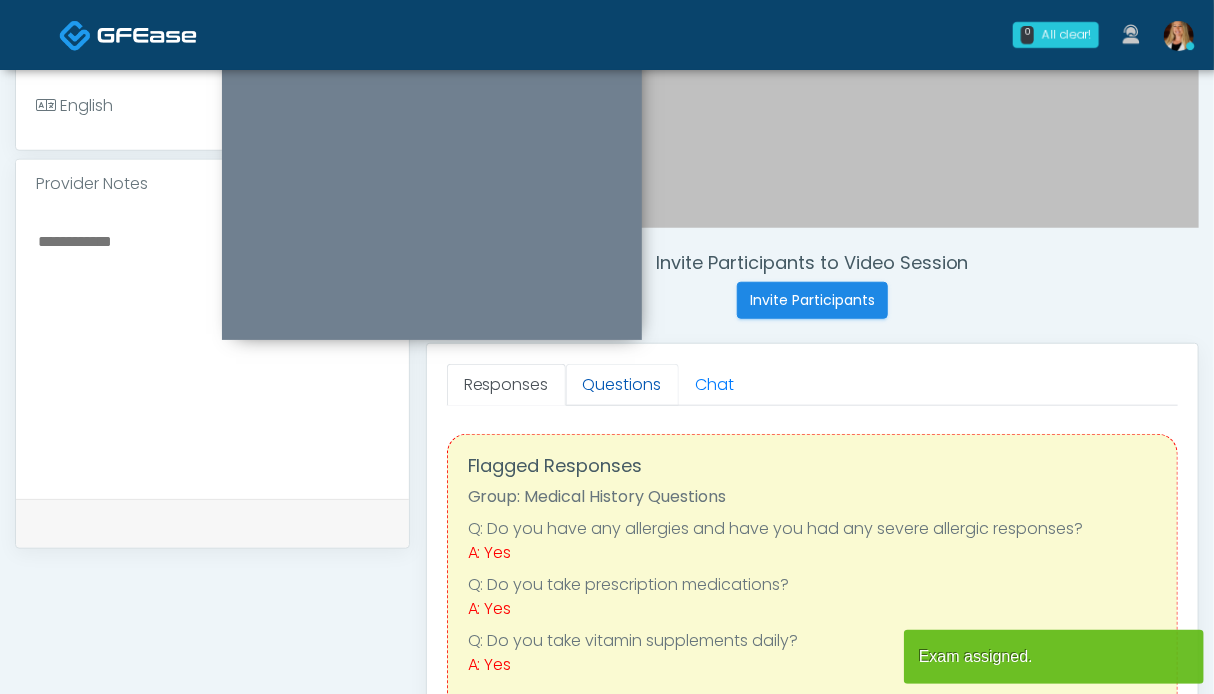 click on "Questions" at bounding box center [622, 385] 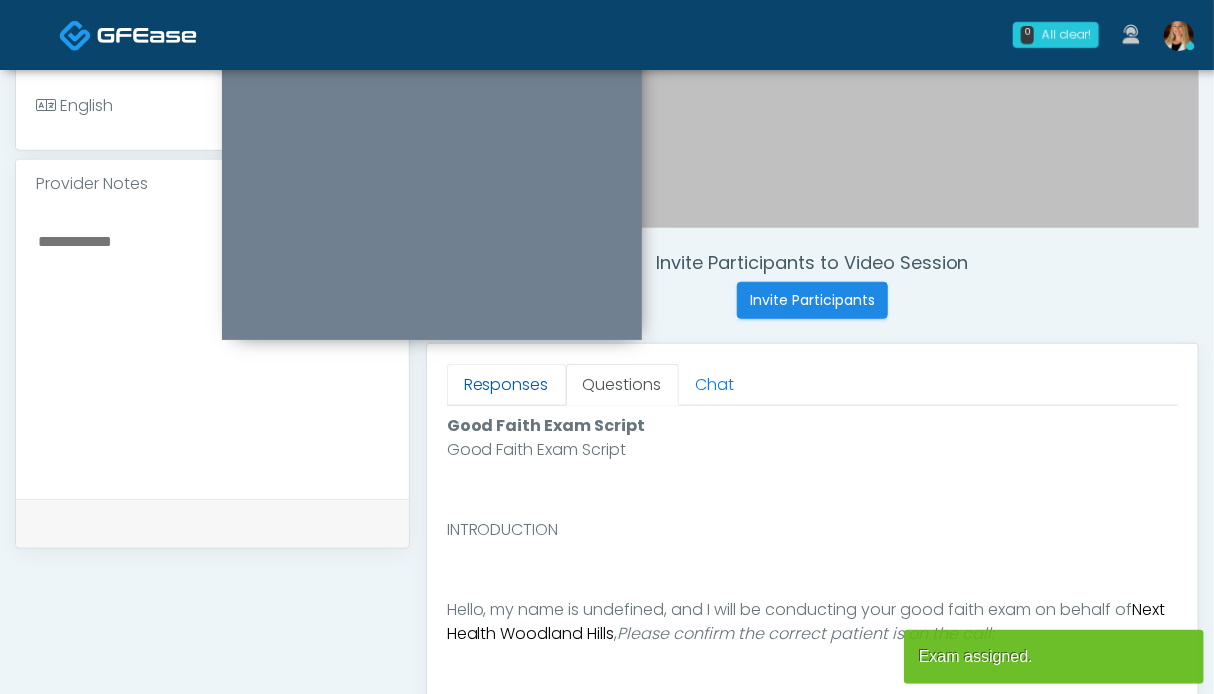 click on "Responses" at bounding box center (506, 385) 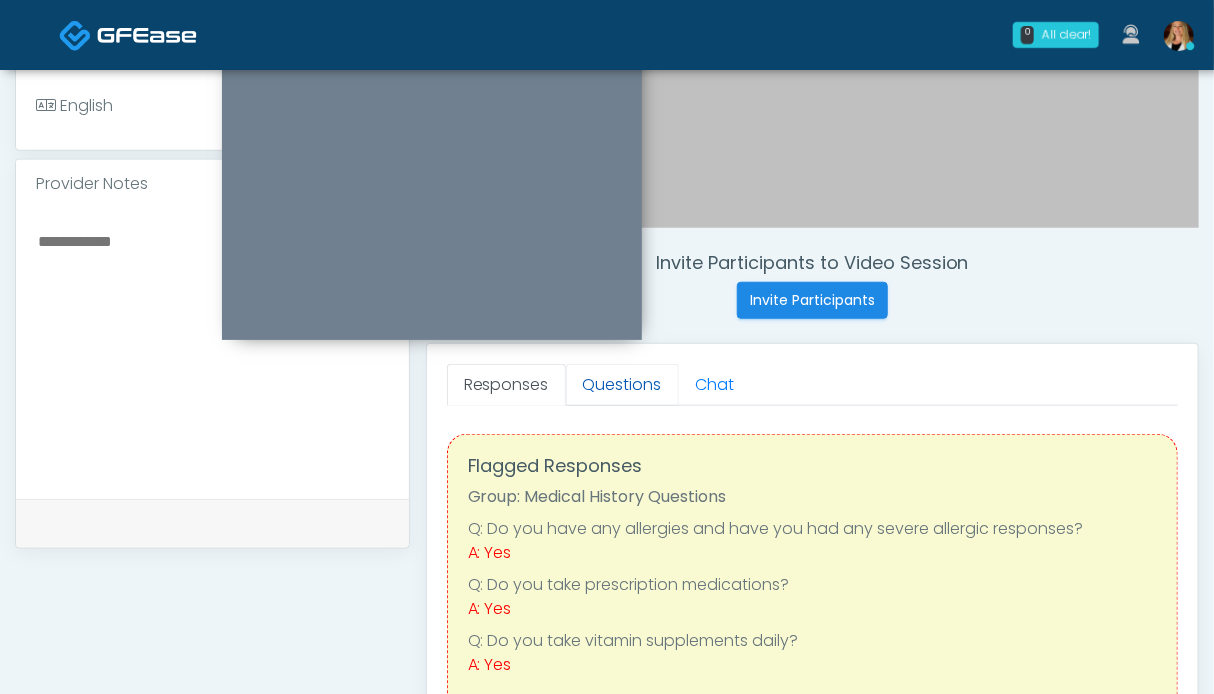 click on "Questions" at bounding box center (622, 385) 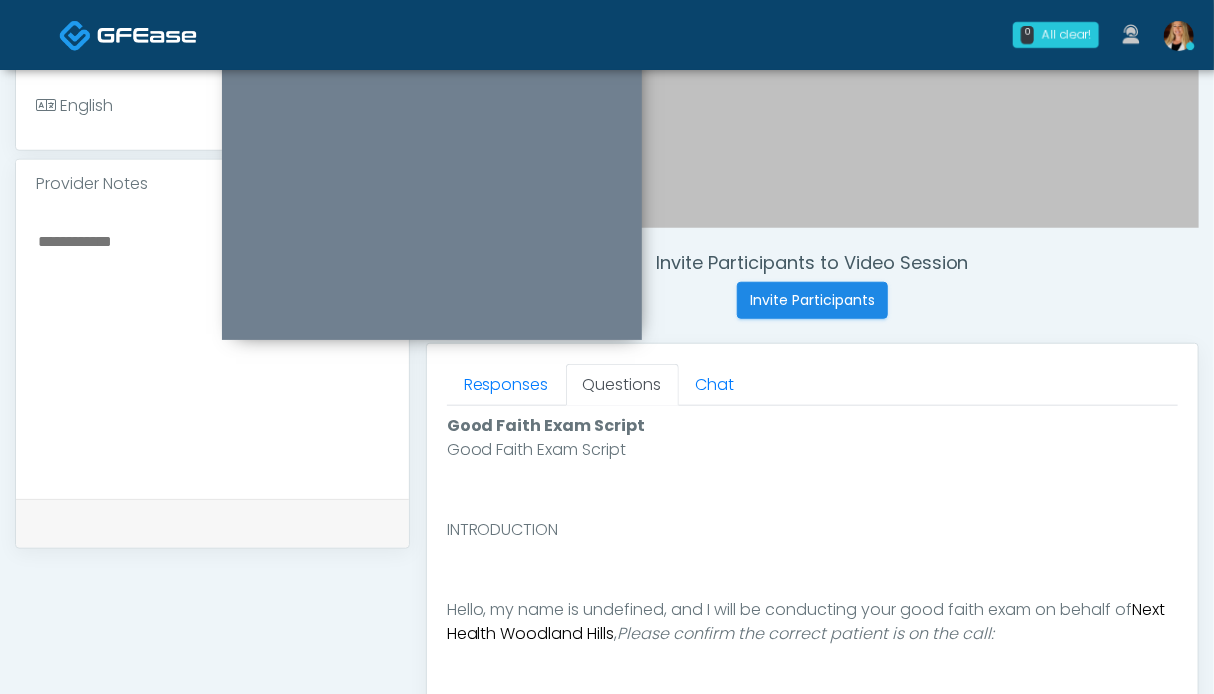 scroll, scrollTop: 1000, scrollLeft: 0, axis: vertical 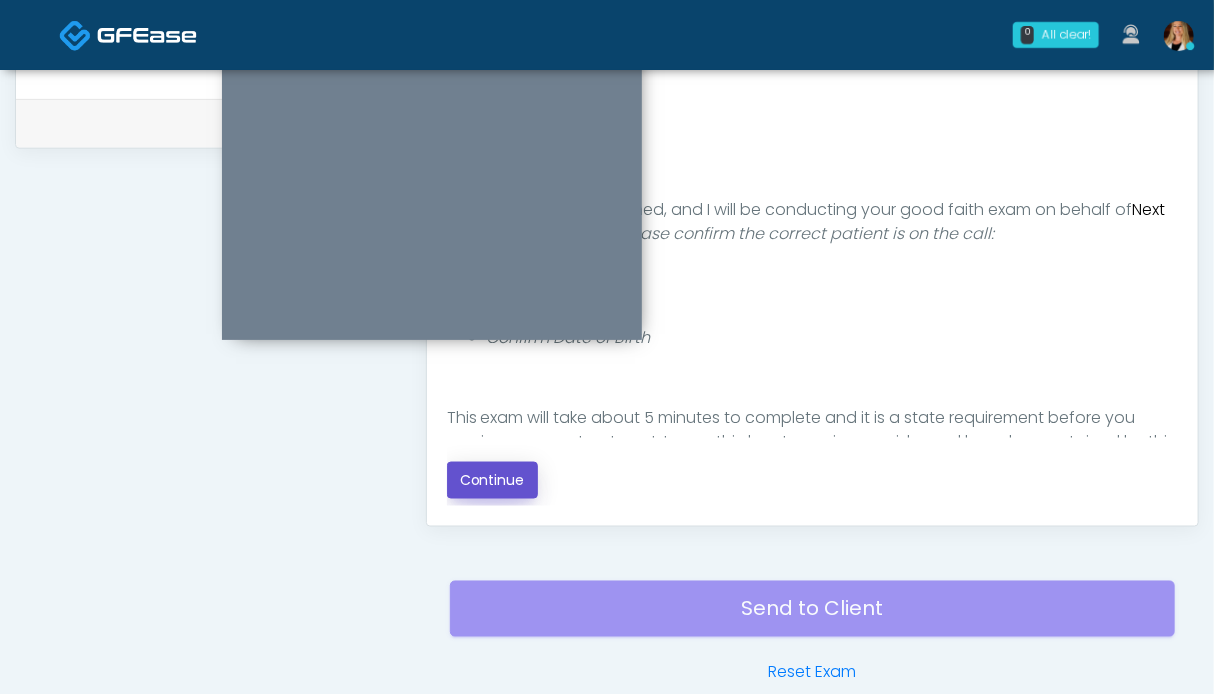 click on "Continue" at bounding box center [492, 480] 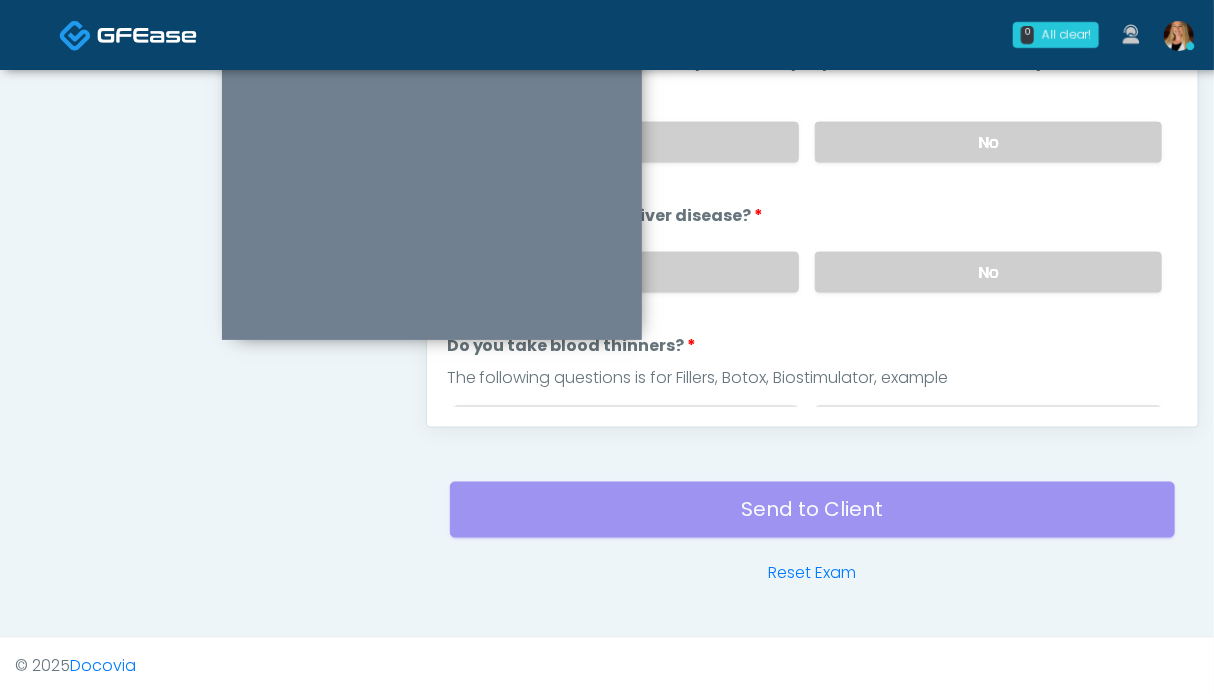 scroll, scrollTop: 799, scrollLeft: 0, axis: vertical 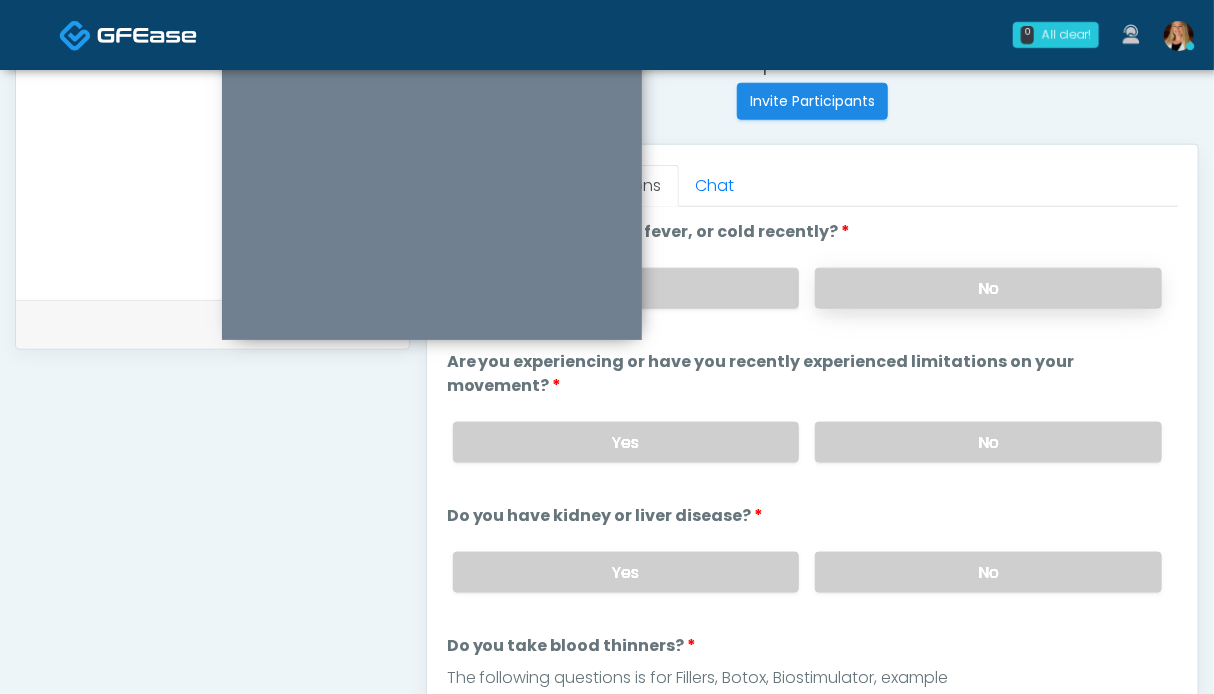 click on "No" at bounding box center (988, 288) 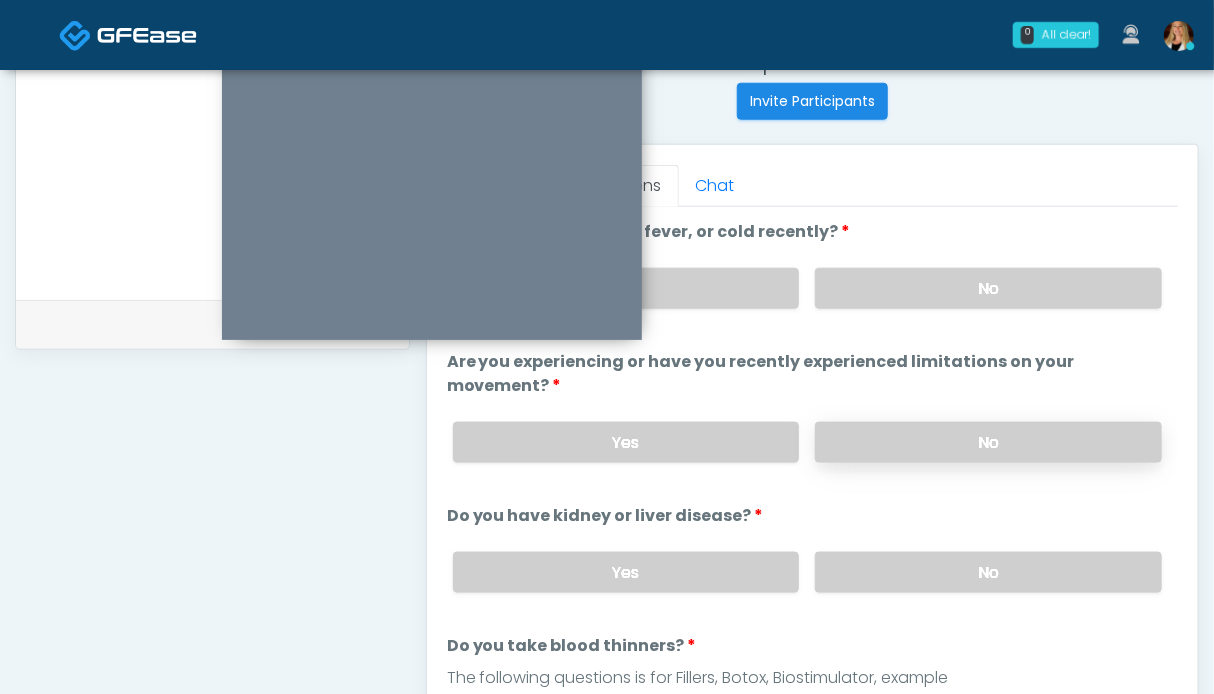 click on "No" at bounding box center [988, 442] 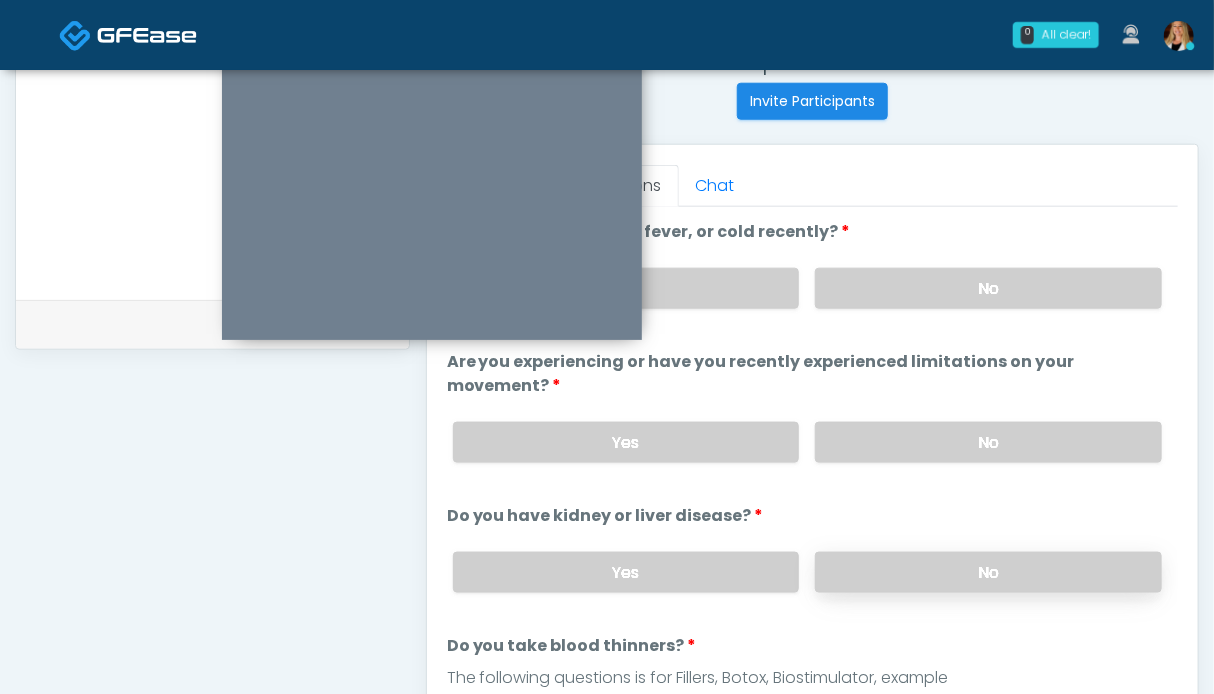 click on "No" at bounding box center (988, 572) 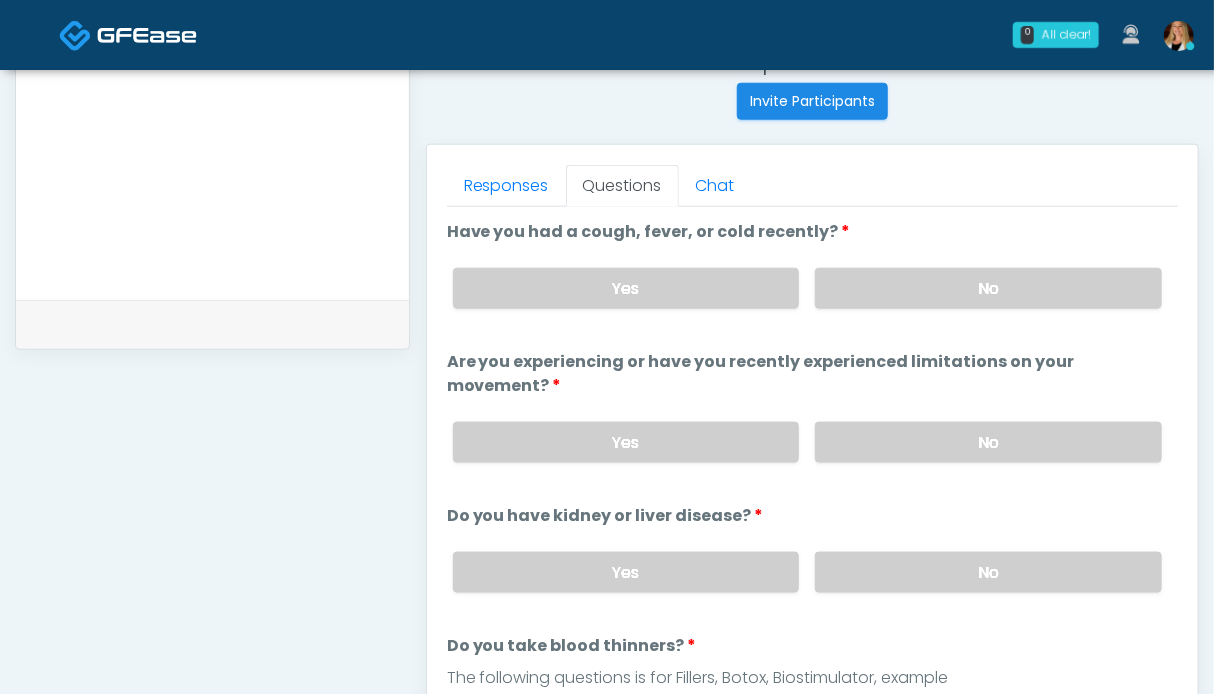 scroll, scrollTop: 899, scrollLeft: 0, axis: vertical 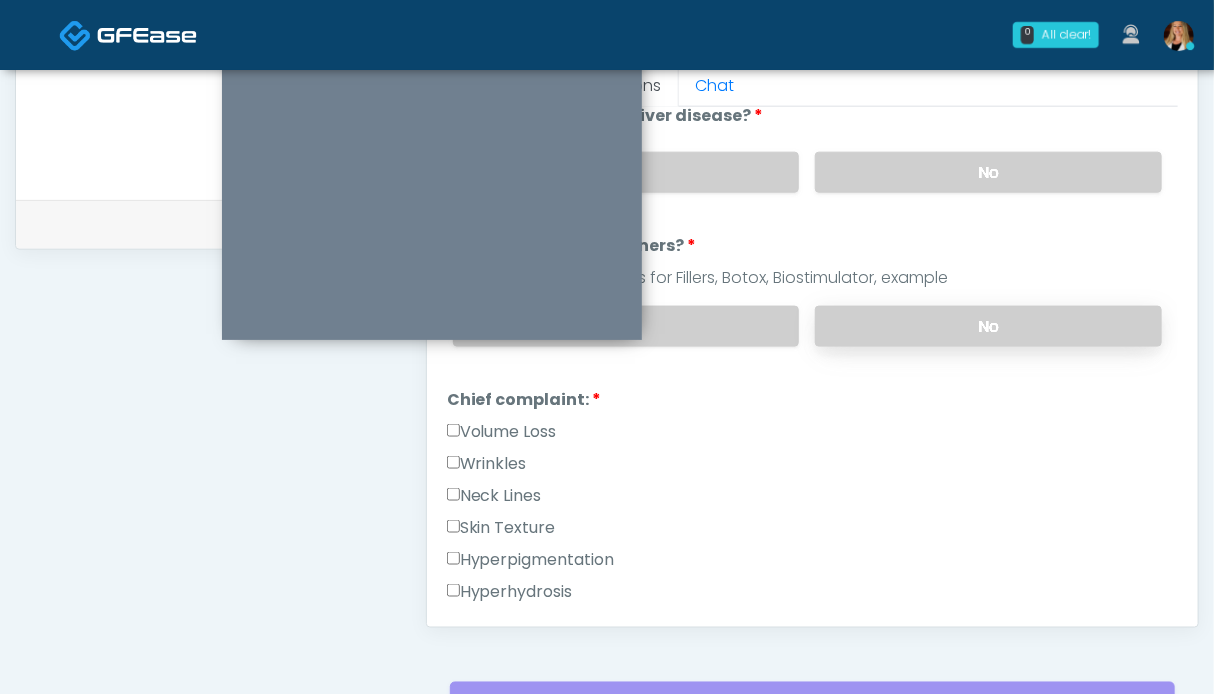 click on "No" at bounding box center (988, 326) 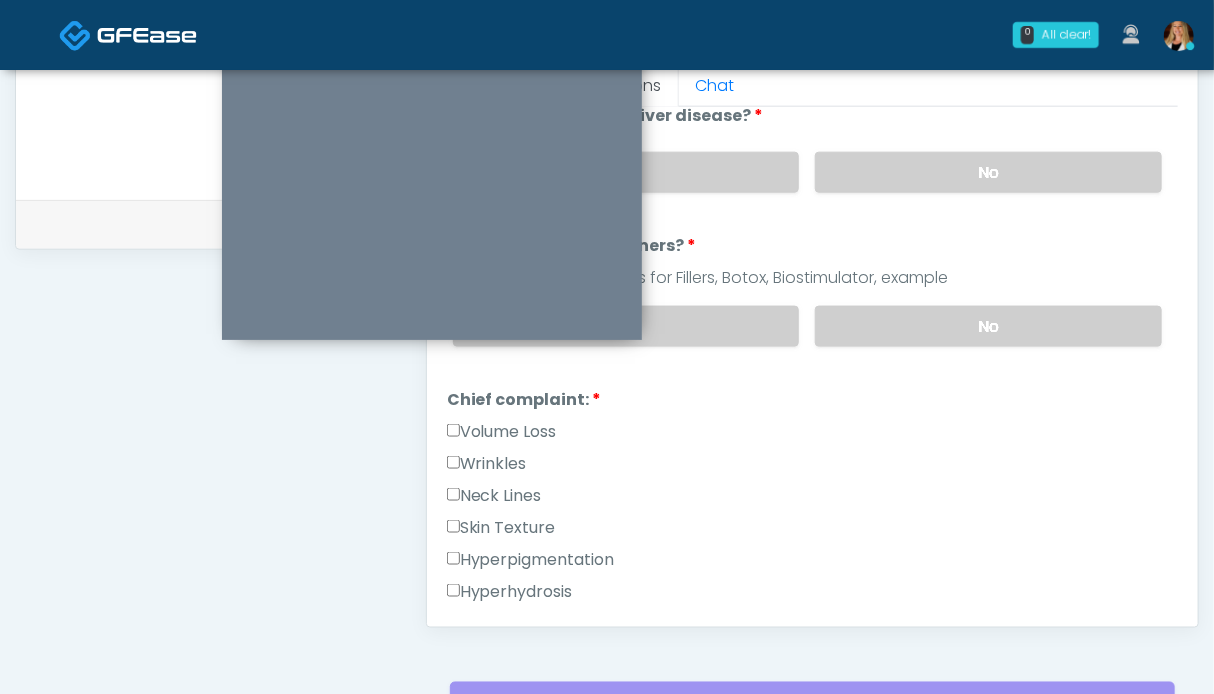 scroll, scrollTop: 400, scrollLeft: 0, axis: vertical 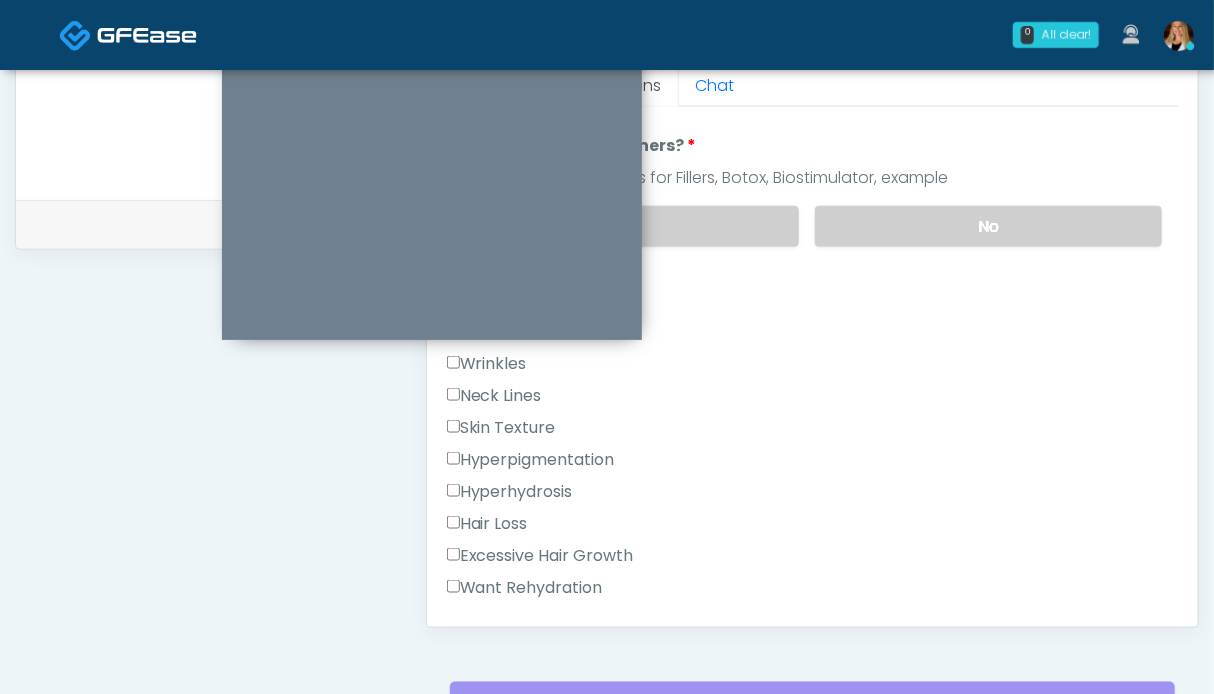 click on "Wrinkles" at bounding box center (487, 364) 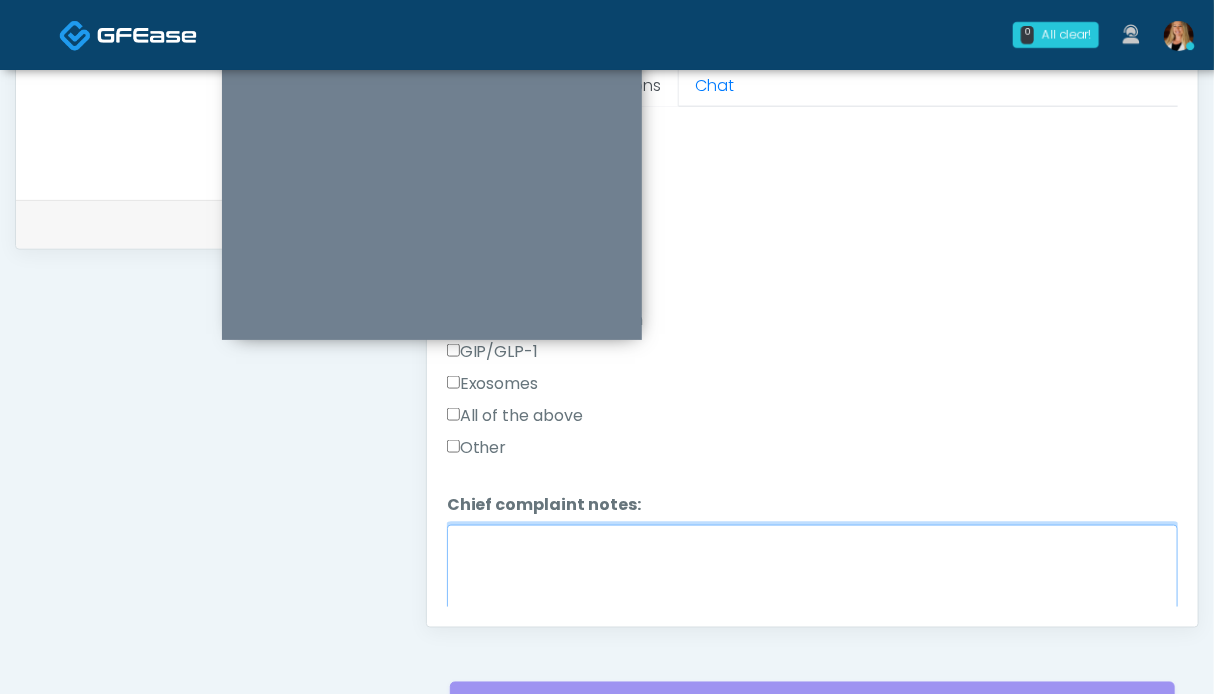 click on "Chief complaint notes:" at bounding box center (812, 568) 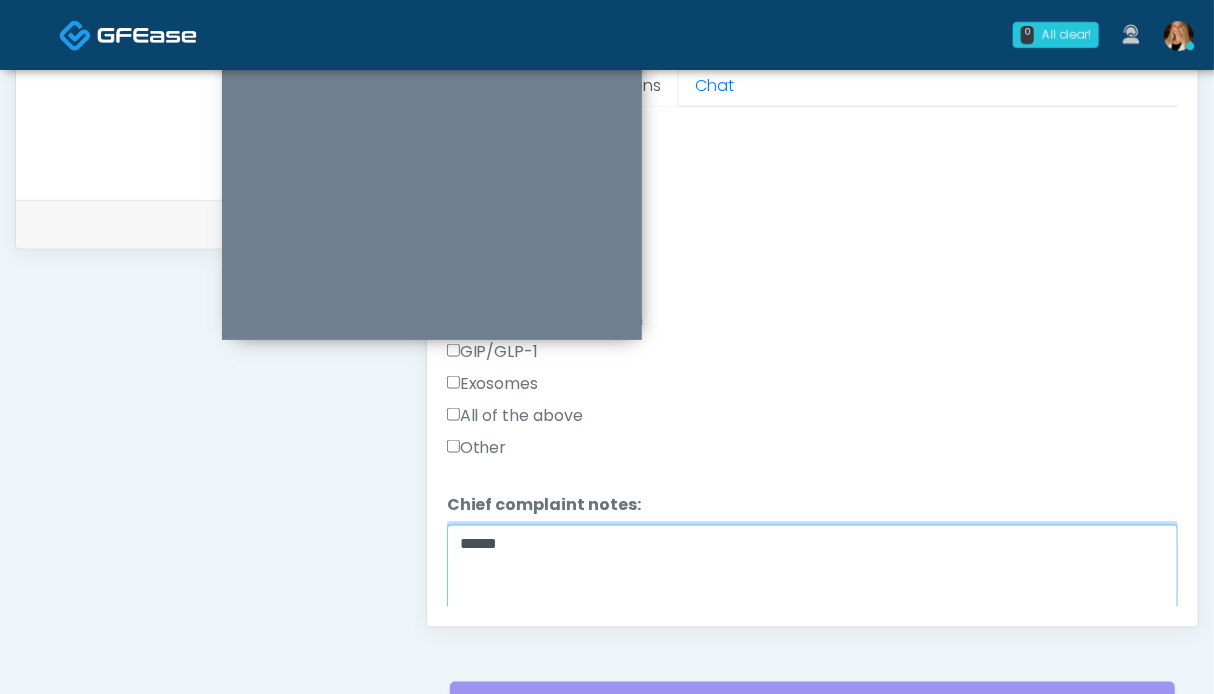 scroll, scrollTop: 1000, scrollLeft: 0, axis: vertical 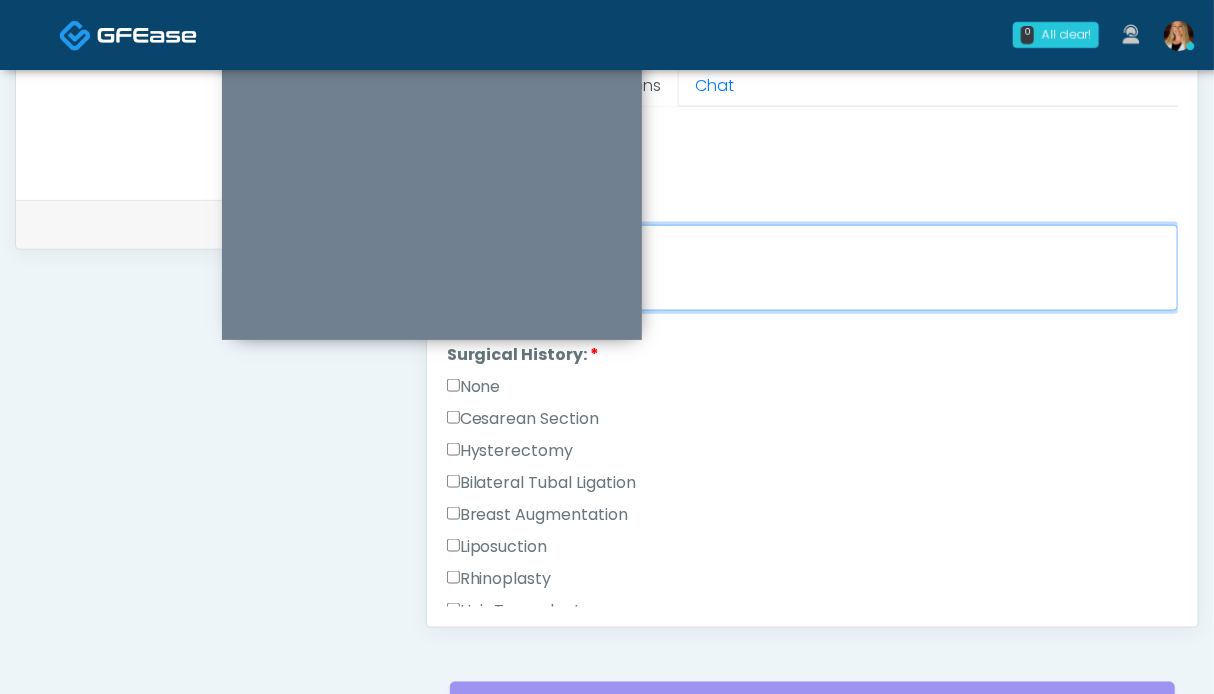 type on "*****" 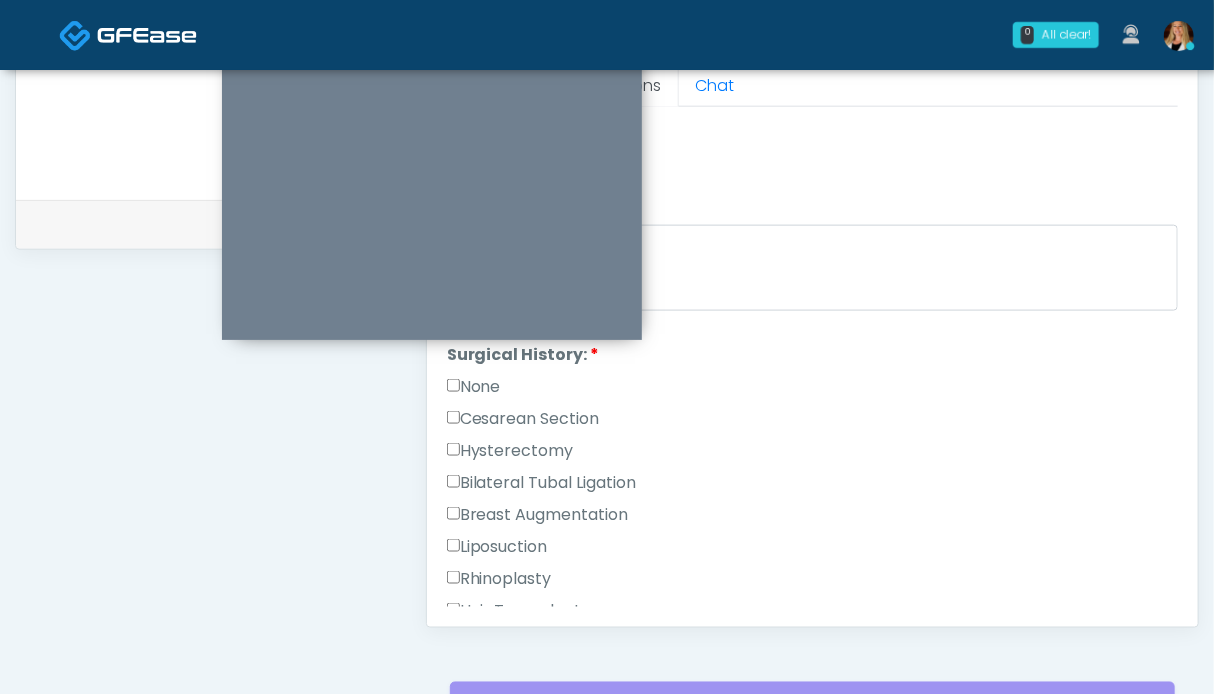 click on "None" at bounding box center [474, 387] 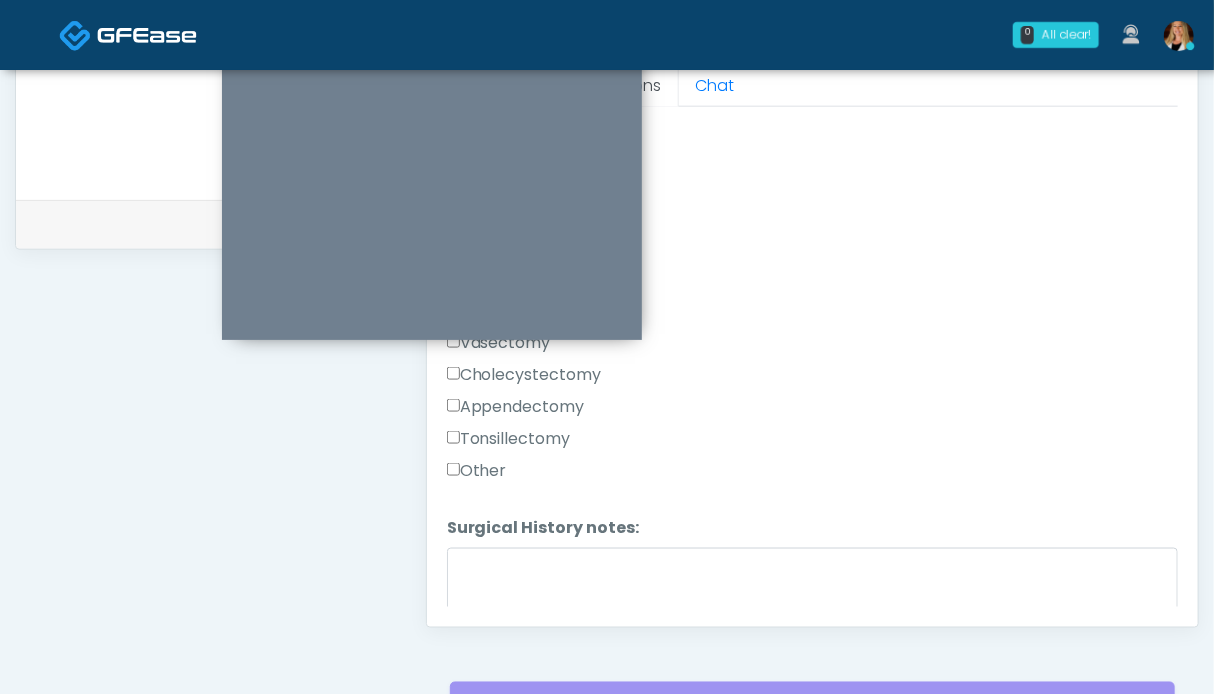 scroll, scrollTop: 1388, scrollLeft: 0, axis: vertical 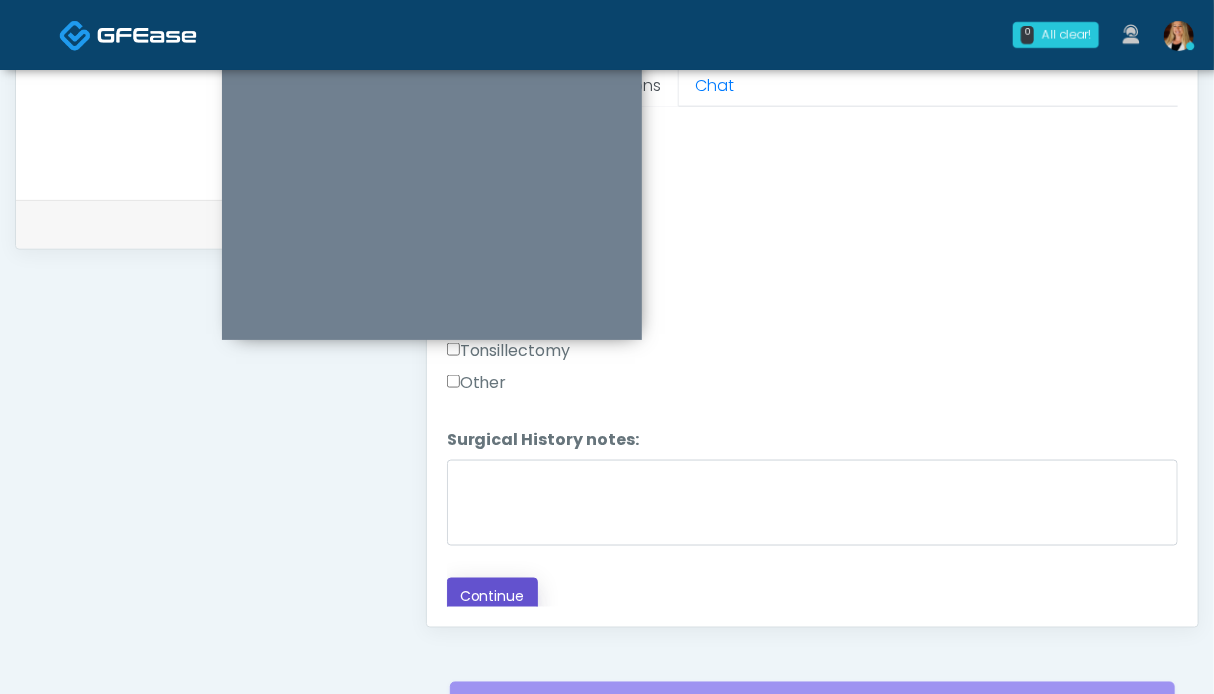 click on "Continue" at bounding box center (492, 596) 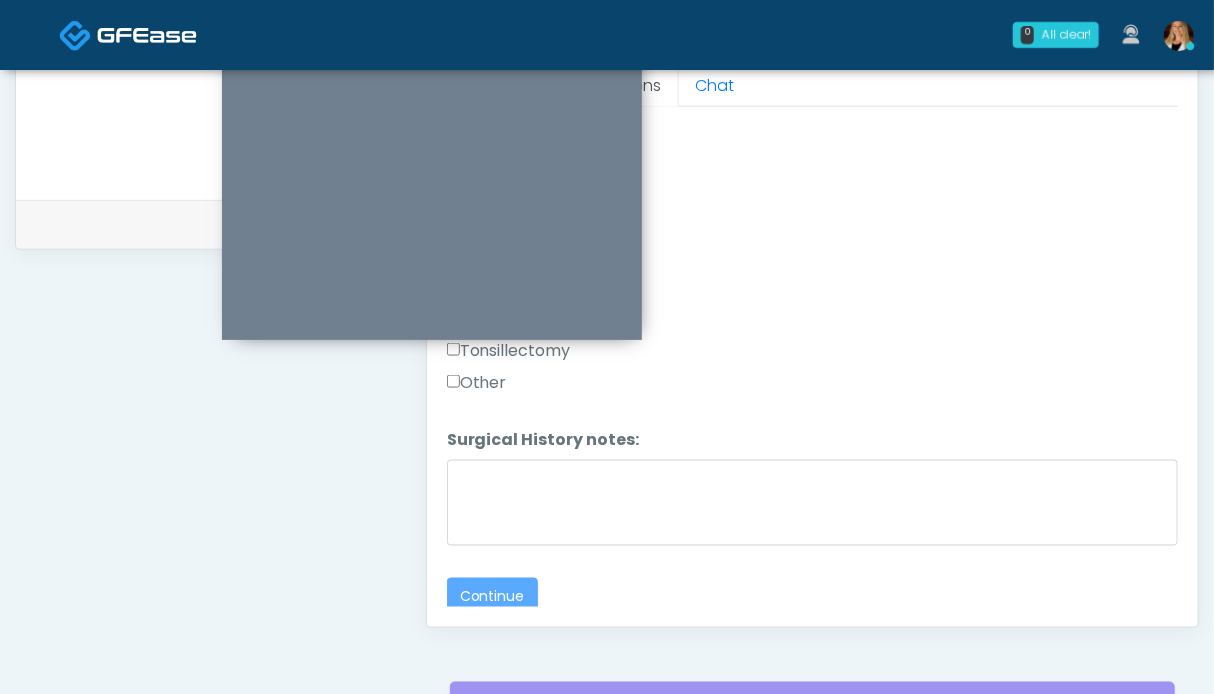 scroll, scrollTop: 1099, scrollLeft: 0, axis: vertical 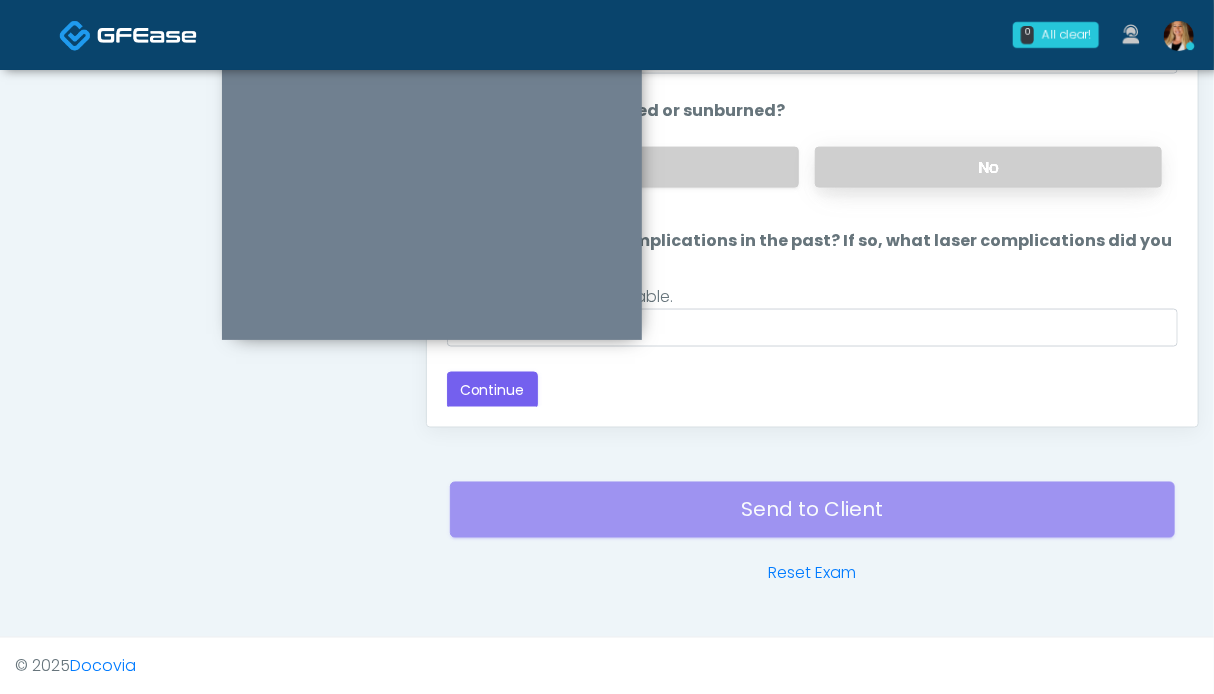 click on "No" at bounding box center (988, 167) 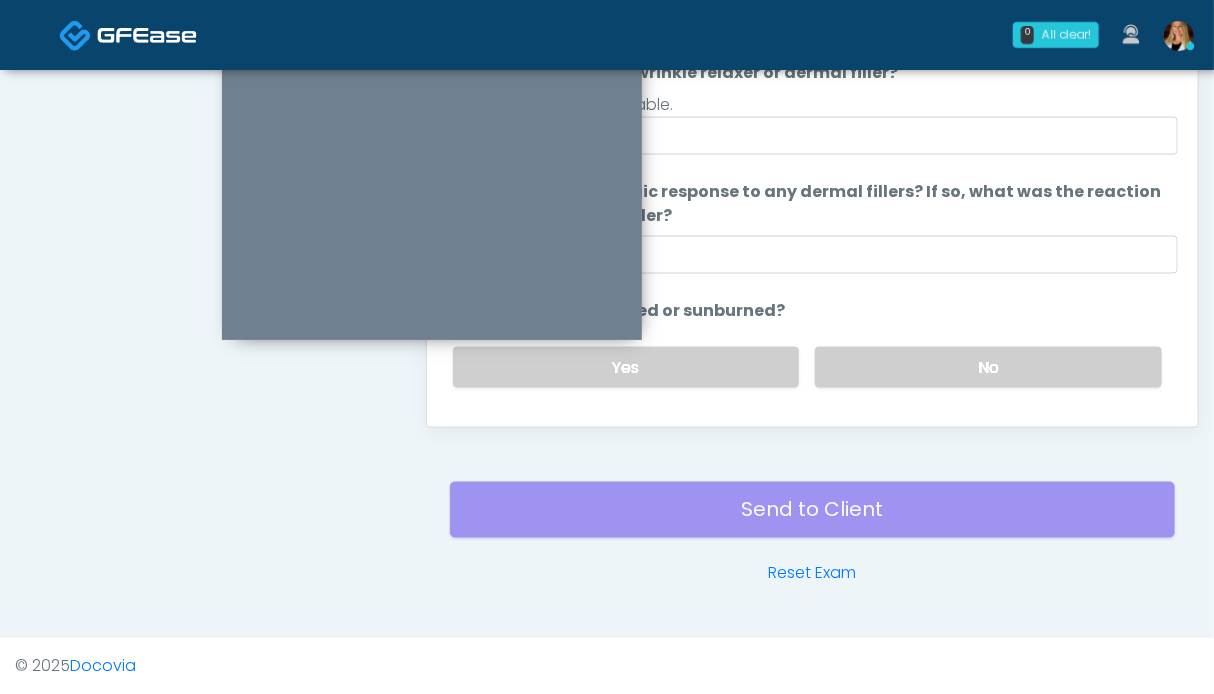 scroll, scrollTop: 0, scrollLeft: 0, axis: both 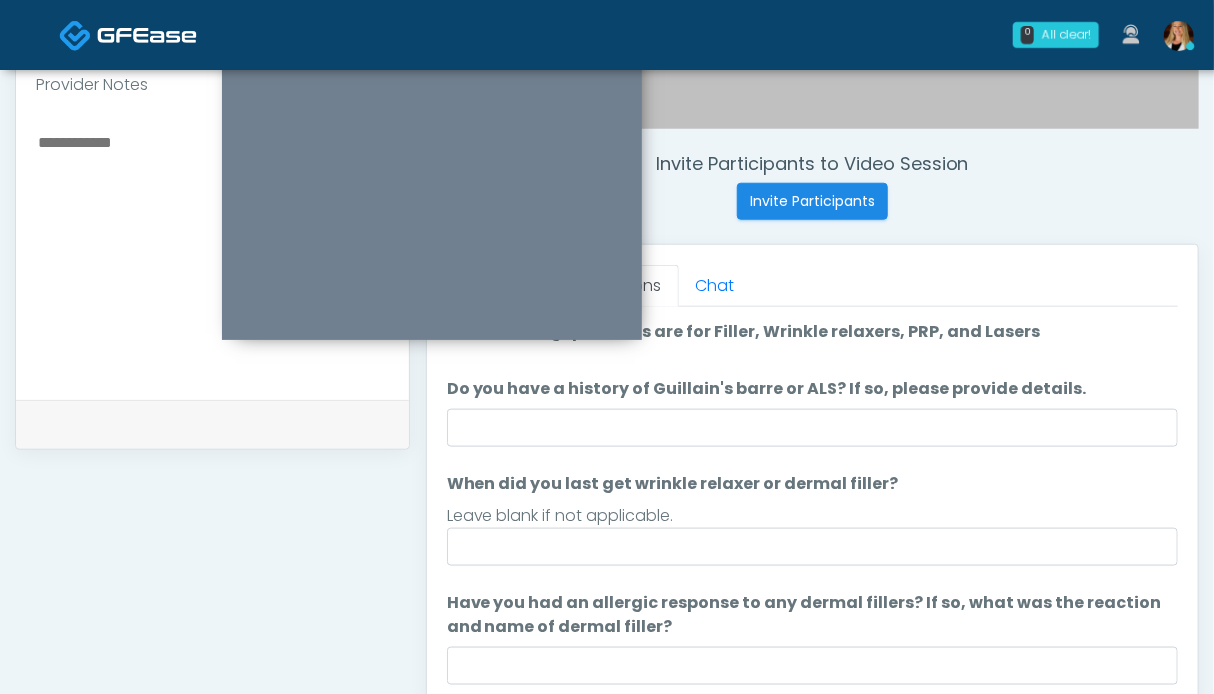 click at bounding box center [212, 251] 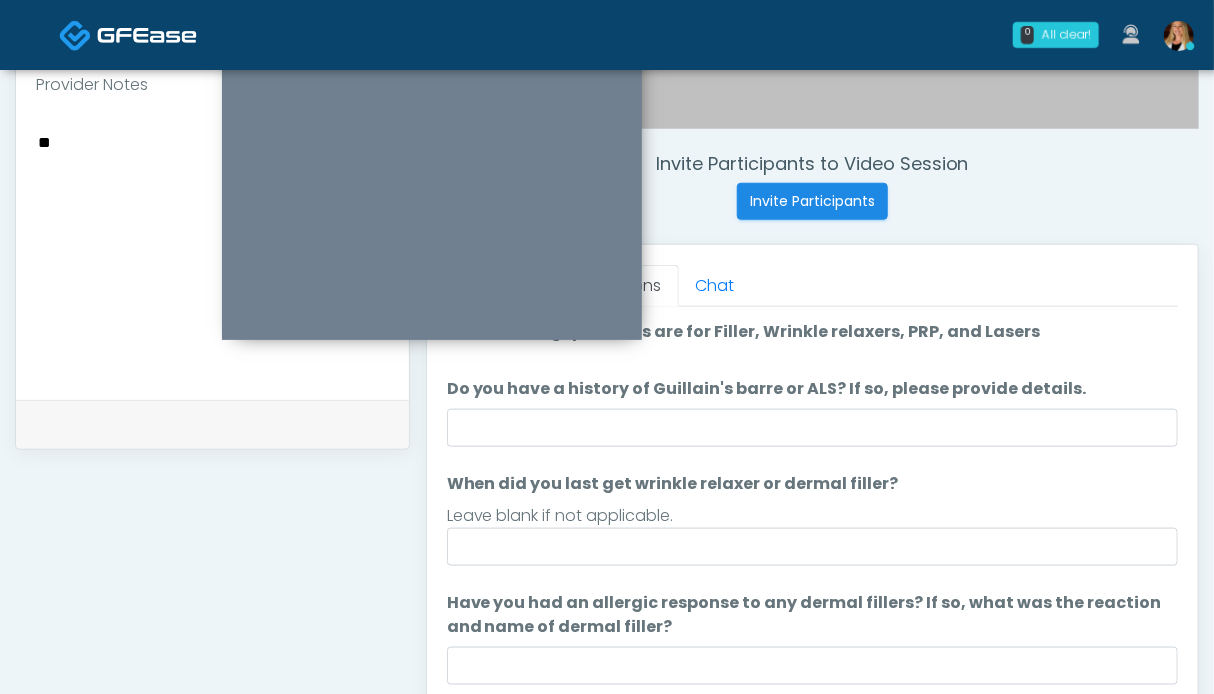 type on "*" 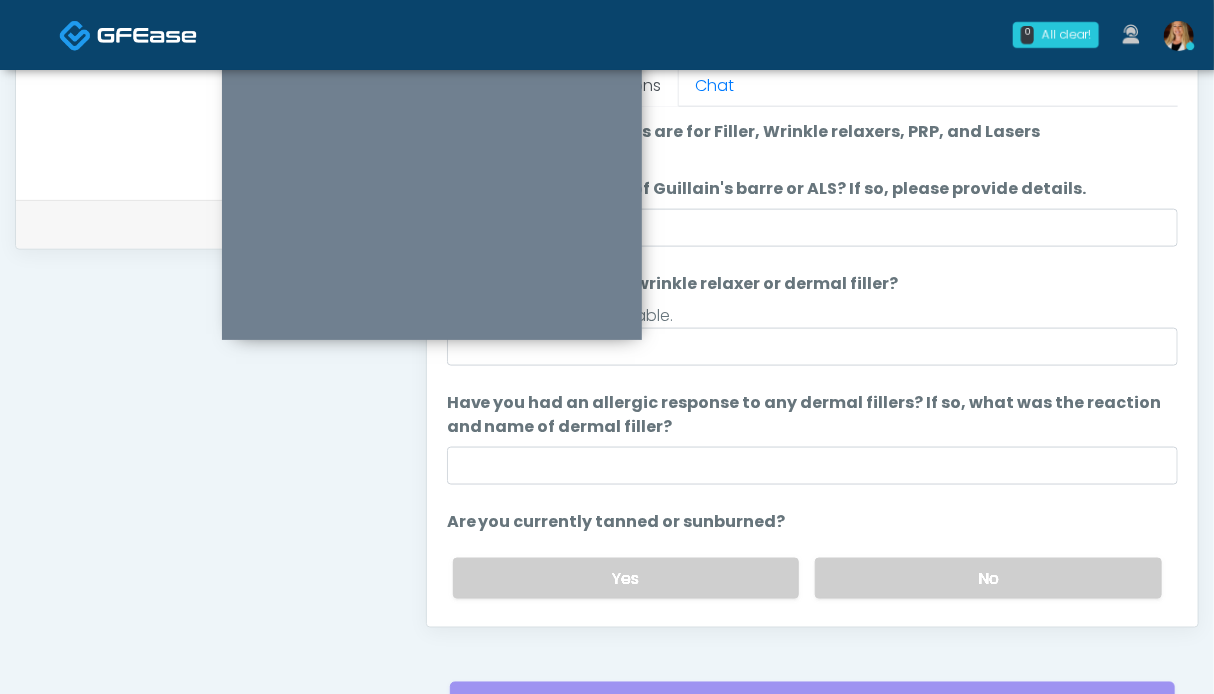 scroll, scrollTop: 1099, scrollLeft: 0, axis: vertical 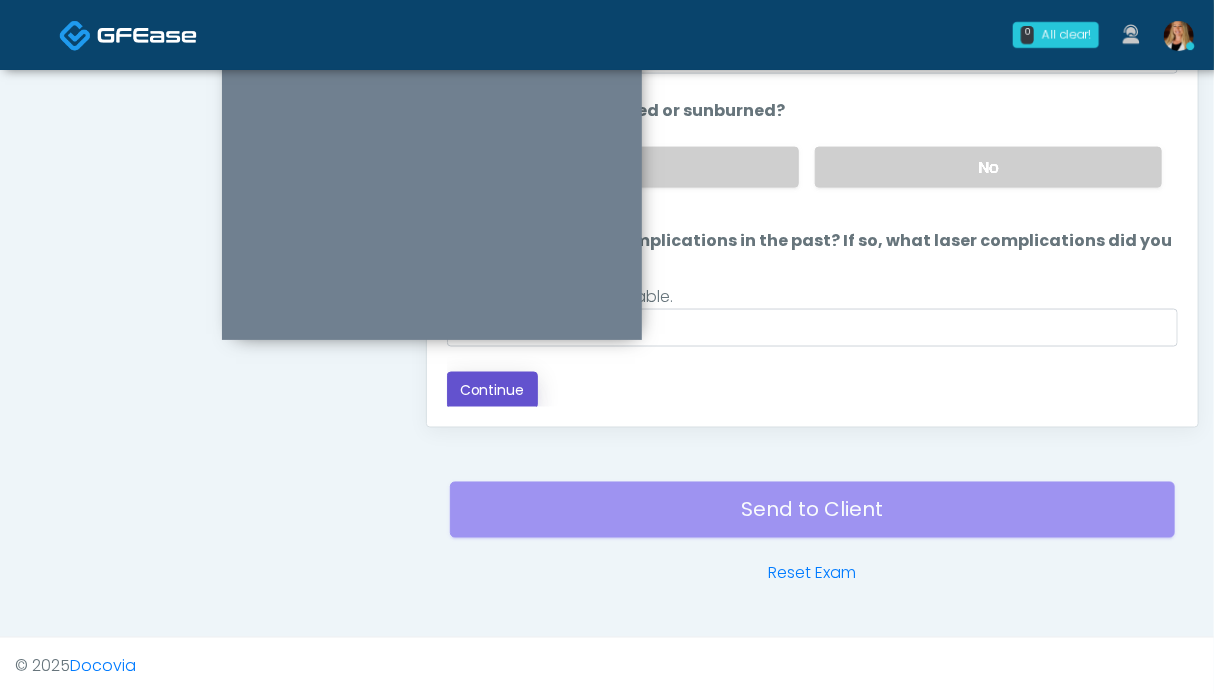 click on "Continue" at bounding box center (492, 390) 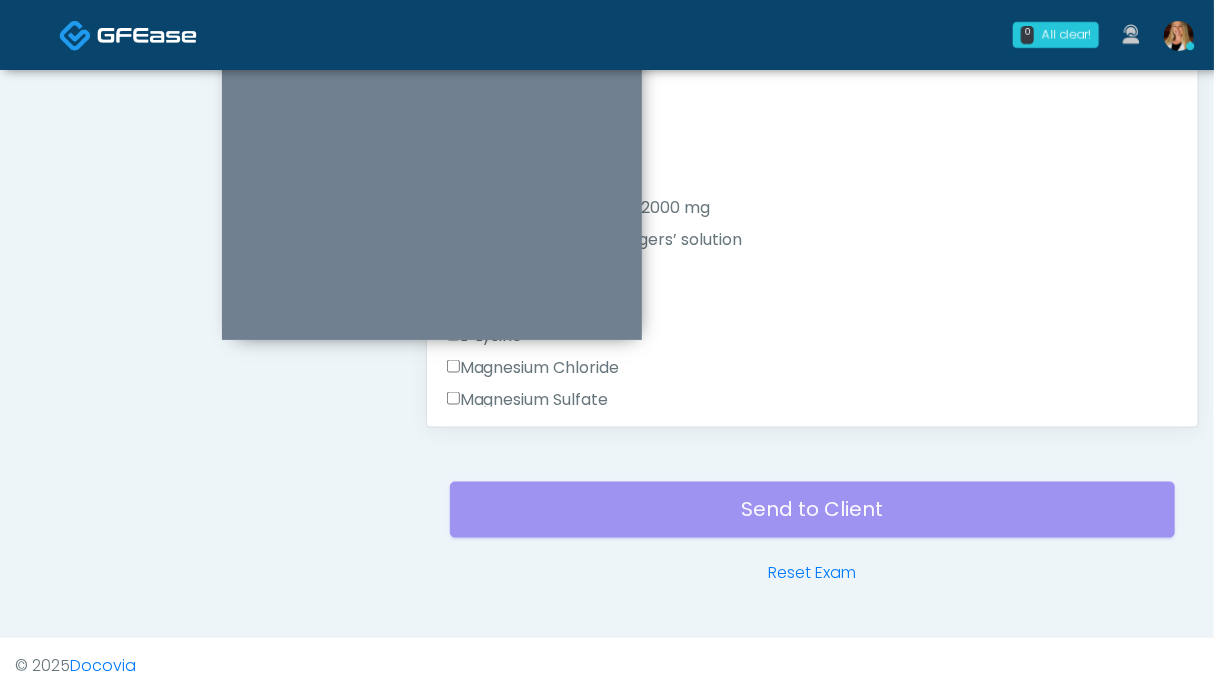 scroll, scrollTop: 899, scrollLeft: 0, axis: vertical 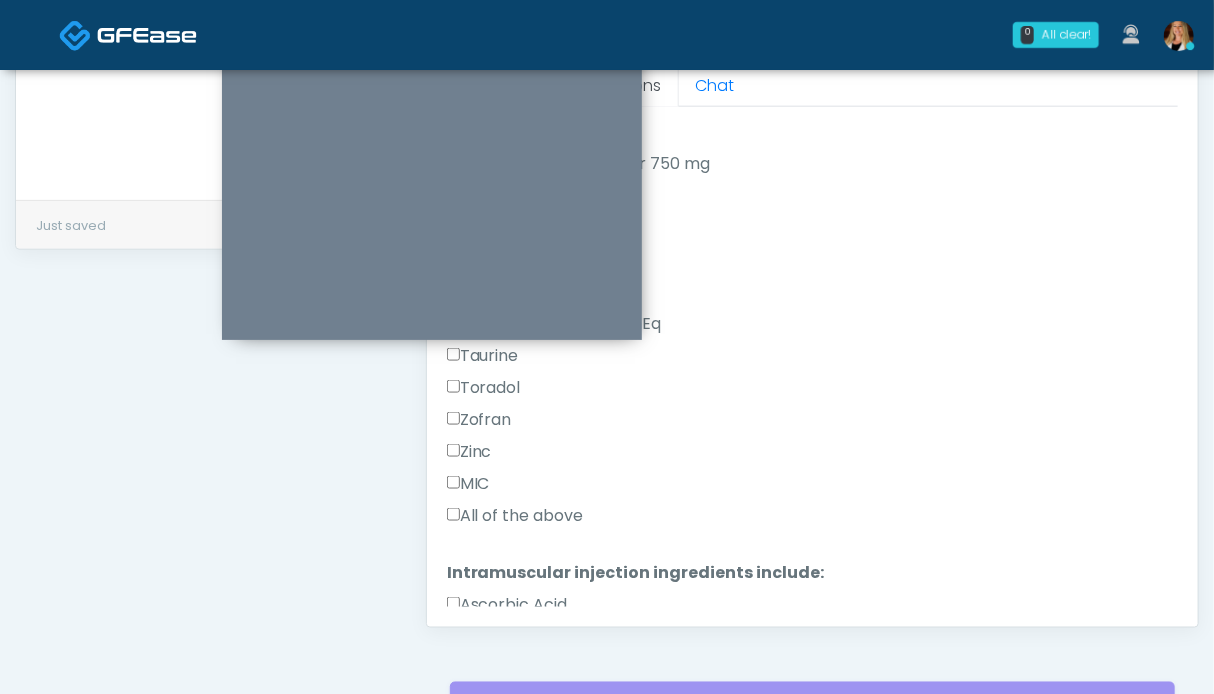 click on "All of the above" at bounding box center [515, 516] 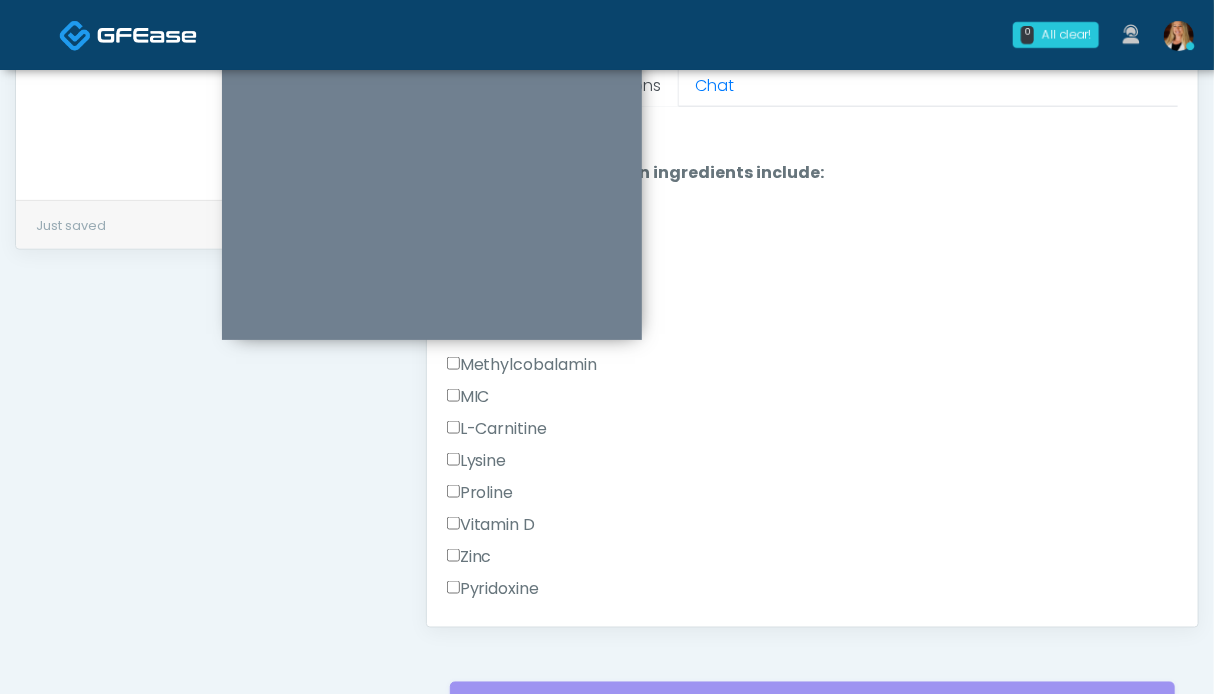 scroll, scrollTop: 1269, scrollLeft: 0, axis: vertical 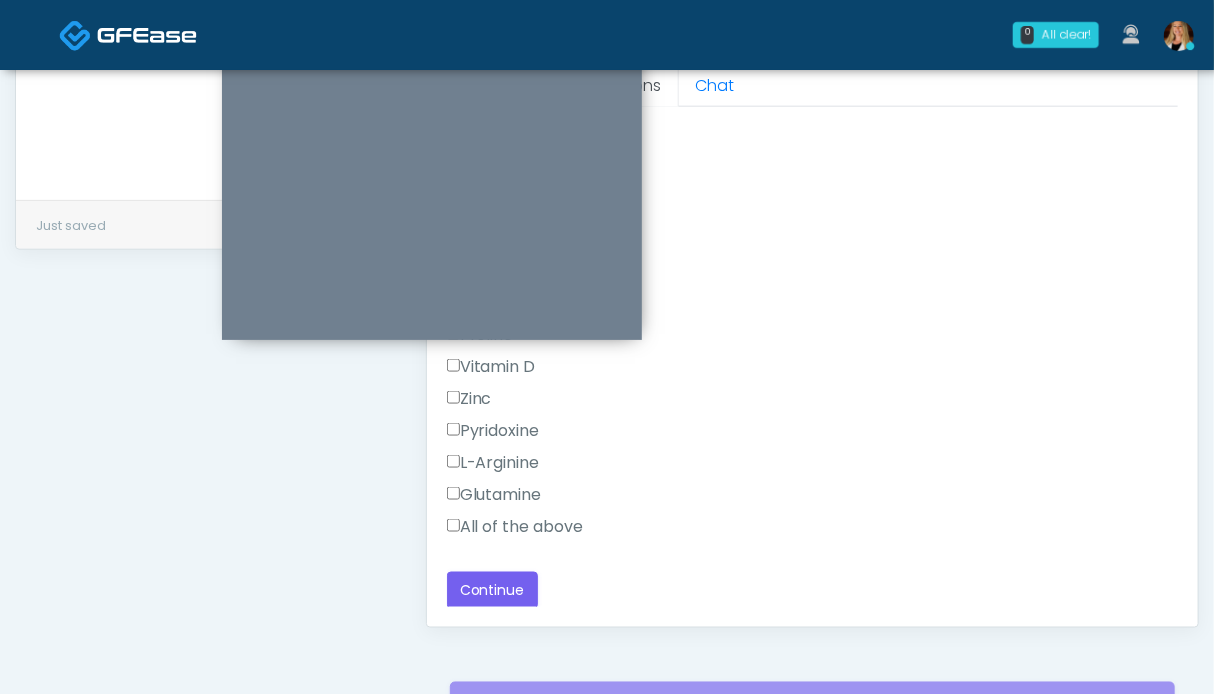 click on "All of the above" at bounding box center (515, 527) 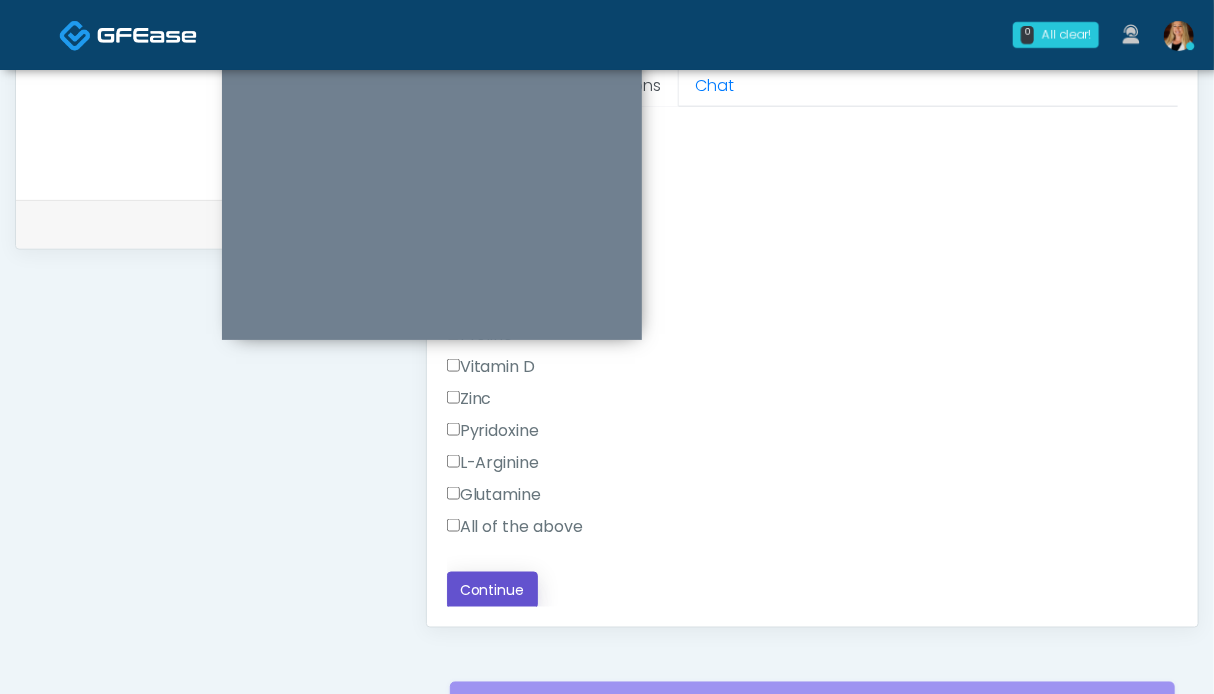 click on "Continue" at bounding box center (492, 590) 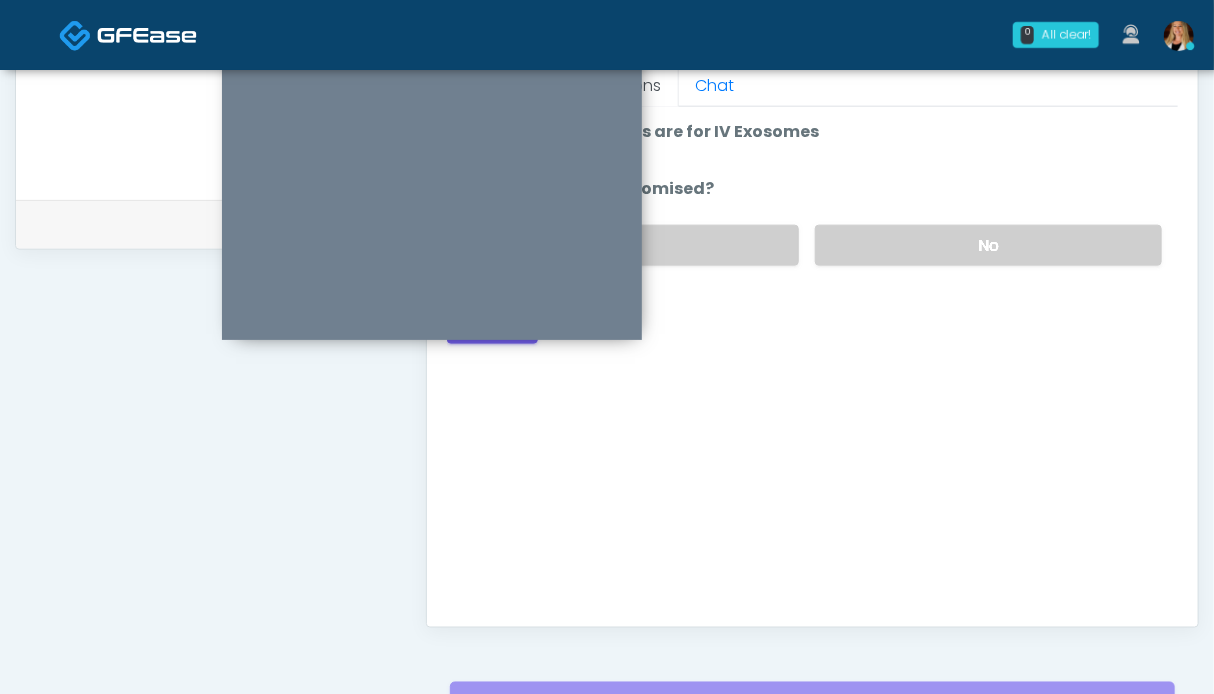 scroll, scrollTop: 1099, scrollLeft: 0, axis: vertical 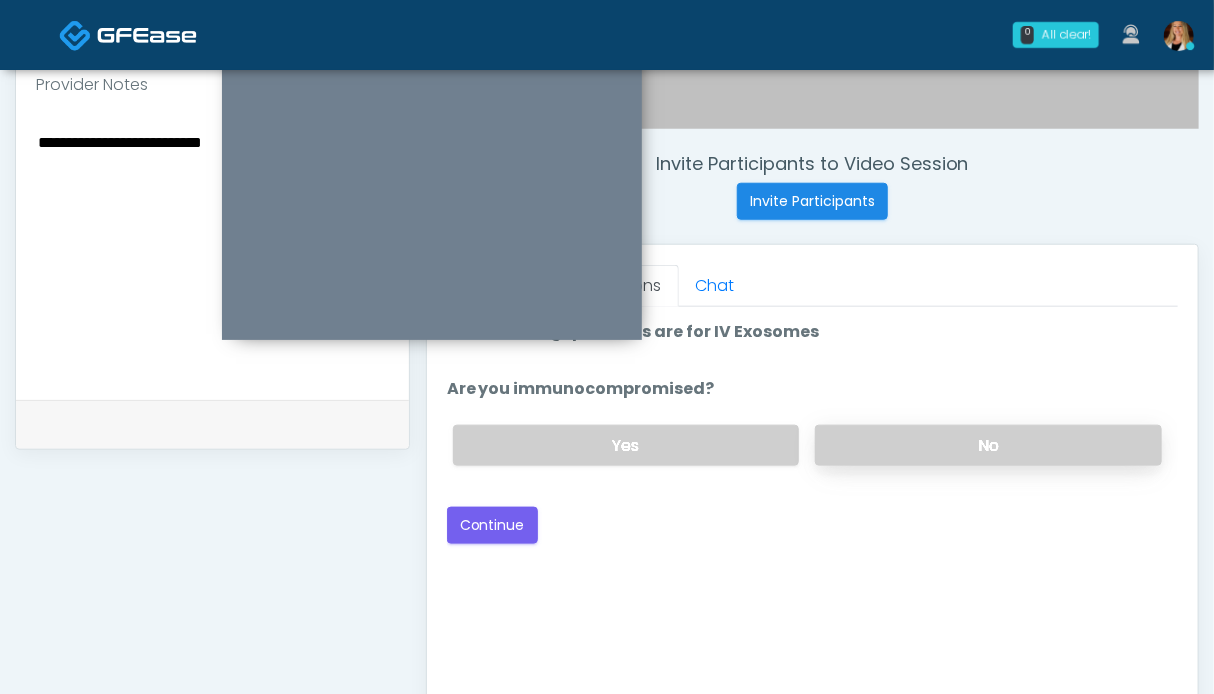 click on "No" at bounding box center (988, 445) 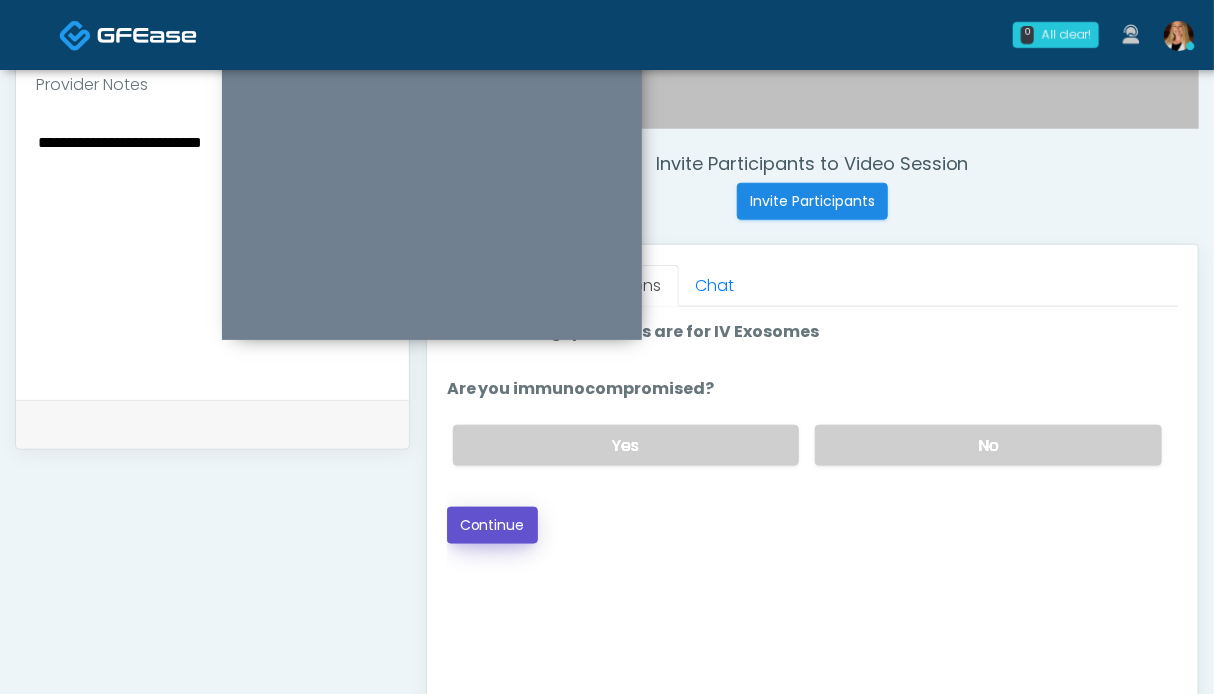 click on "Continue" at bounding box center [492, 525] 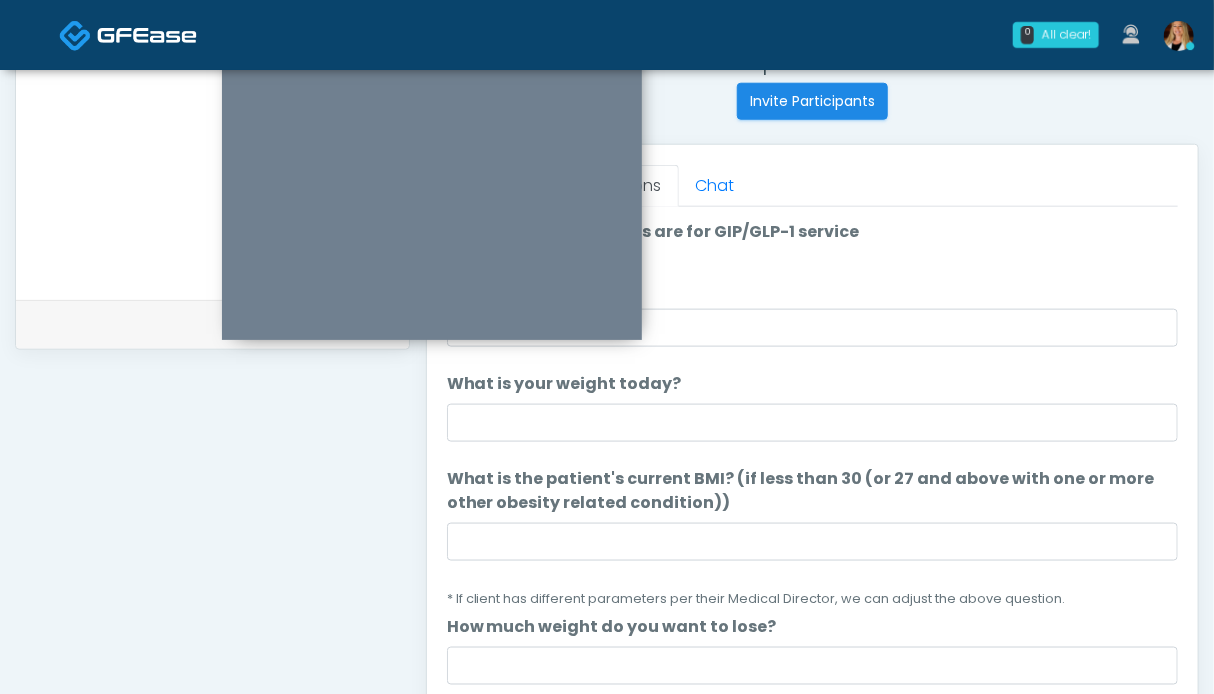 scroll, scrollTop: 699, scrollLeft: 0, axis: vertical 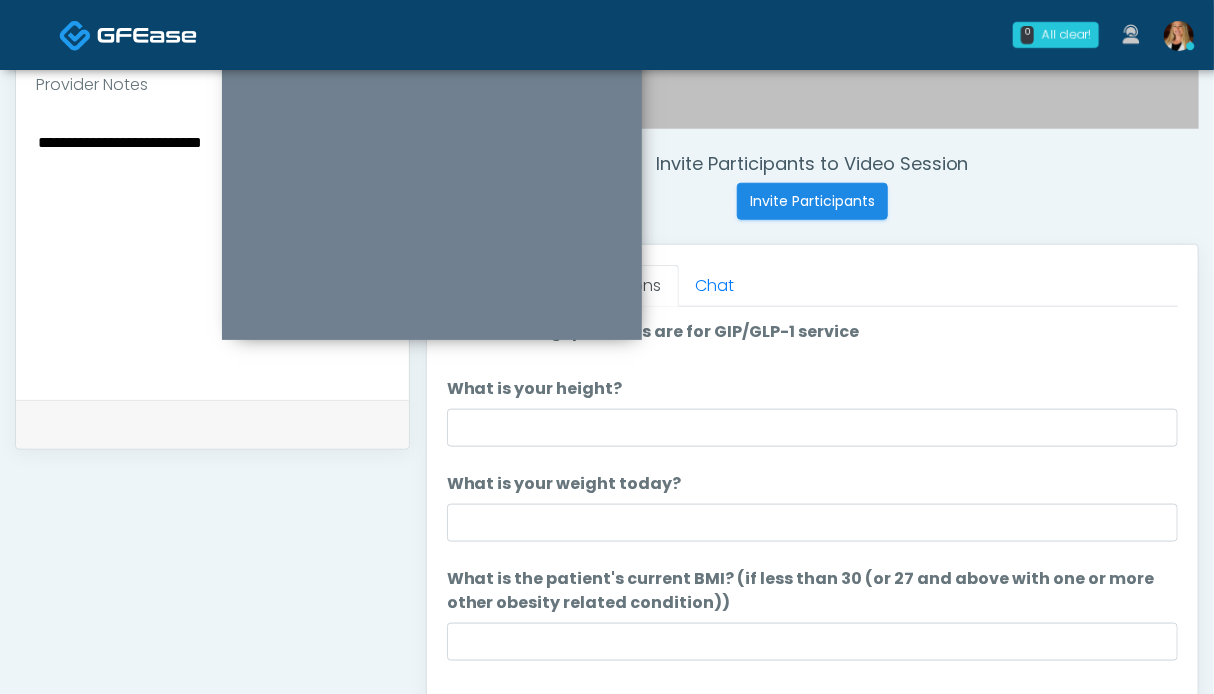 click on "**********" at bounding box center [212, 251] 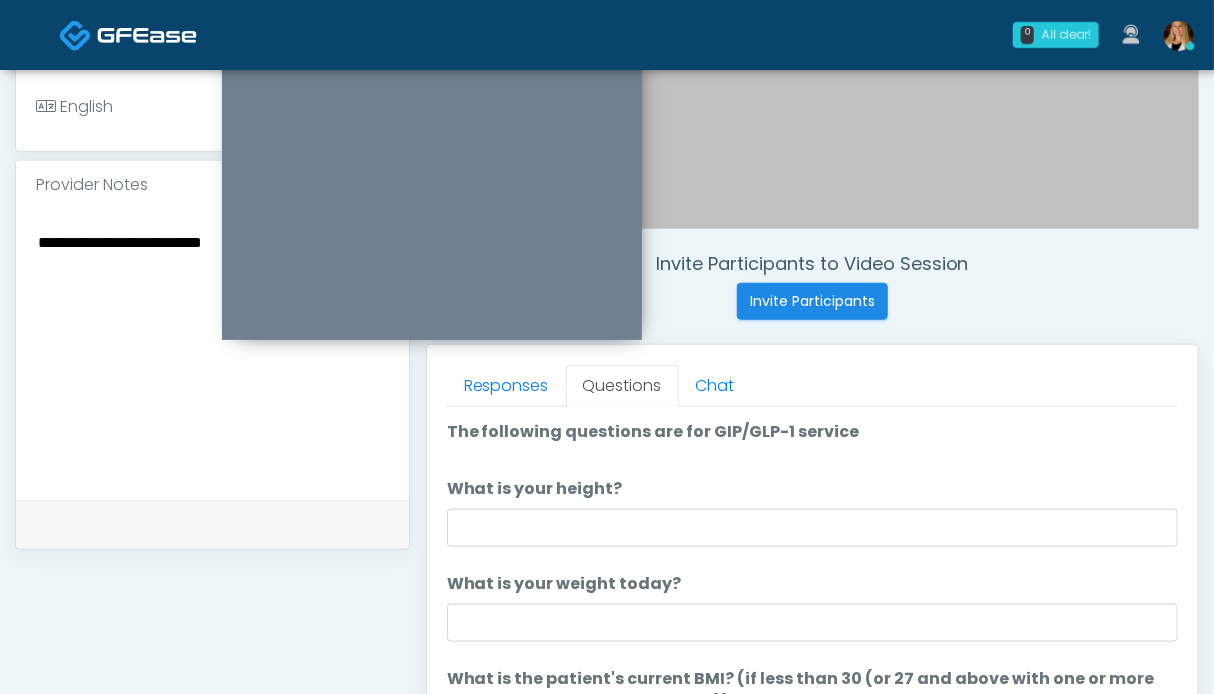 click on "**********" at bounding box center [212, 354] 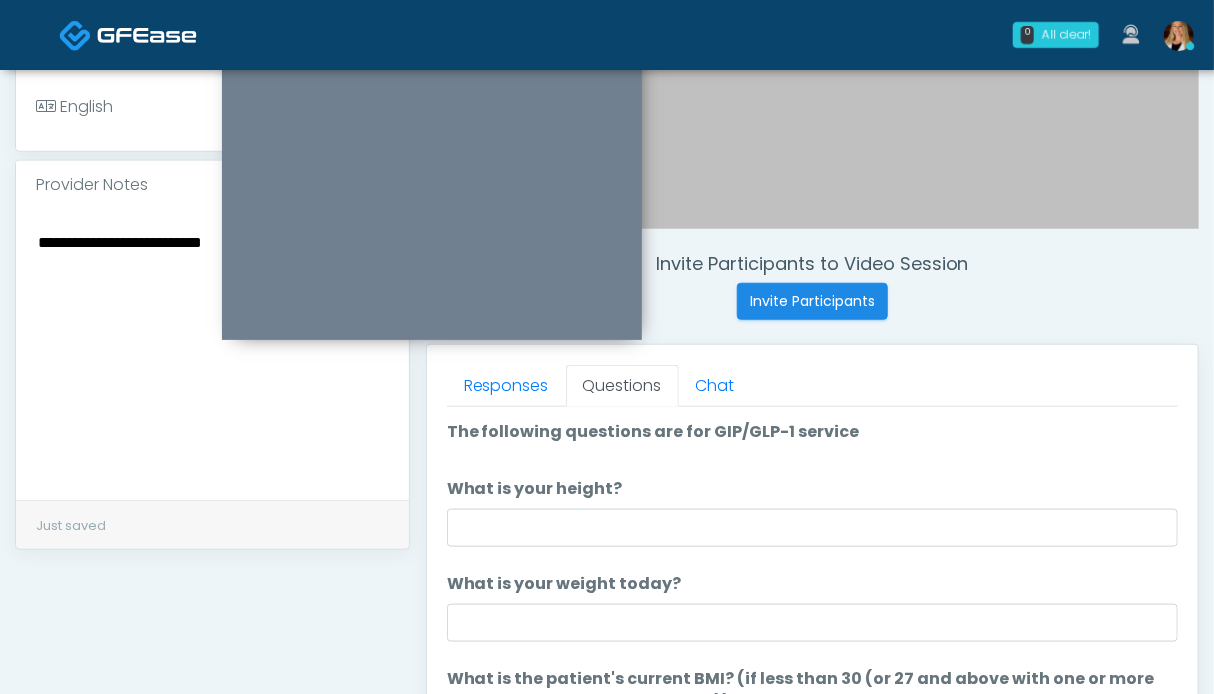 click on "**********" at bounding box center (212, 351) 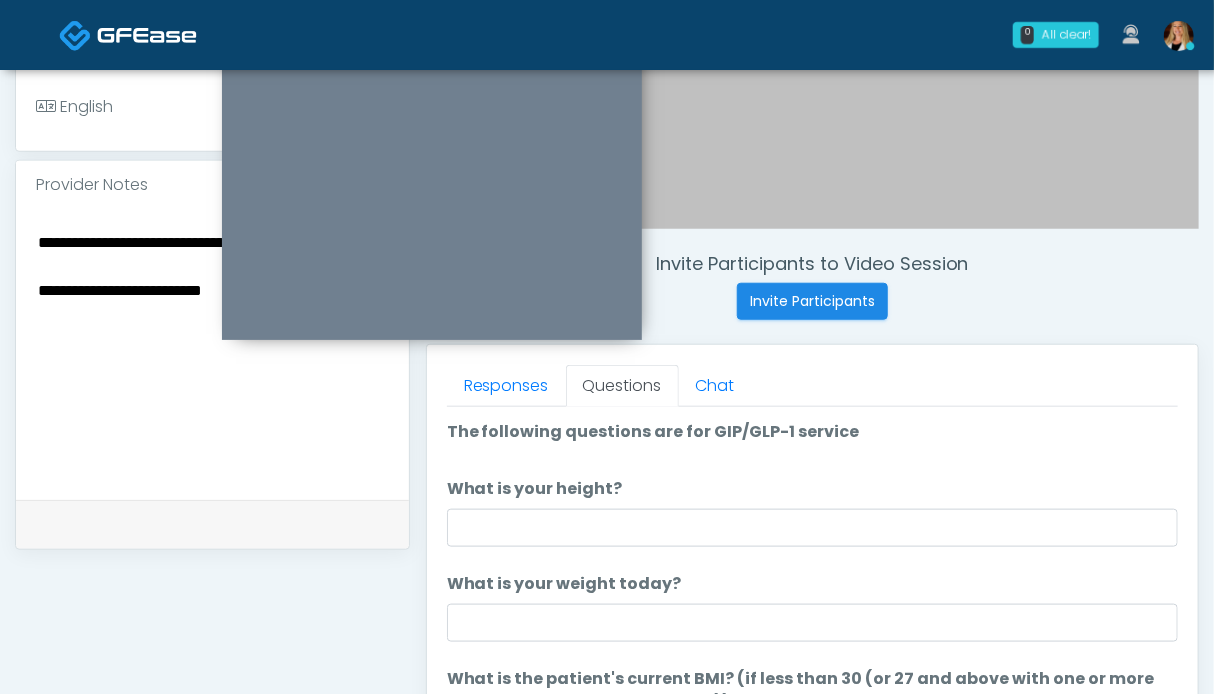 drag, startPoint x: 152, startPoint y: 253, endPoint x: 140, endPoint y: 240, distance: 17.691807 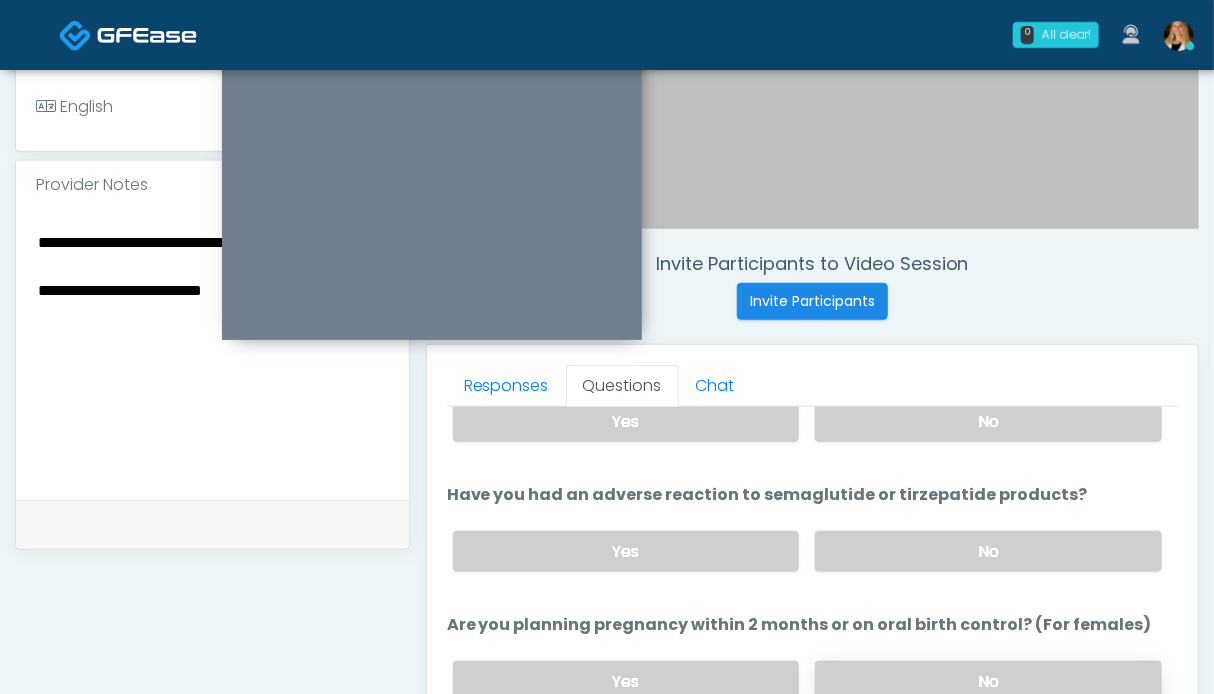 scroll, scrollTop: 1148, scrollLeft: 0, axis: vertical 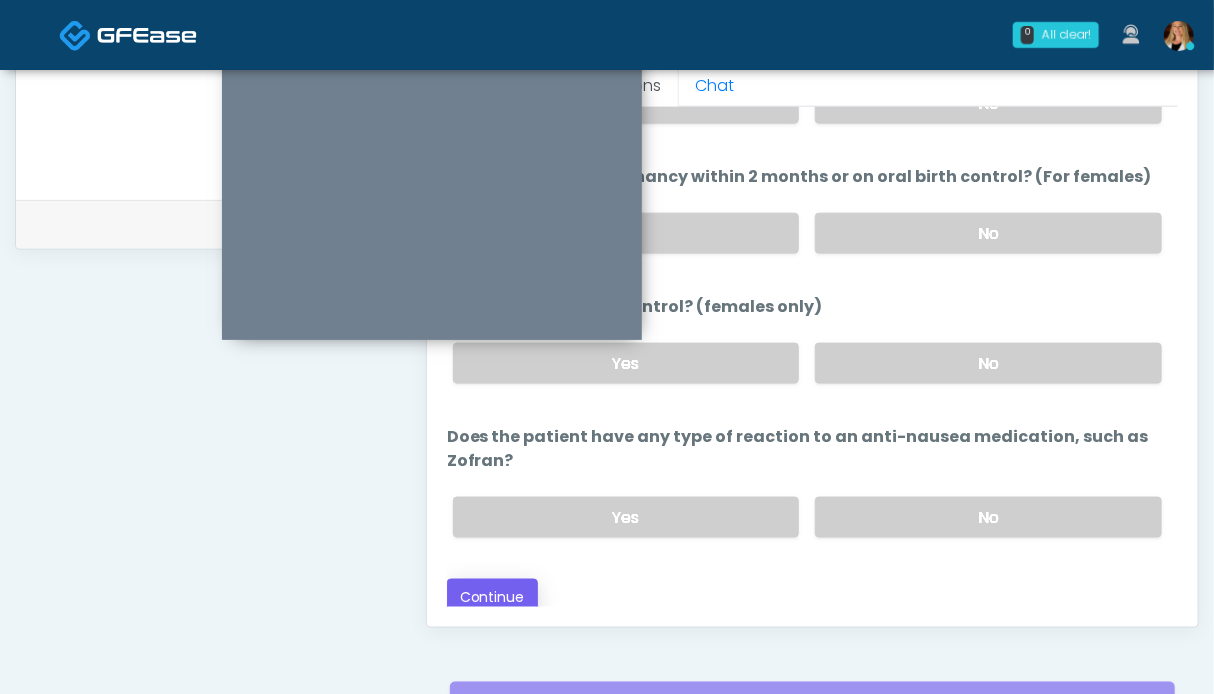 type on "**********" 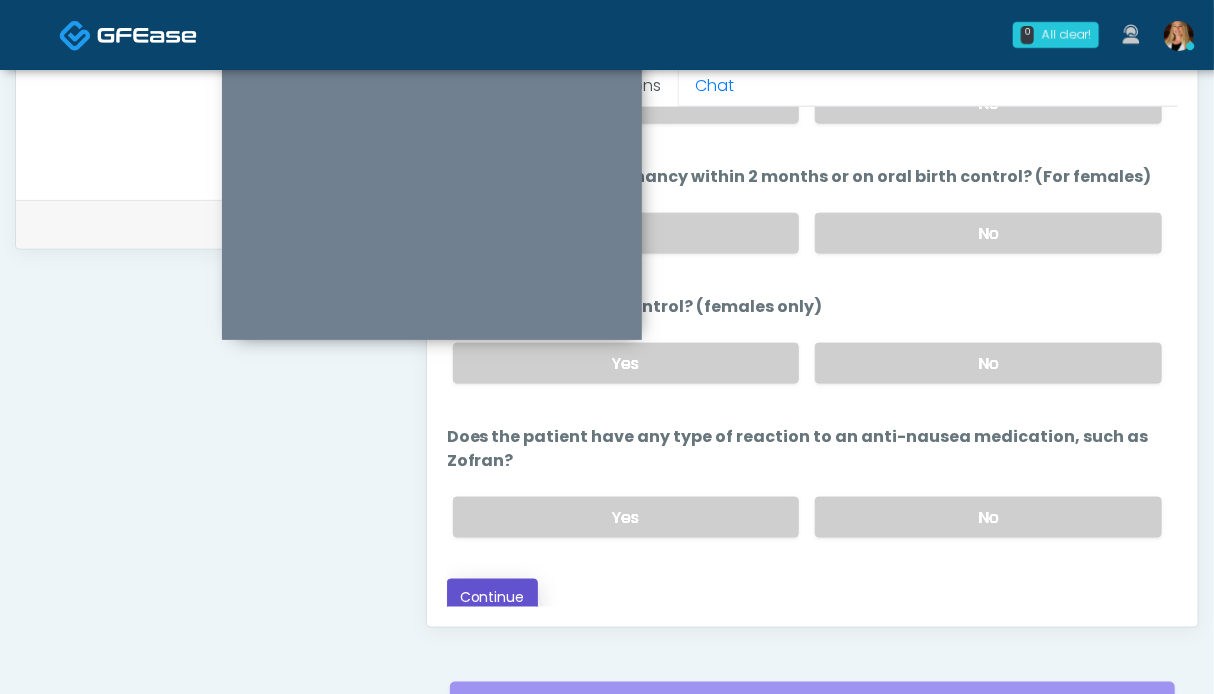 click on "Continue" at bounding box center [492, 597] 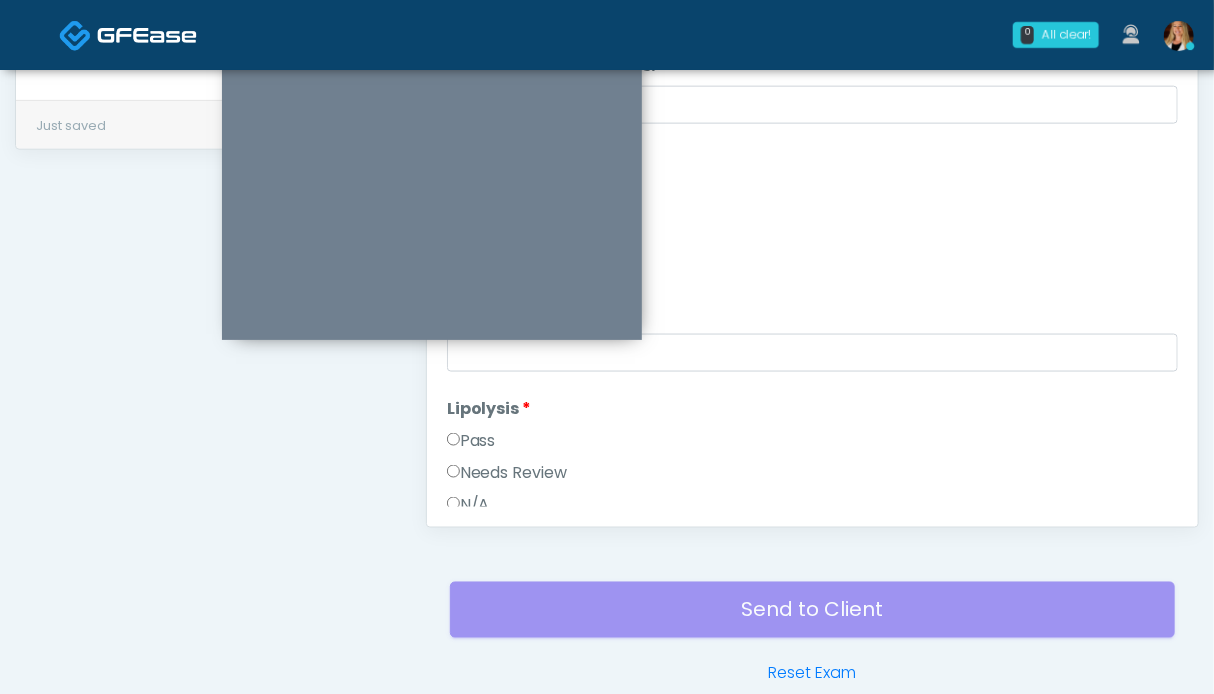 scroll, scrollTop: 899, scrollLeft: 0, axis: vertical 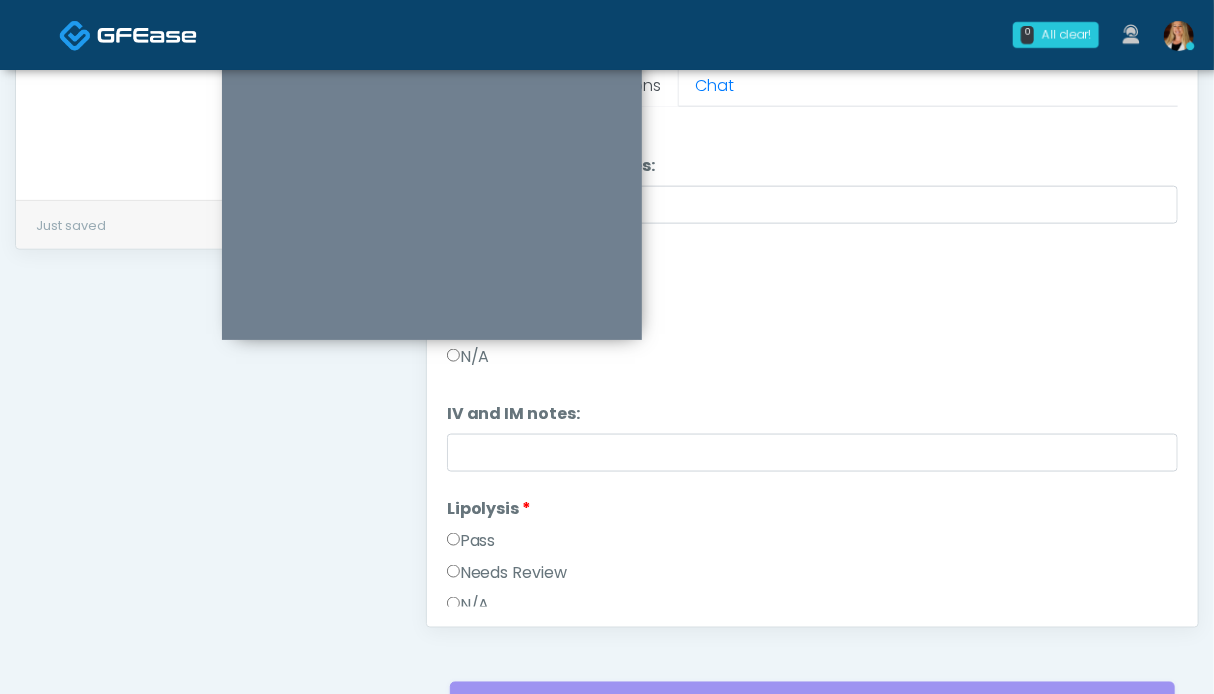 click on "Pass" at bounding box center (471, 541) 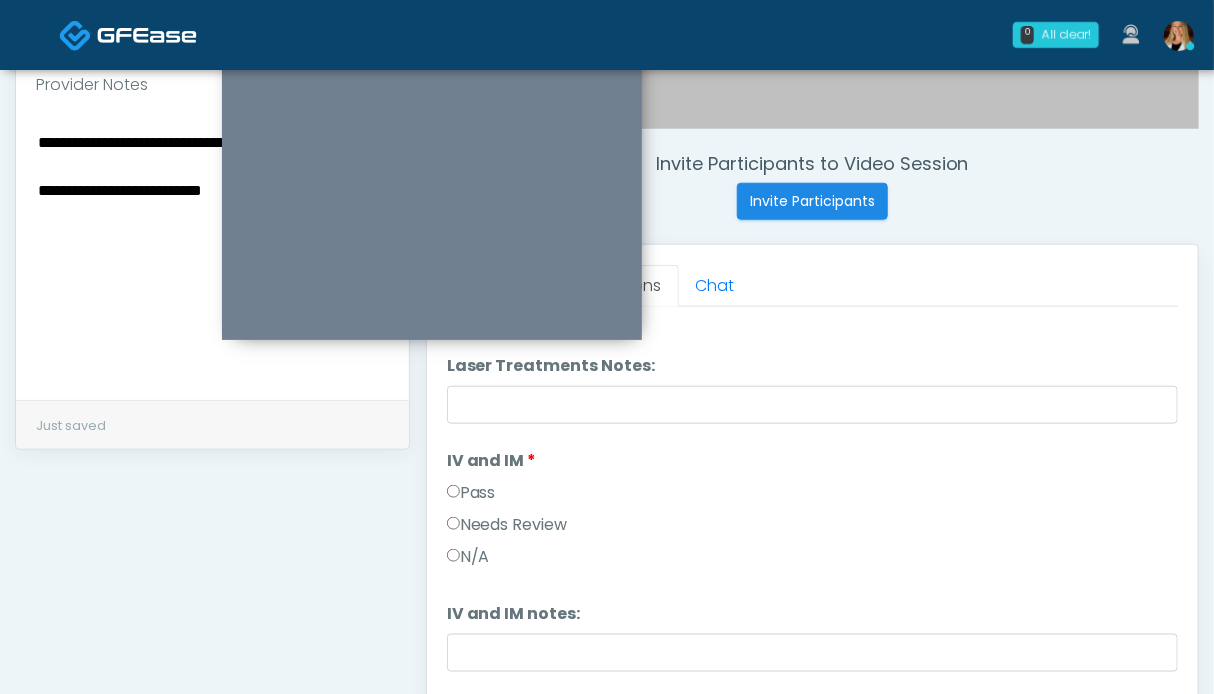 click on "Pass" at bounding box center [471, 493] 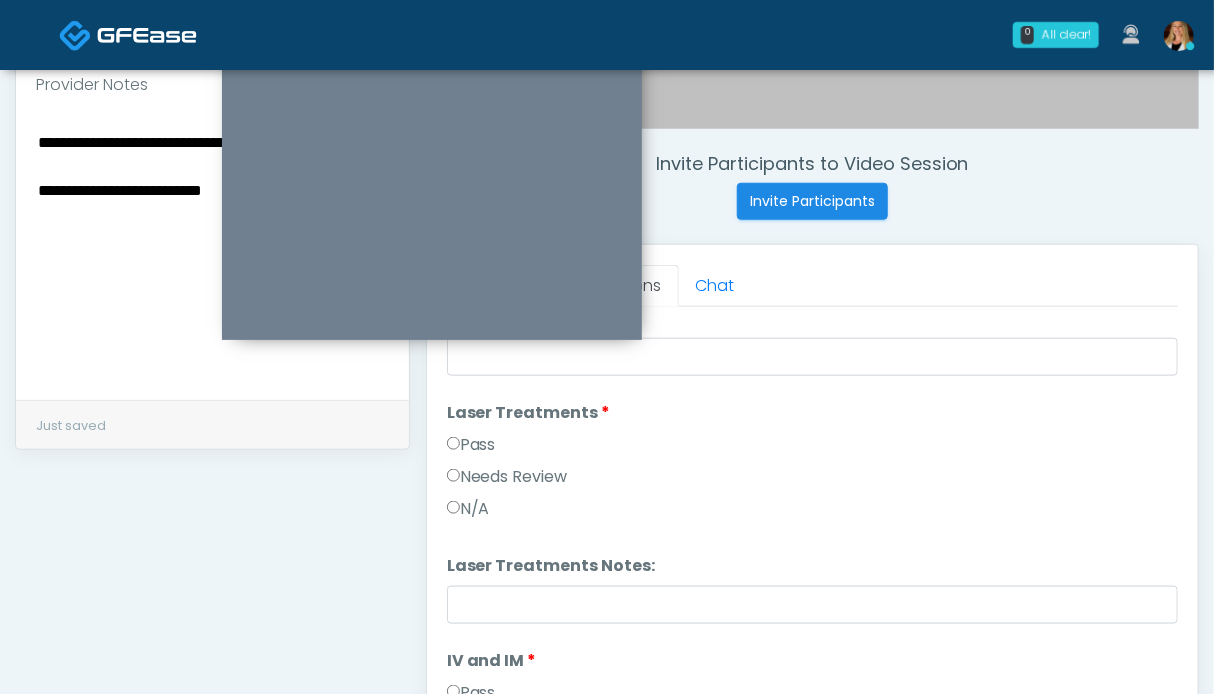 click on "Pass" at bounding box center (471, 445) 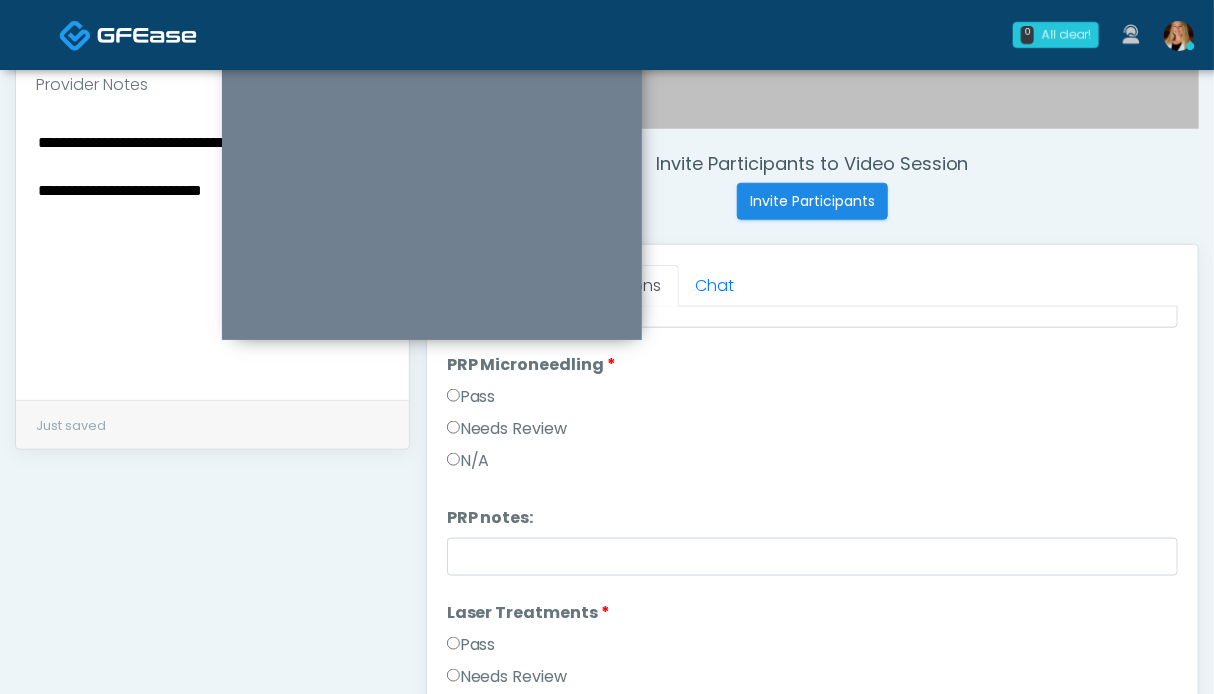 click on "Pass" at bounding box center (471, 397) 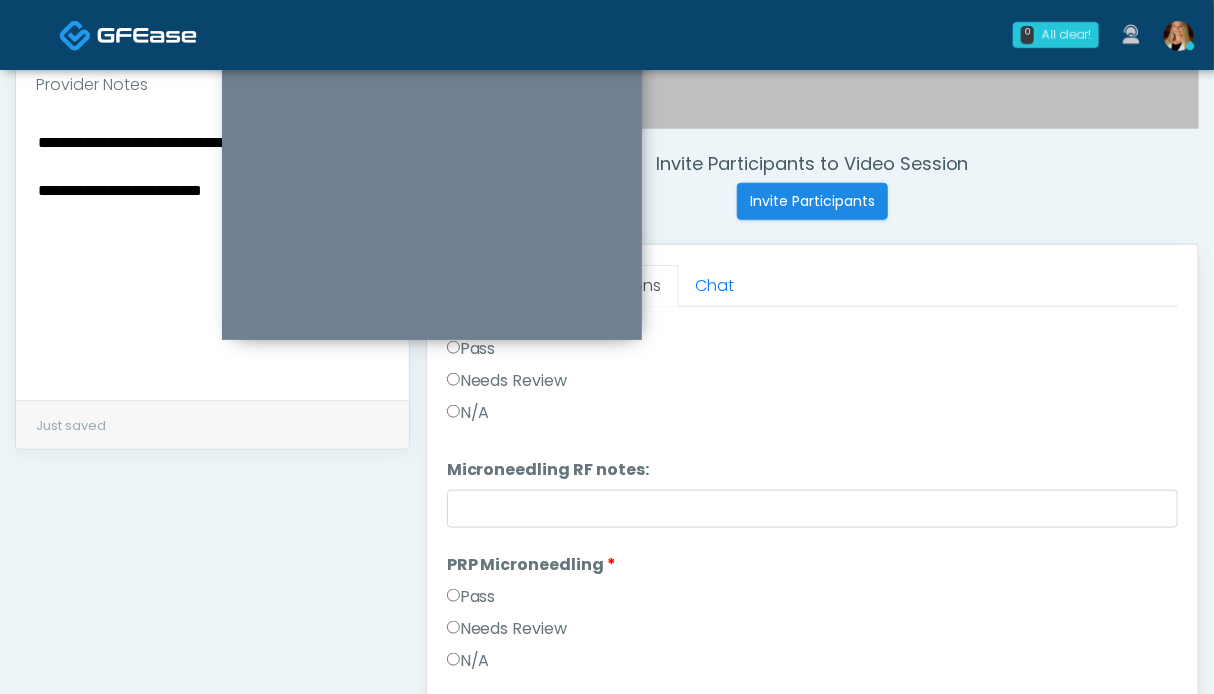click on "Pass" at bounding box center [471, 349] 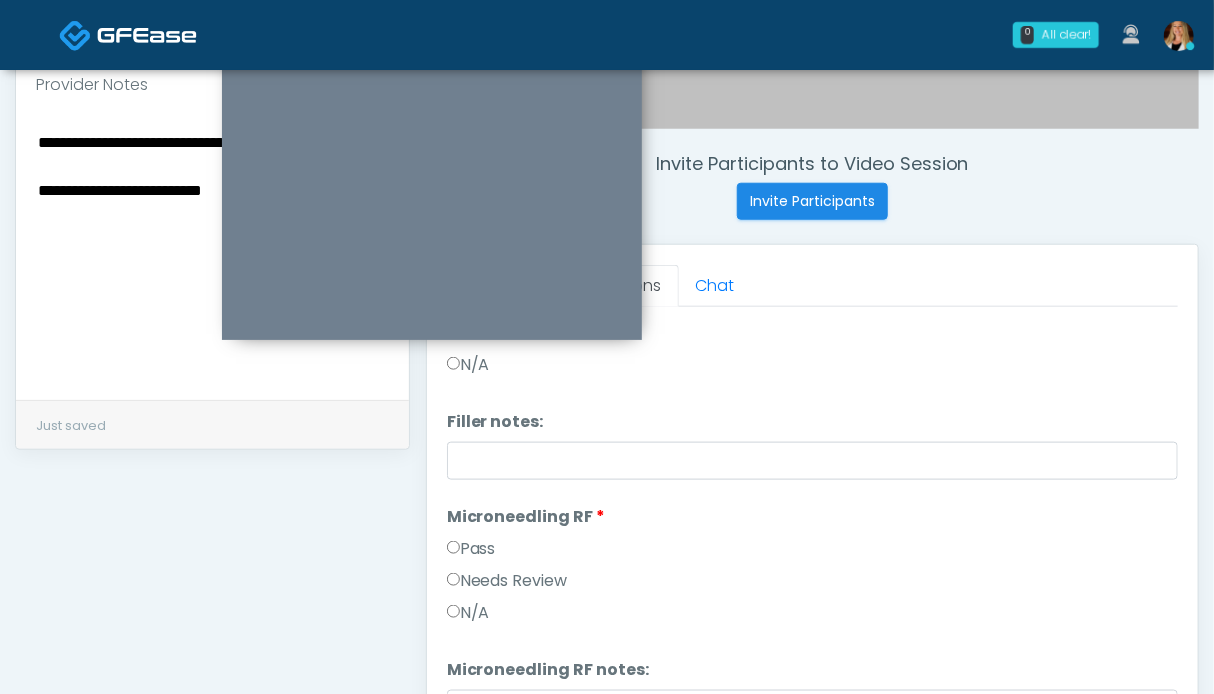 scroll, scrollTop: 148, scrollLeft: 0, axis: vertical 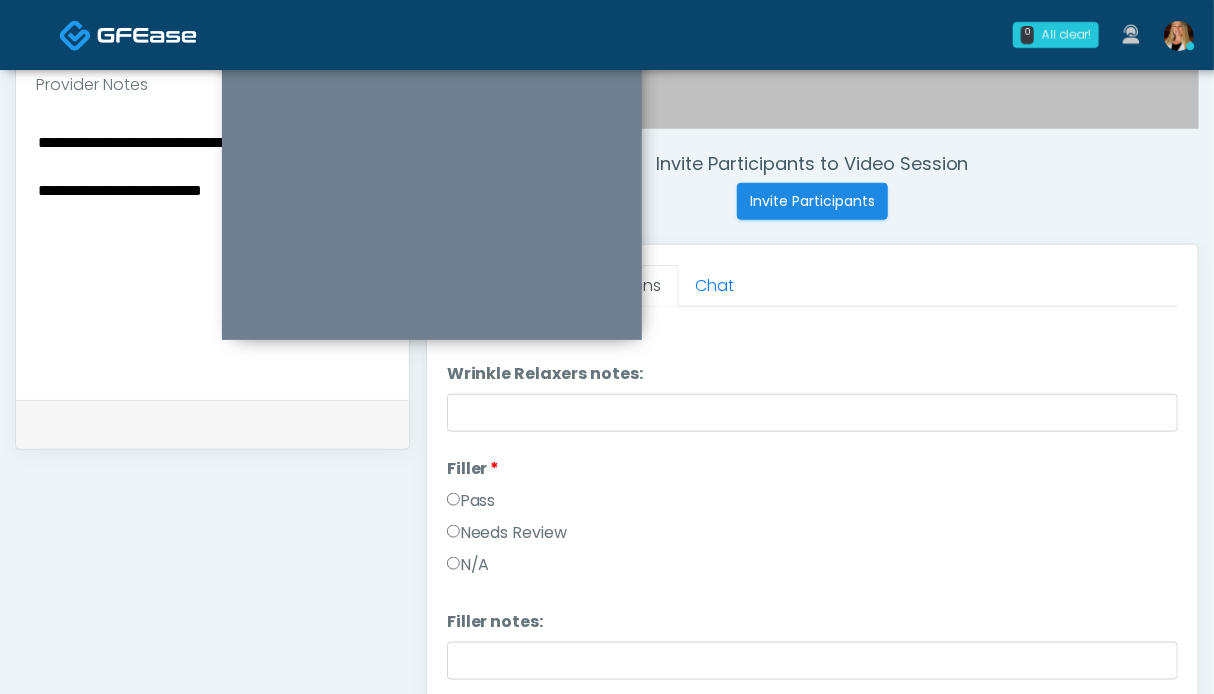 click on "Pass" at bounding box center (471, 501) 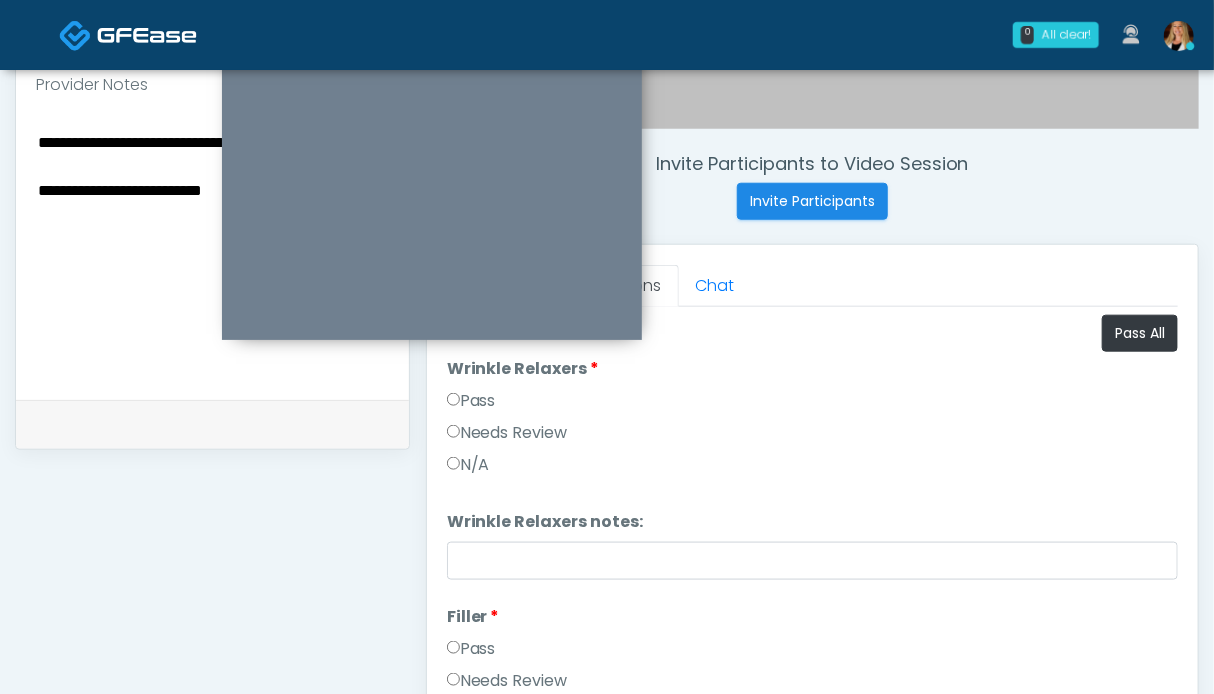 click on "Pass" at bounding box center (471, 401) 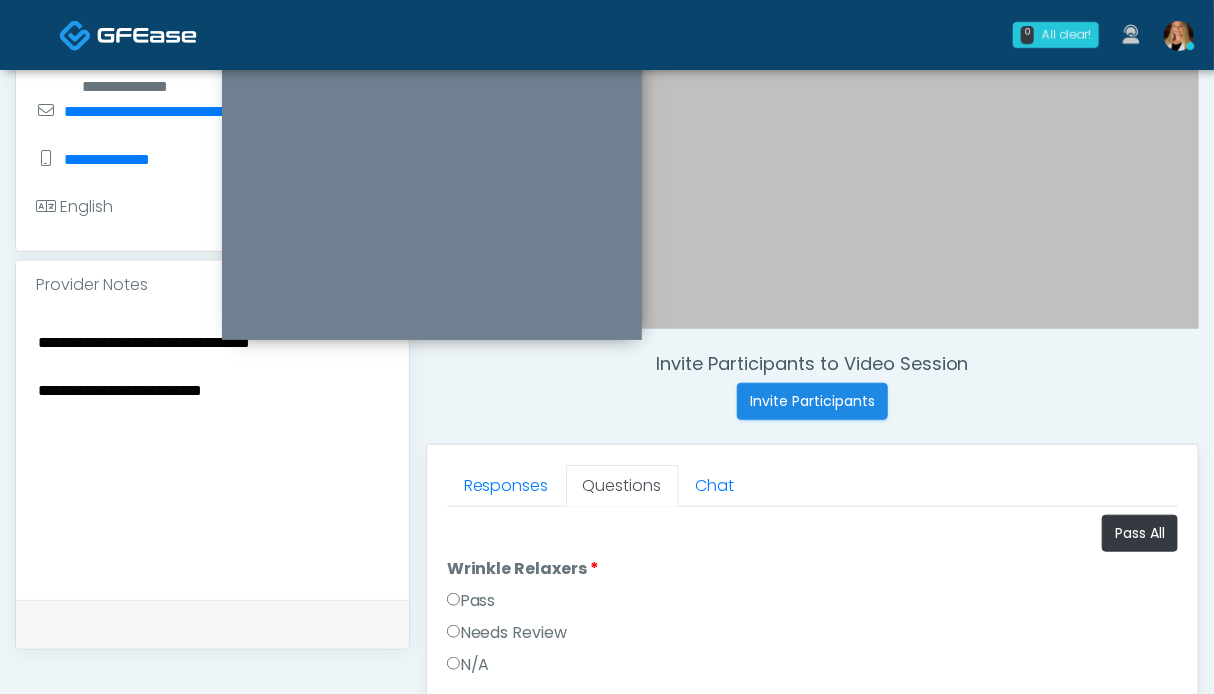 scroll, scrollTop: 899, scrollLeft: 0, axis: vertical 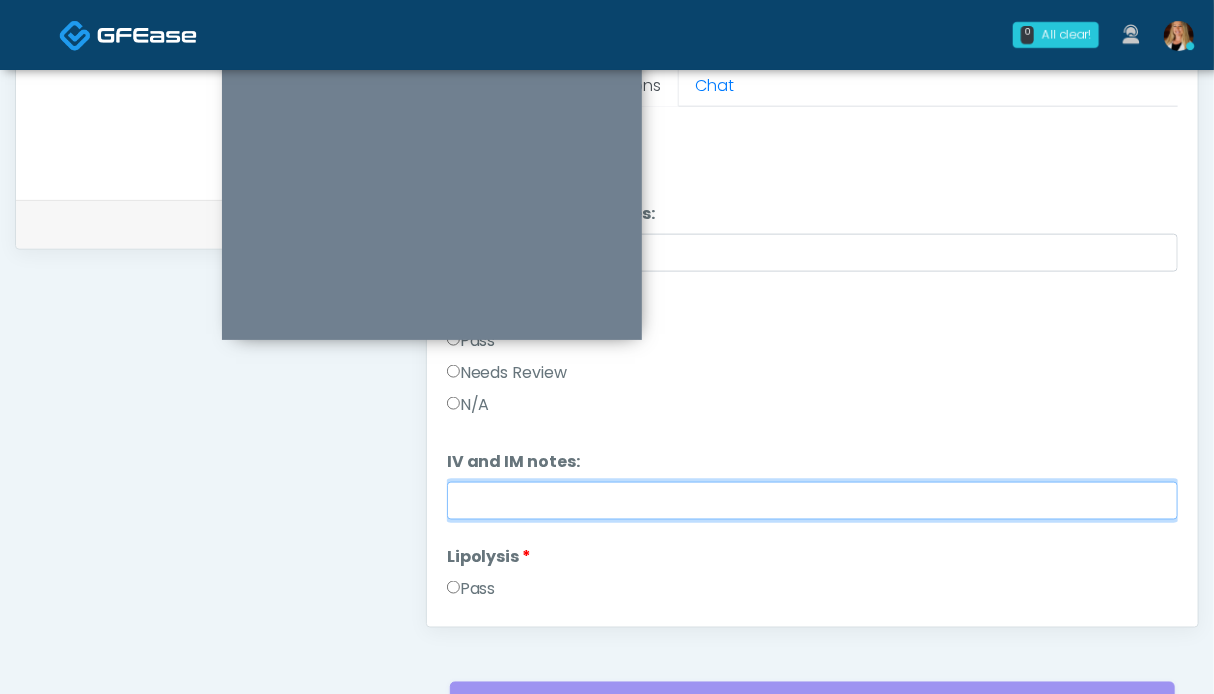 click on "IV and IM notes:" at bounding box center [812, 501] 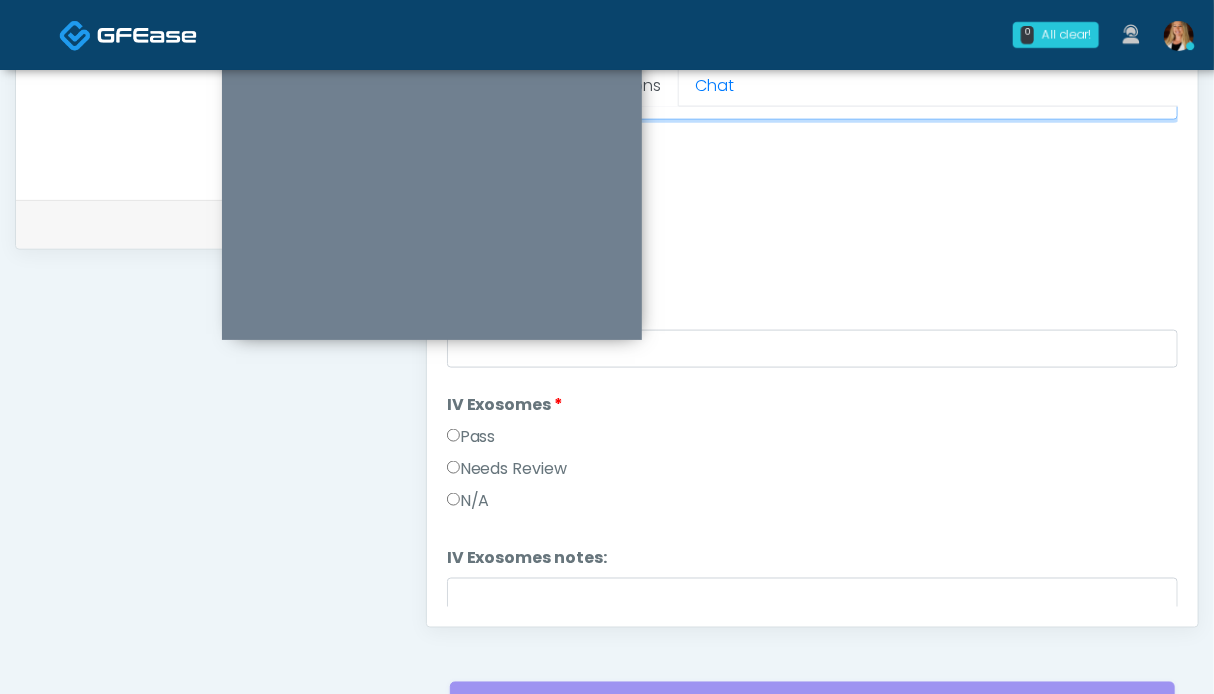 type on "**********" 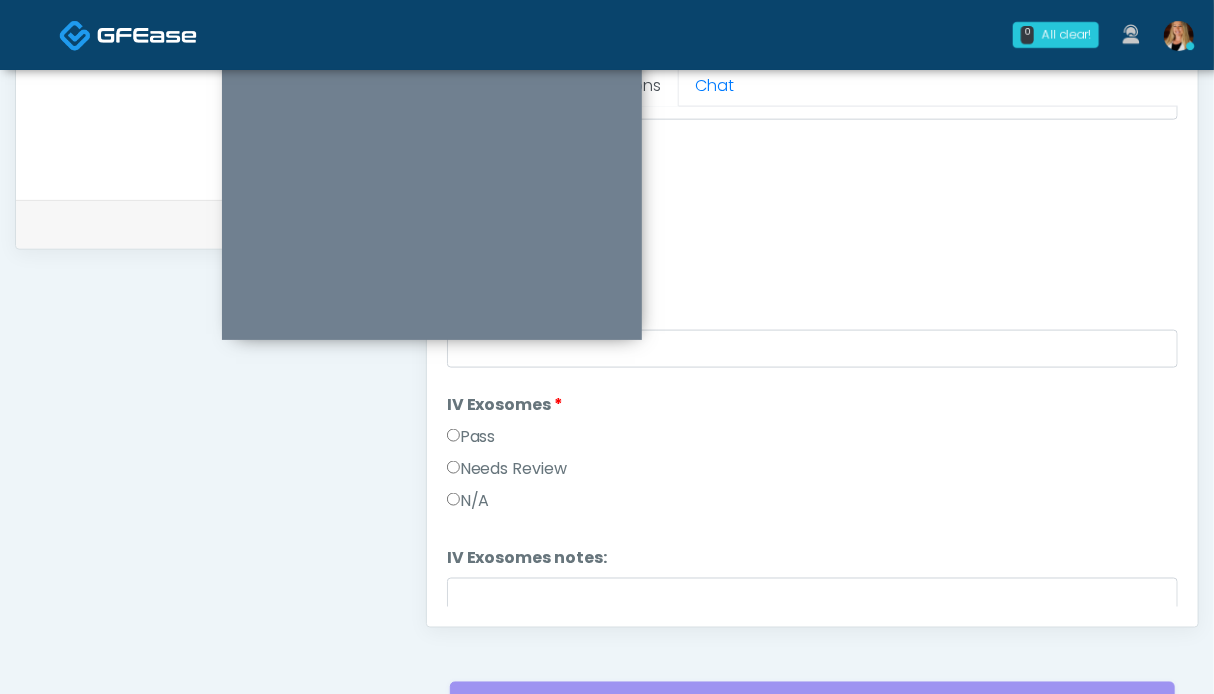 click on "Pass" at bounding box center (471, 437) 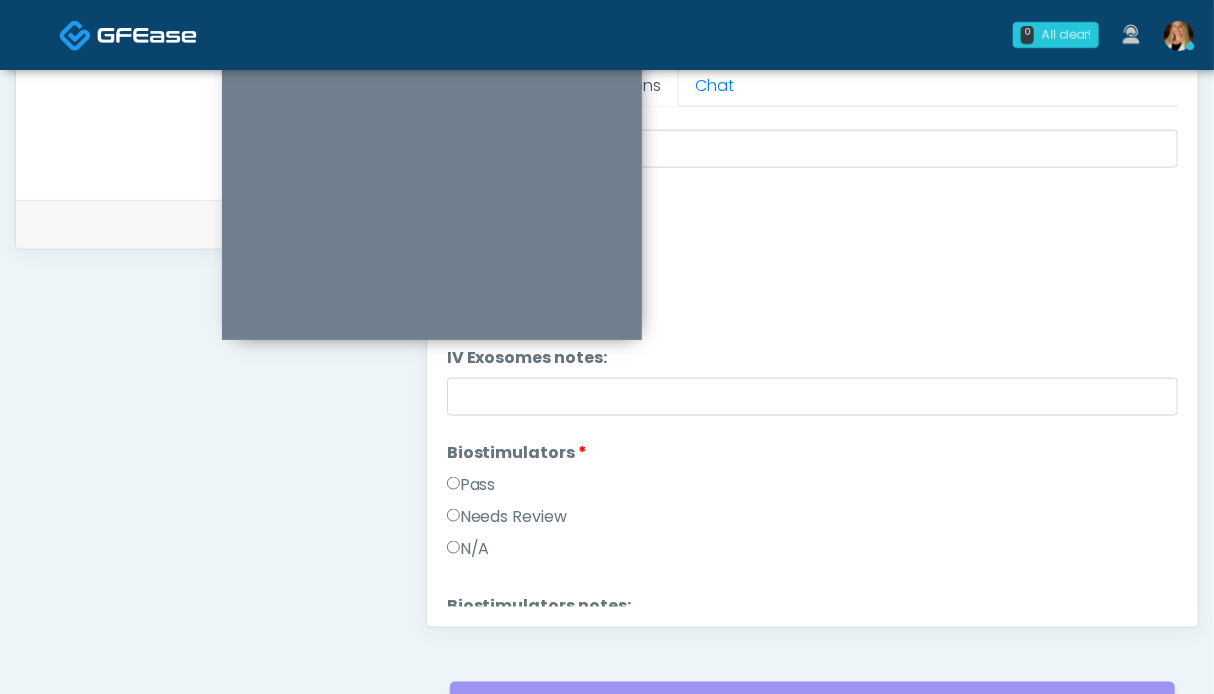scroll, scrollTop: 1800, scrollLeft: 0, axis: vertical 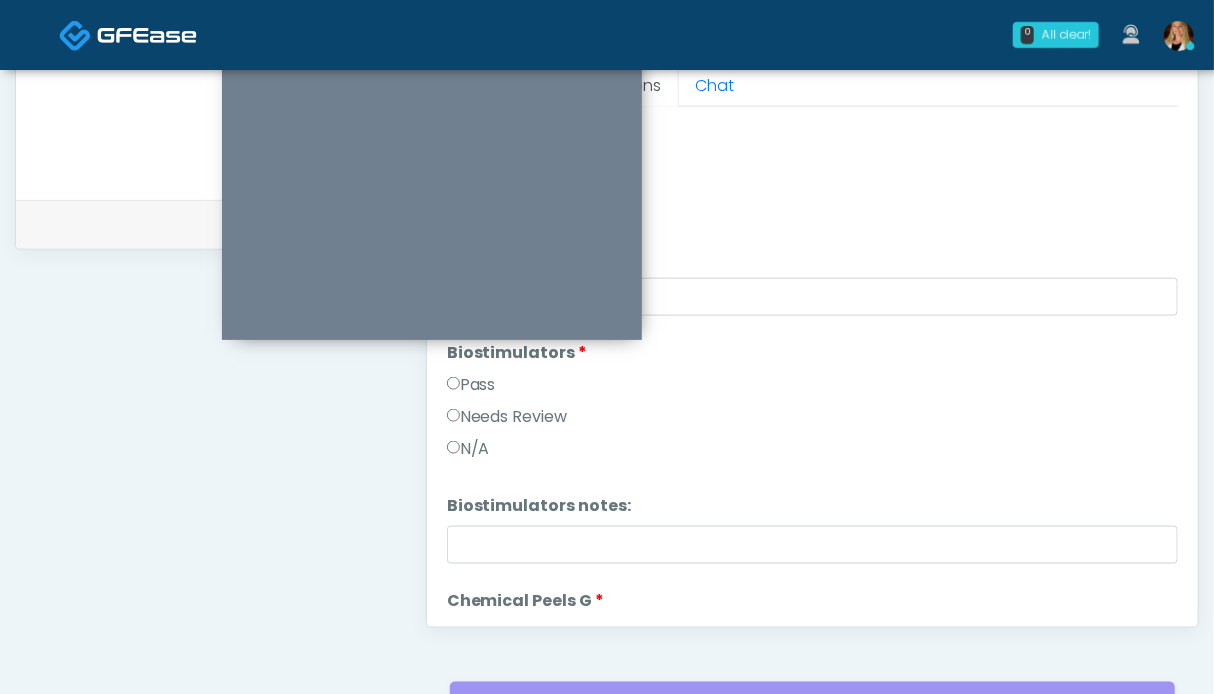 click on "Pass" at bounding box center [471, 385] 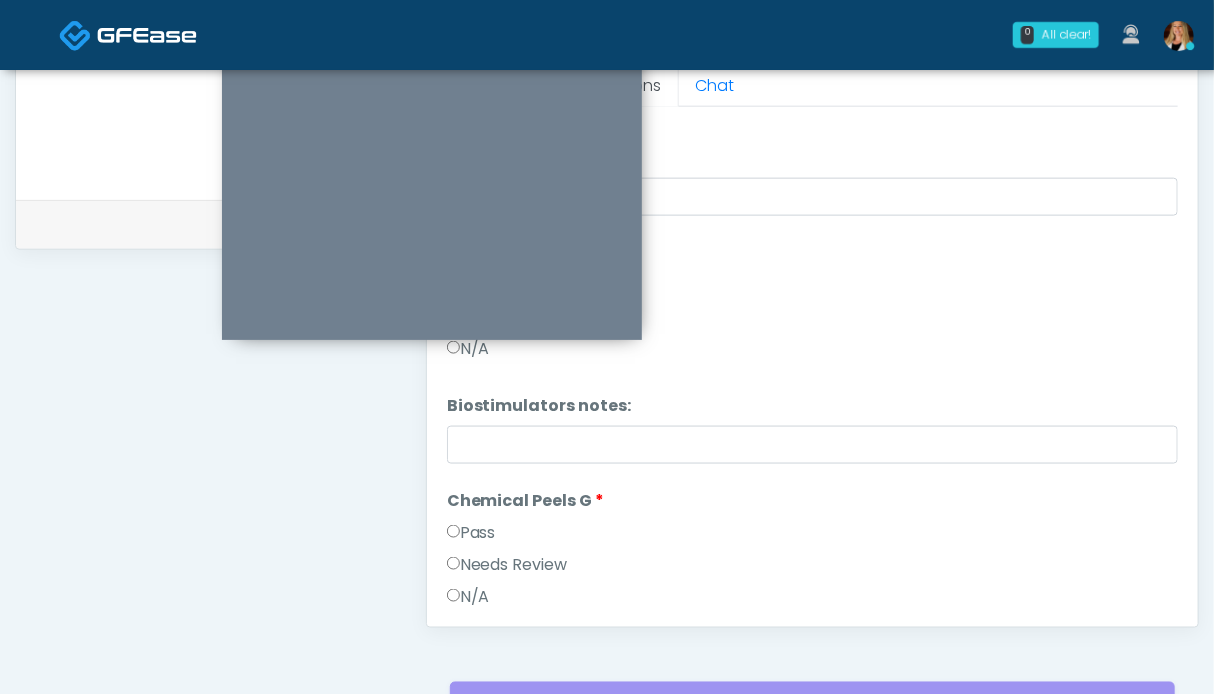 click on "Pass" at bounding box center (471, 533) 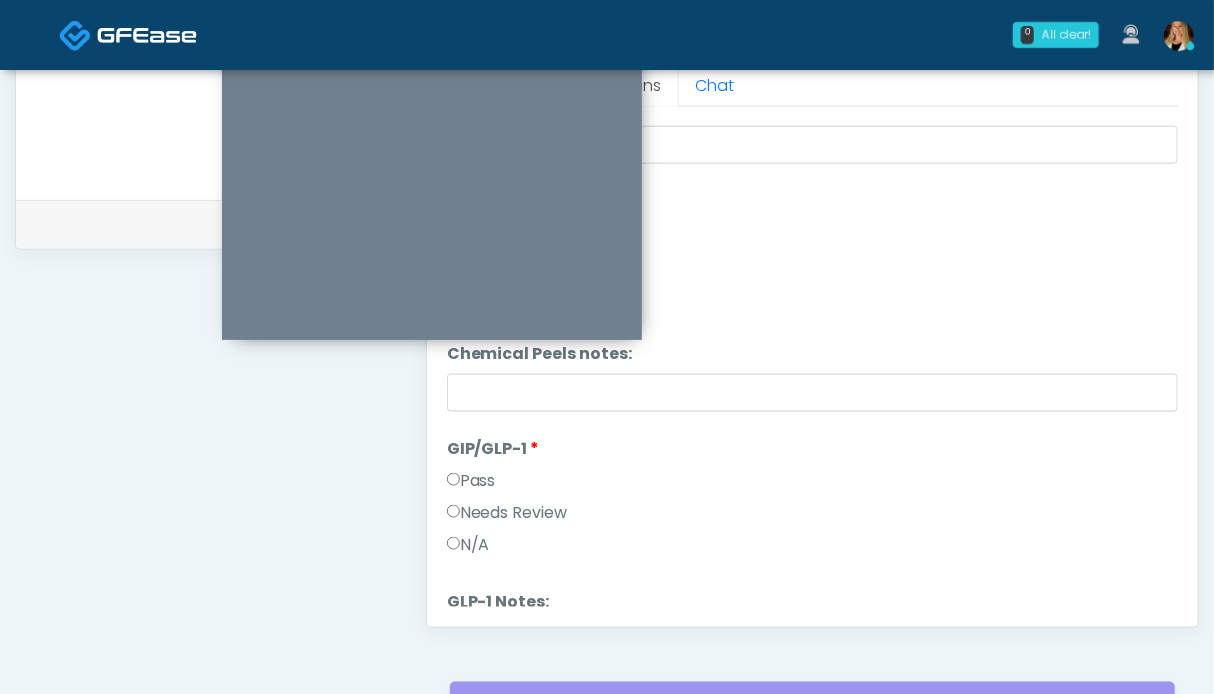 click on "N/A" at bounding box center [468, 545] 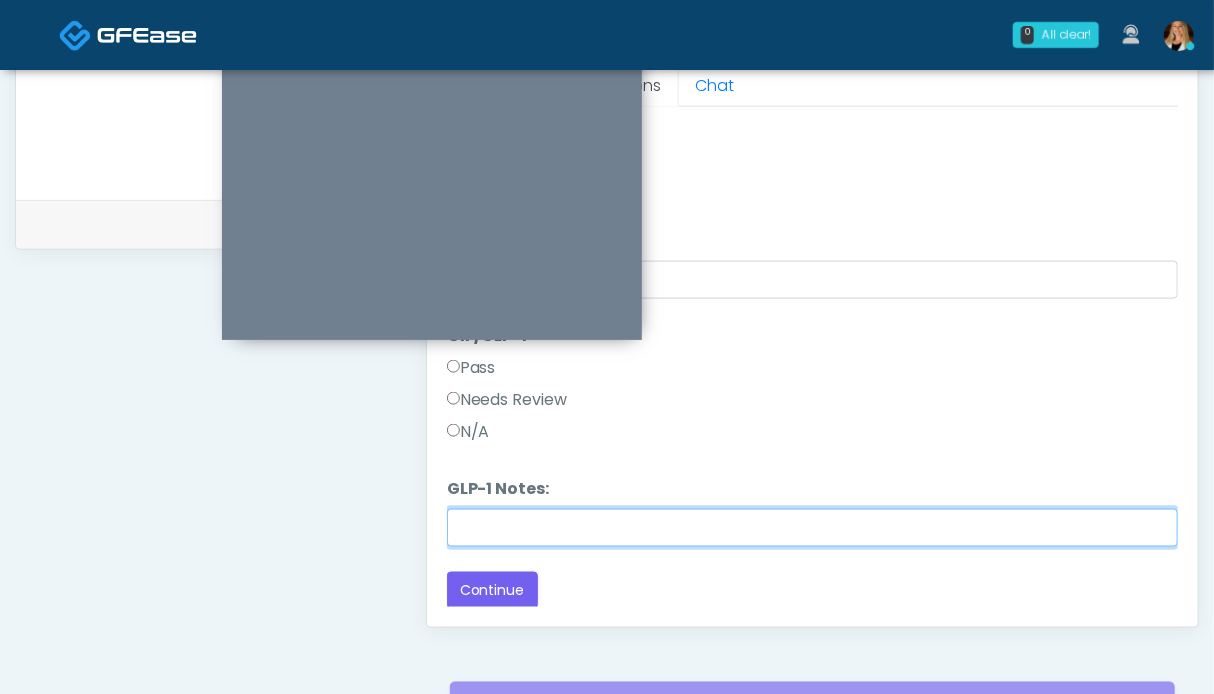 click on "GLP-1 Notes:" at bounding box center (812, 528) 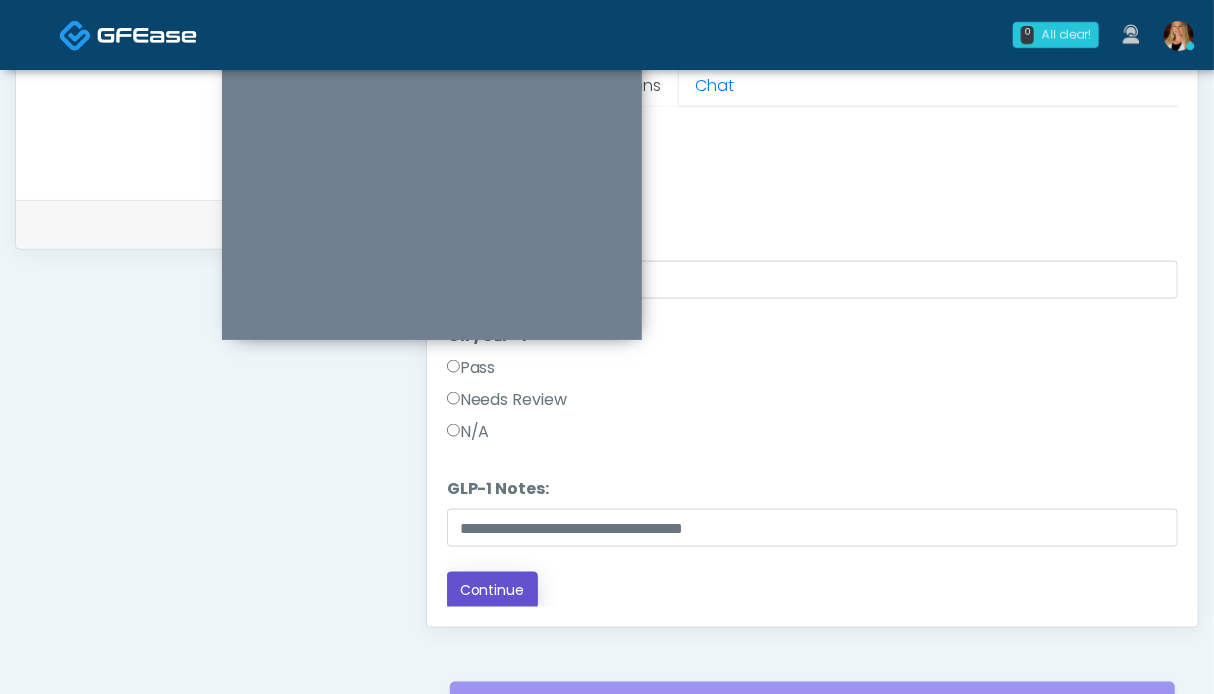 click on "Continue" at bounding box center [492, 590] 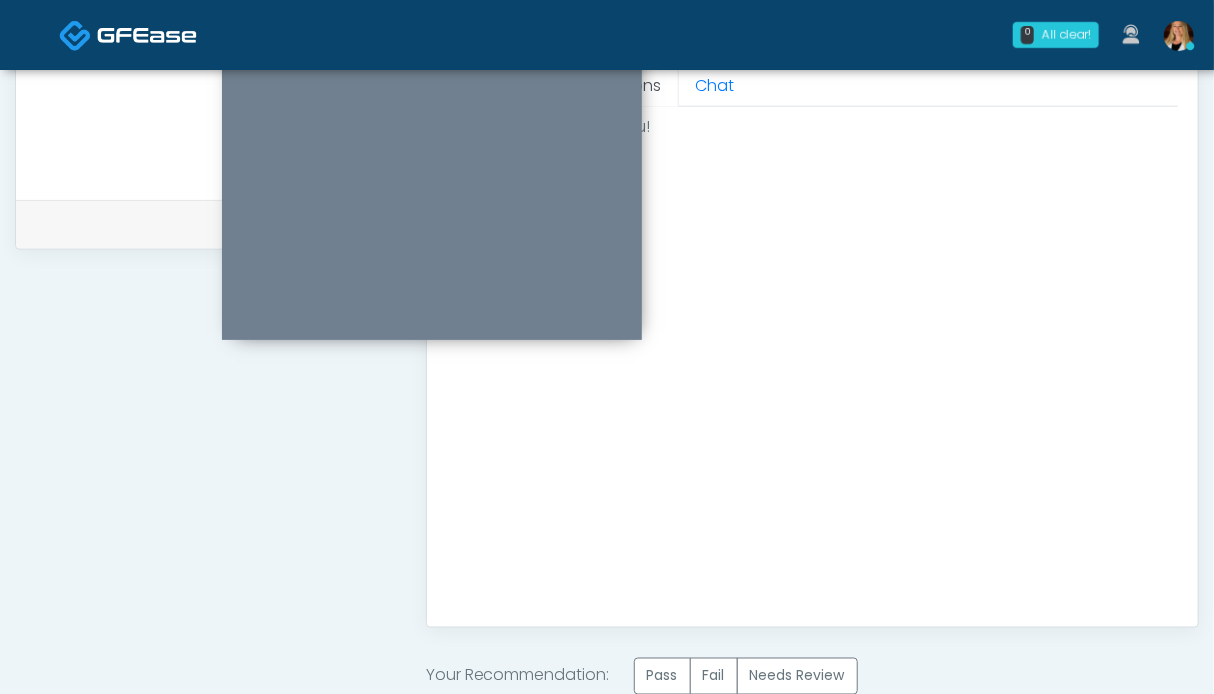 scroll, scrollTop: 0, scrollLeft: 0, axis: both 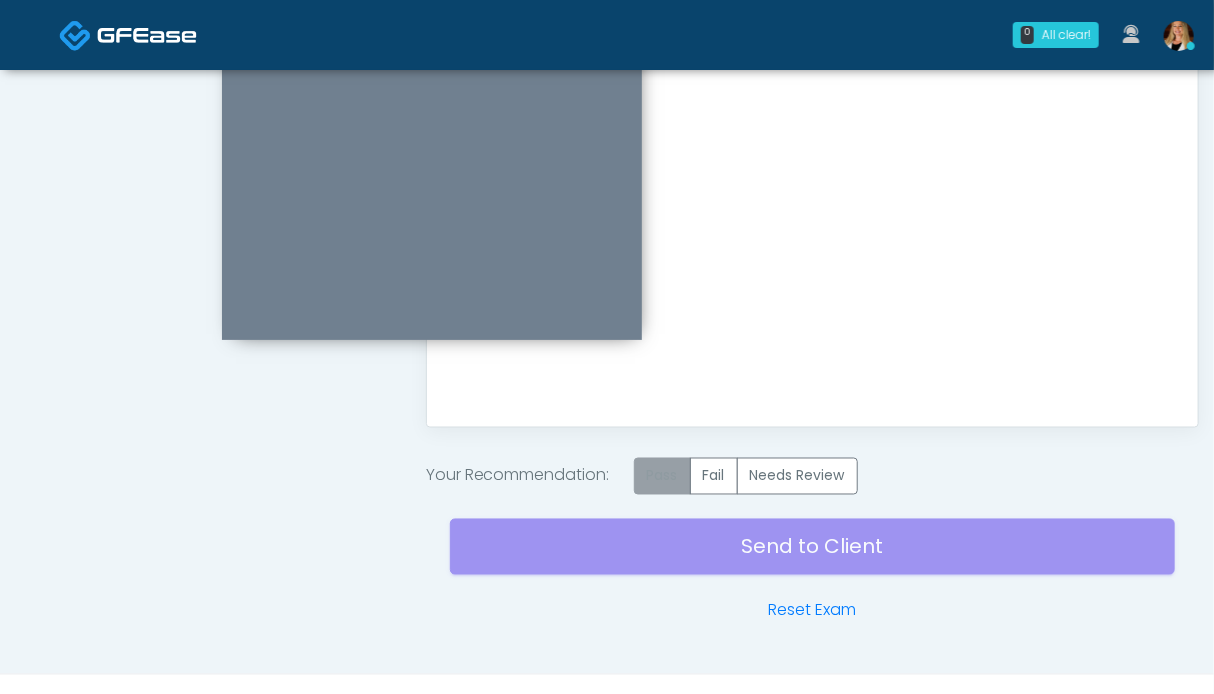 click on "Pass" at bounding box center (662, 476) 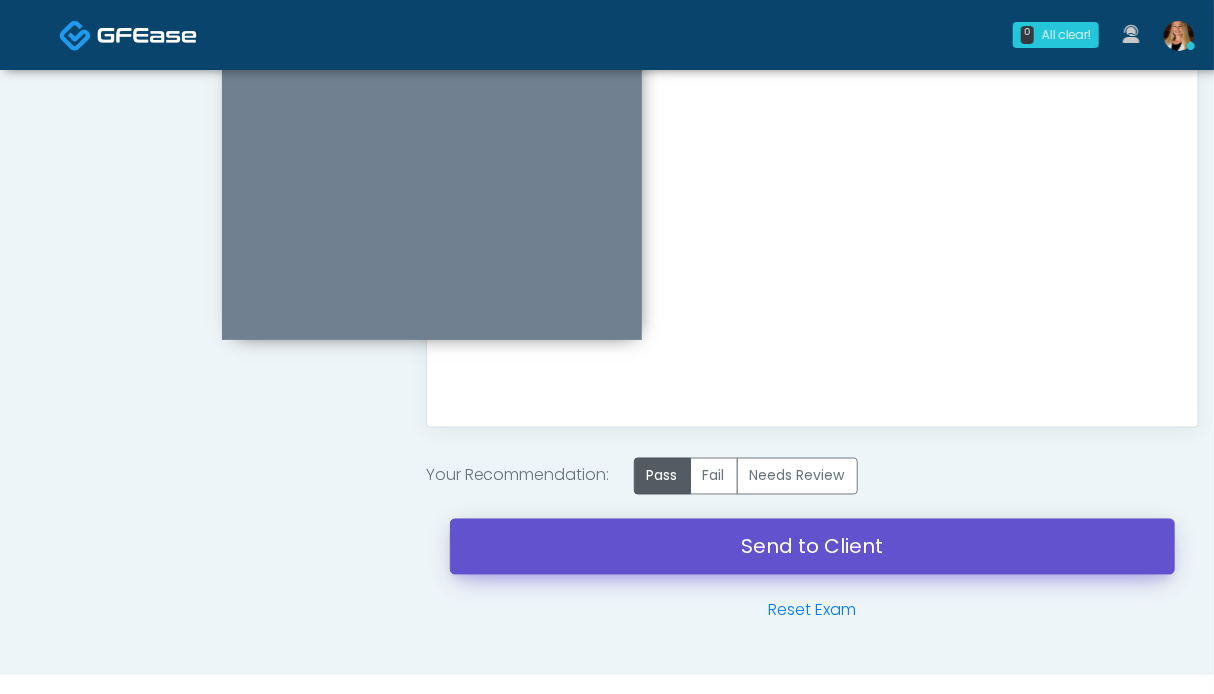 click on "Send to Client" at bounding box center (812, 547) 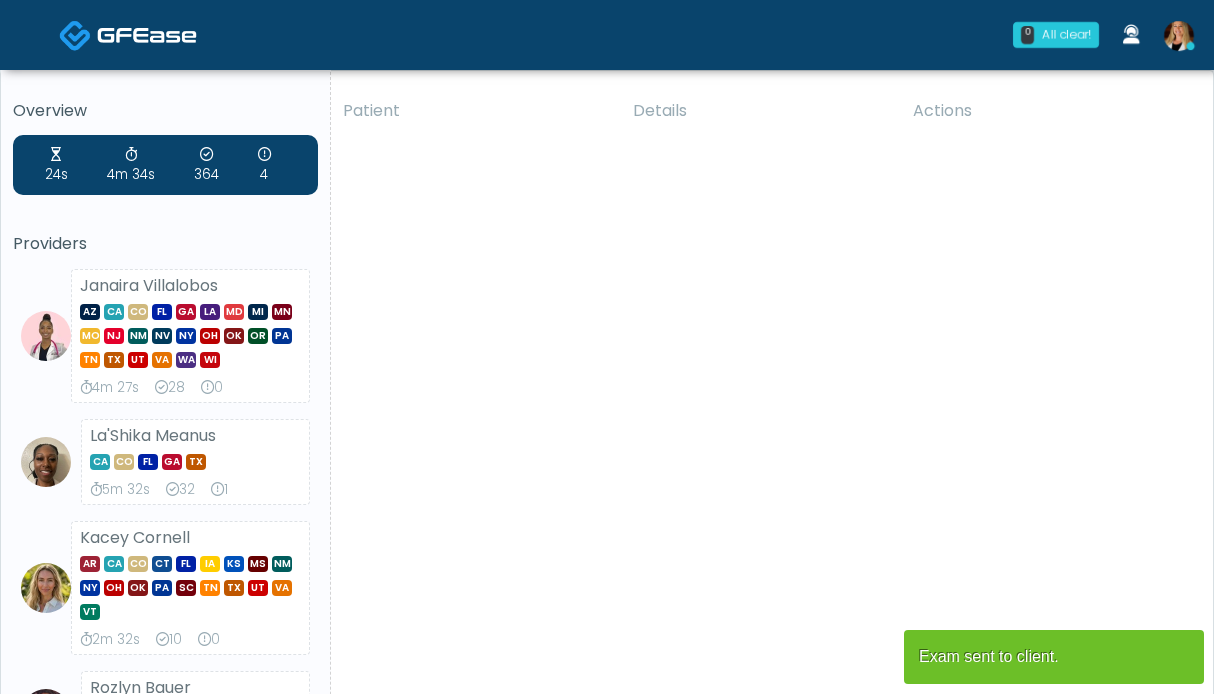 scroll, scrollTop: 0, scrollLeft: 0, axis: both 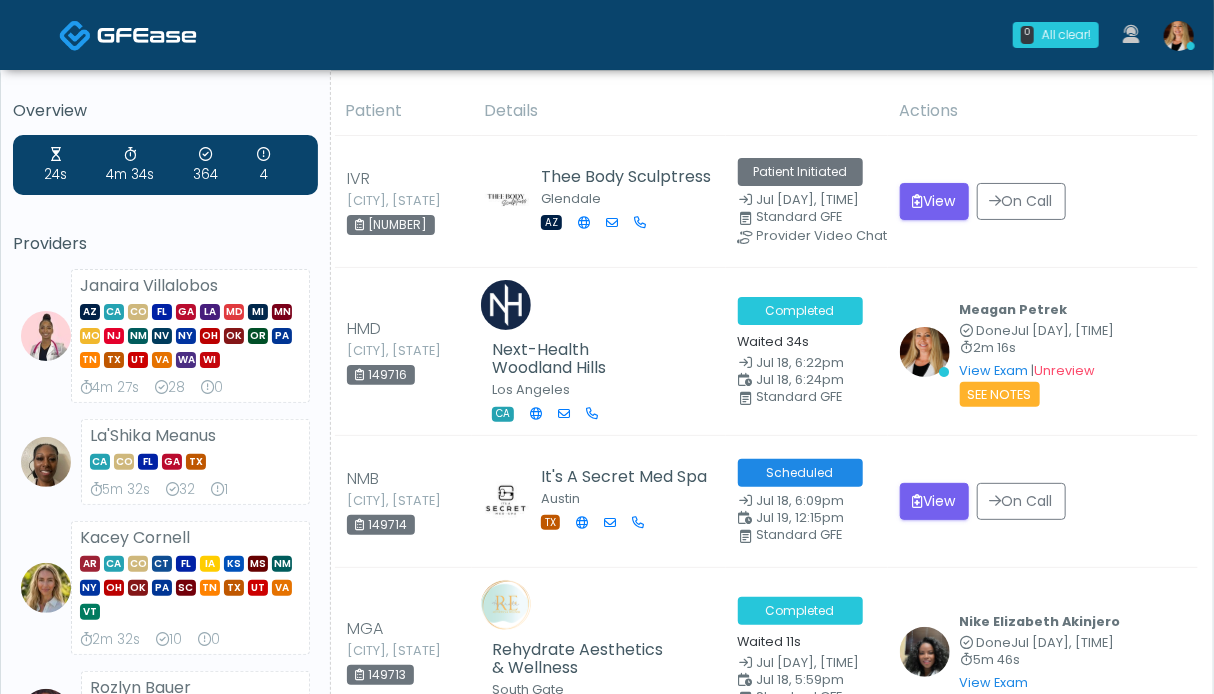 click at bounding box center [1179, 36] 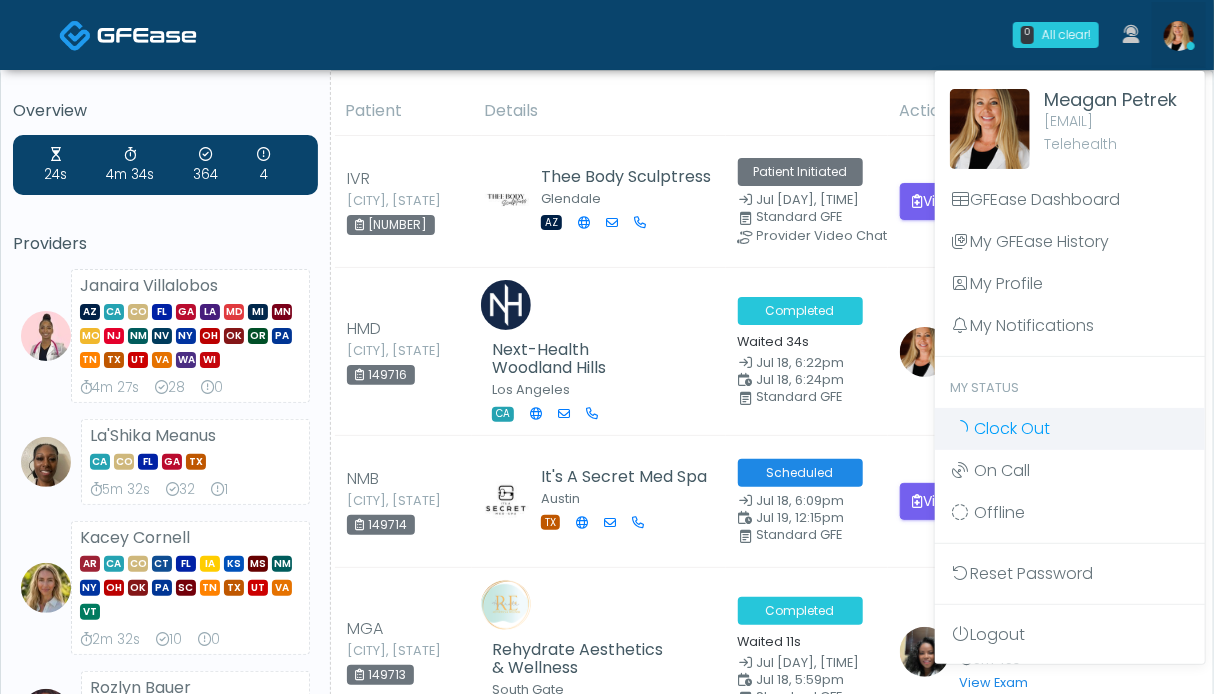 click on "Clock Out" at bounding box center (1070, 429) 